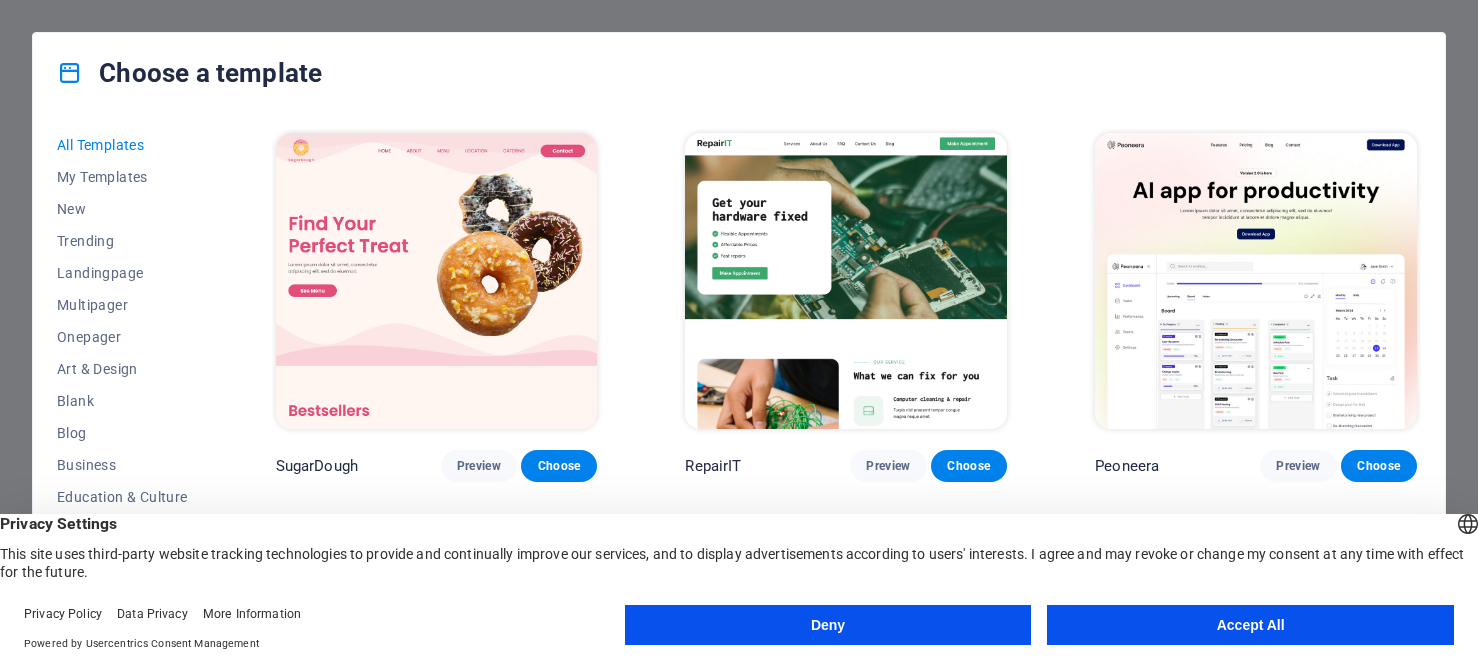 scroll, scrollTop: 0, scrollLeft: 0, axis: both 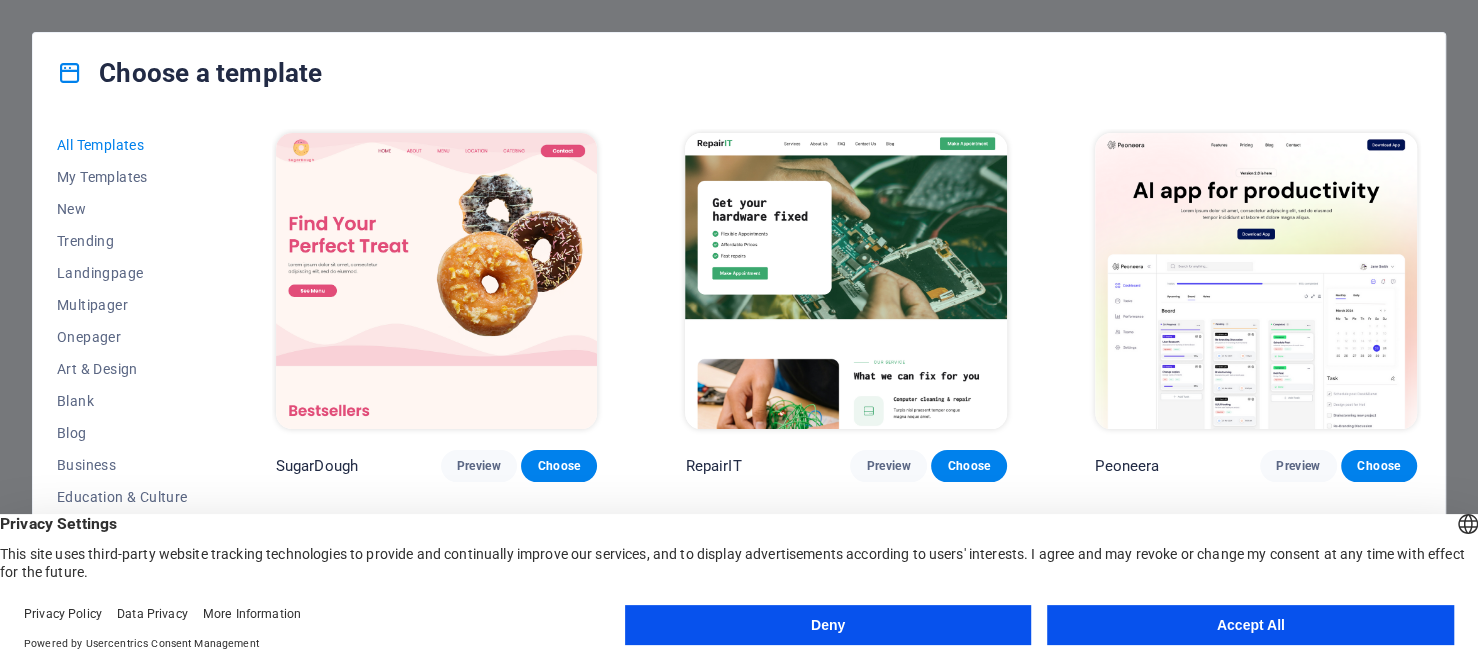 click on "Accept All" at bounding box center (1250, 625) 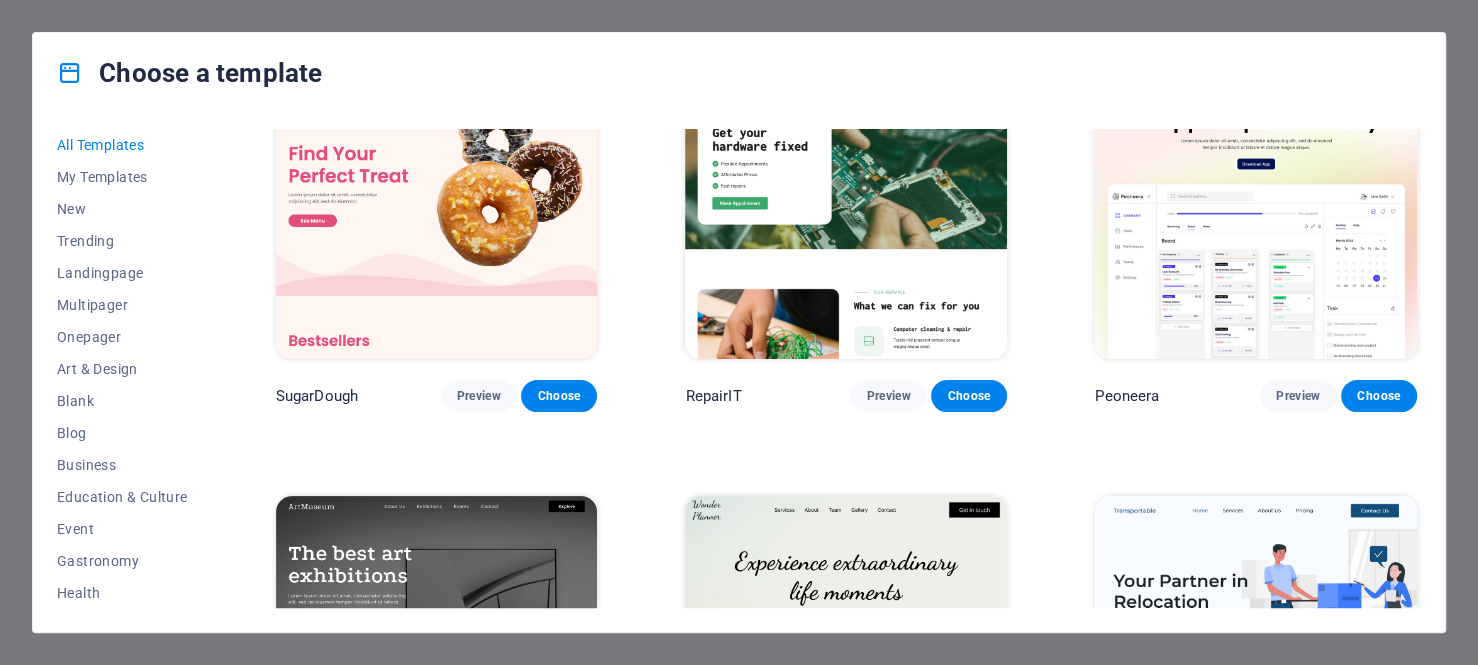 scroll, scrollTop: 100, scrollLeft: 0, axis: vertical 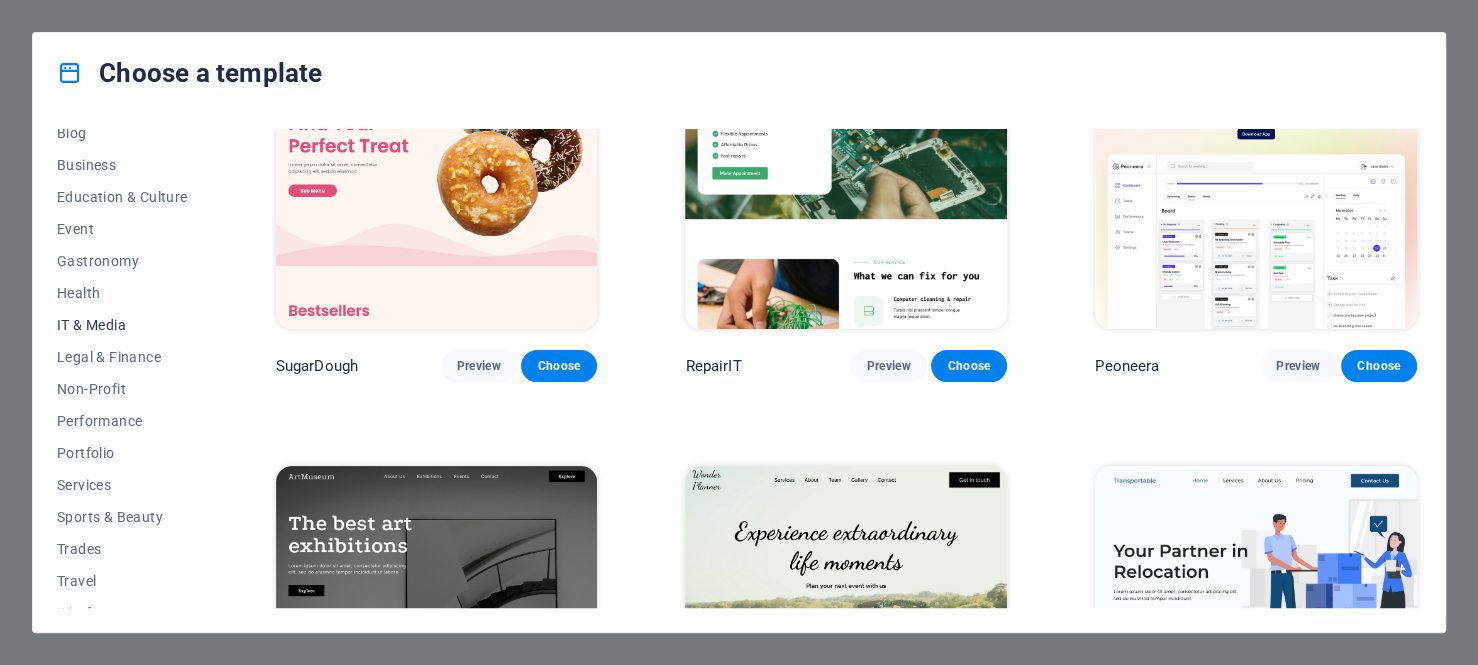 click on "IT & Media" at bounding box center (122, 325) 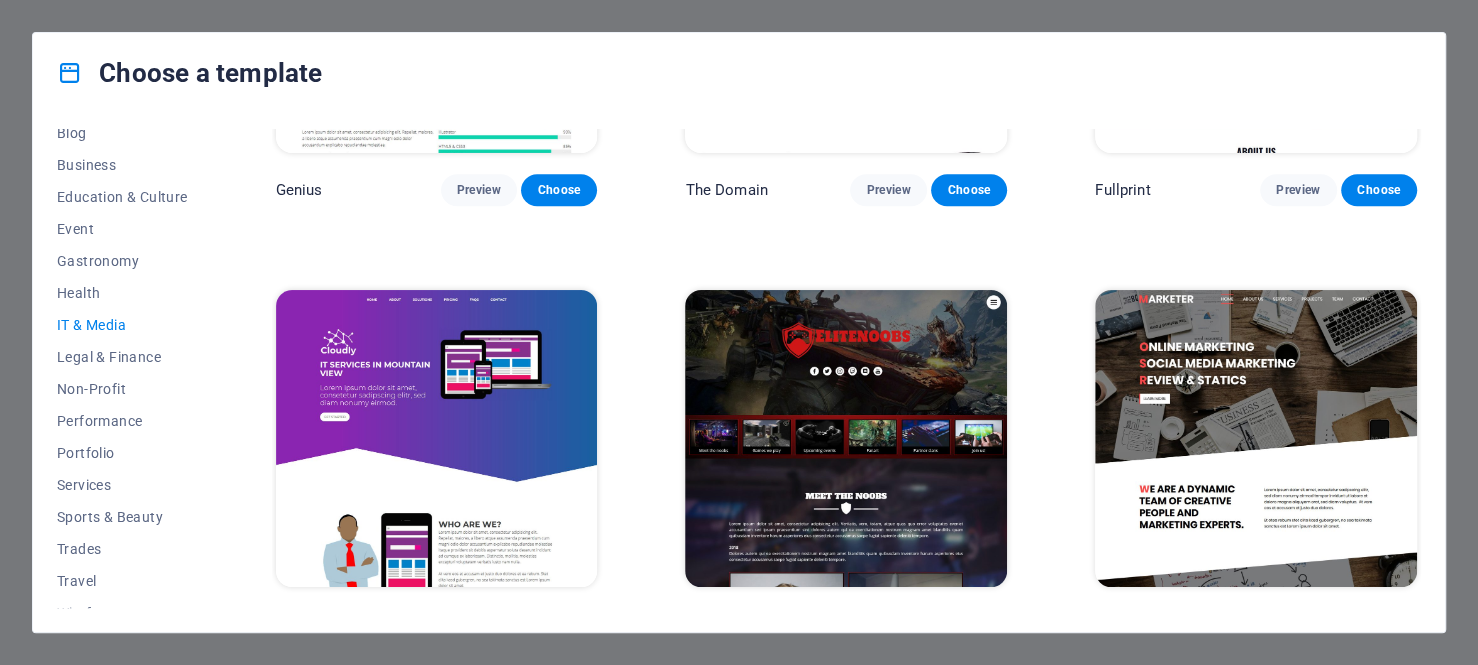 scroll, scrollTop: 1166, scrollLeft: 0, axis: vertical 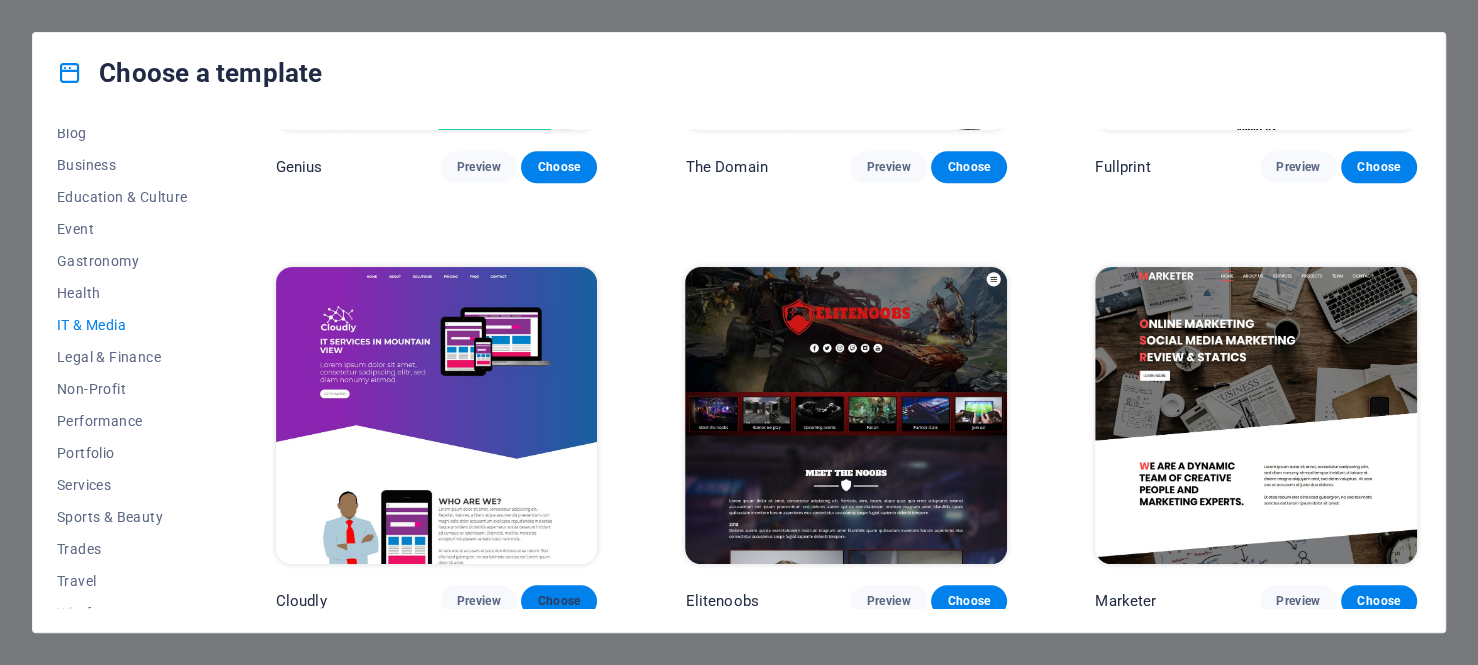 click on "Choose" at bounding box center [559, 601] 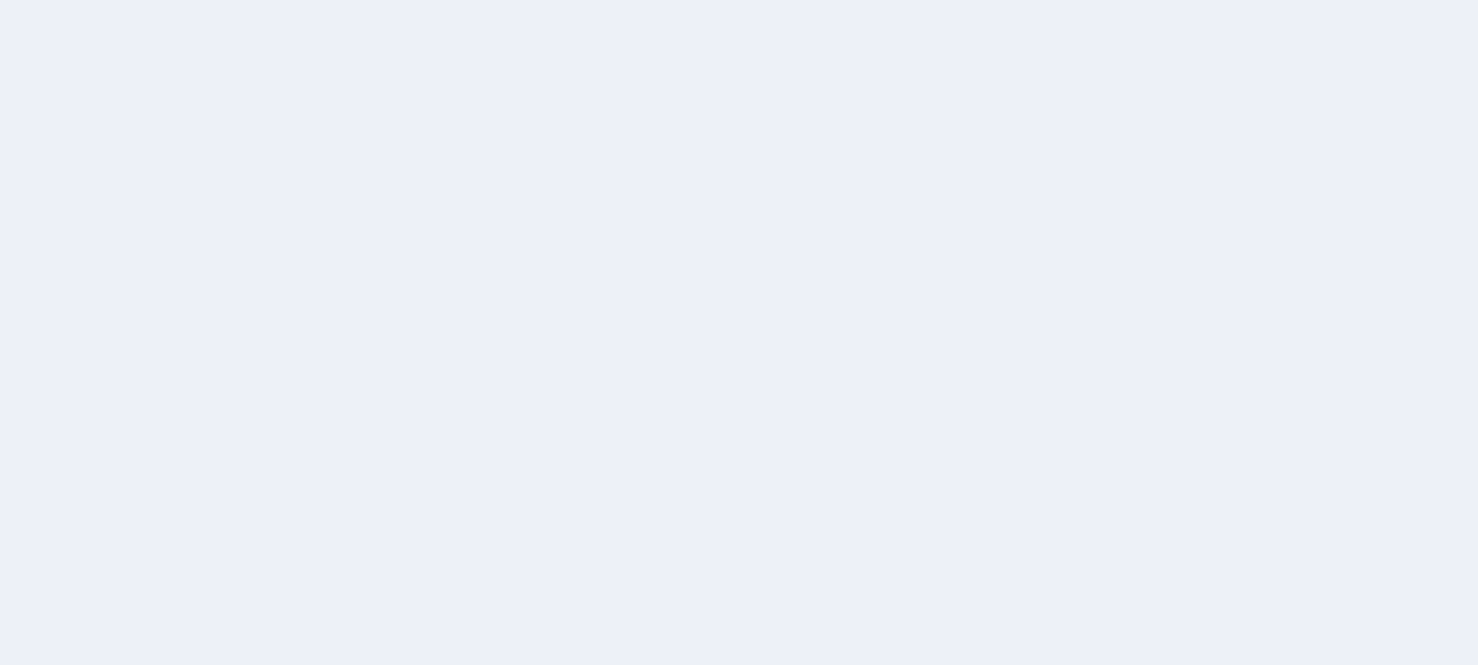 scroll, scrollTop: 0, scrollLeft: 0, axis: both 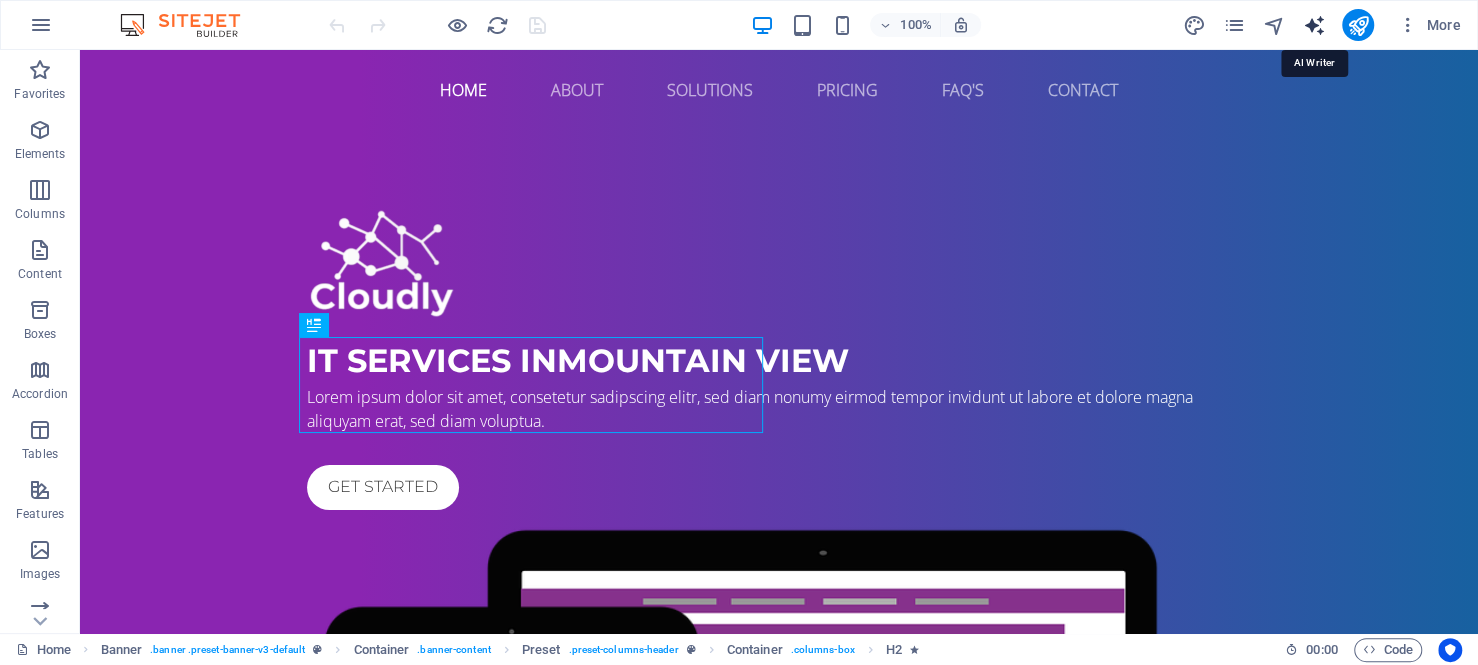 click at bounding box center (1313, 25) 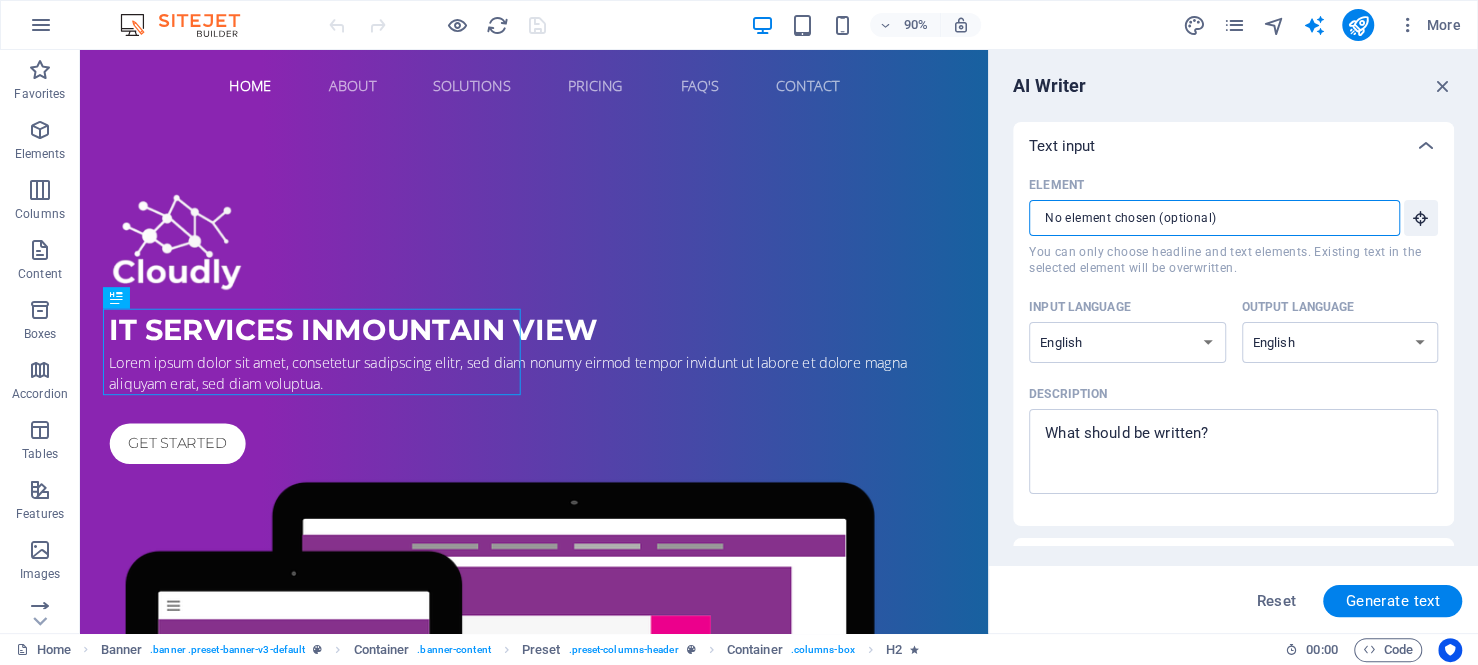 click on "Element ​ You can only choose headline and text elements. Existing text in the selected element will be overwritten." at bounding box center (1207, 218) 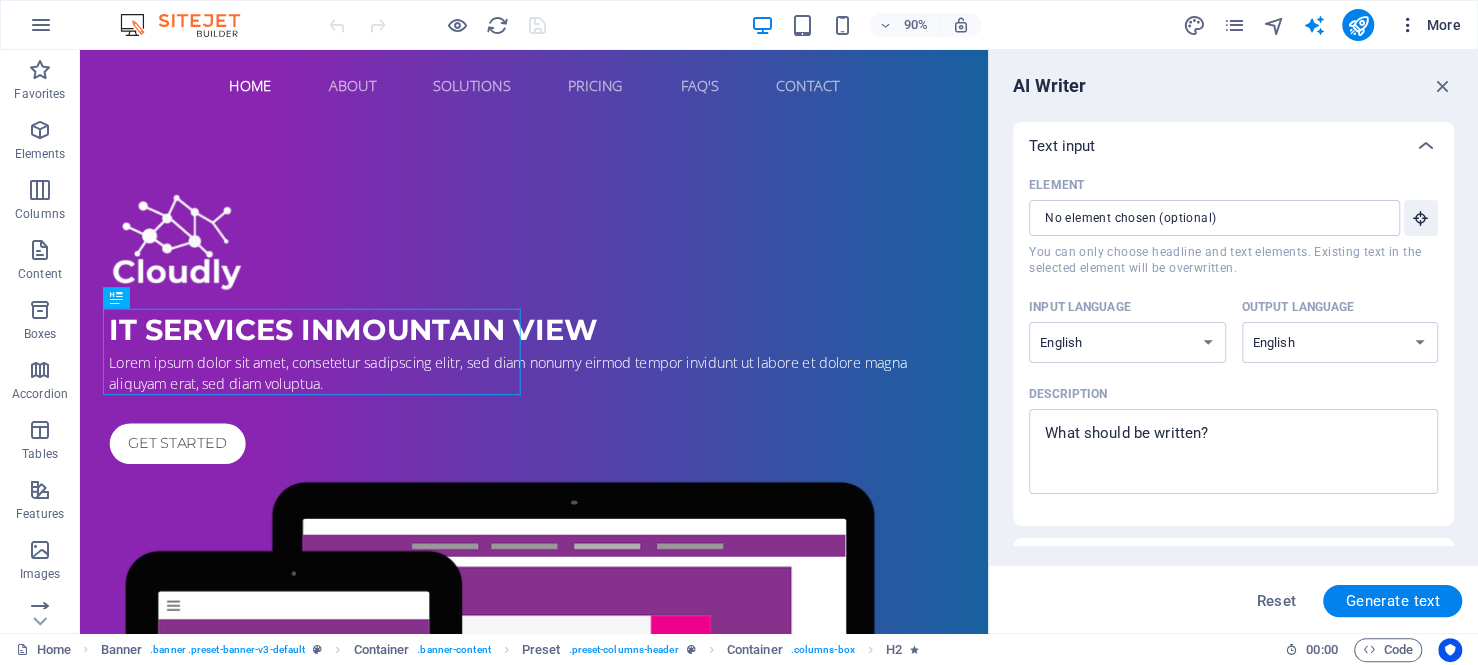 click at bounding box center (1408, 25) 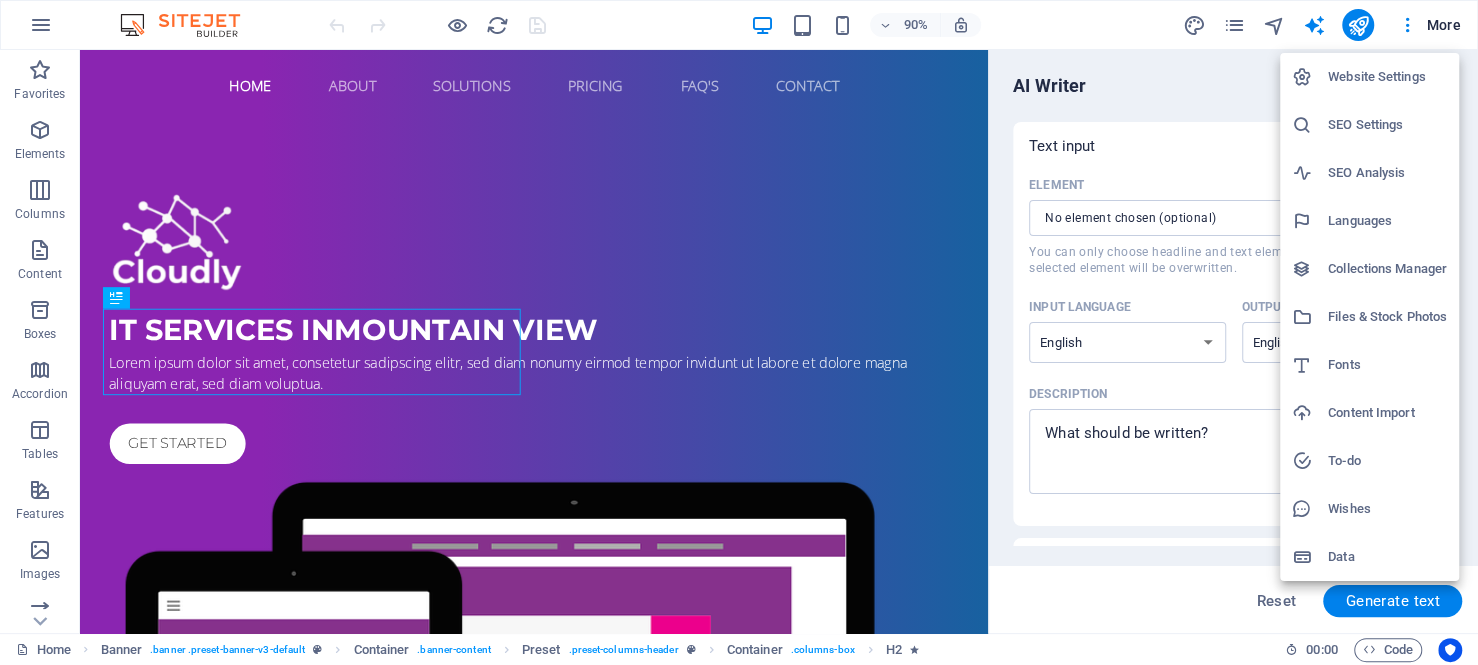 click at bounding box center [739, 332] 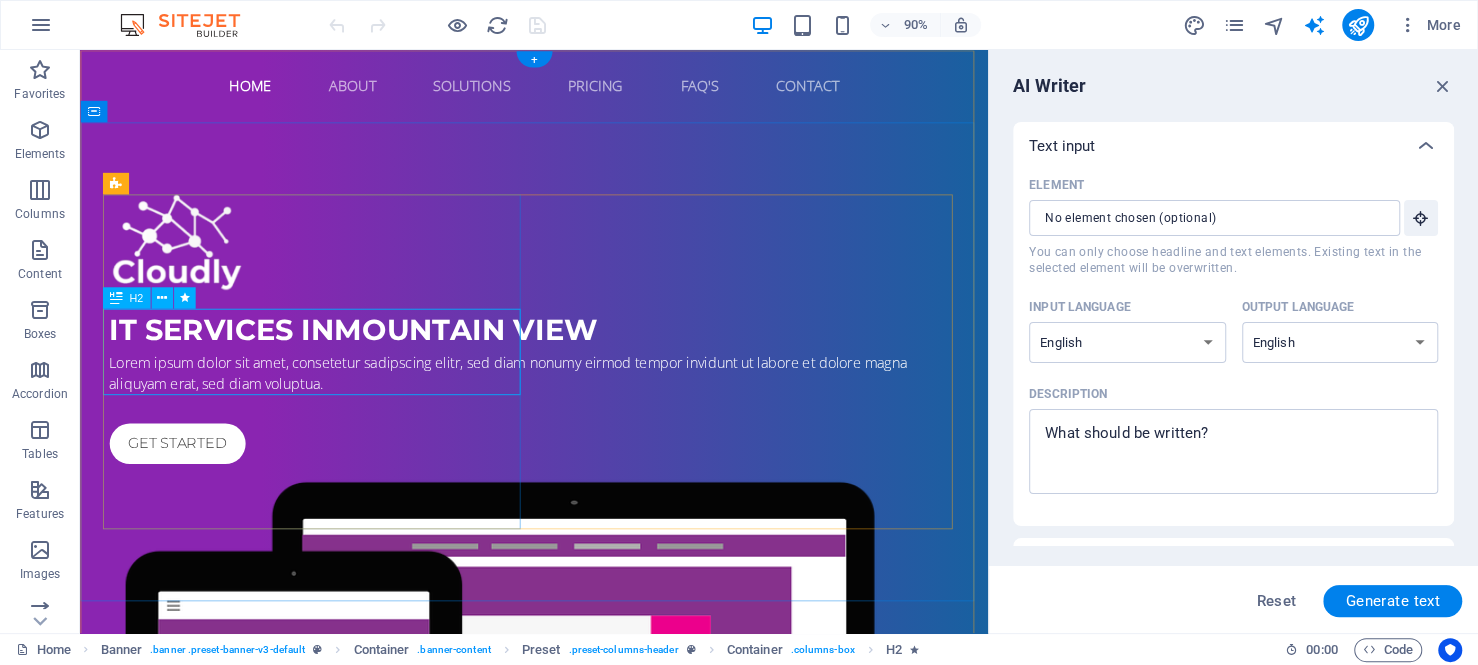 click on "IT Services in  [CITY]" at bounding box center [585, 361] 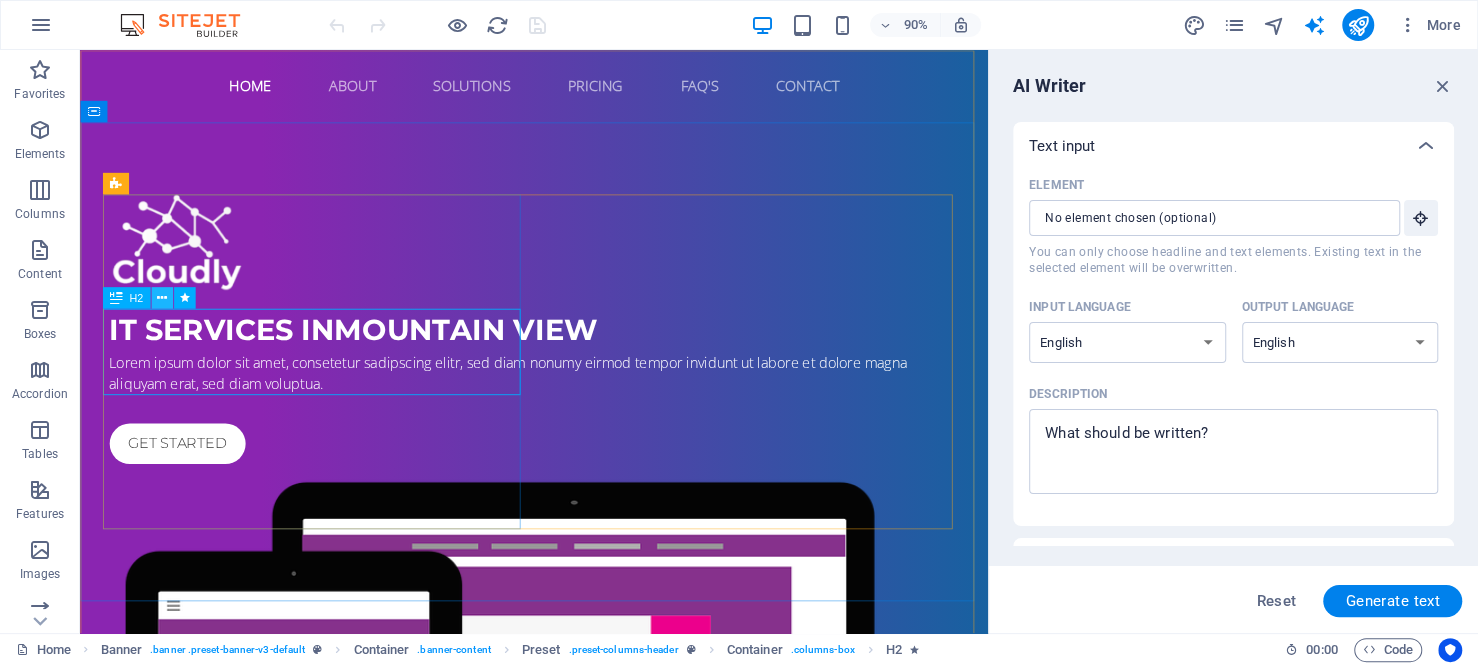 click at bounding box center (162, 297) 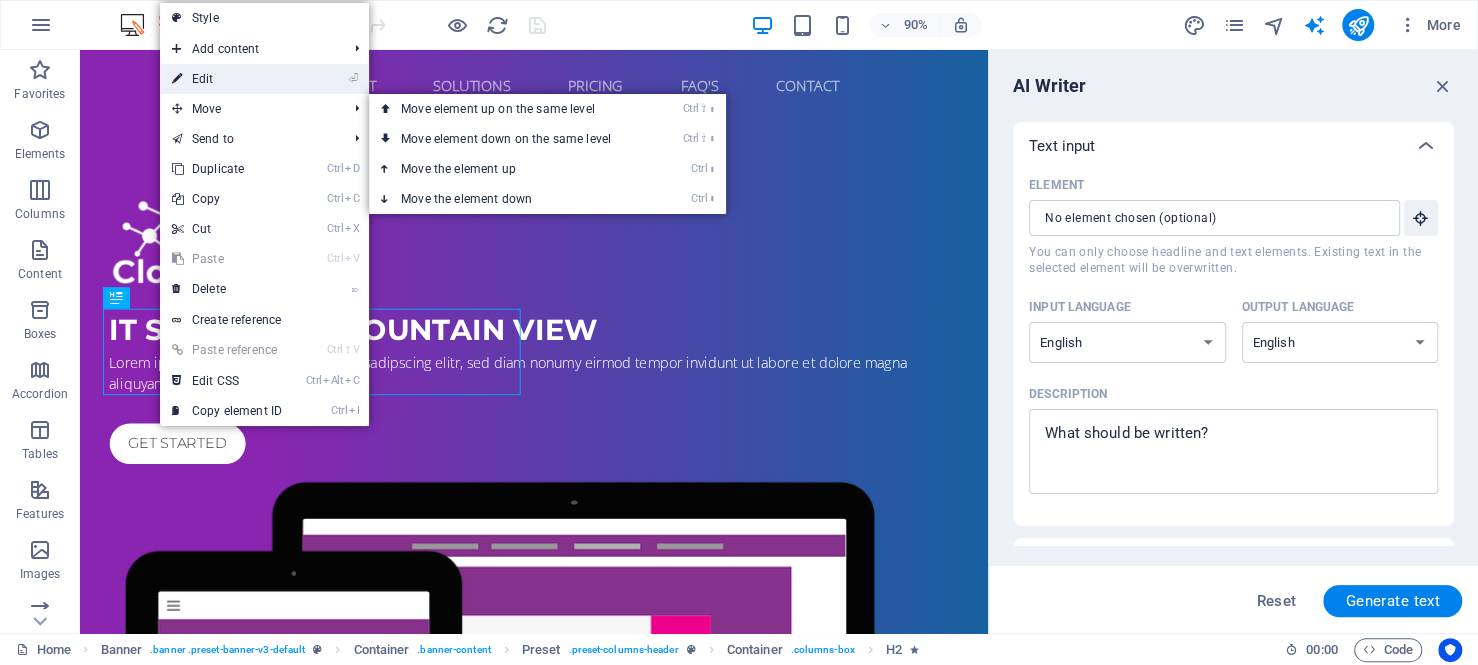 click on "⏎  Edit" at bounding box center [227, 79] 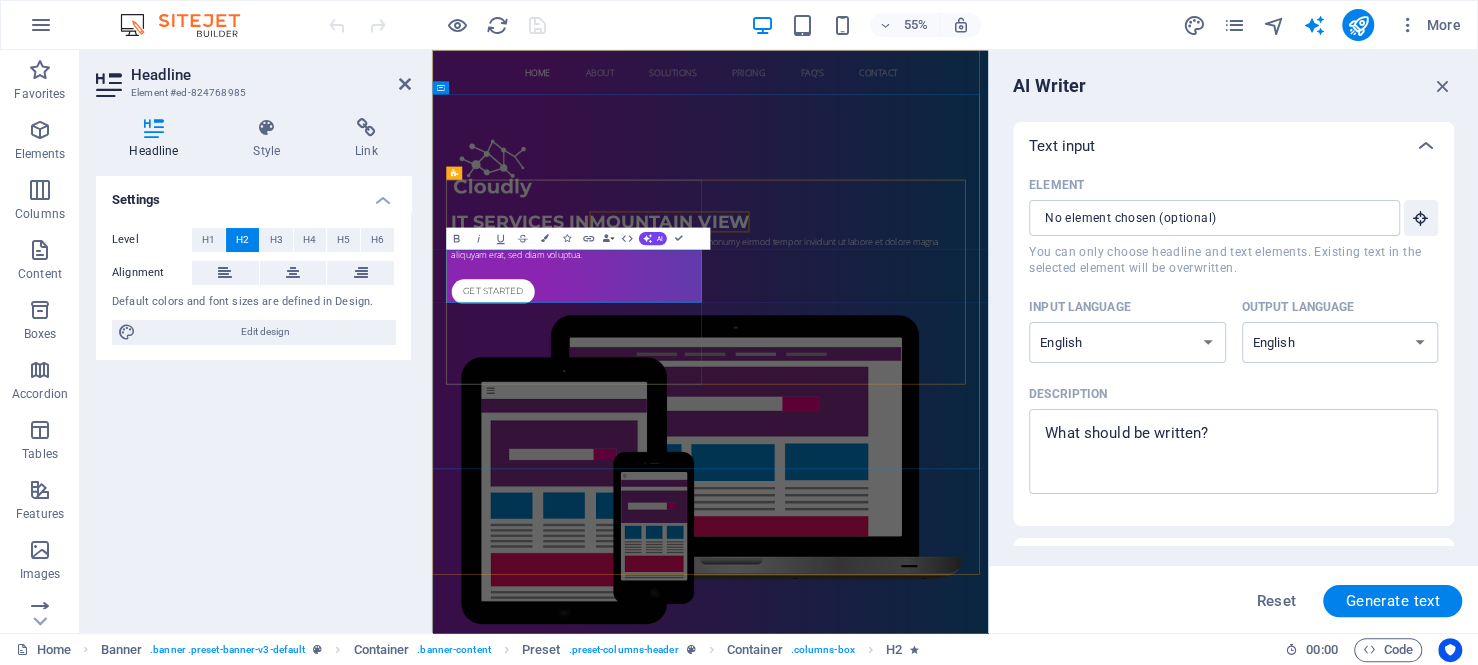 click on "IT Services in  [CITY]" at bounding box center [938, 361] 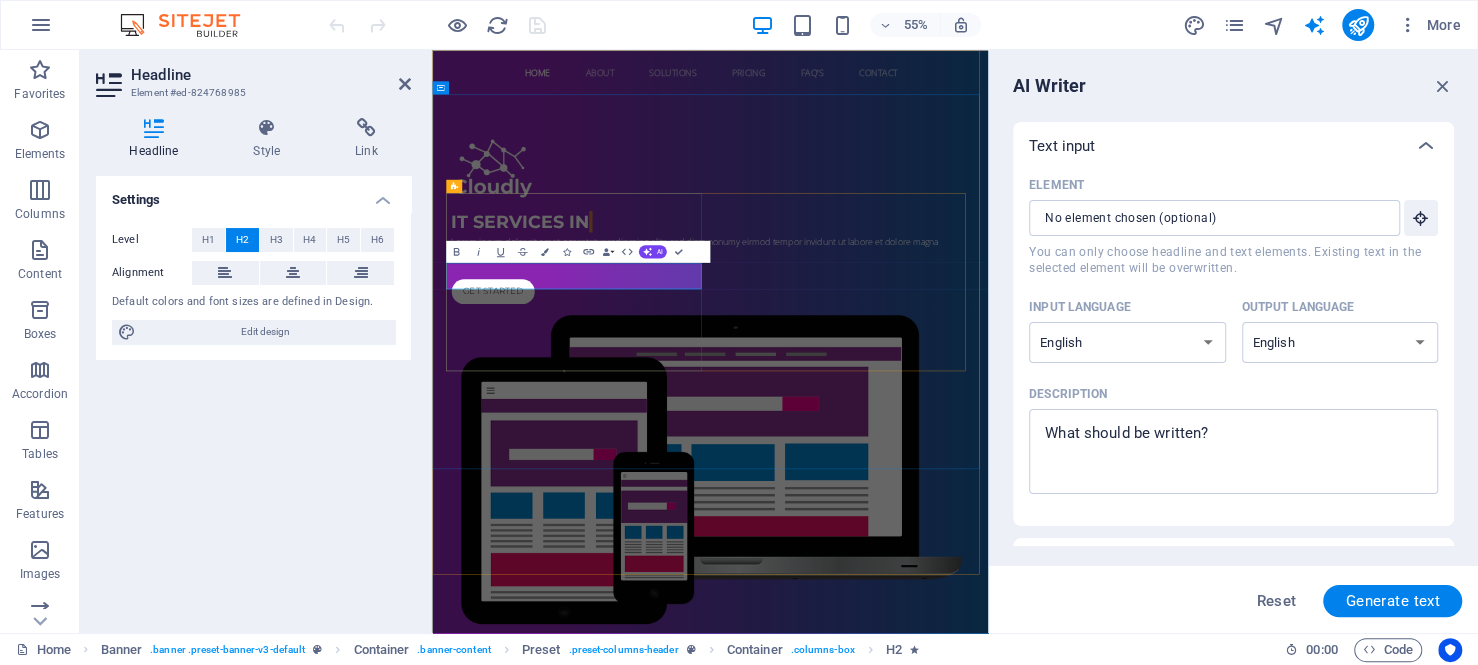 type 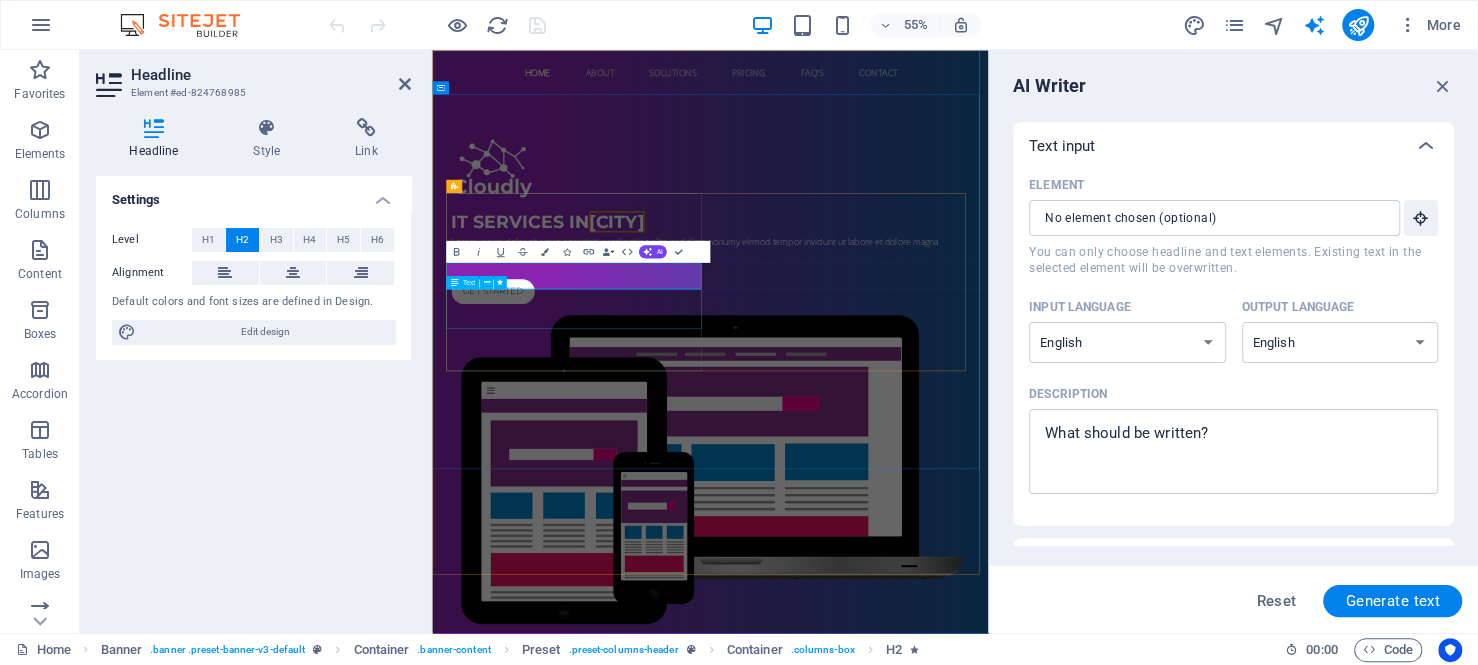 click on "Lorem ipsum dolor sit amet, consetetur sadipscing elitr, sed diam nonumy eirmod tempor invidunt ut labore et dolore magna aliquyam erat, sed diam voluptua." at bounding box center (938, 409) 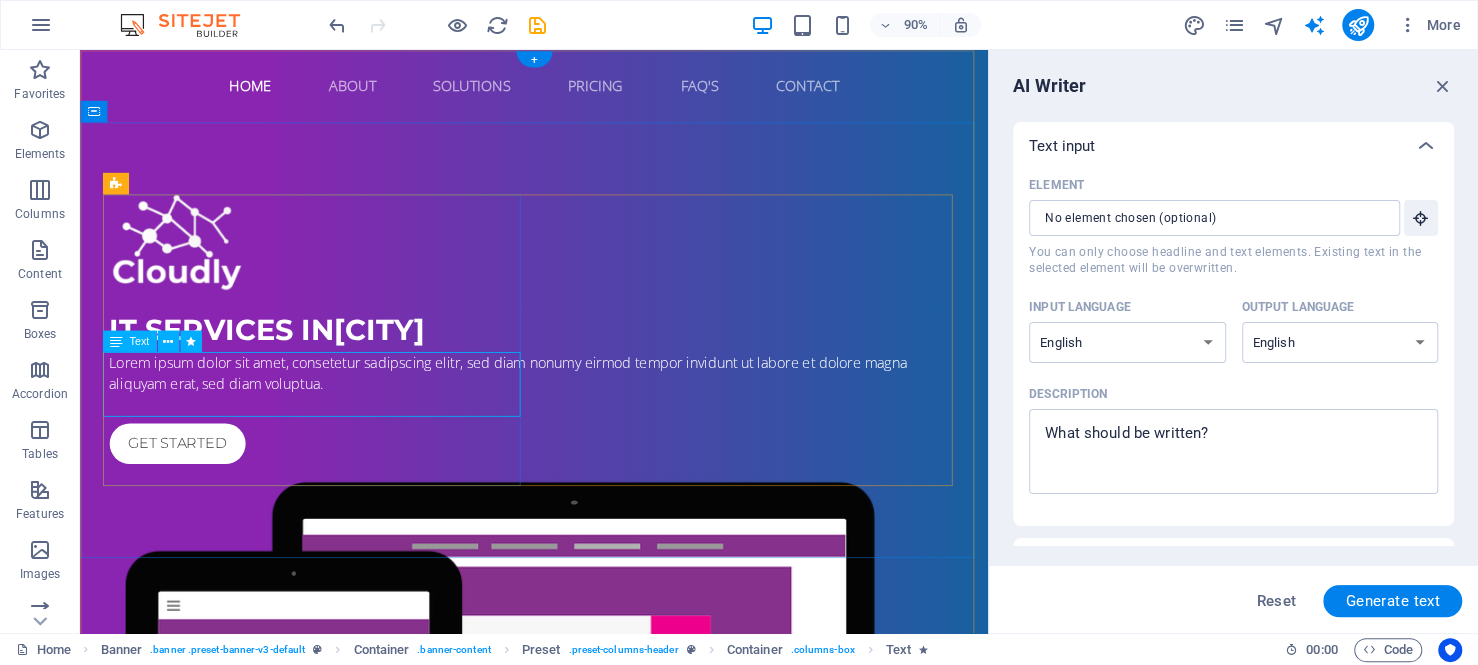click on "Lorem ipsum dolor sit amet, consetetur sadipscing elitr, sed diam nonumy eirmod tempor invidunt ut labore et dolore magna aliquyam erat, sed diam voluptua." at bounding box center [585, 409] 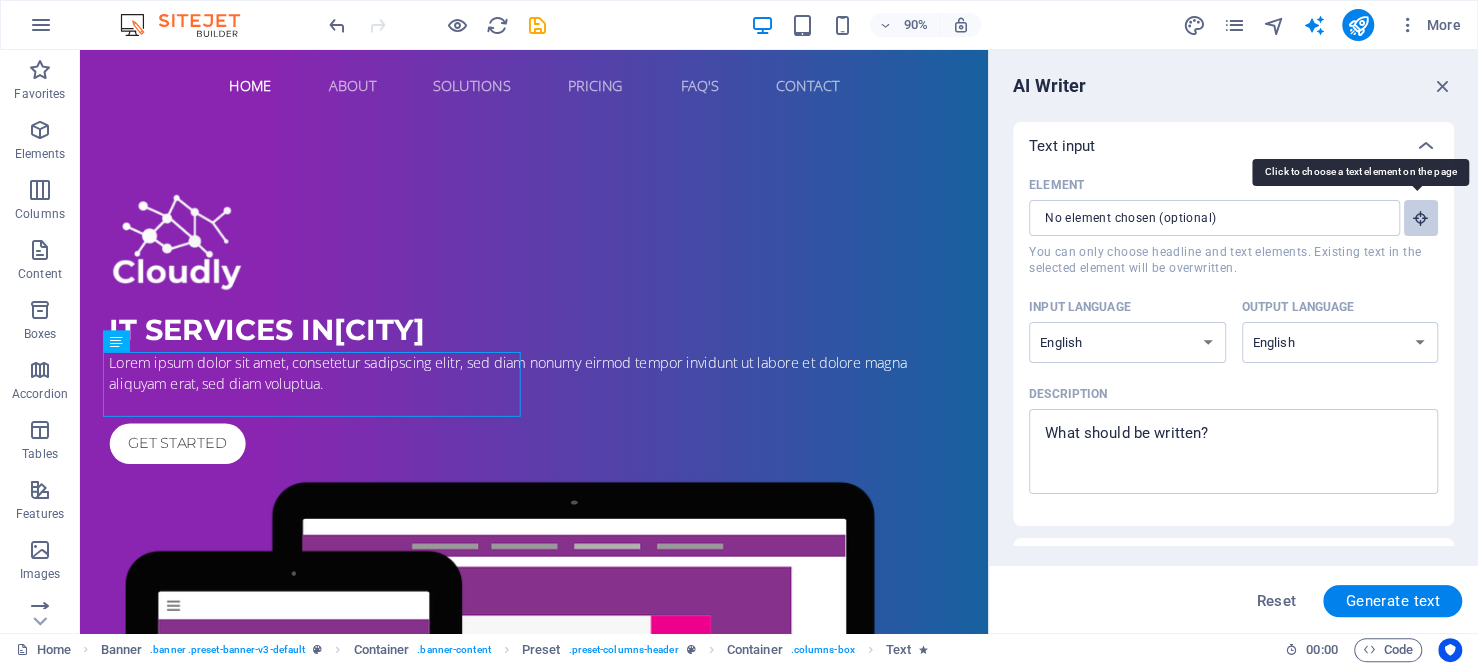 click on "Element ​ You can only choose headline and text elements. Existing text in the selected element will be overwritten." at bounding box center [1421, 218] 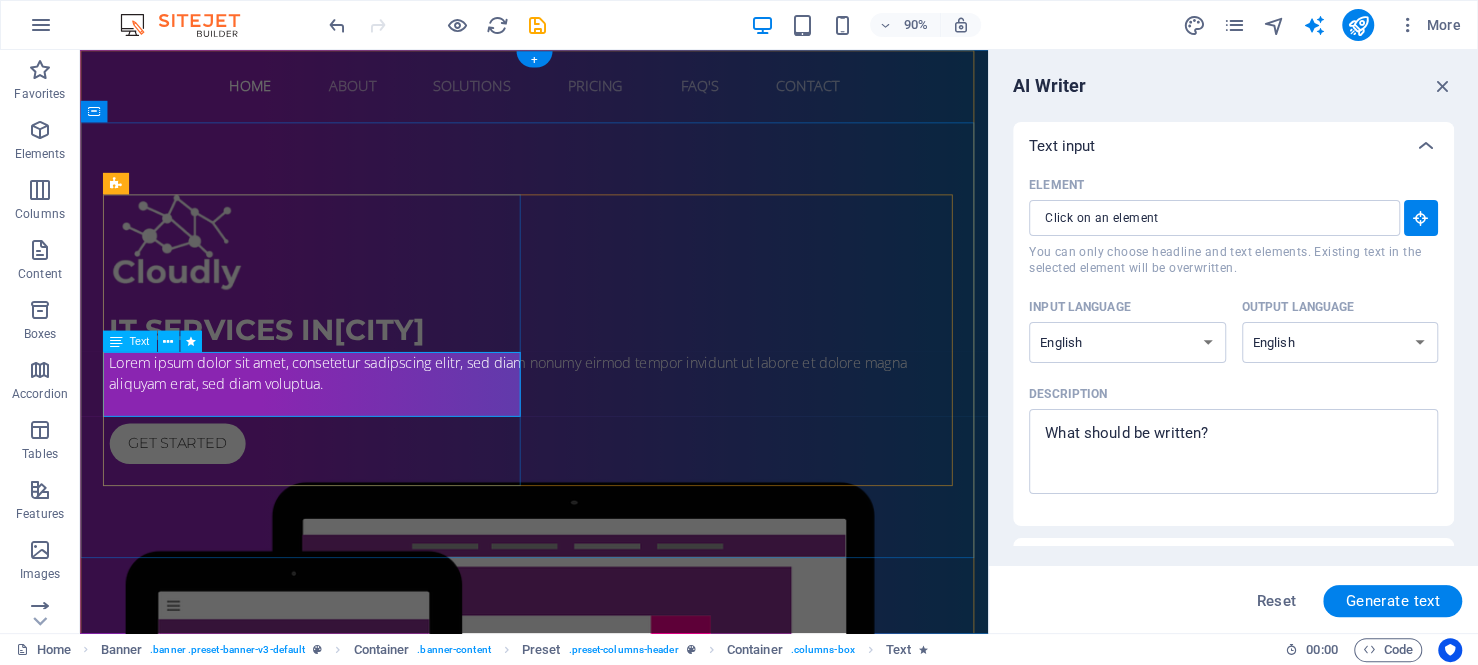 click on "Lorem ipsum dolor sit amet, consetetur sadipscing elitr, sed diam nonumy eirmod tempor invidunt ut labore et dolore magna aliquyam erat, sed diam voluptua." at bounding box center (585, 409) 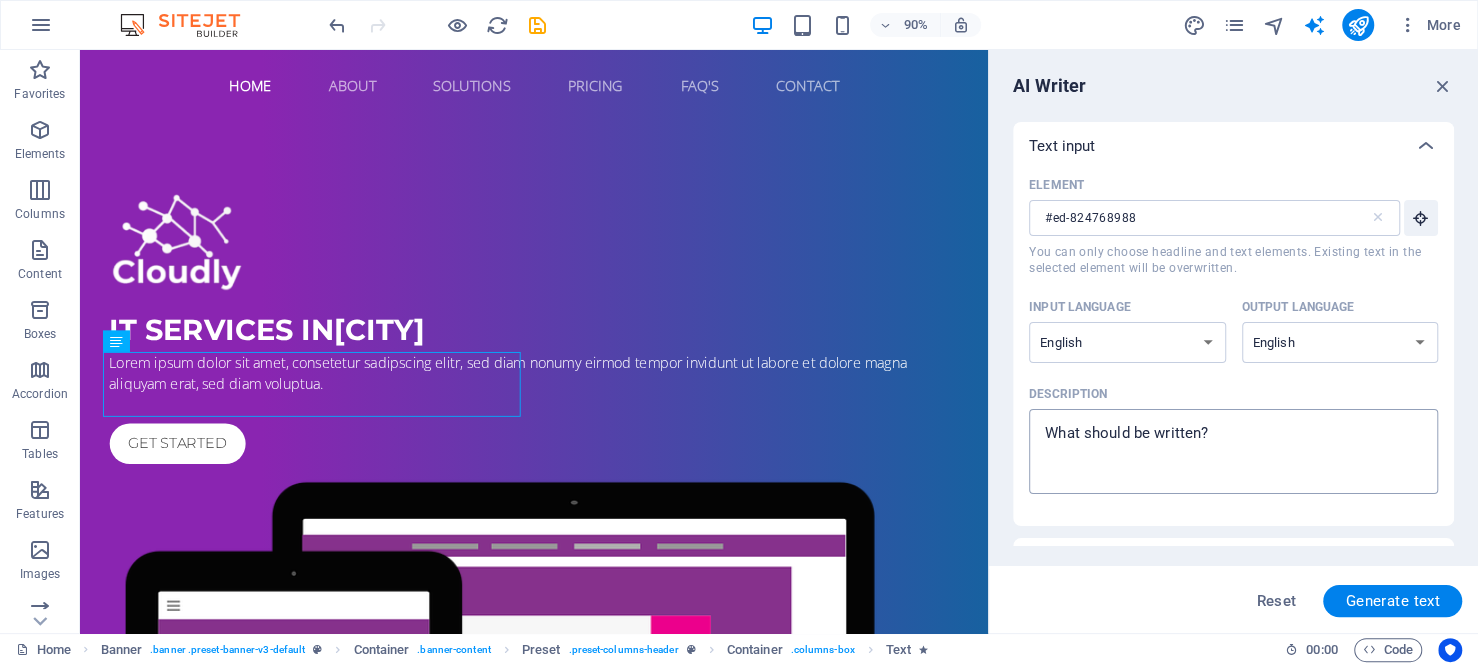 click on "Description x ​" at bounding box center [1233, 451] 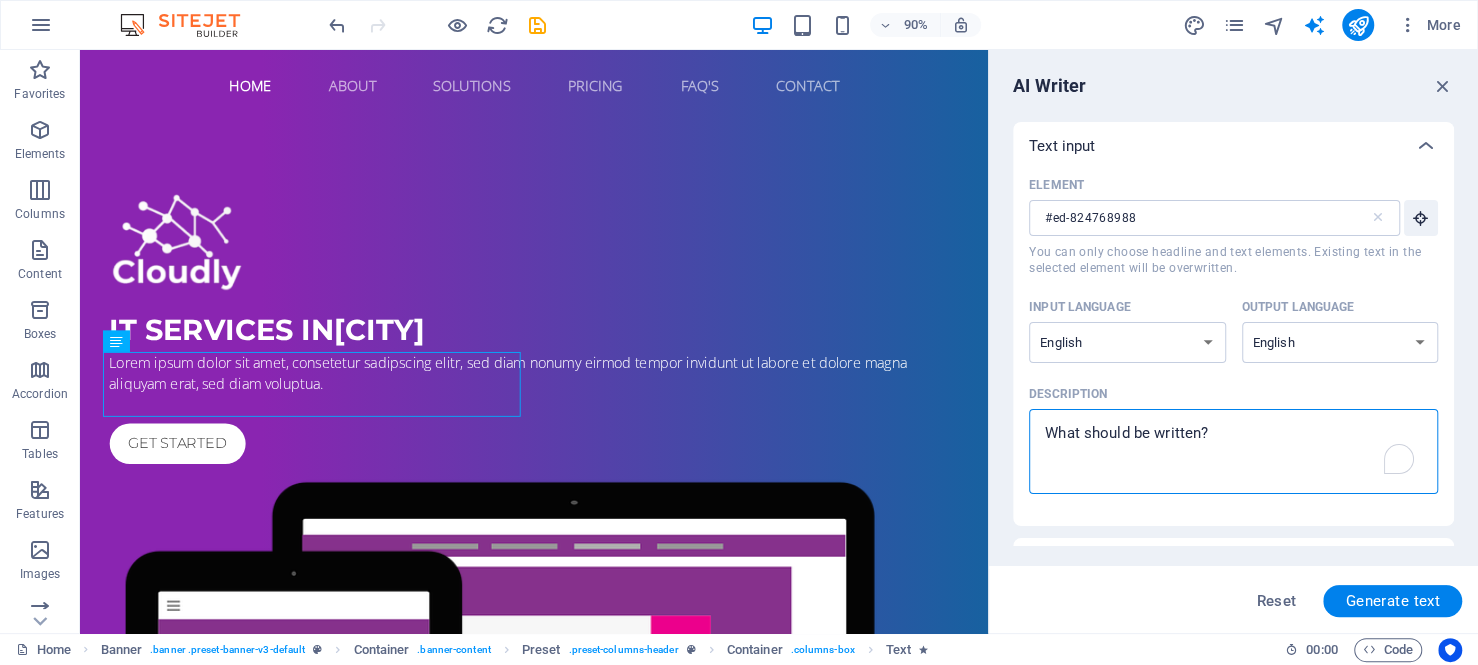type on "q" 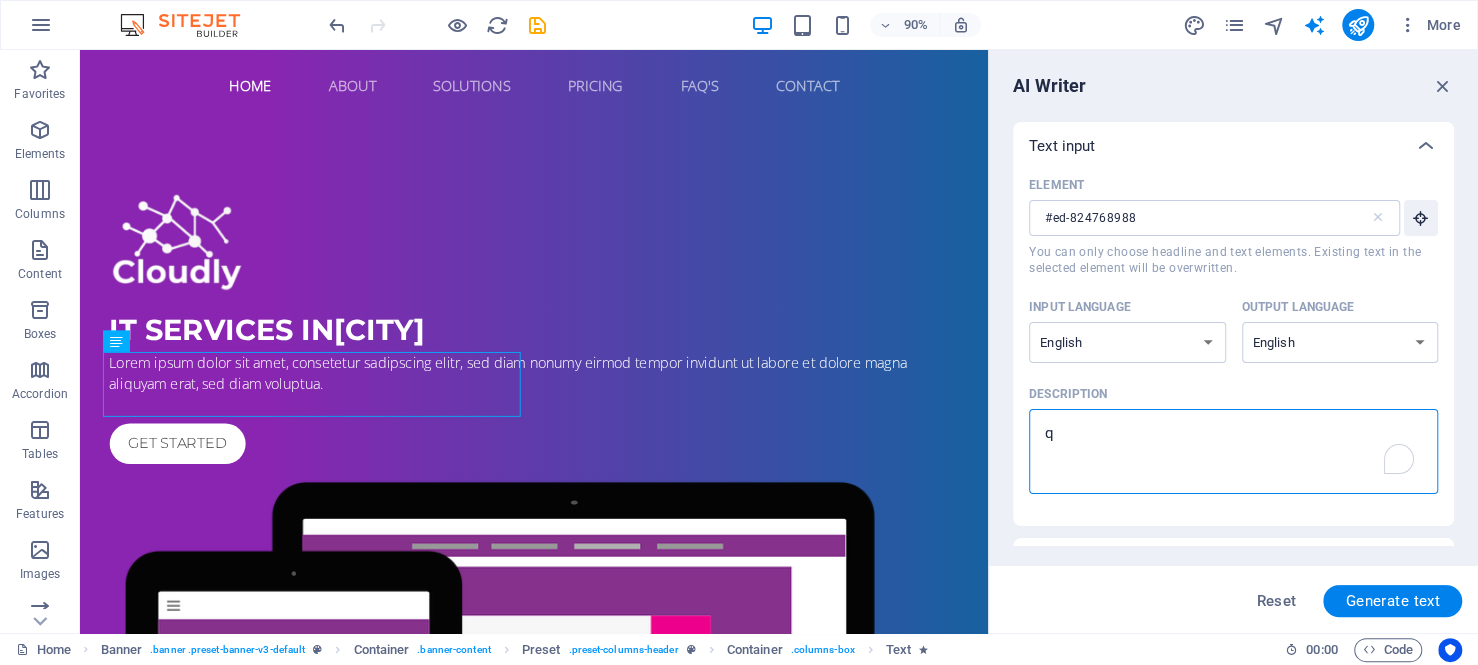 type on "qT" 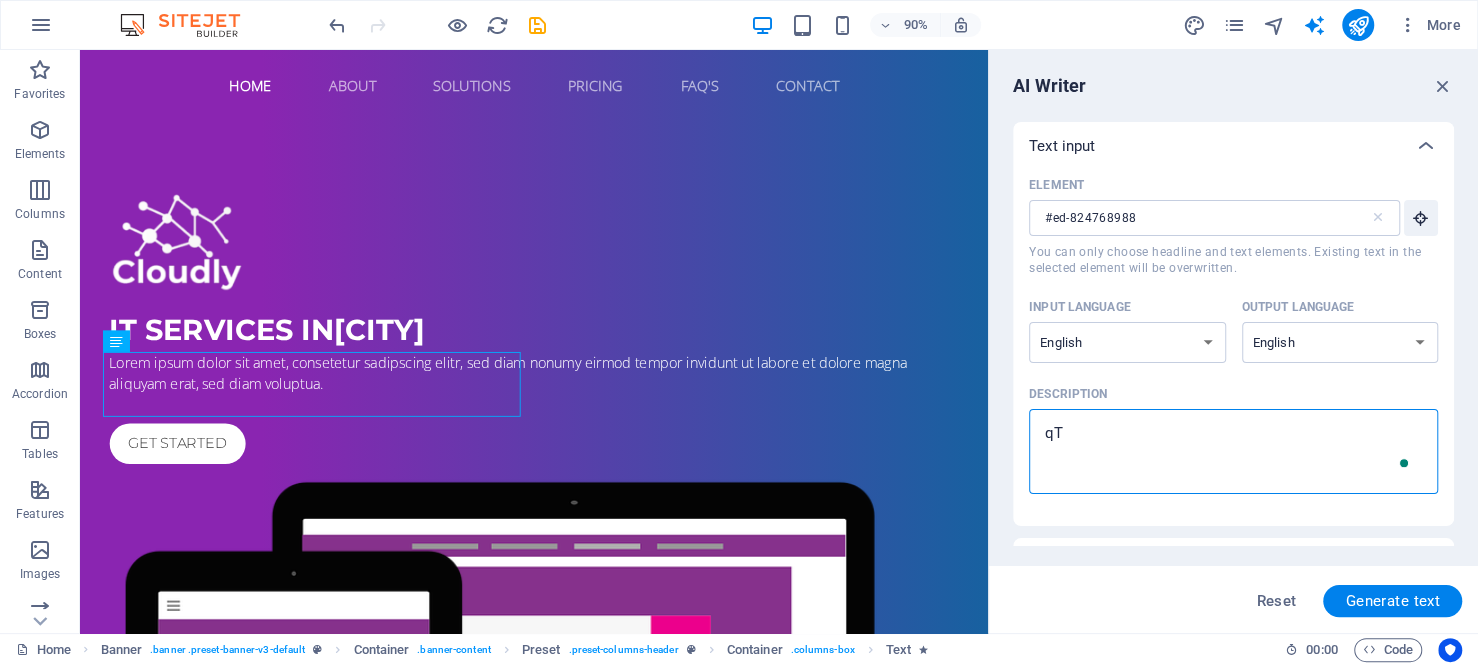 type on "qTR" 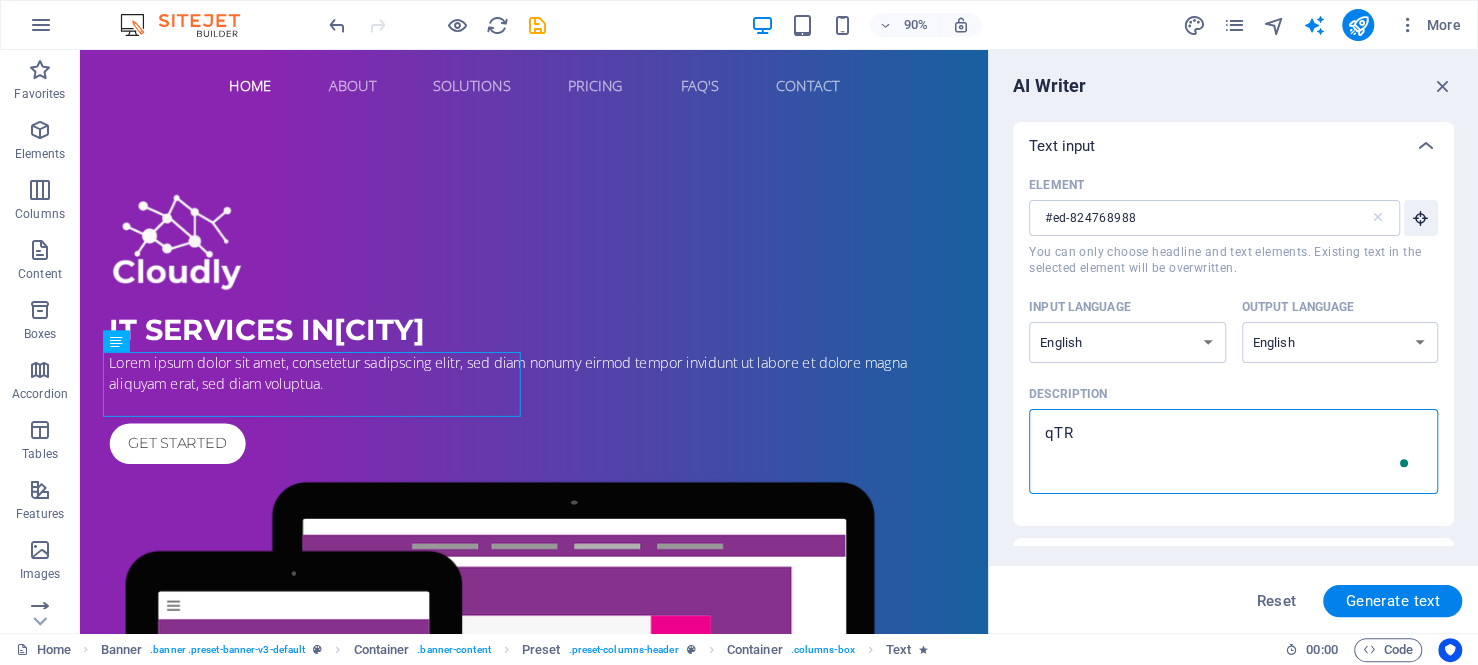type on "qT" 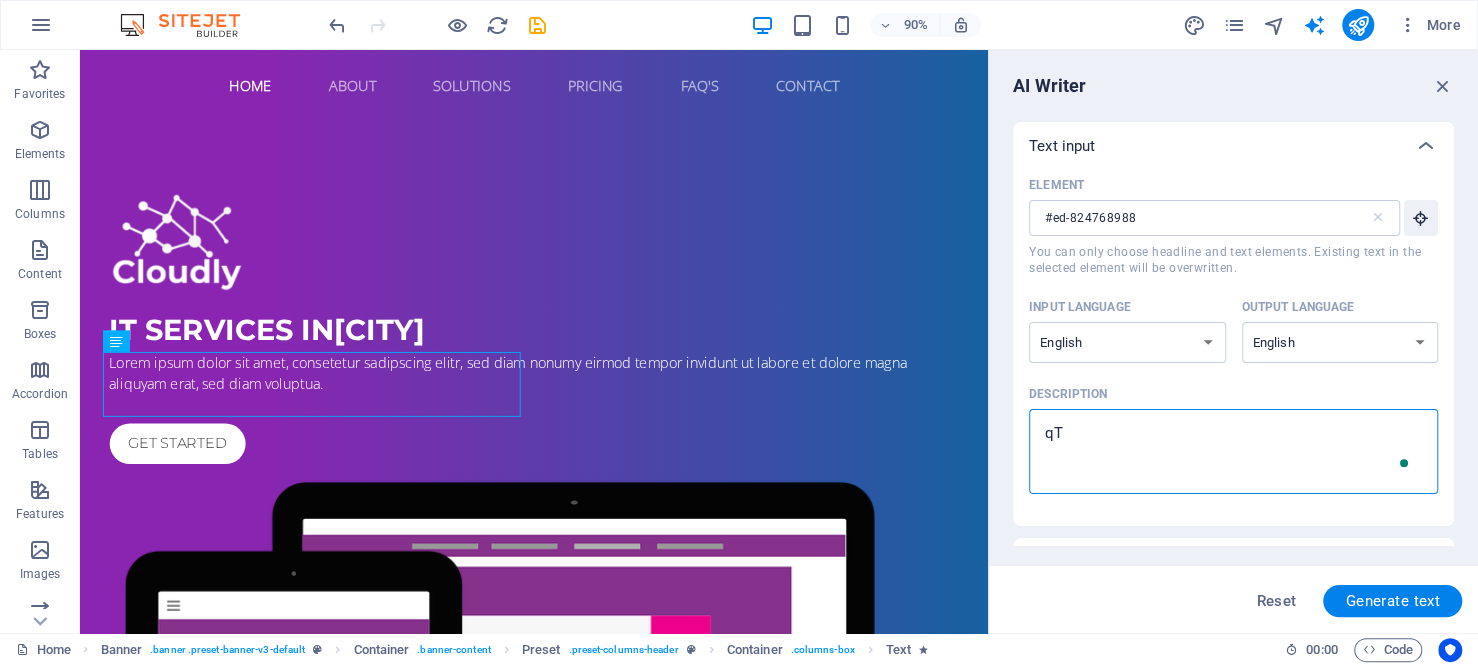 type on "q" 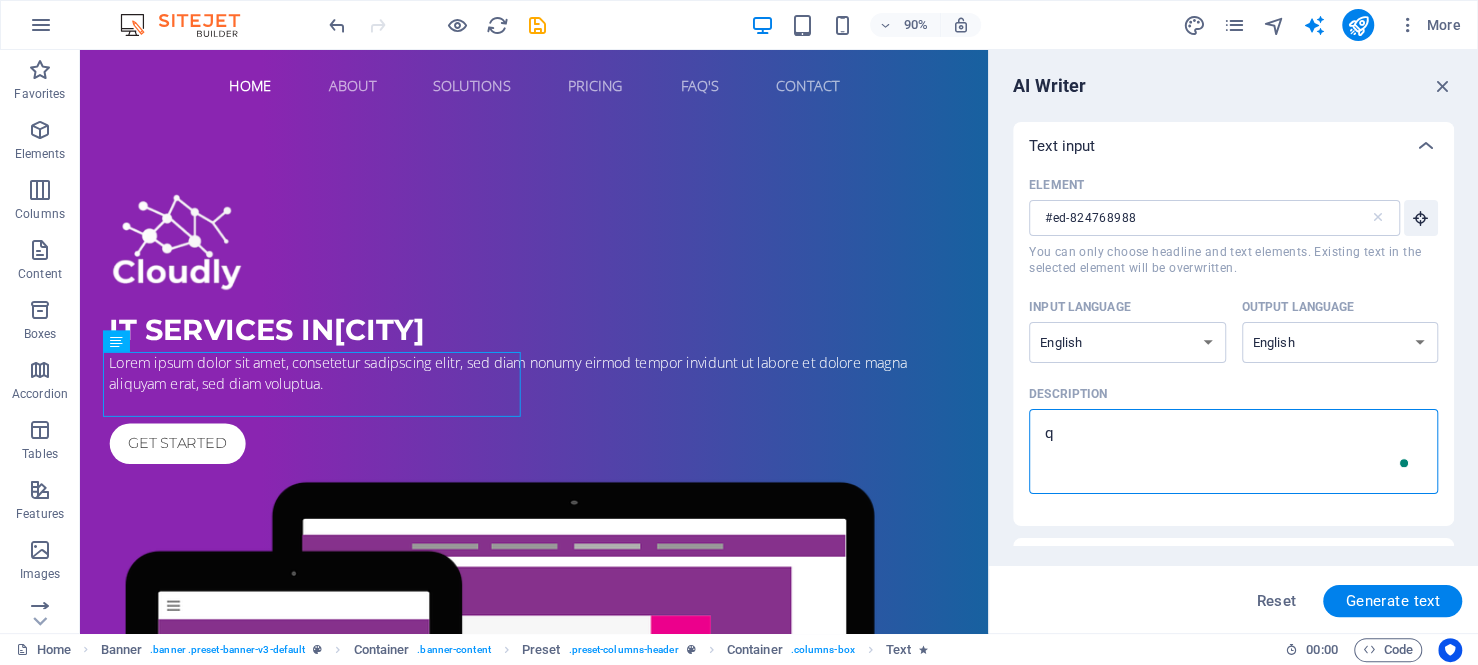 type 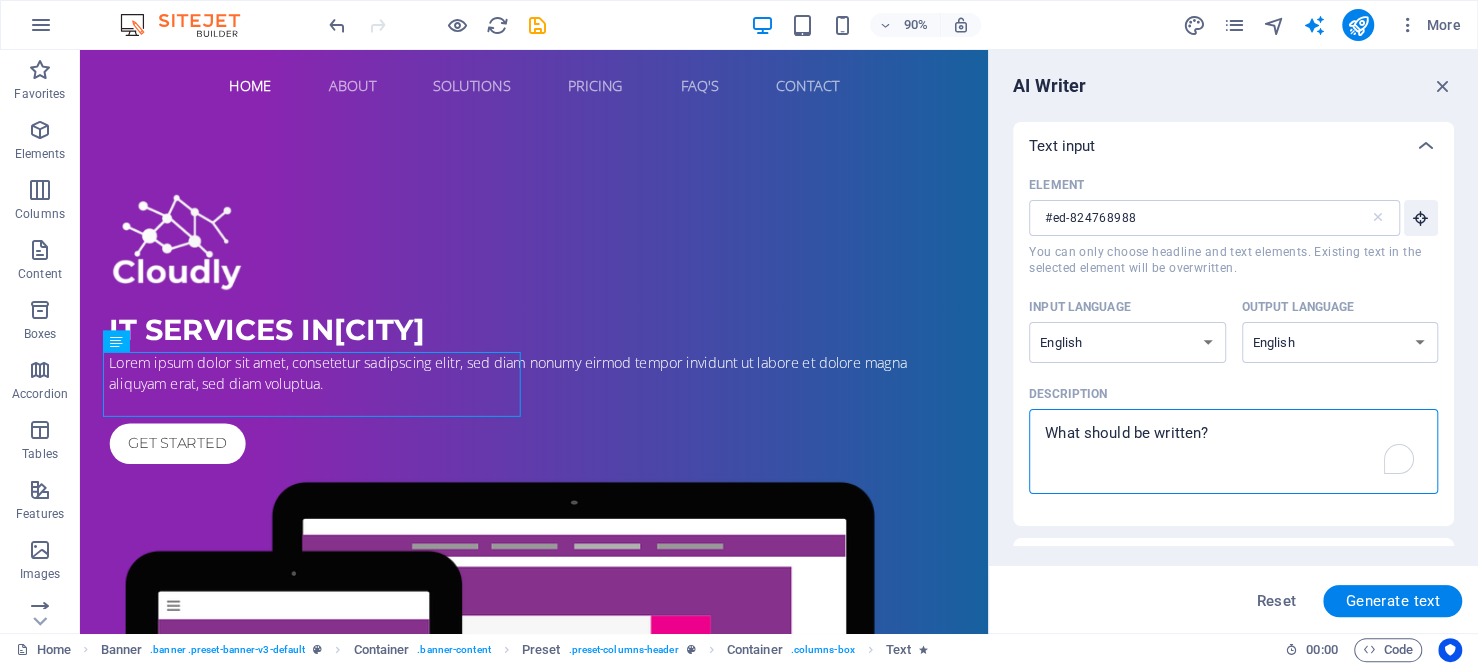 type on "Q" 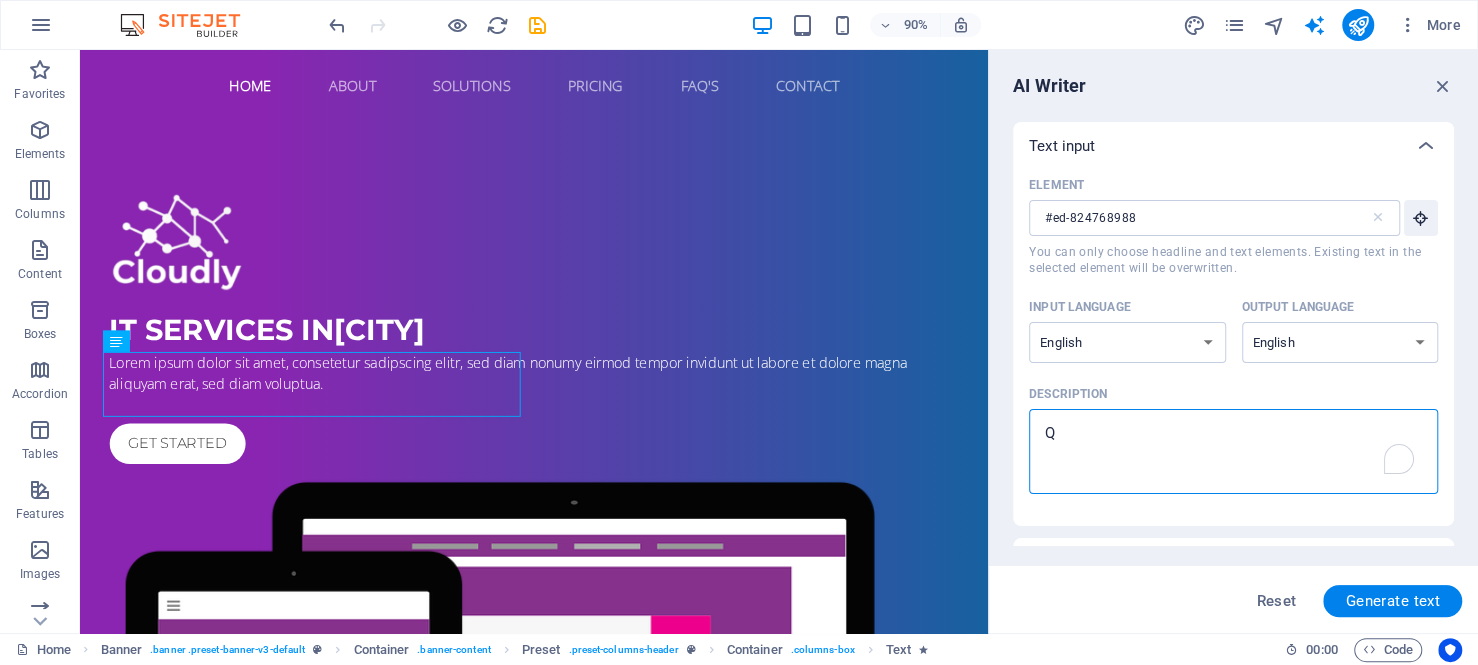type on "Qt" 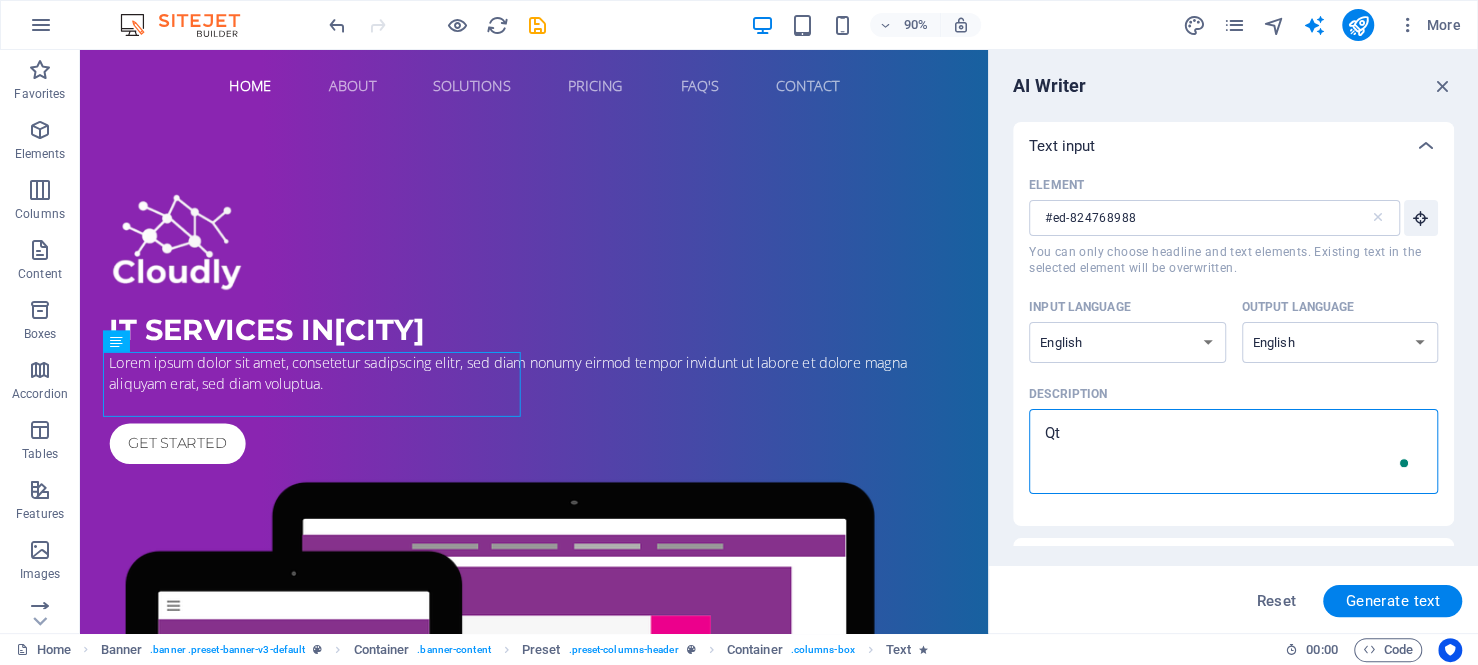 type on "Qtr" 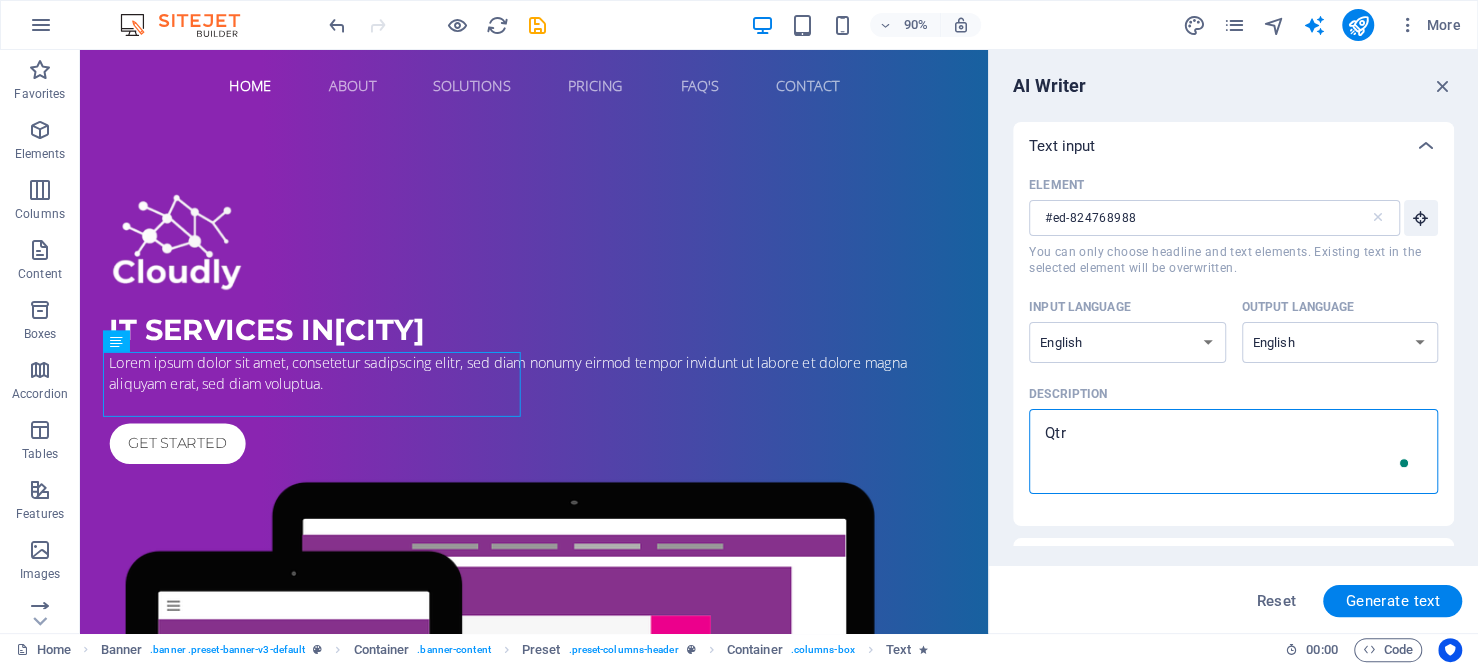 type on "Qtr1" 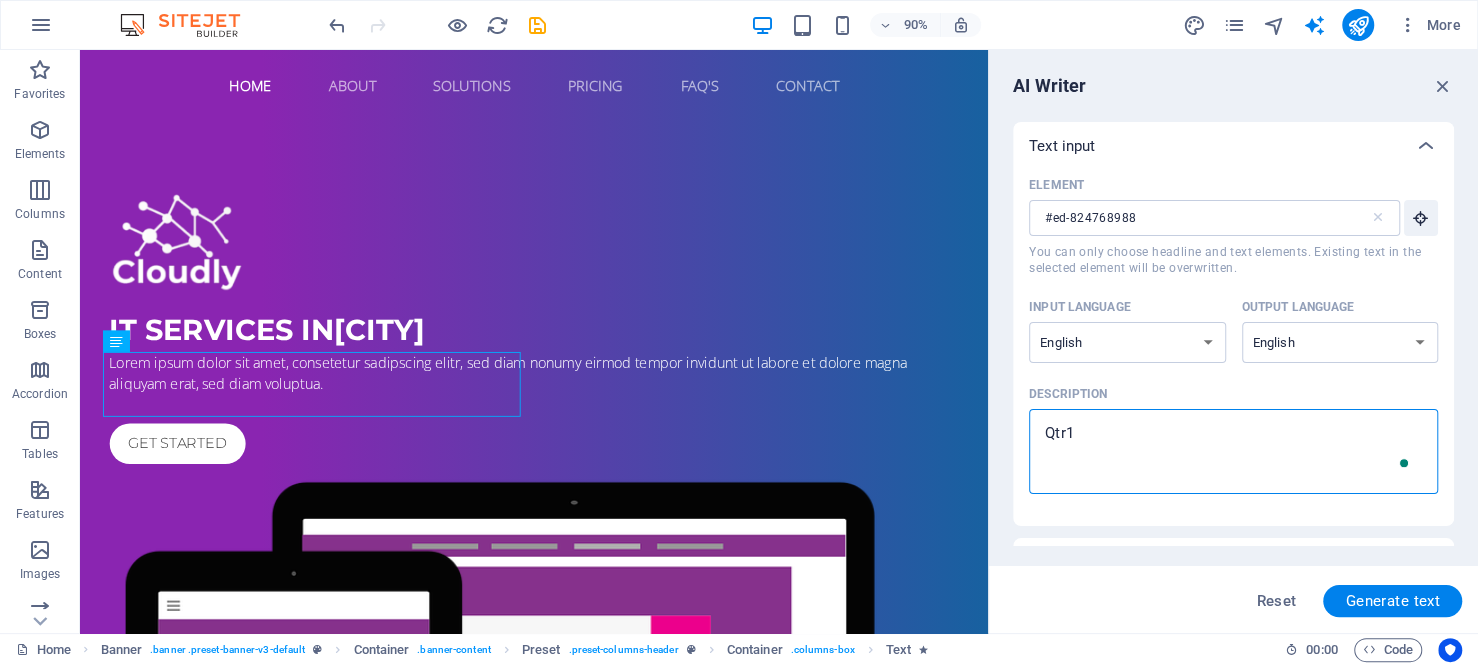 type on "Qtr1" 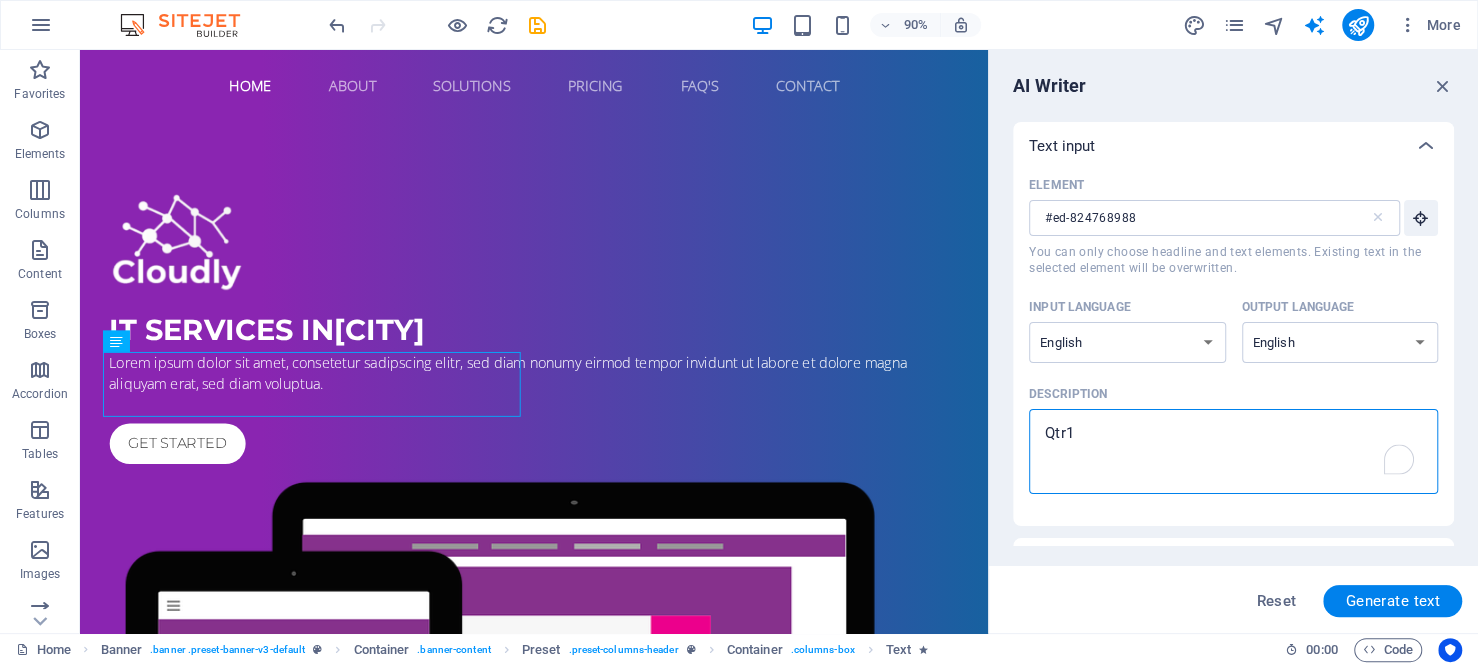 type on "Qtr1 S" 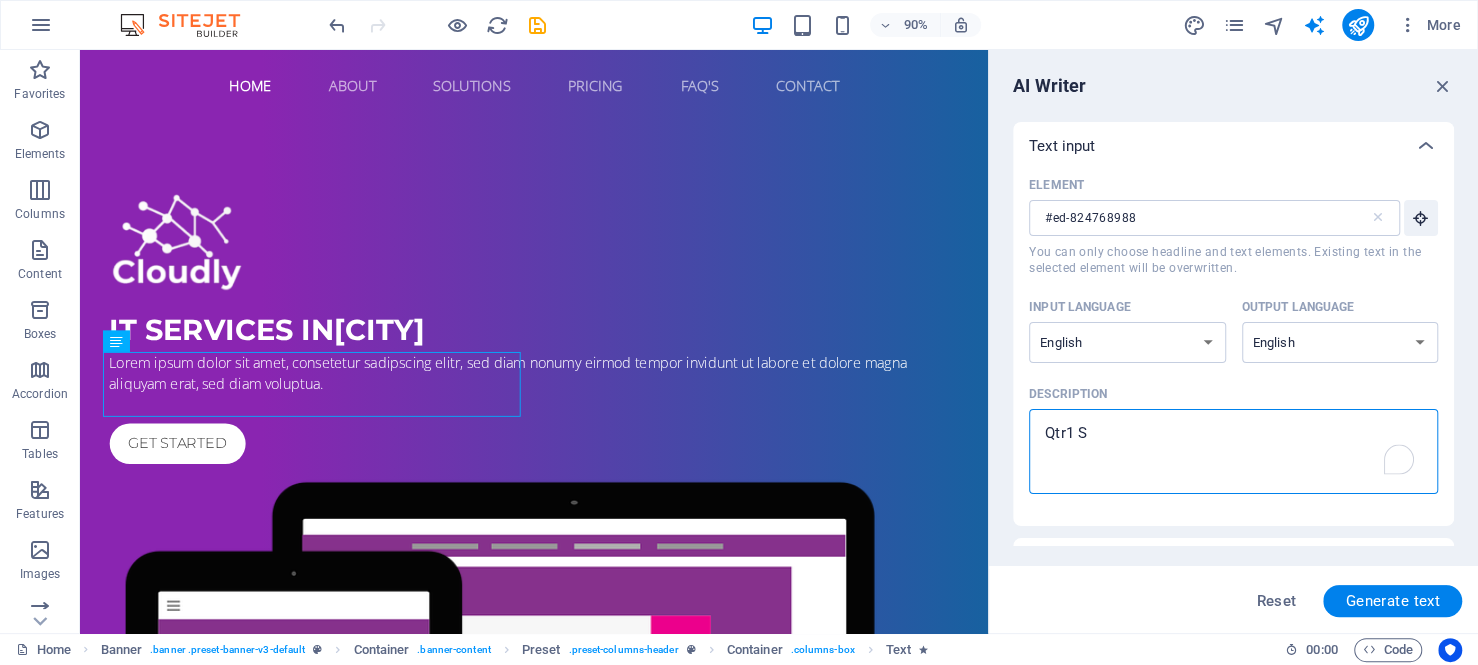 type on "Qtr1 So" 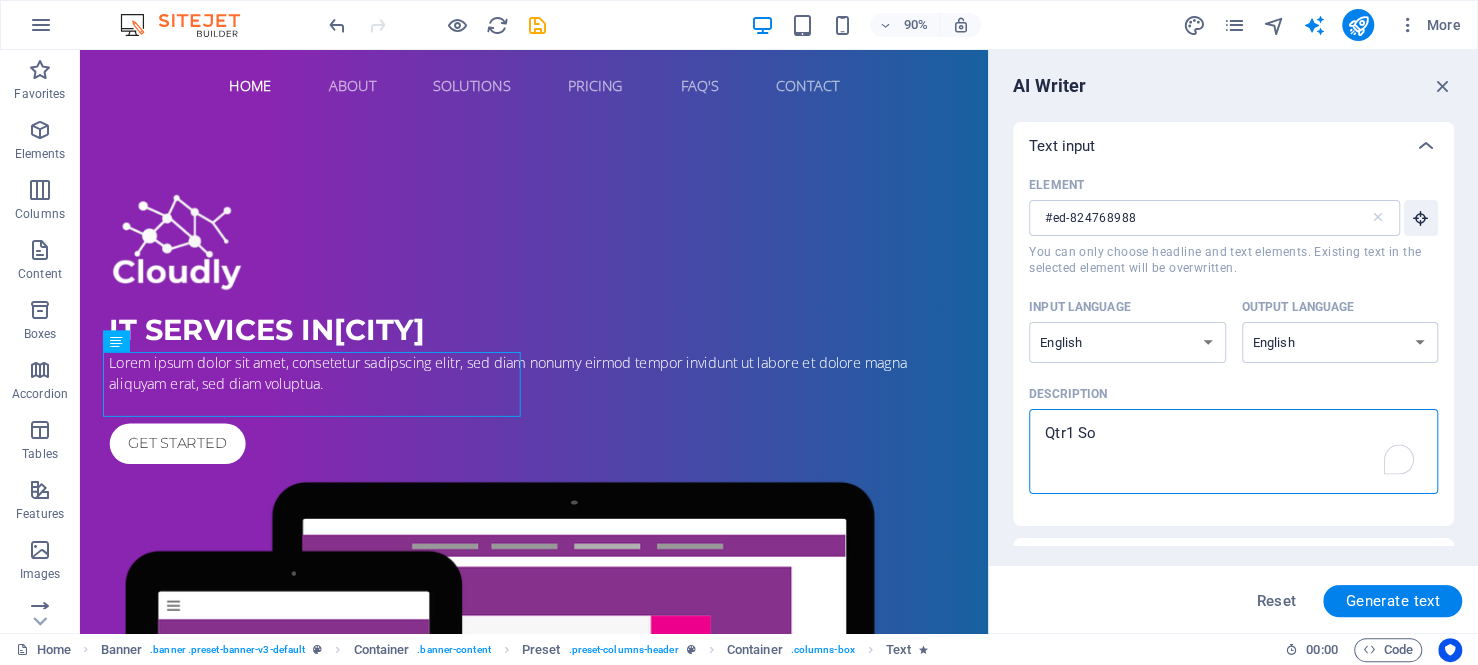 type on "x" 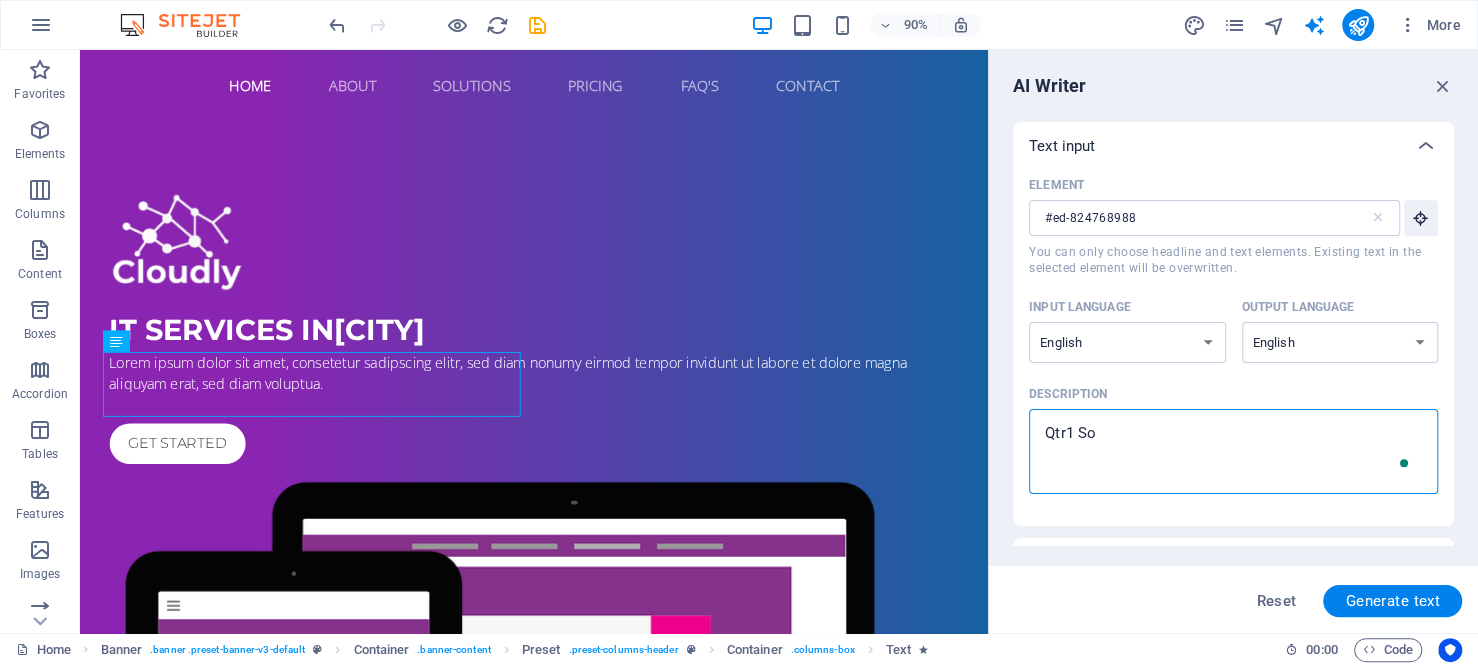 type on "Qtr1 Sol" 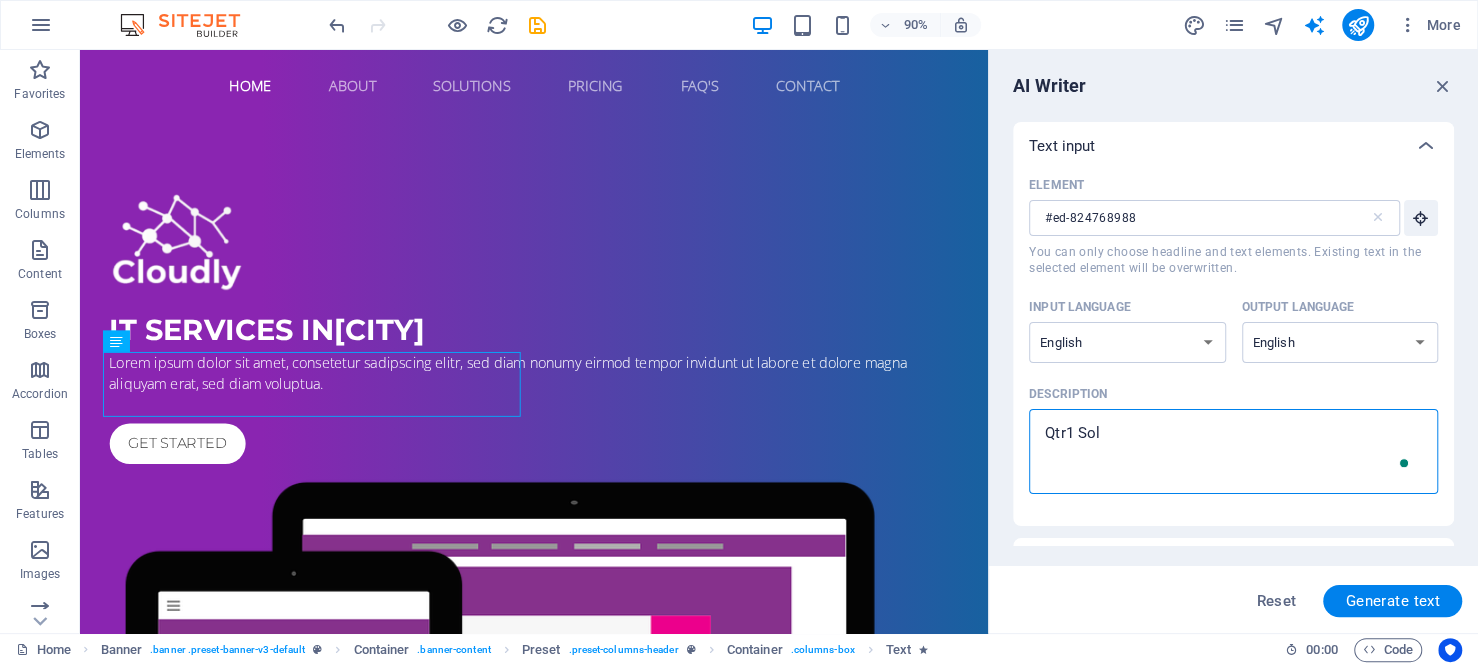 type on "Qtr1 Solu" 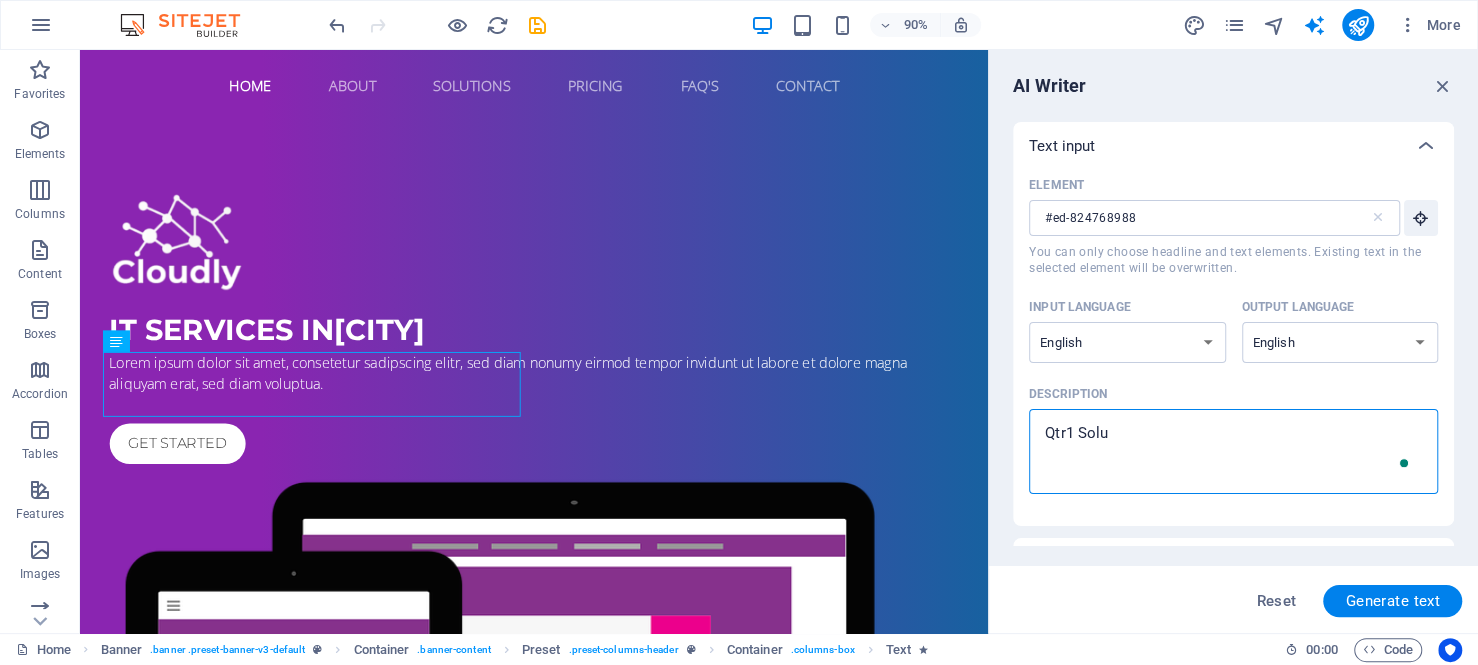 type on "Qtr1 Solut" 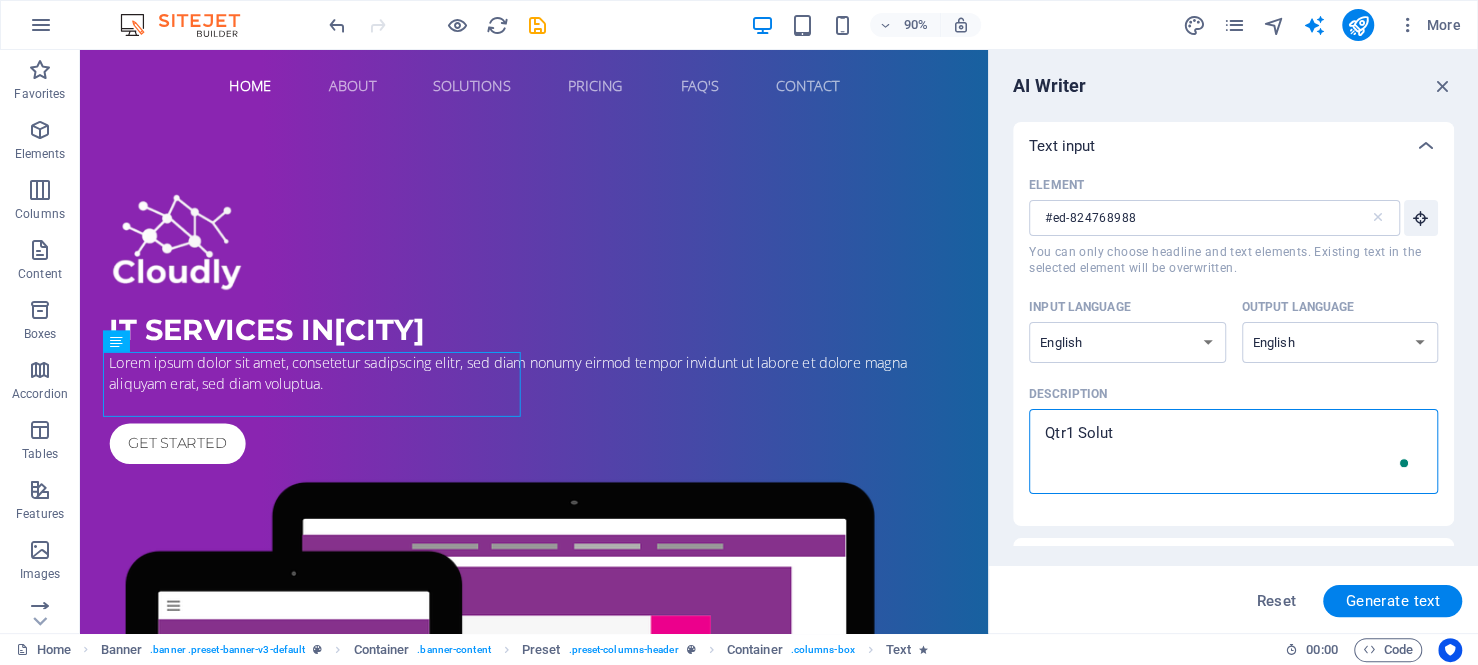 type on "Qtr1 Soluti" 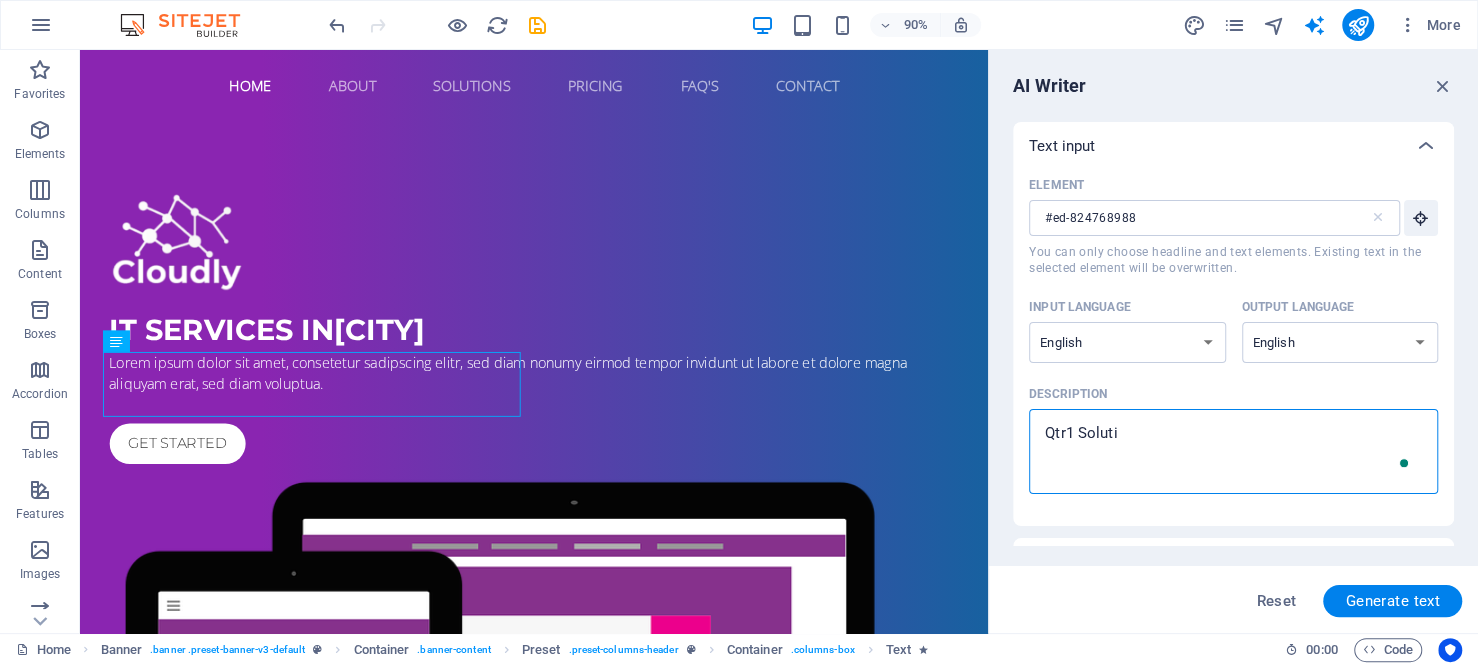 type on "x" 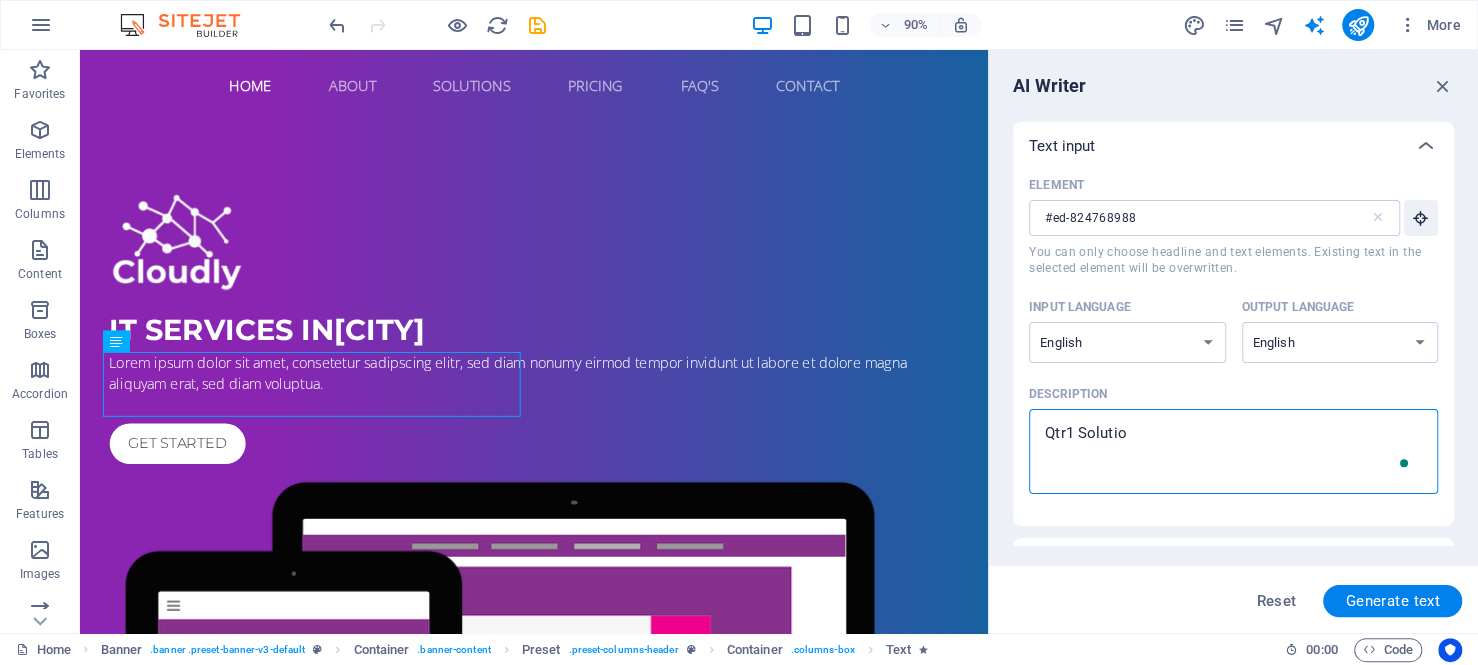 type on "x" 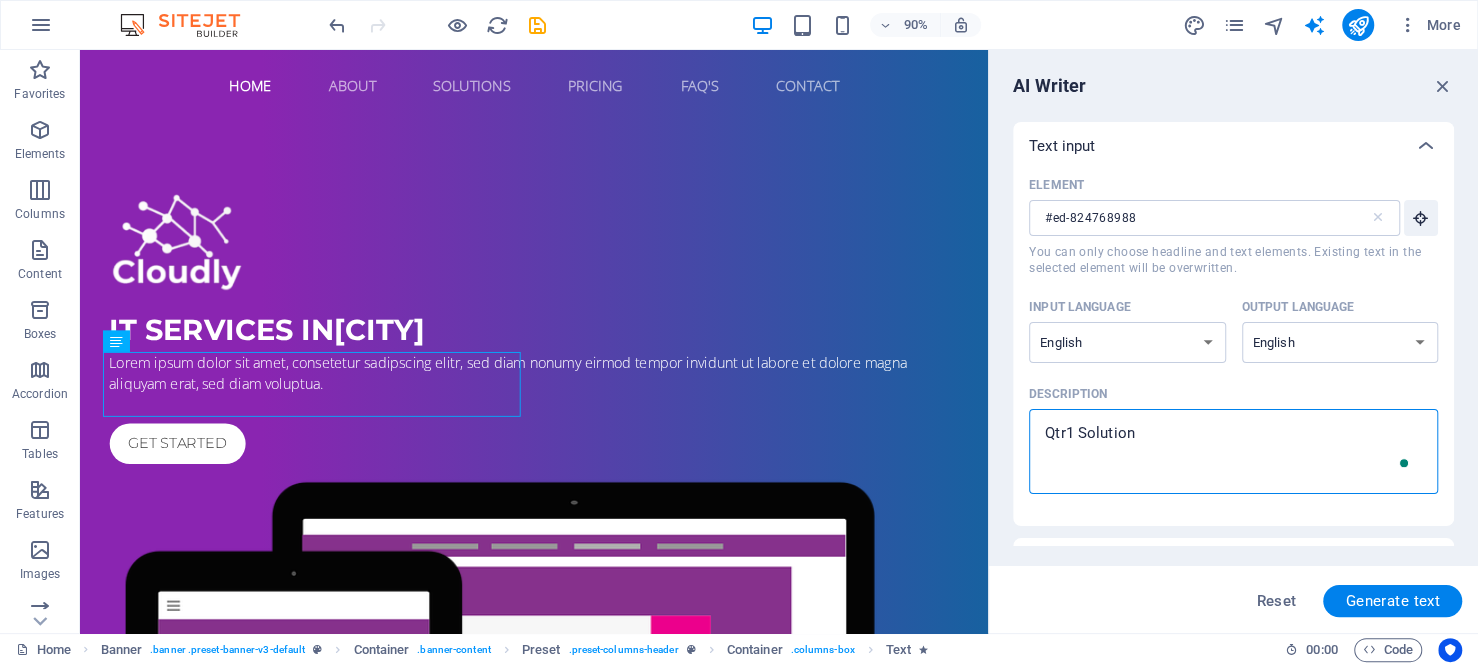 type on "Qtr1 Solutions" 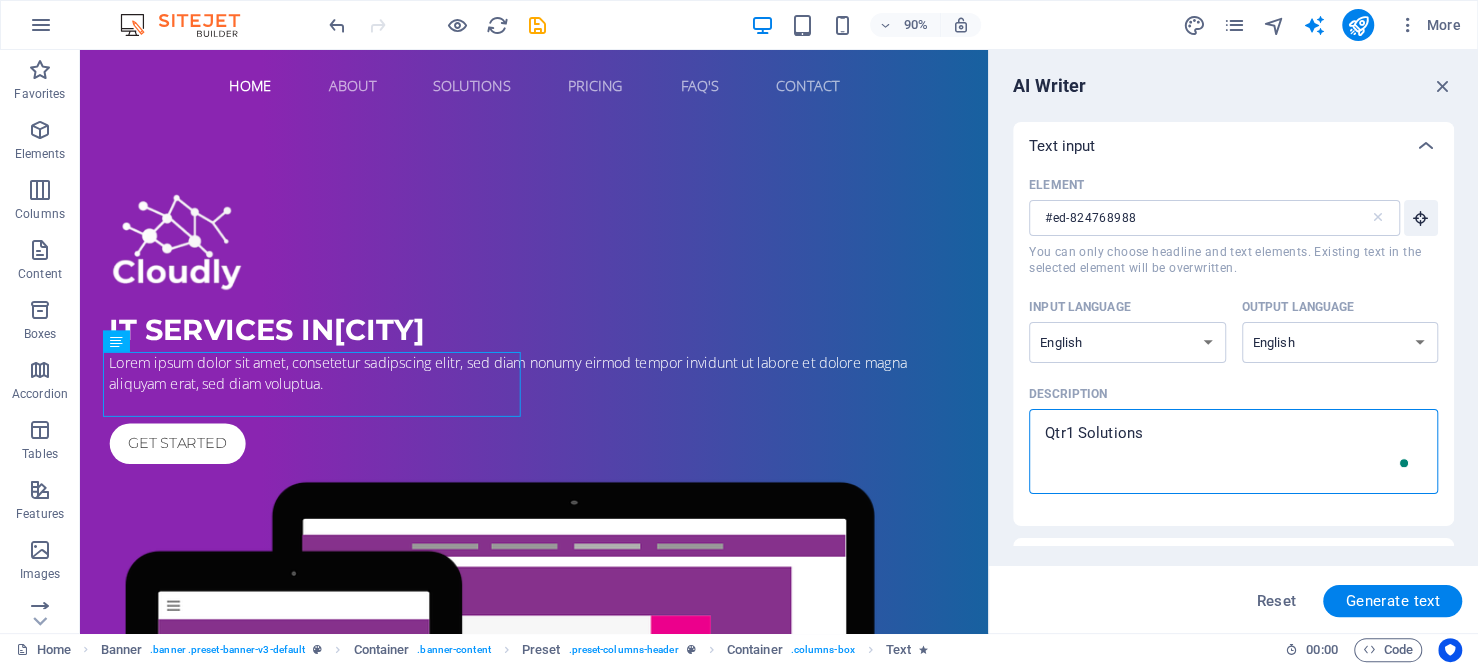 type on "x" 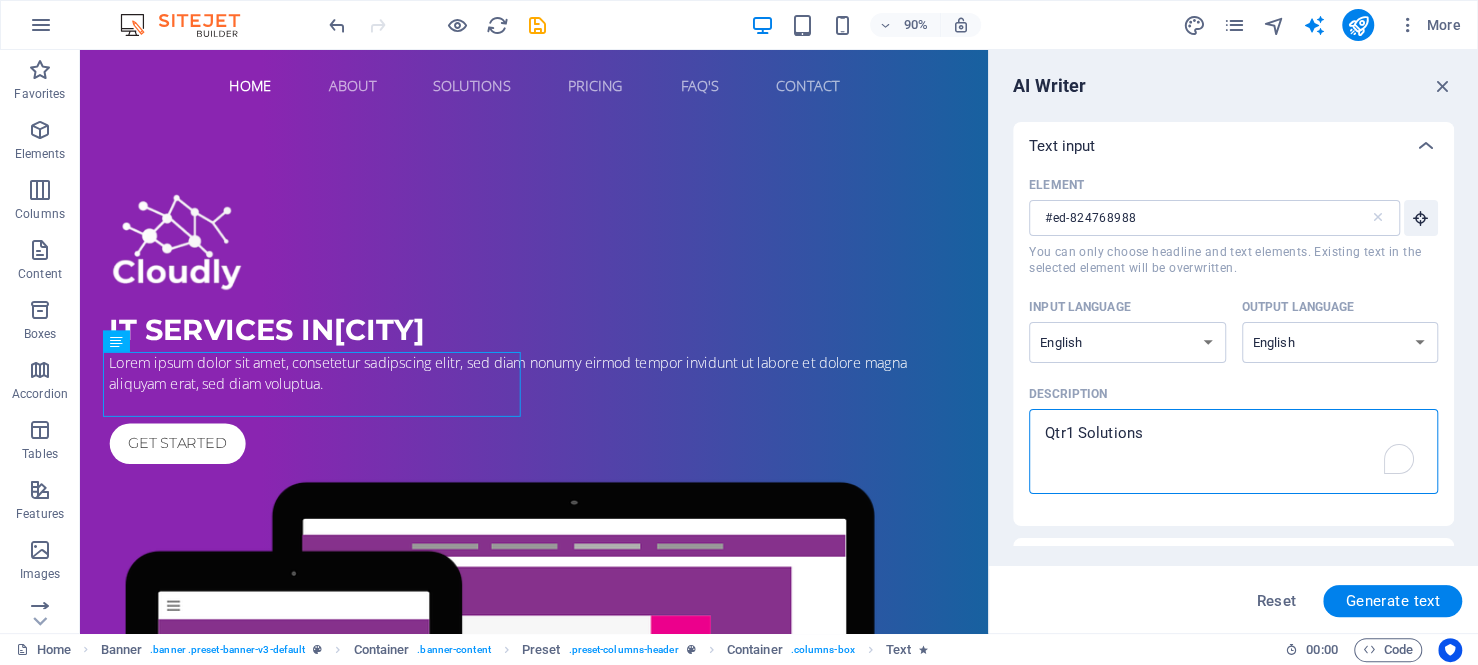 type on "Qtr1 Solutions I" 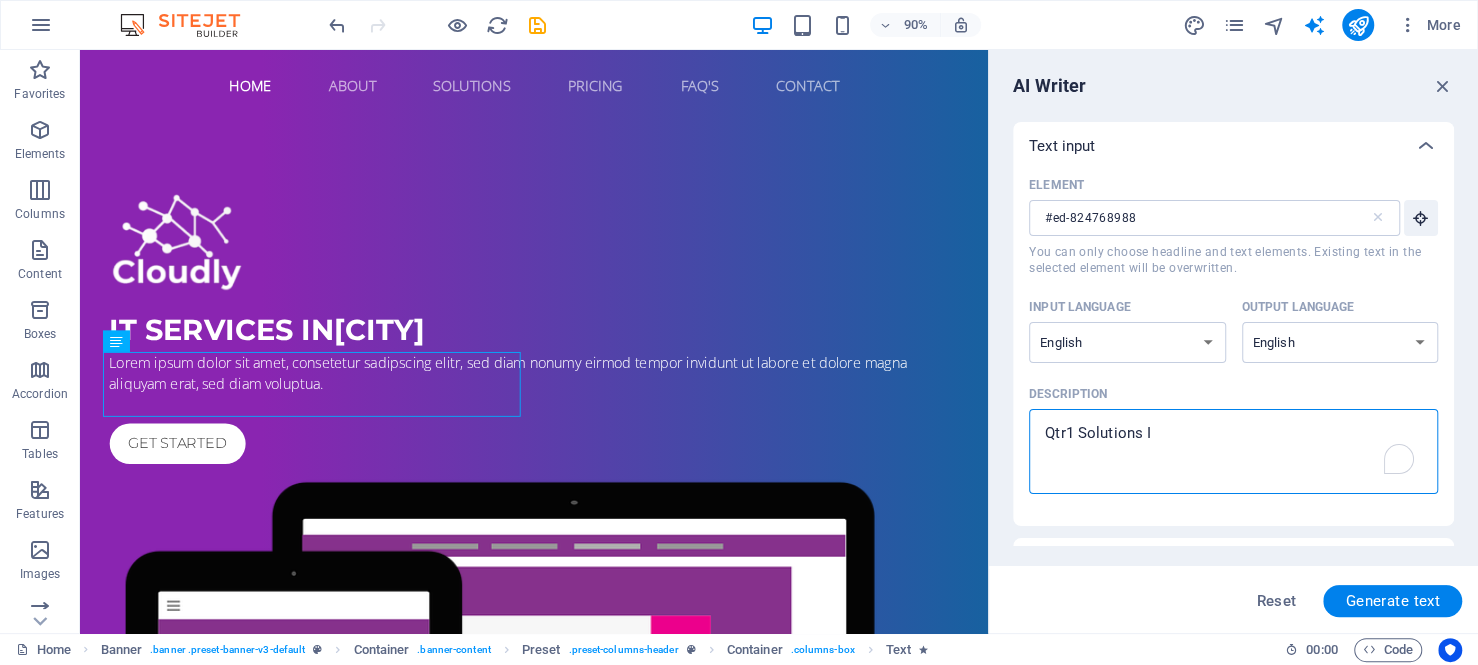 type on "x" 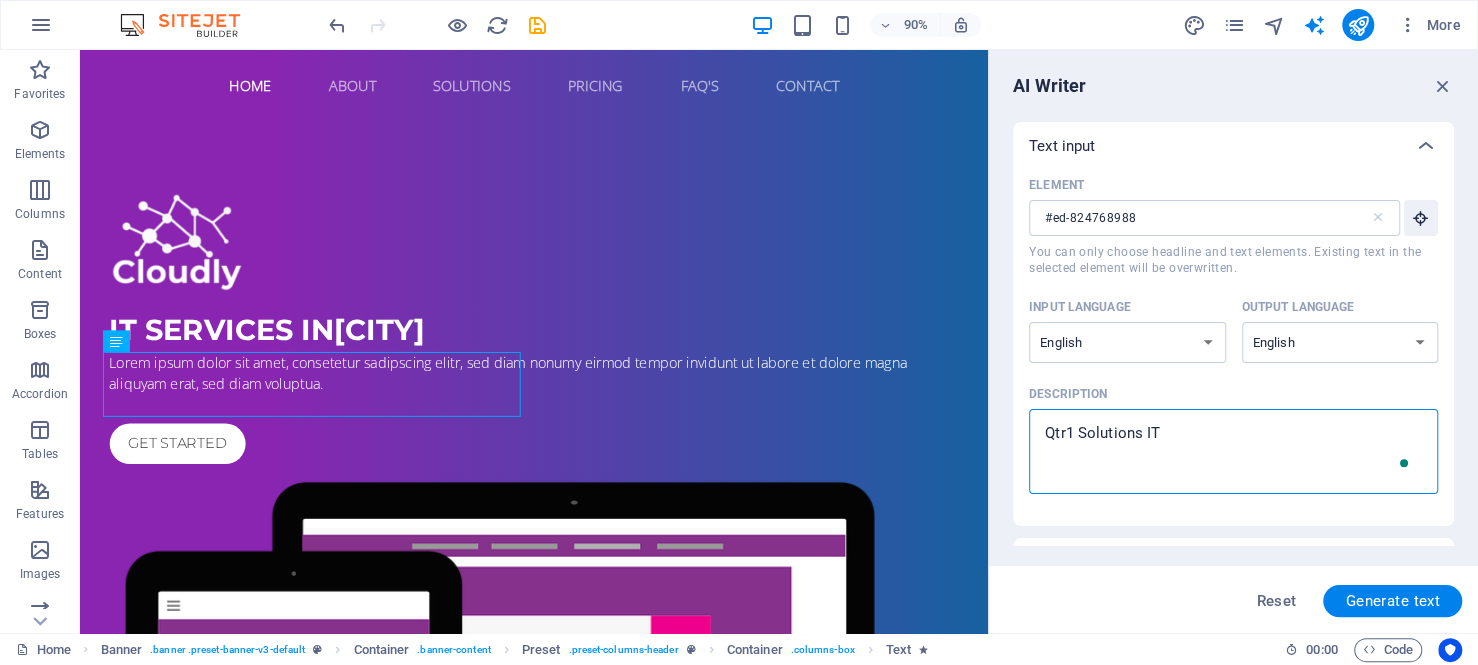 type on "Qtr1 Solutions IT" 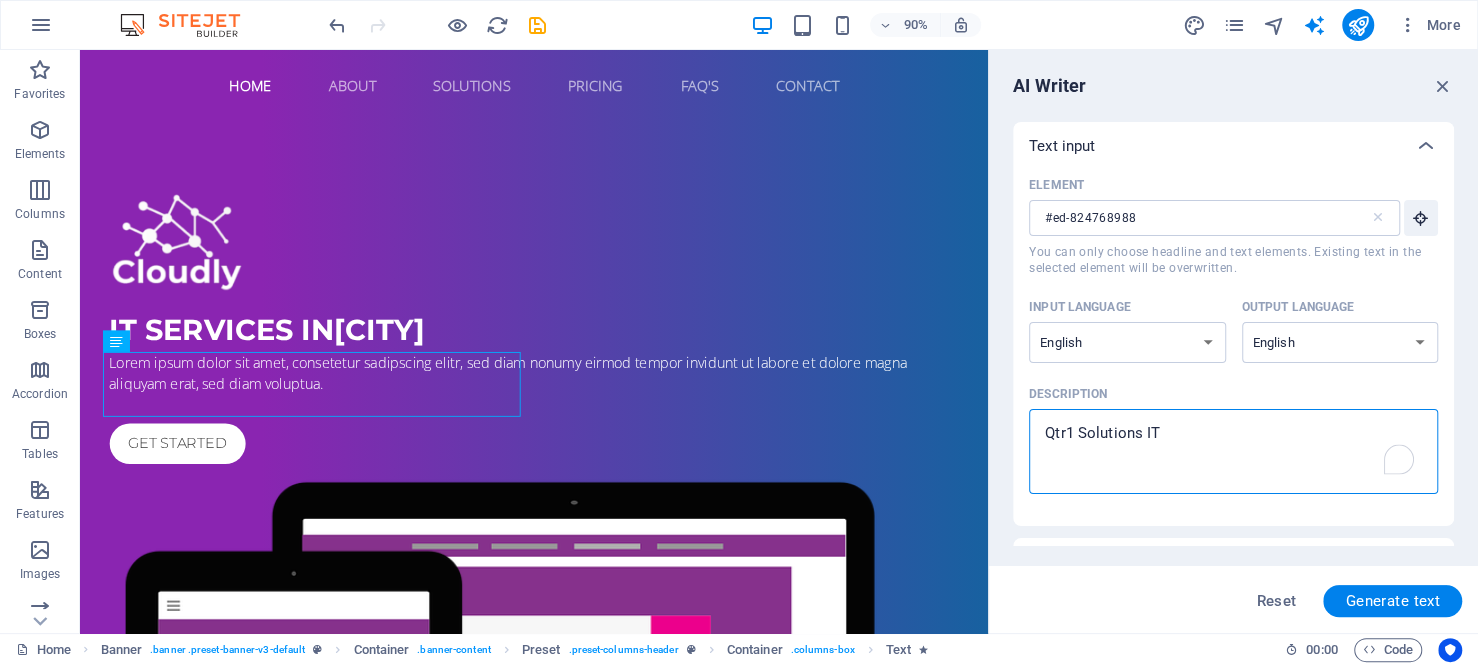 type on "Qtr1 Solutions IT s" 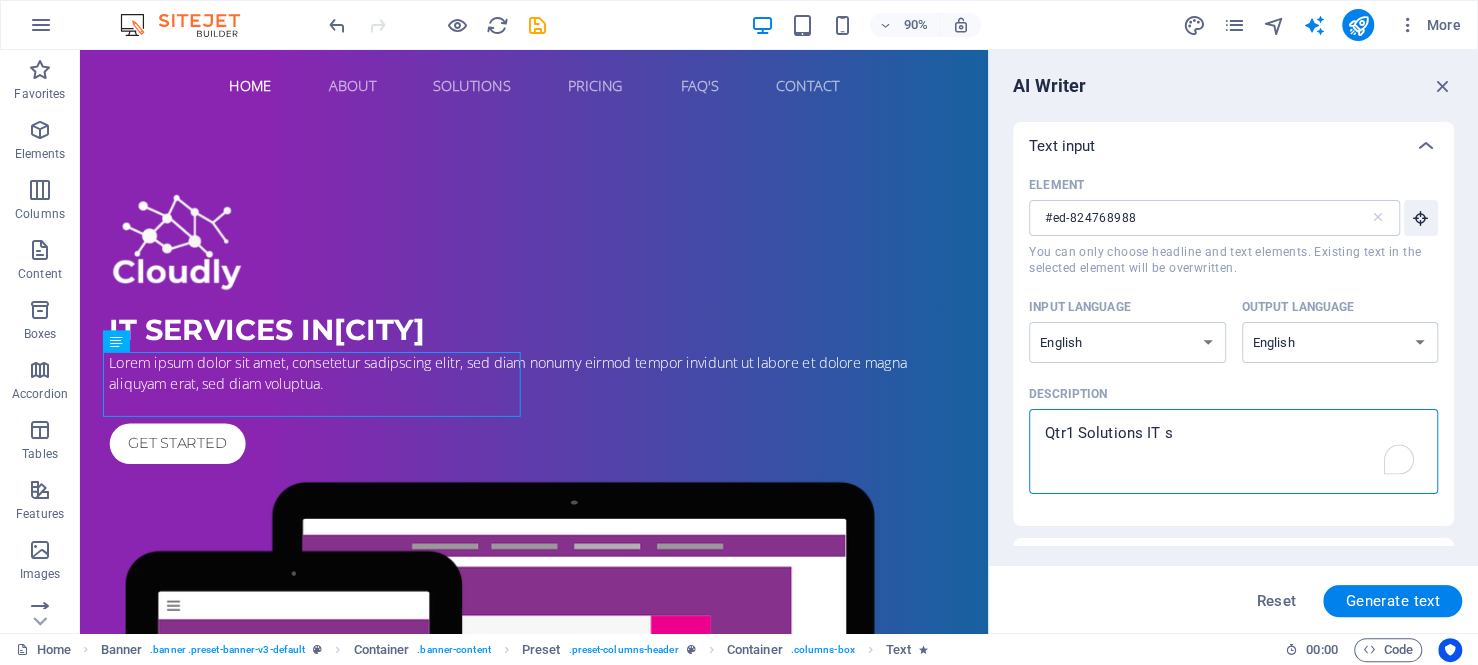 type on "Qtr1 Solutions IT se" 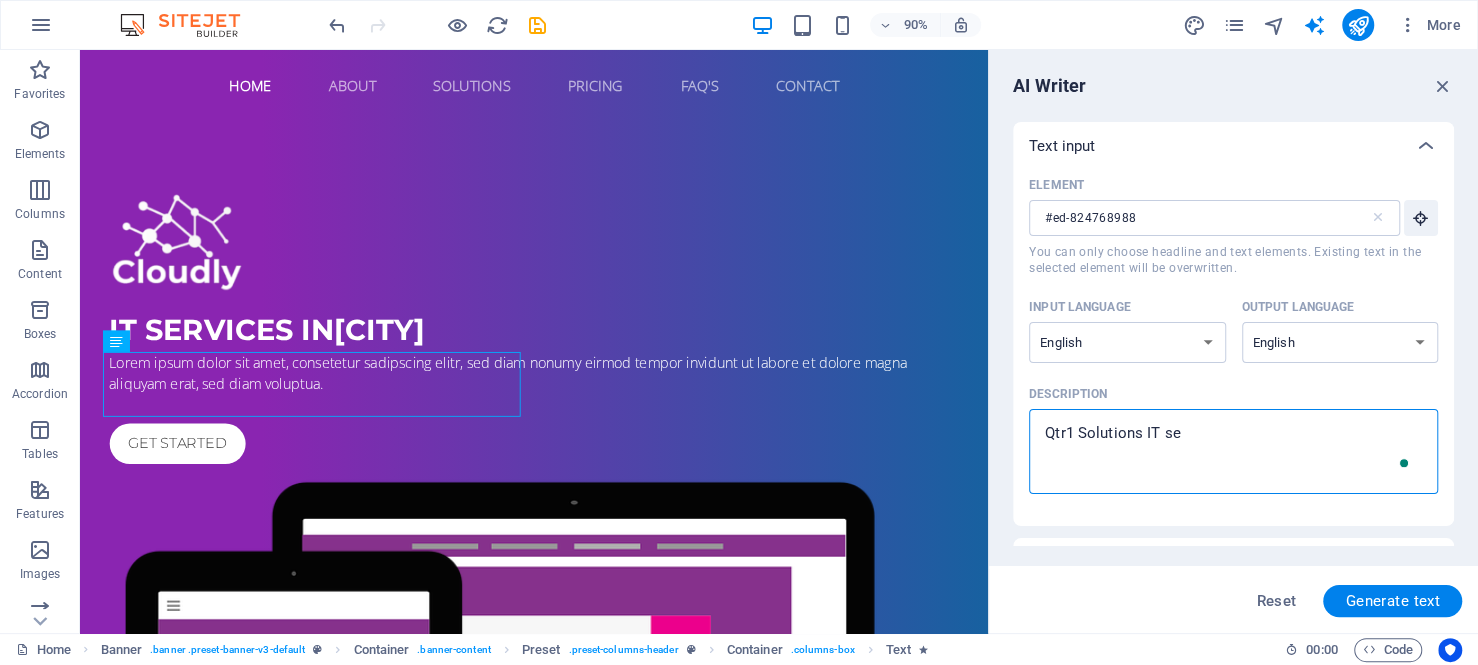 type on "Qtr1 Solutions IT ser" 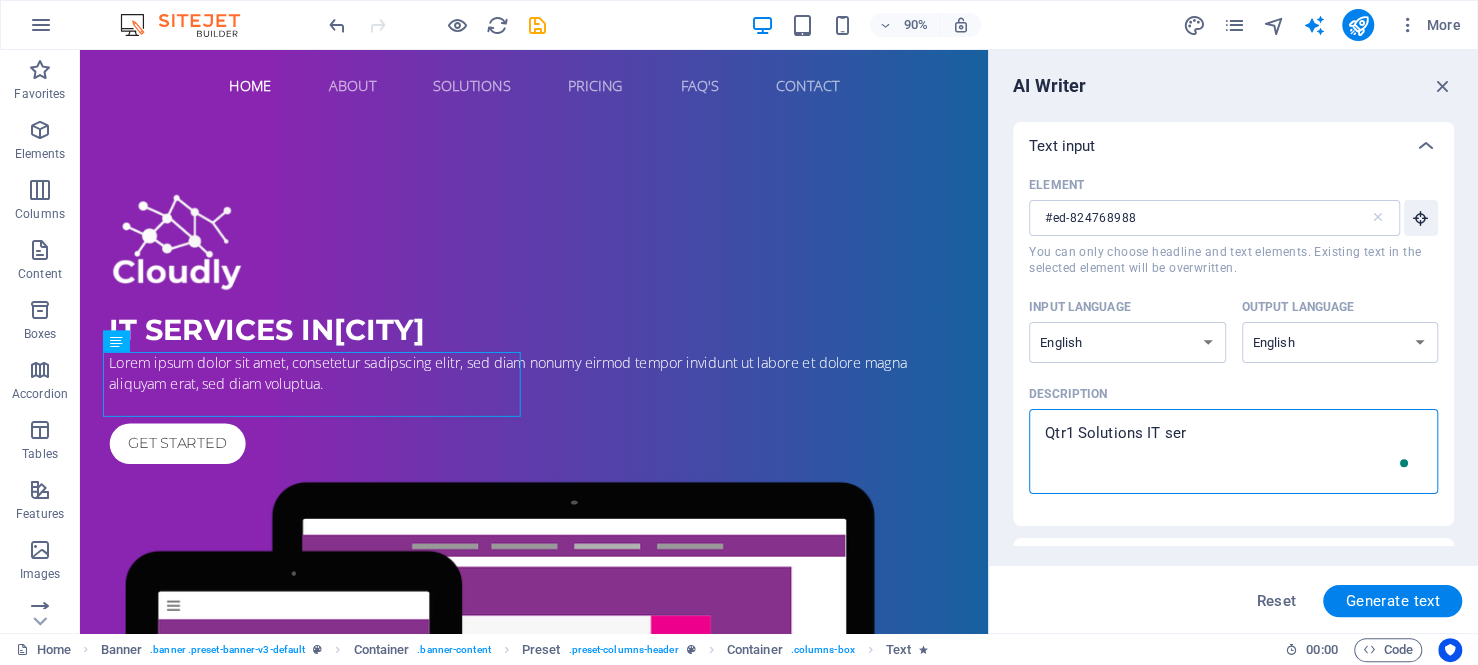 type on "Qtr1 Solutions IT serv" 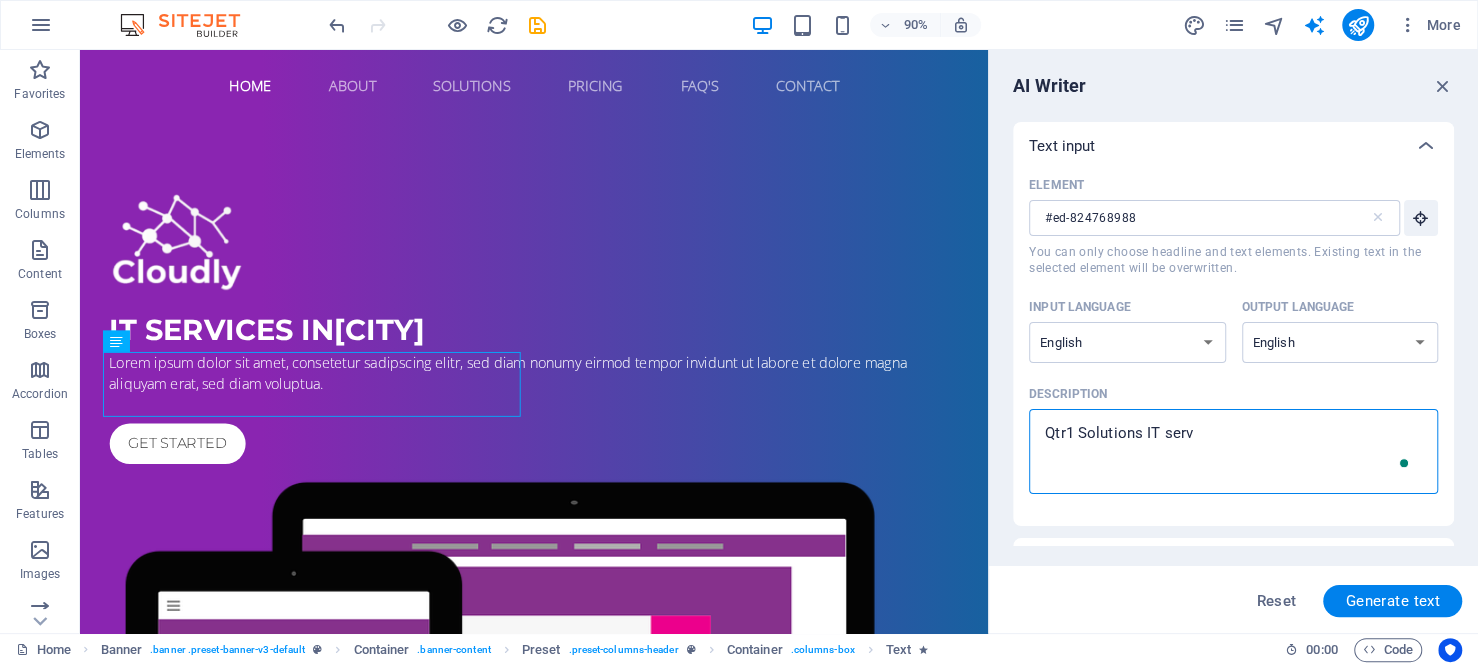 type on "Qtr1 Solutions IT servi" 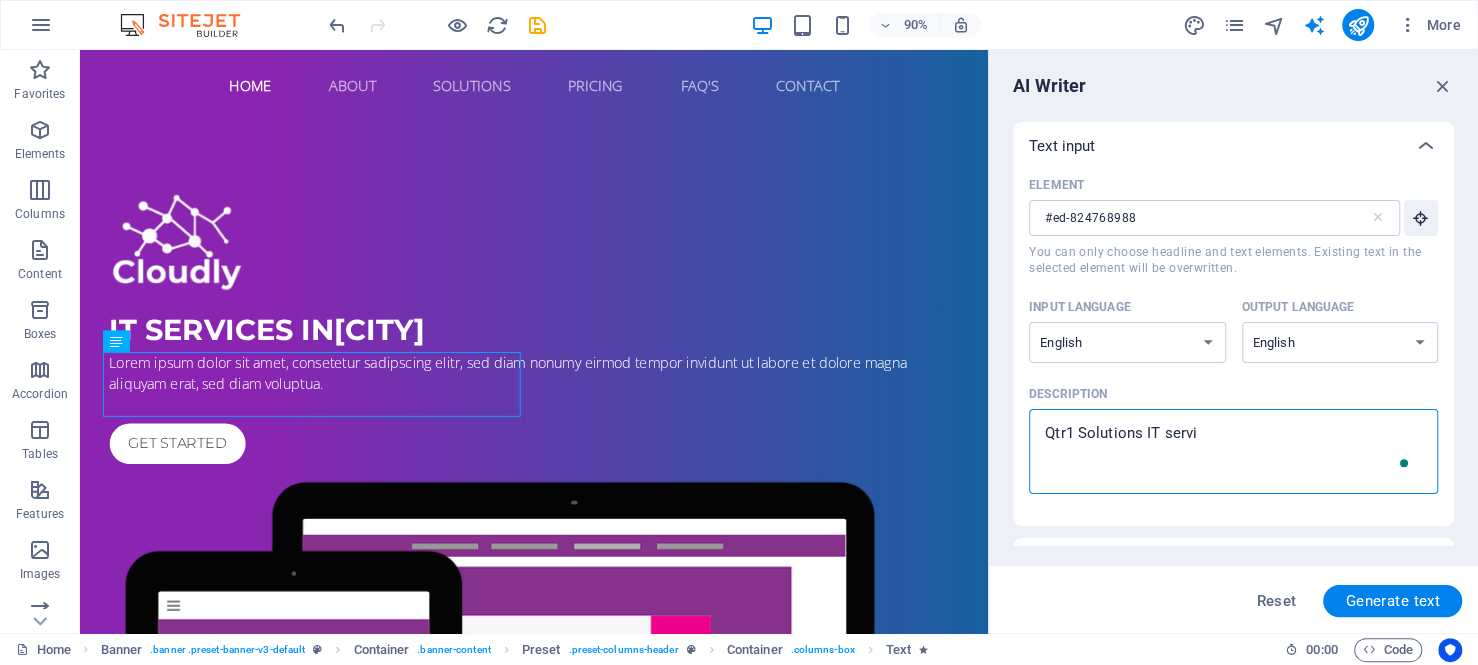 type on "x" 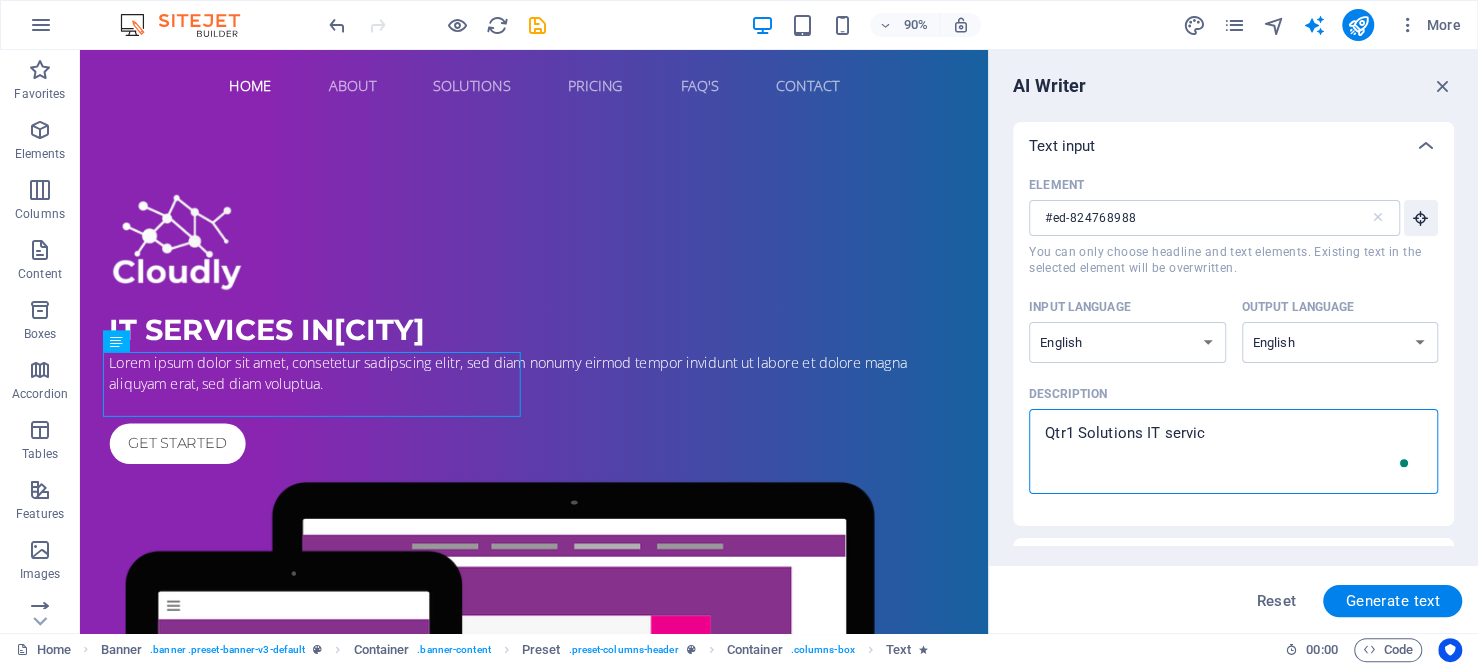 type on "Qtr1 Solutions IT service" 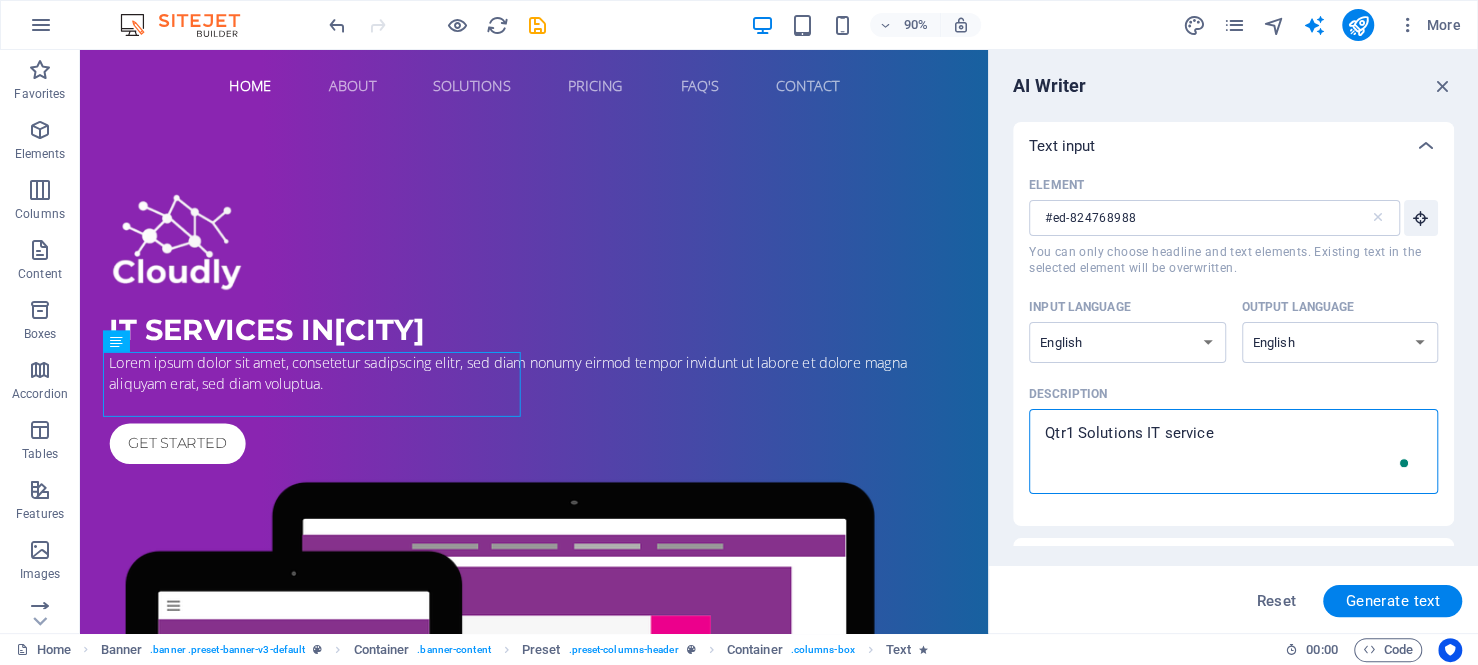 type on "Qtr1 Solutions IT services" 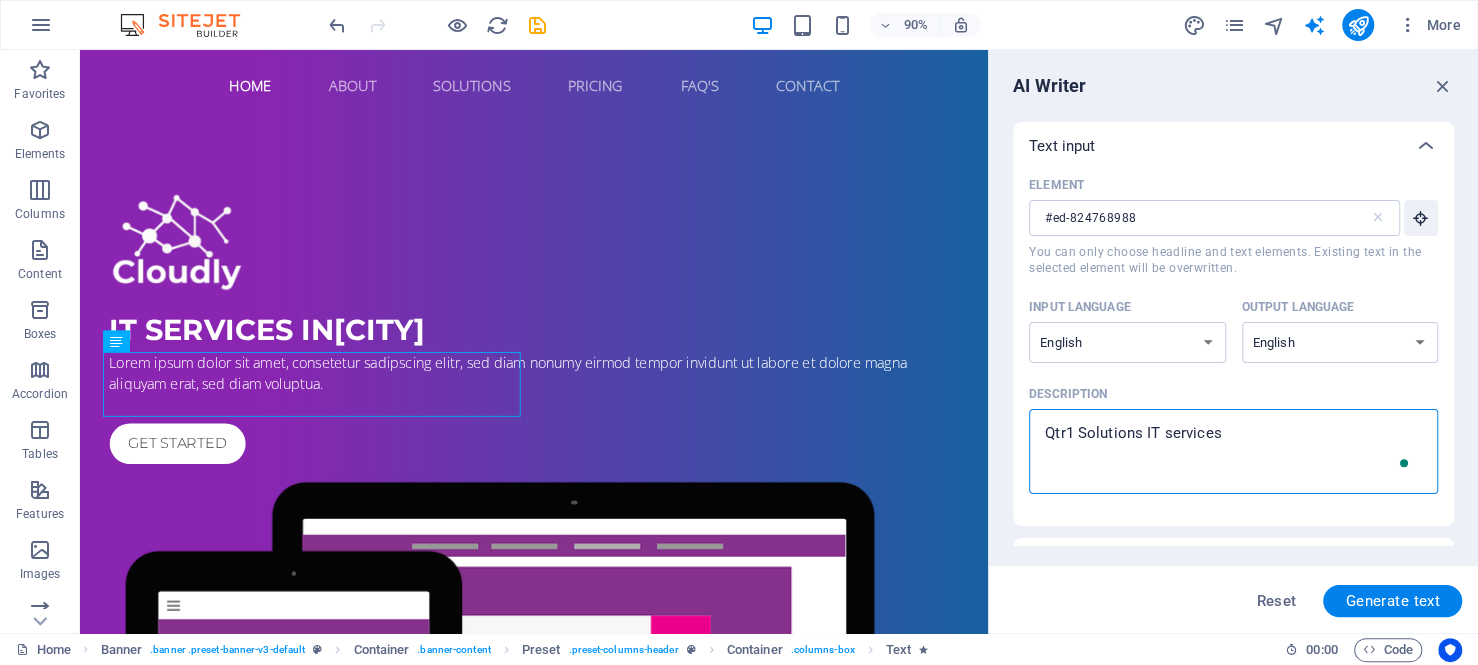 type on "x" 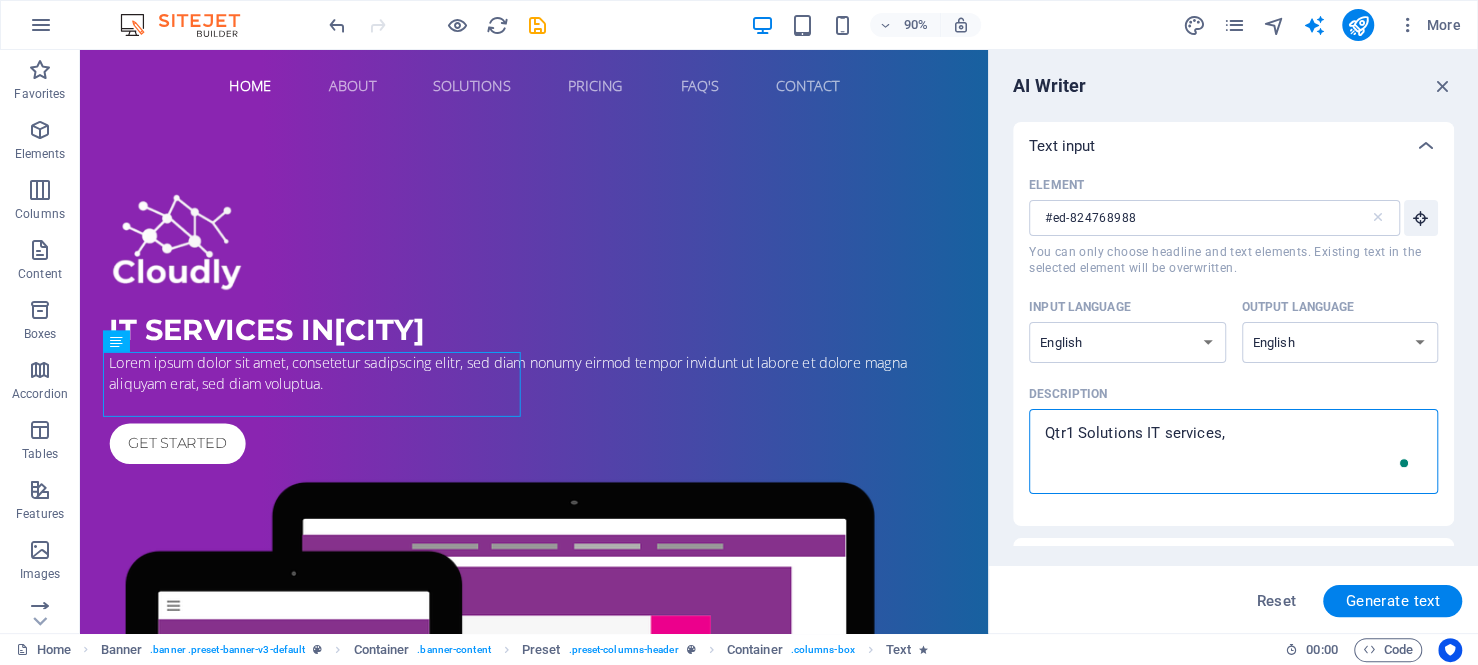 type on "Qtr1 Solutions IT services," 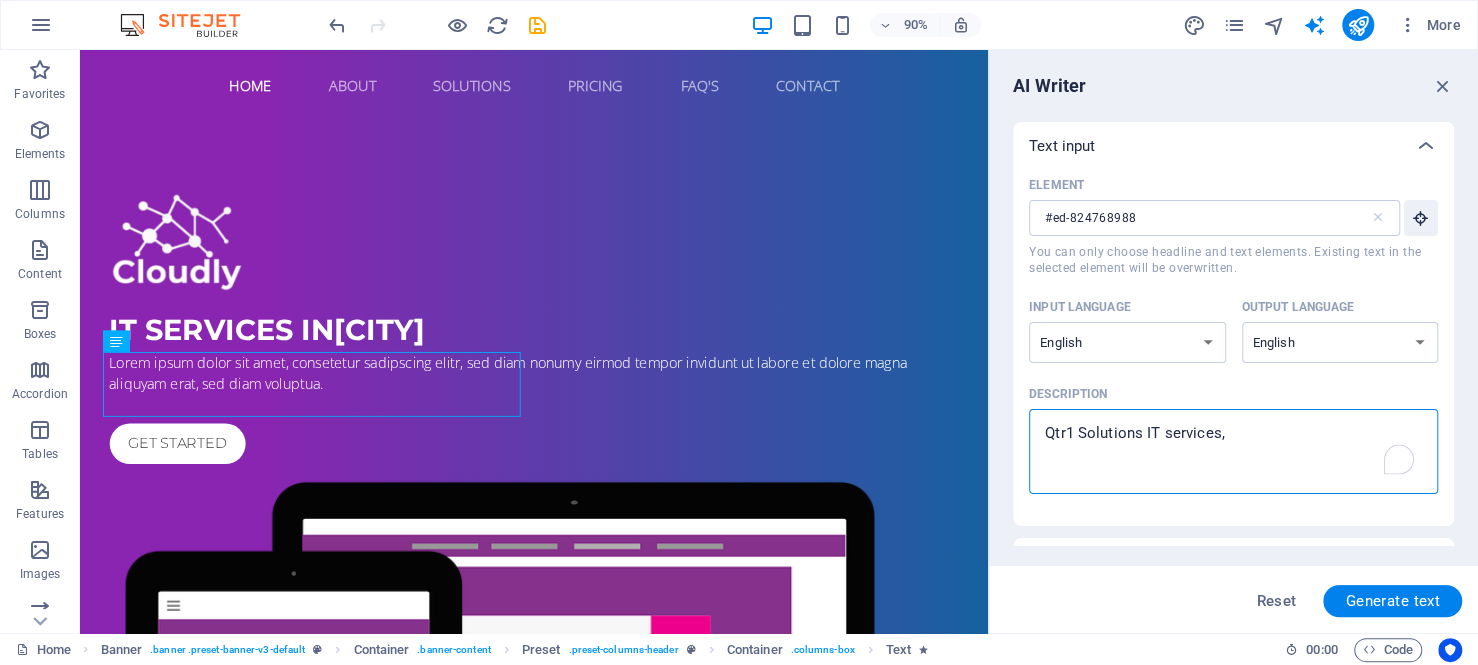 type on "Qtr1 Solutions IT services, v" 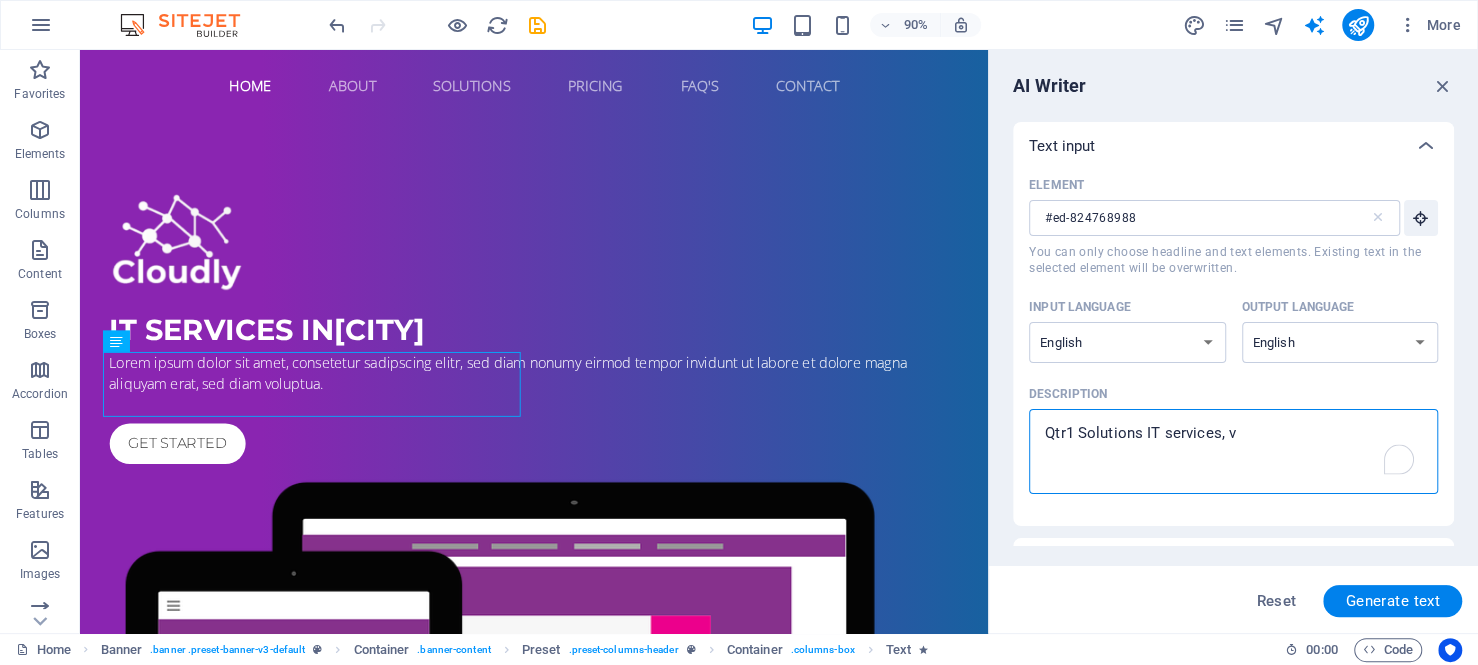 type on "Qtr1 Solutions IT services, vi" 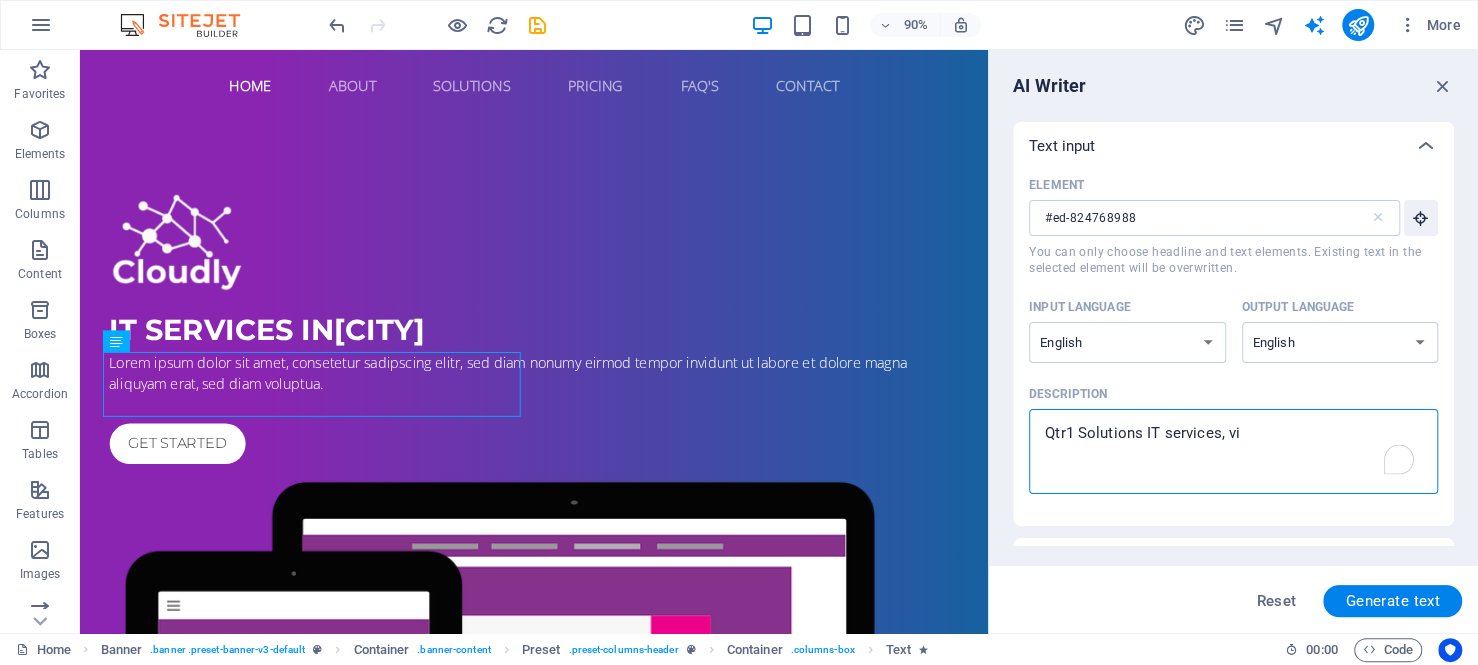 type on "Qtr1 Solutions IT services, vir" 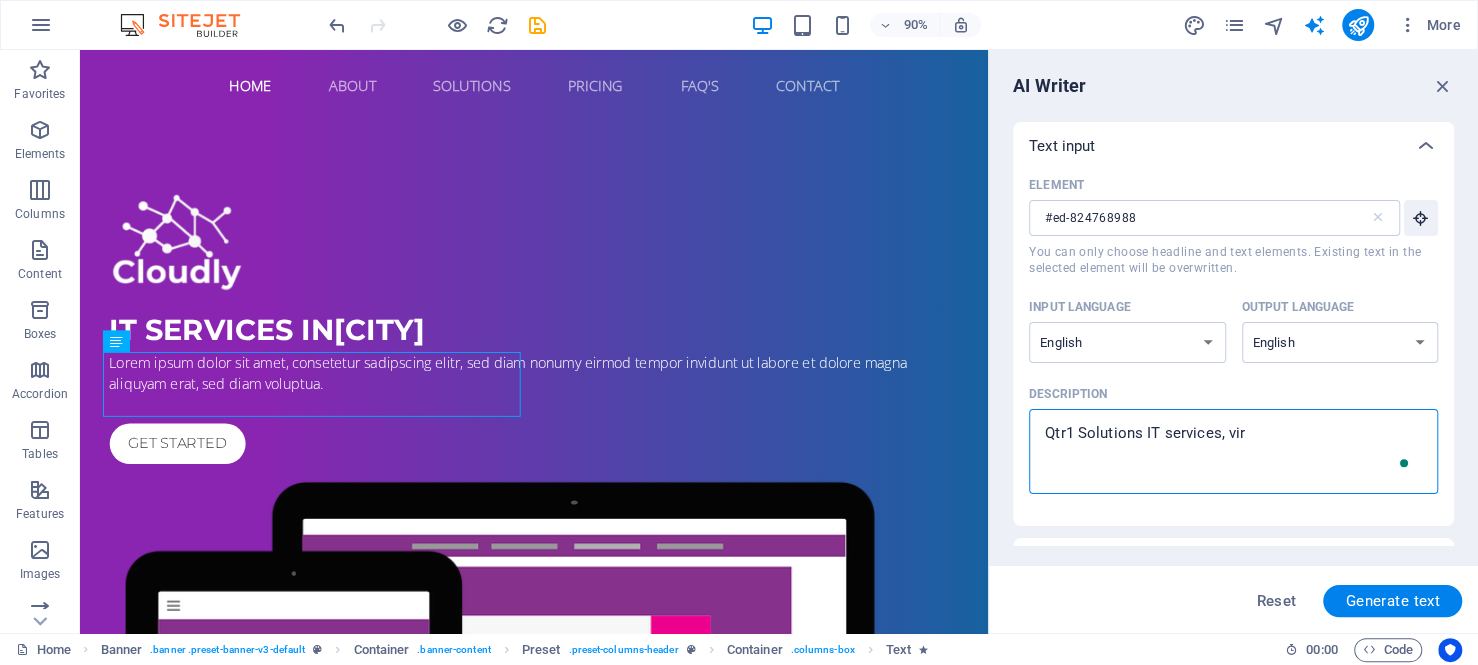 type on "Qtr1 Solutions IT services, virt" 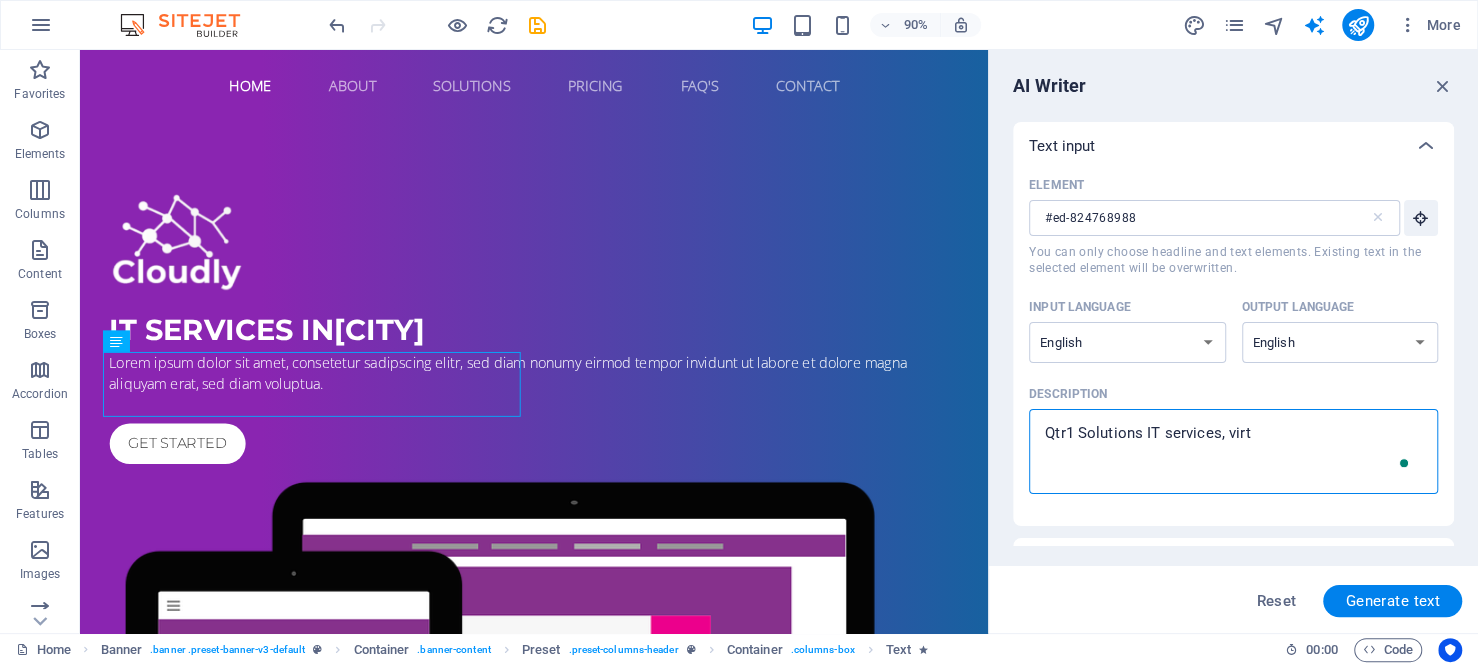 type on "Qtr1 Solutions IT services, virtu" 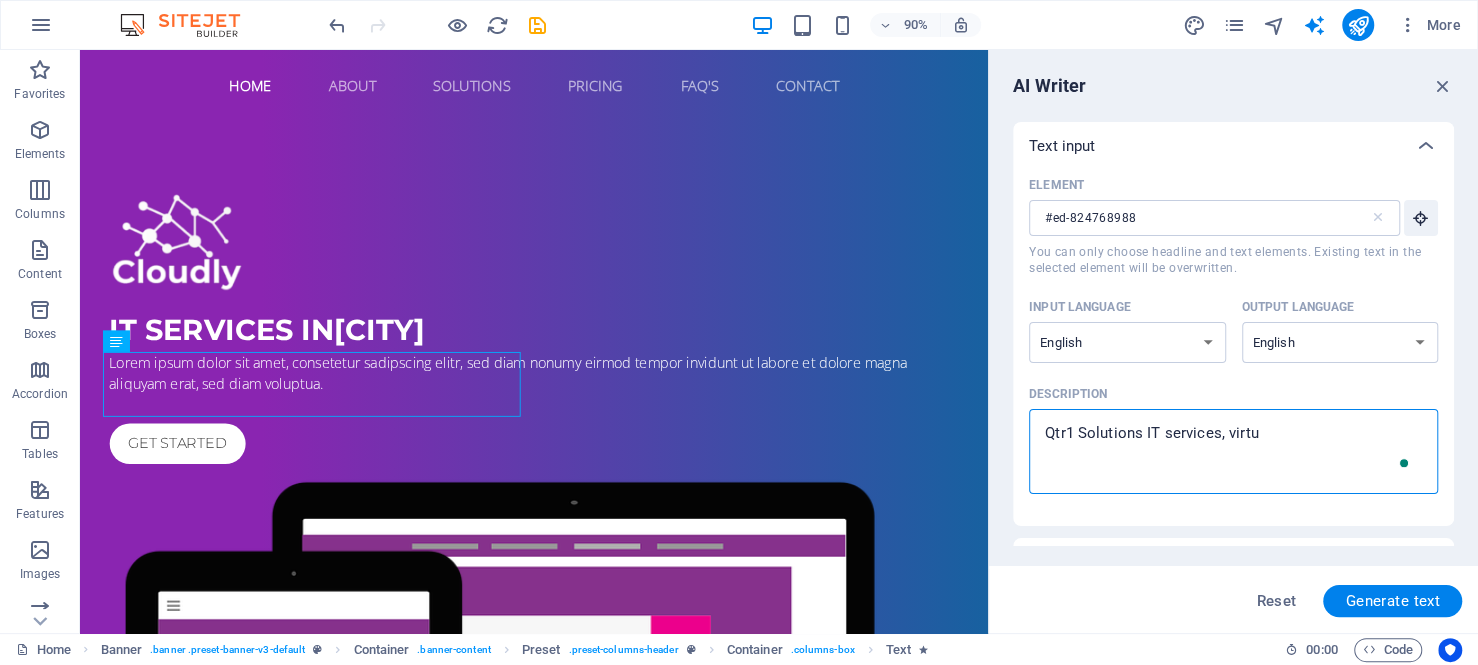 type on "Qtr1 Solutions IT services, virtua" 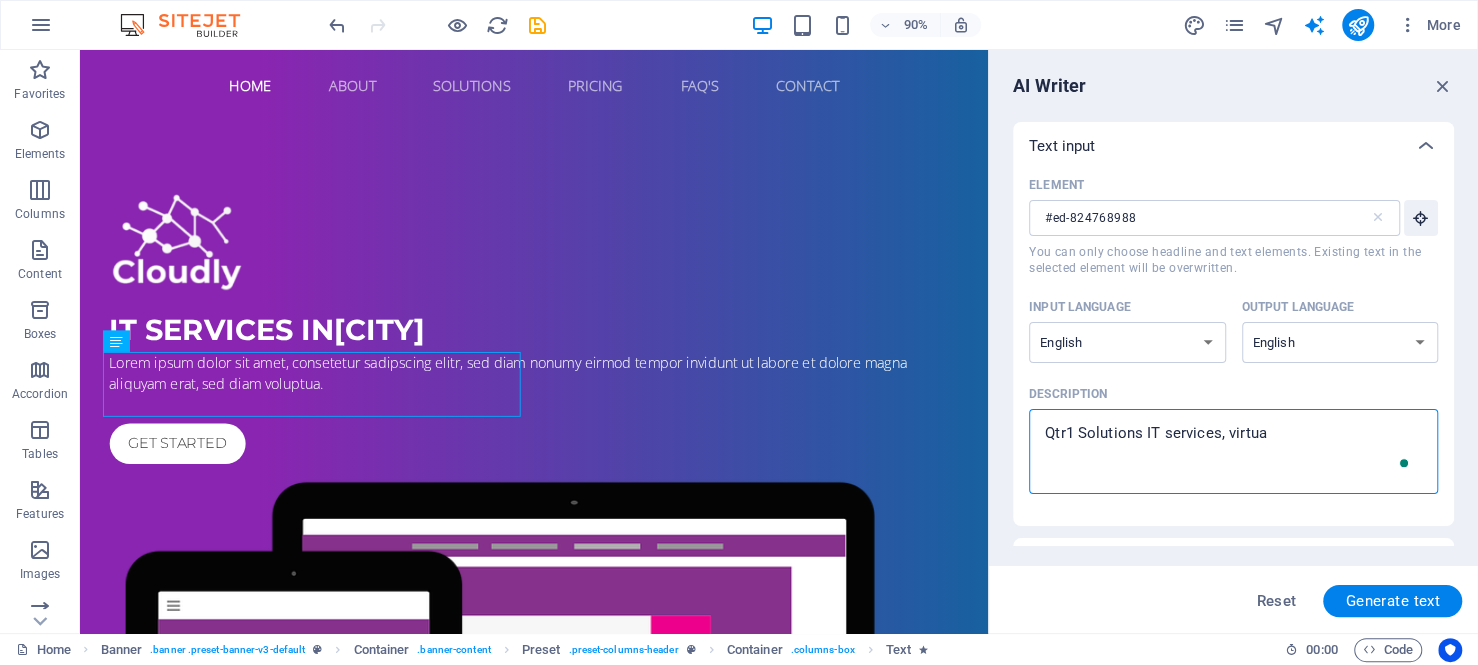 type on "Qtr1 Solutions IT services, virtual" 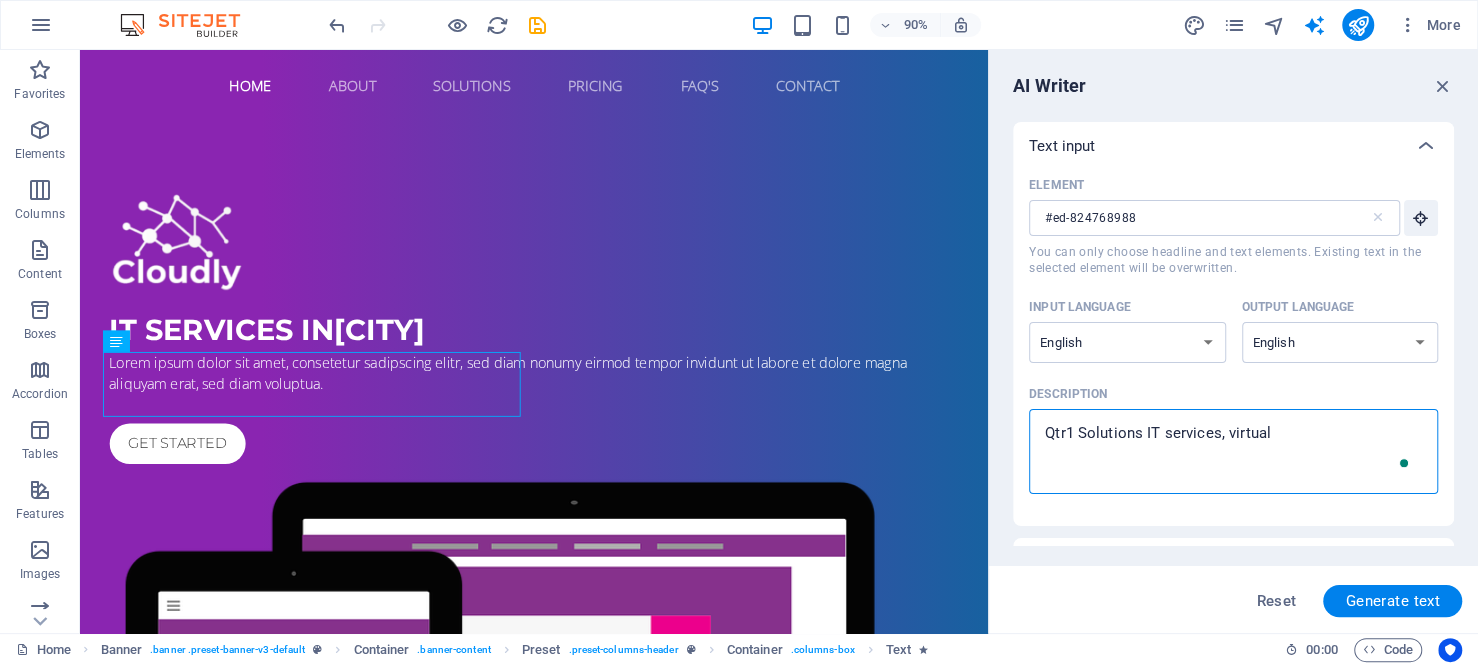 type on "Qtr1 Solutions IT services, virtual" 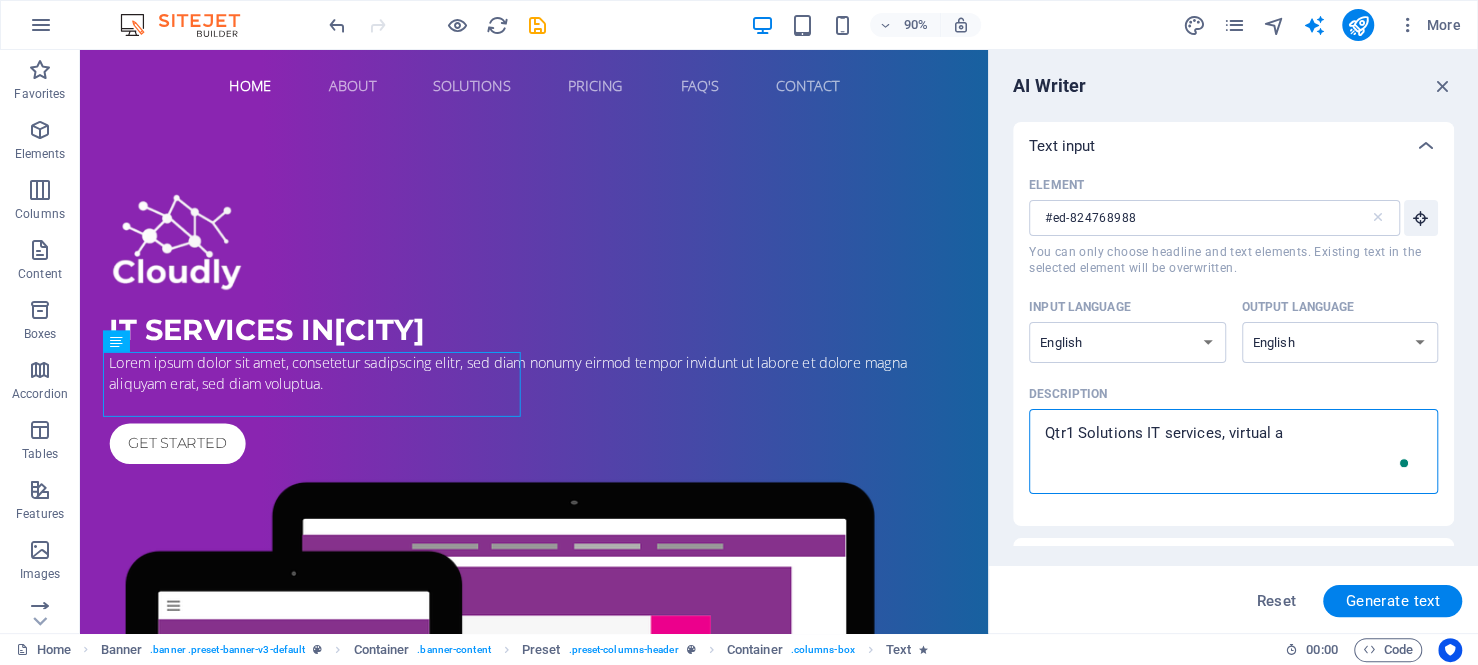 type on "Qtr1 Solutions IT services, virtual as" 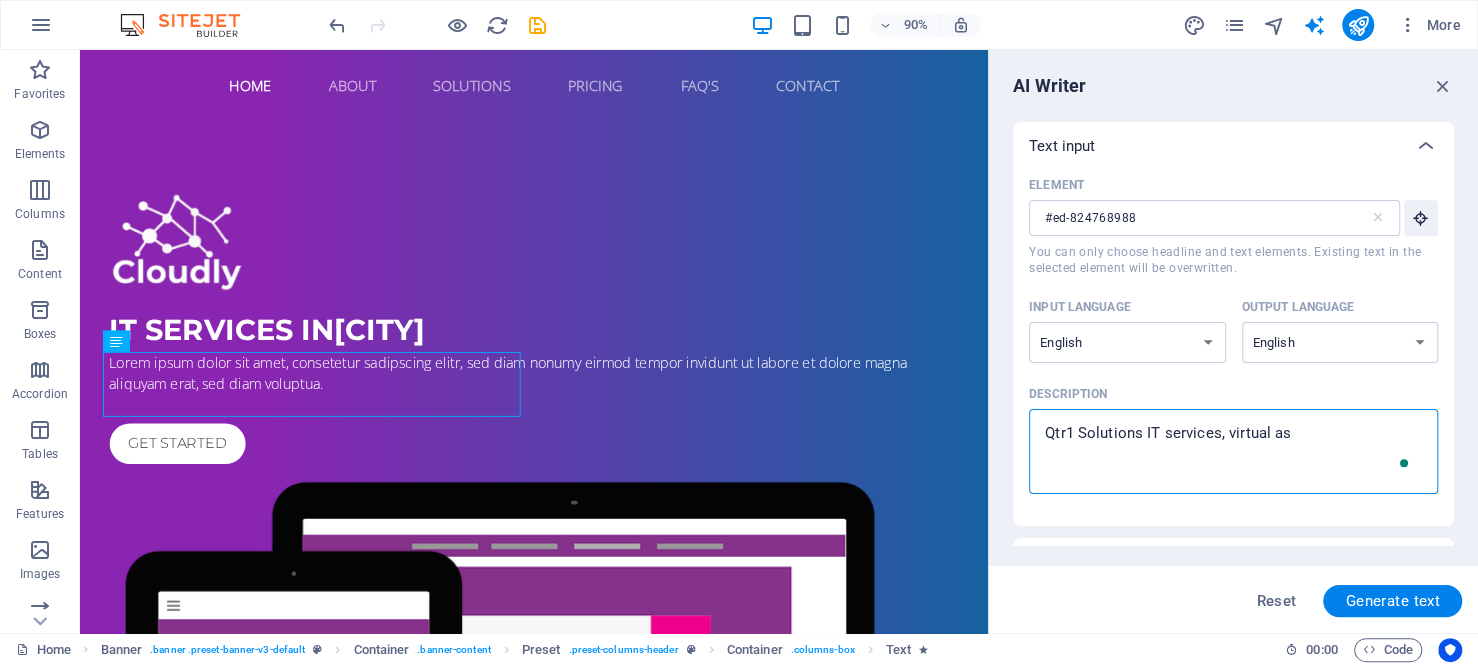 type on "Qtr1 Solutions IT services, virtual ass" 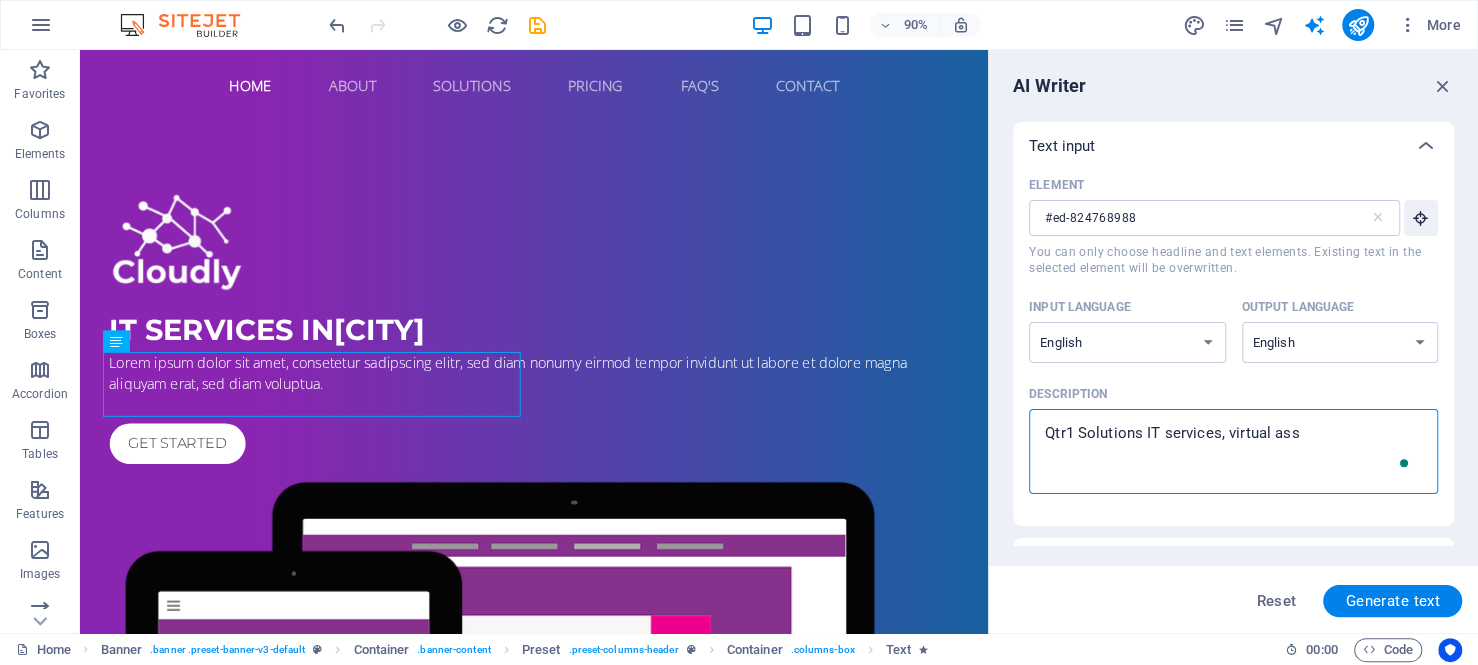 type on "Qtr1 Solutions IT services, virtual assi" 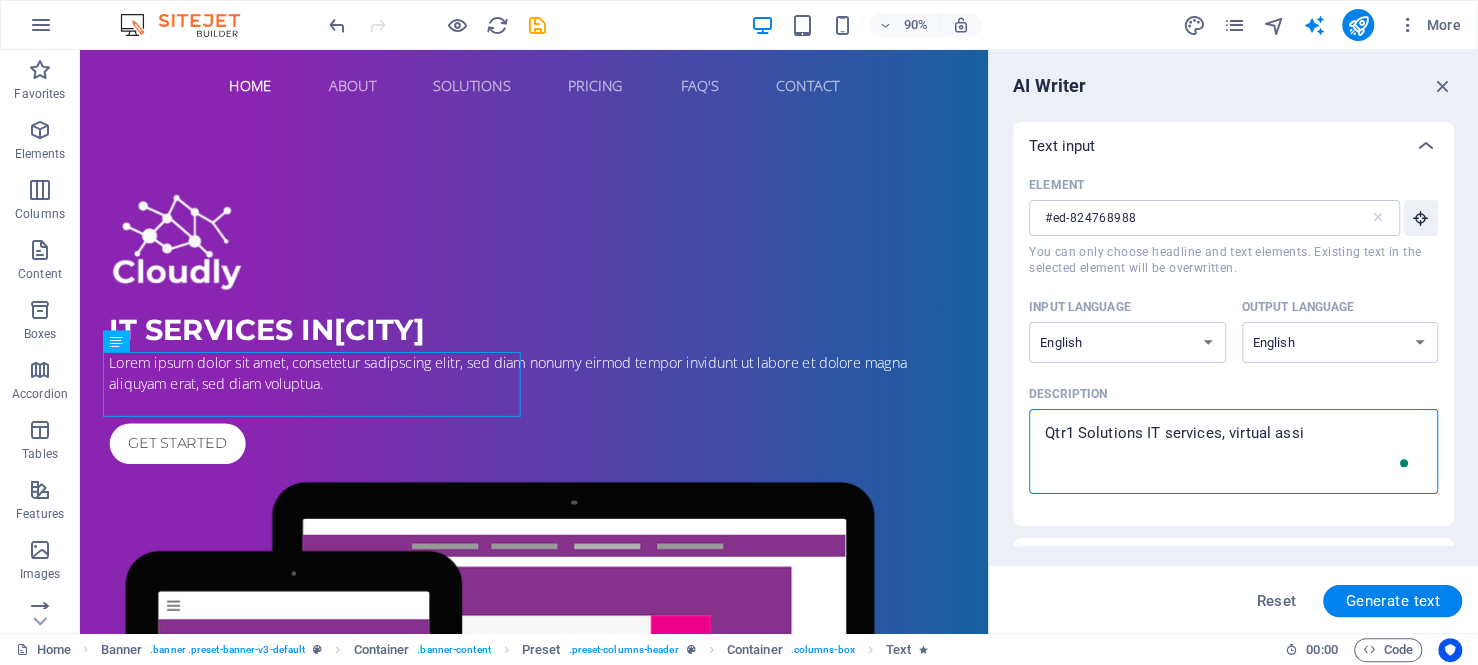 type on "Qtr1 Solutions IT services, virtual assis" 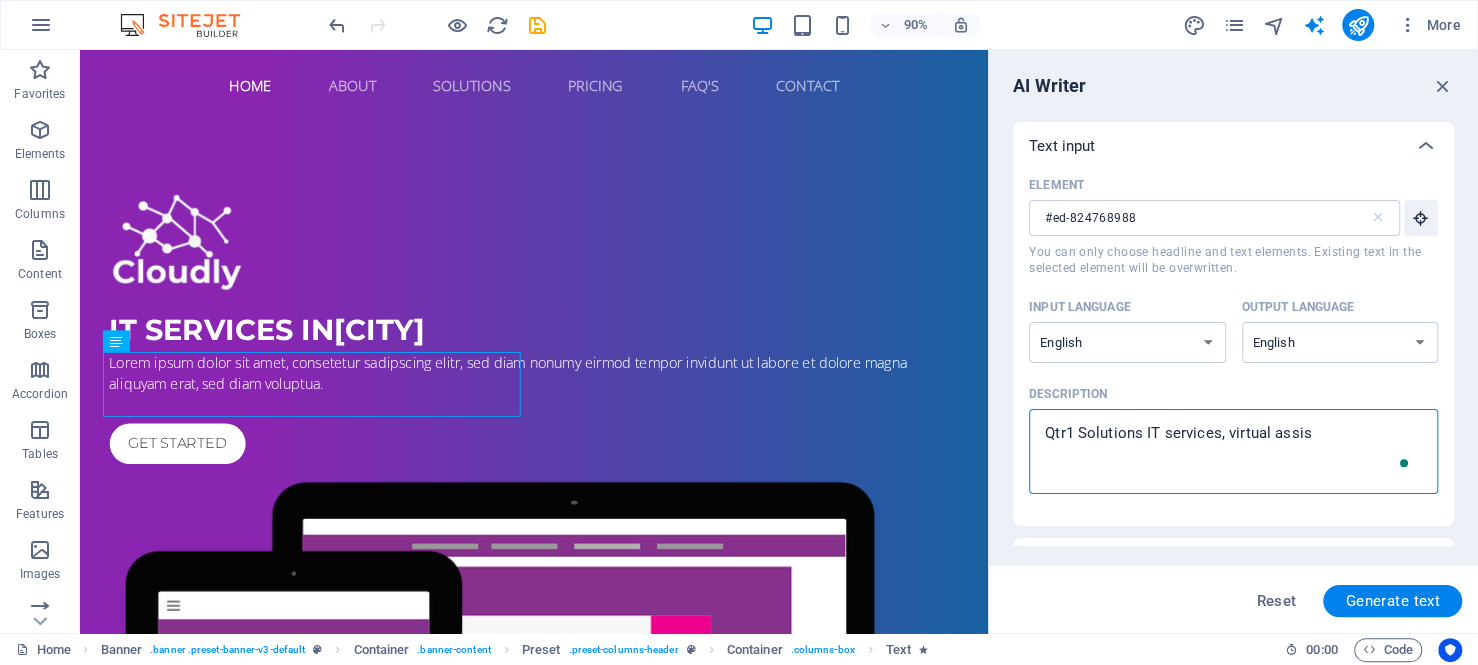 type on "Qtr1 Solutions IT services, virtual assist" 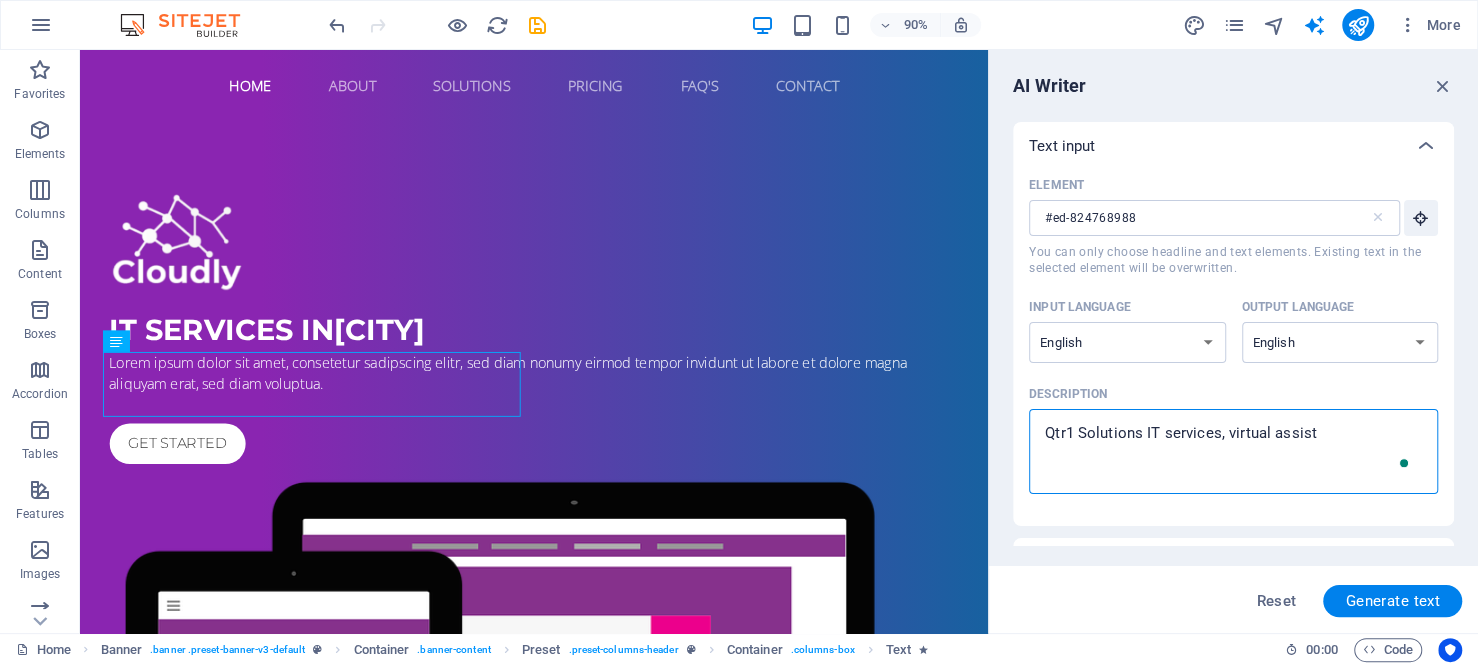 type on "Qtr1 Solutions IT services, virtual assista" 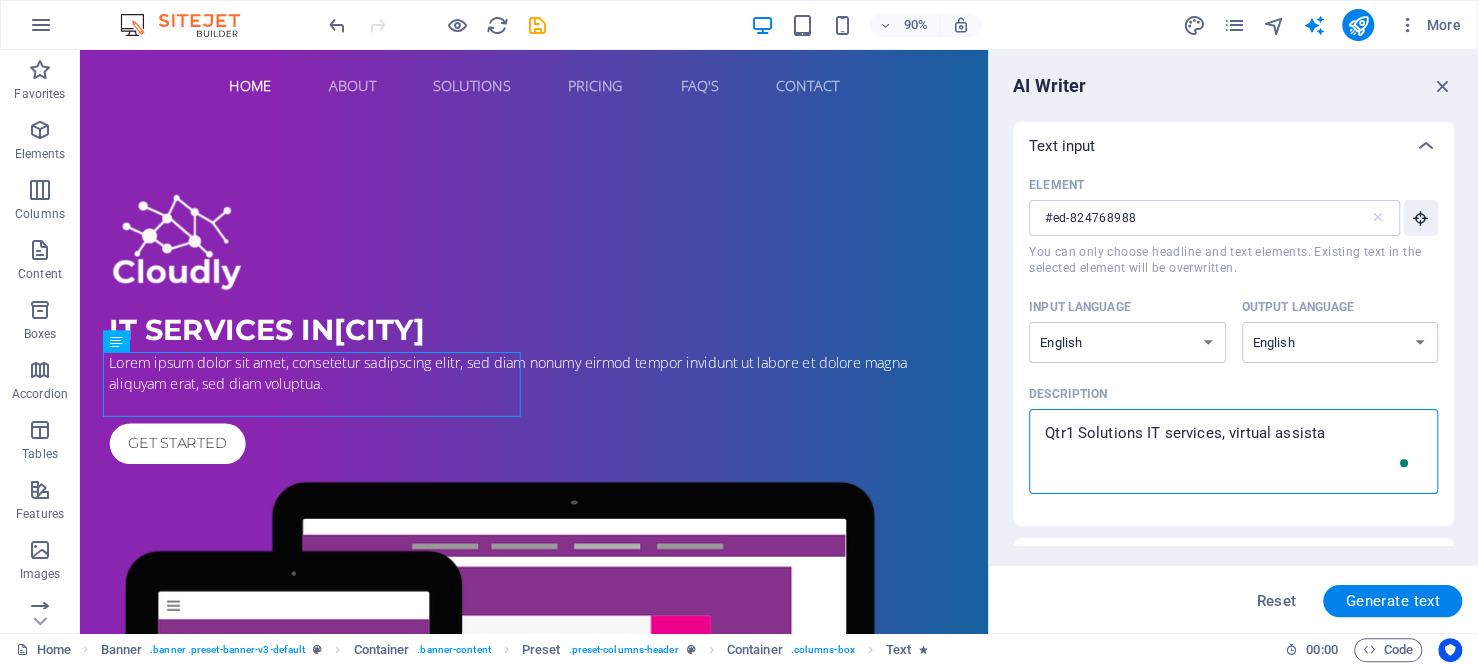 type on "Qtr1 Solutions IT services, virtual assistan" 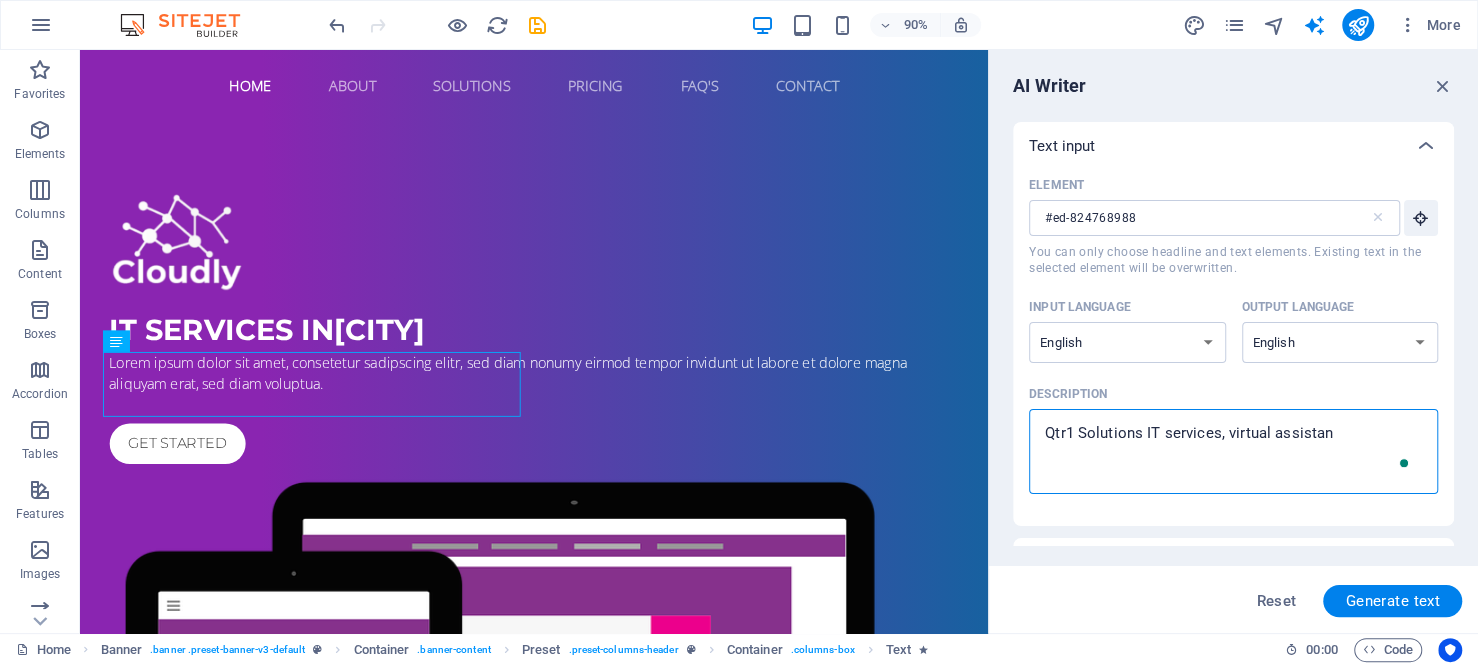 type on "x" 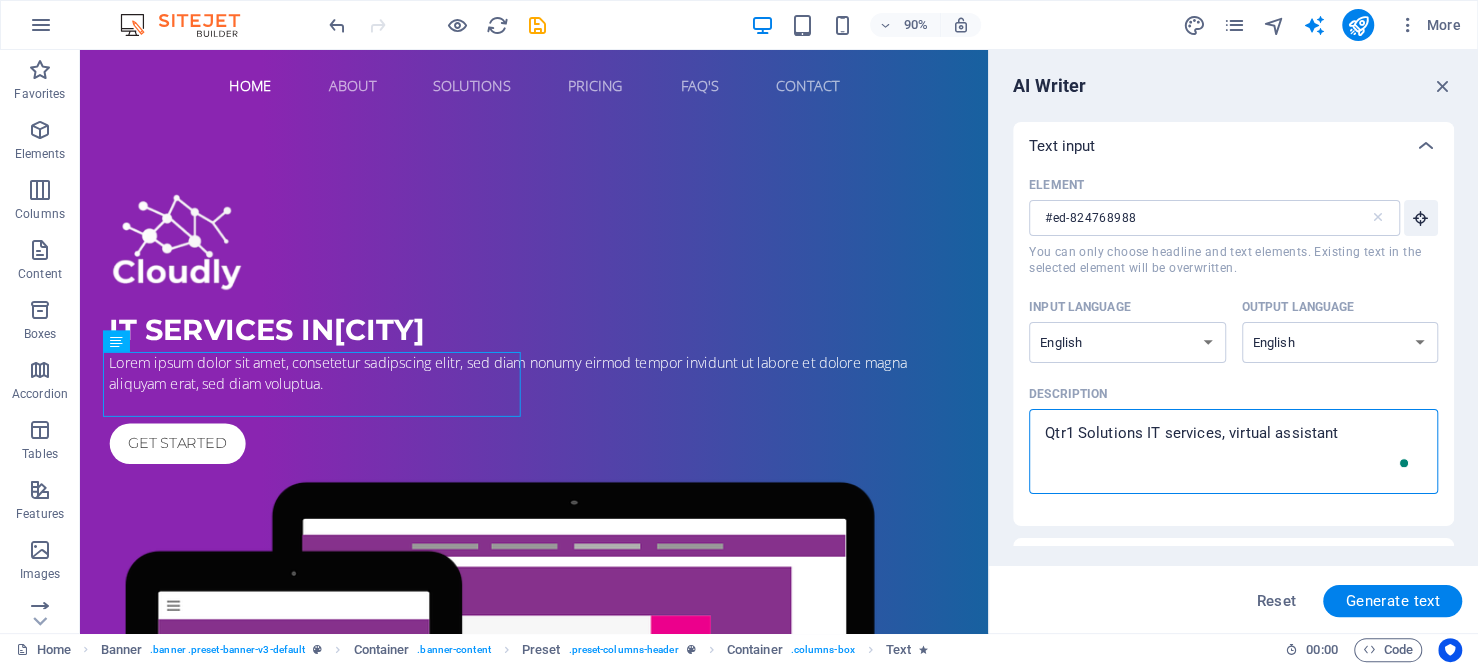 type on "Qtr1 Solutions IT services, virtual assistant," 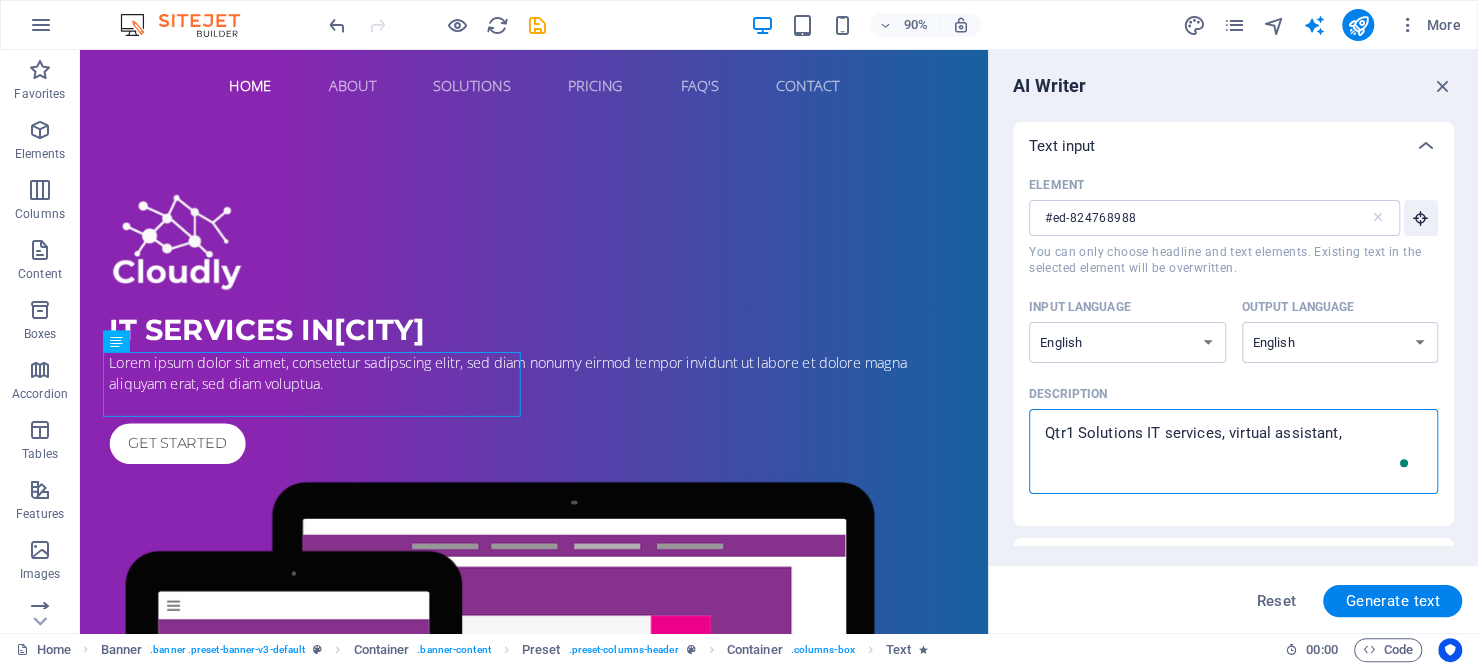 type on "Qtr1 Solutions IT services, virtual assistant," 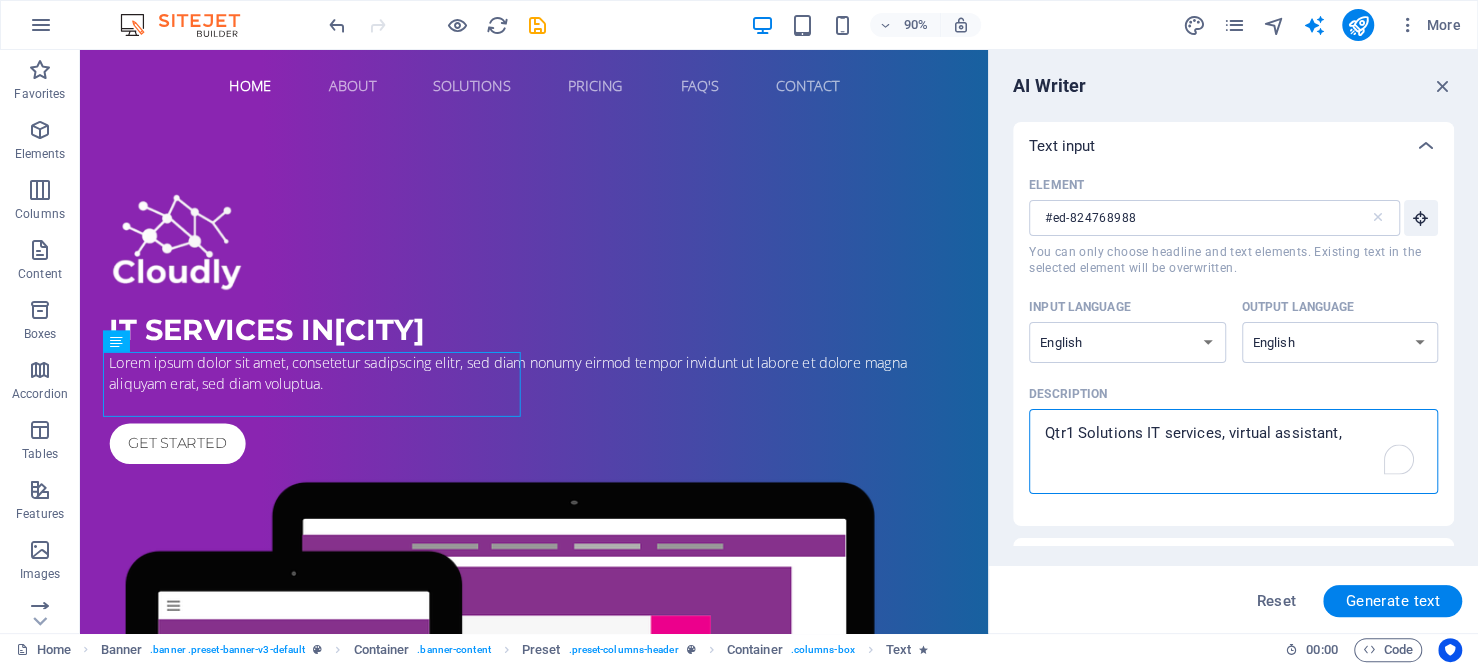 type on "Qtr1 Solutions IT services, virtual assistant, h" 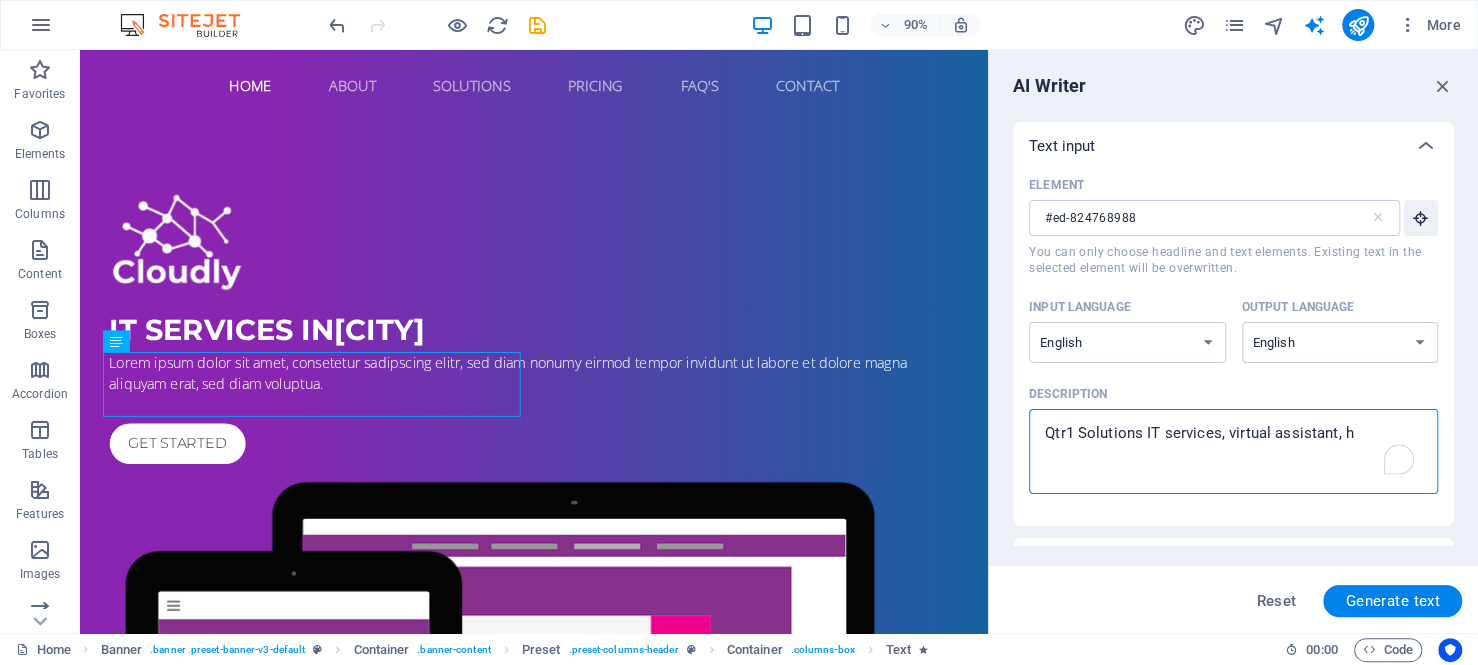 type on "Qtr1 Solutions IT services, virtual assistant, he" 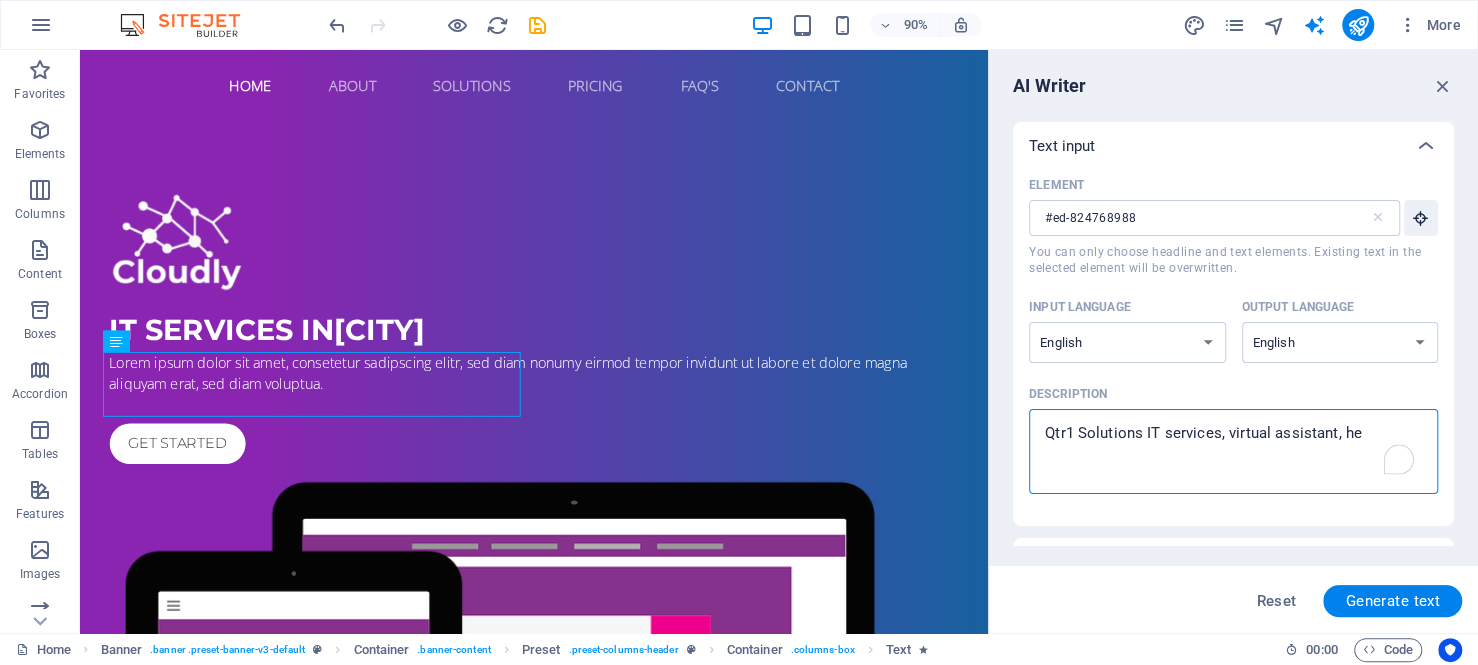 type on "Qtr1 Solutions IT services, virtual assistant, hel" 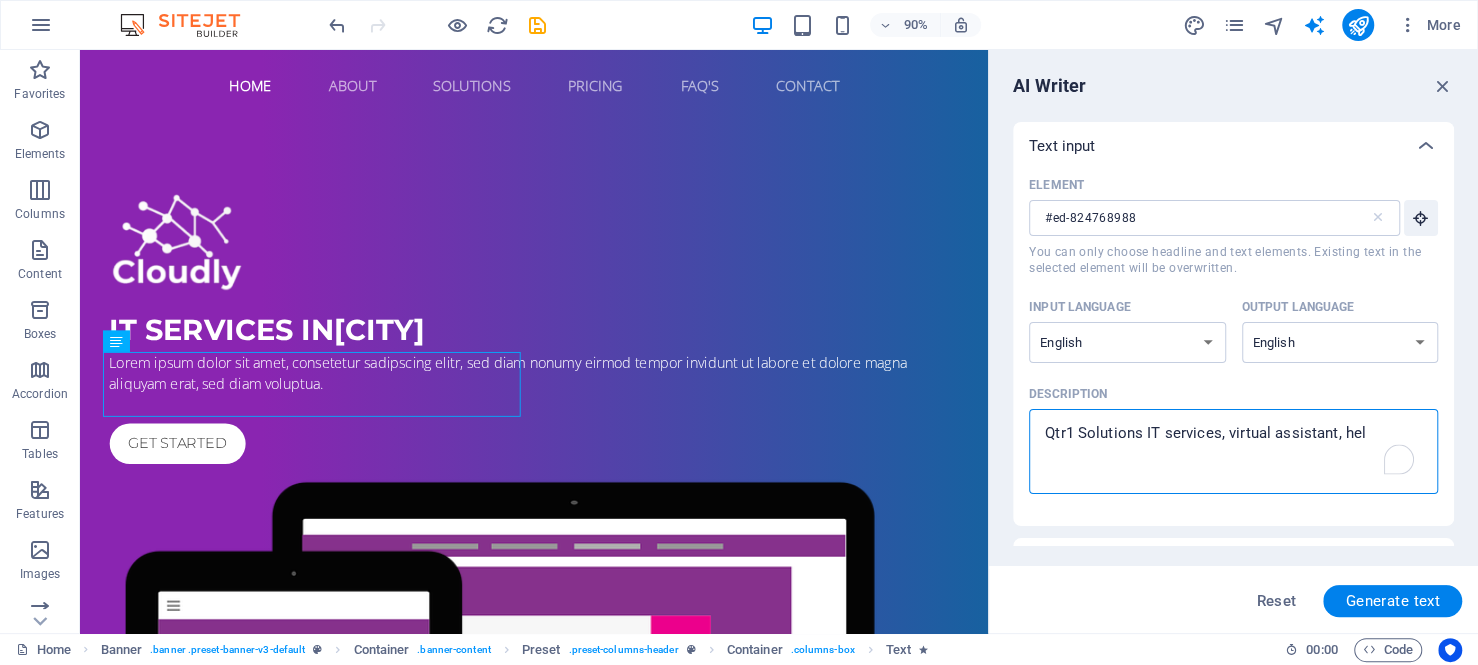 type on "x" 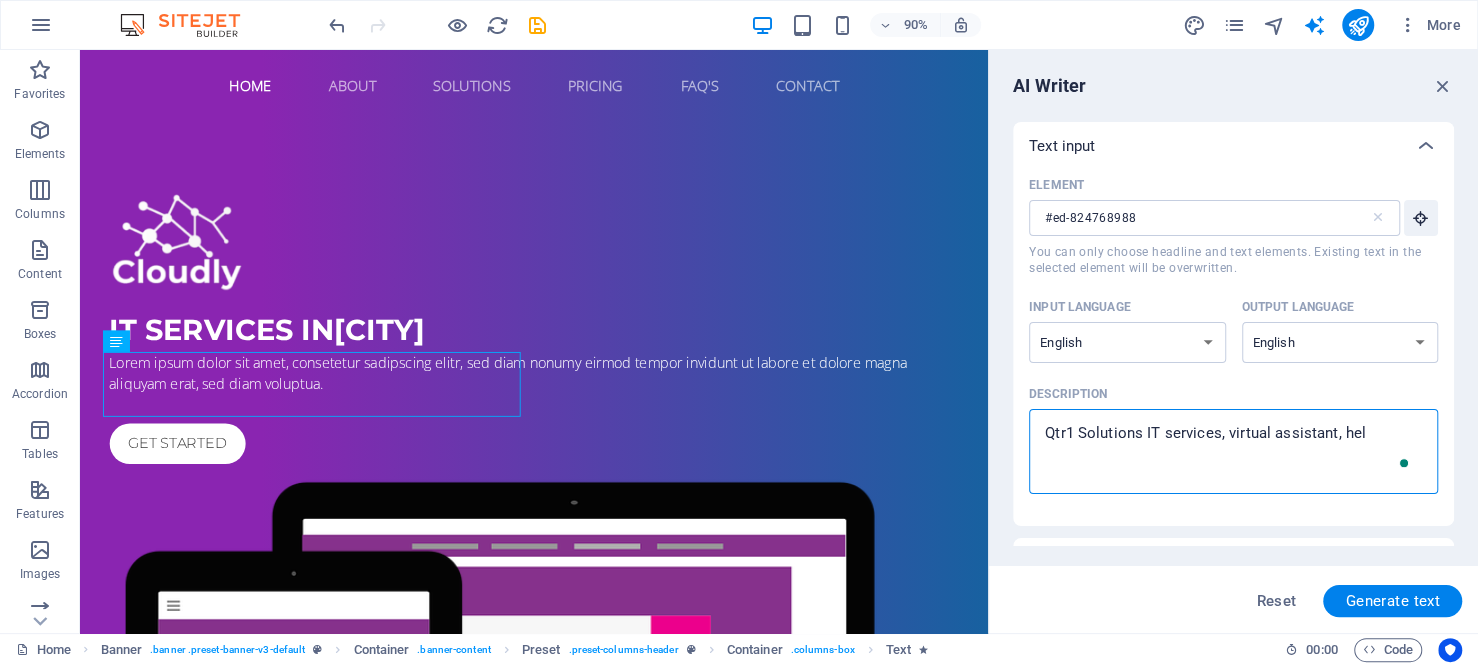 type on "Qtr1 Solutions IT services, virtual assistant, help" 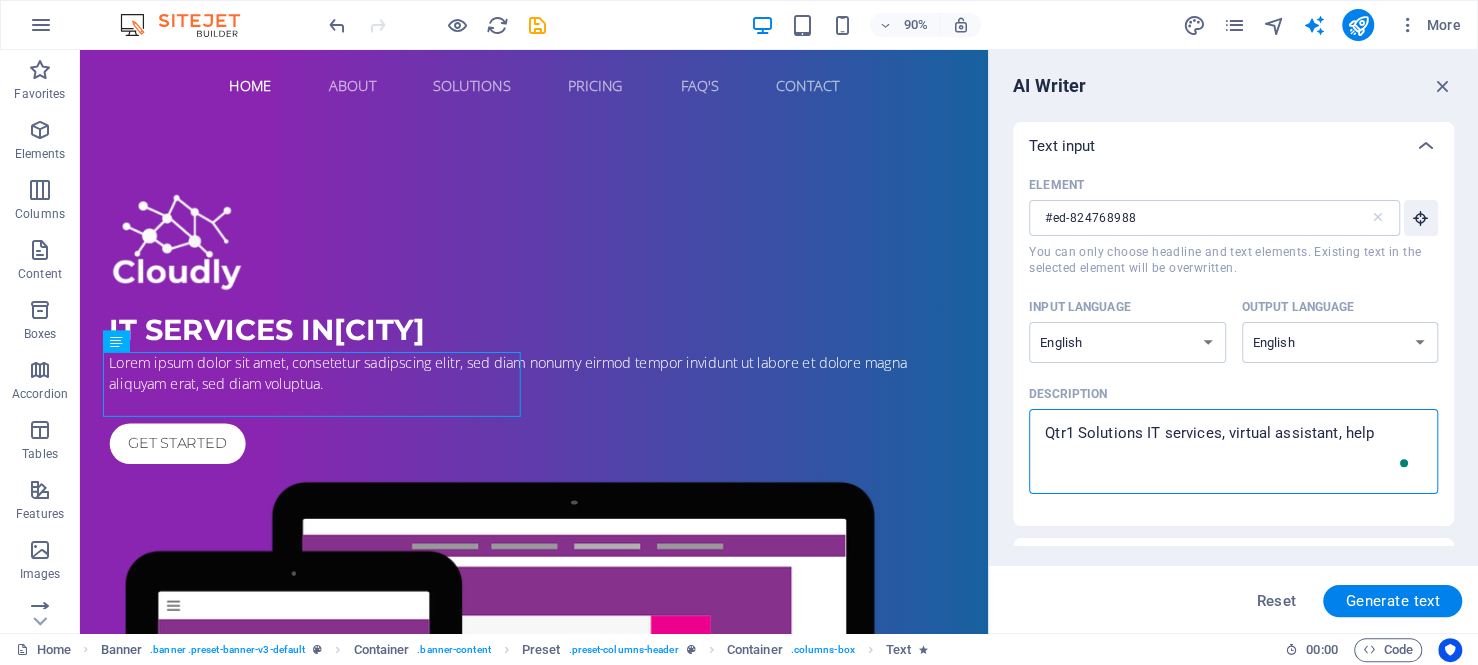 type on "Qtr1 Solutions IT services, virtual assistant, helpd" 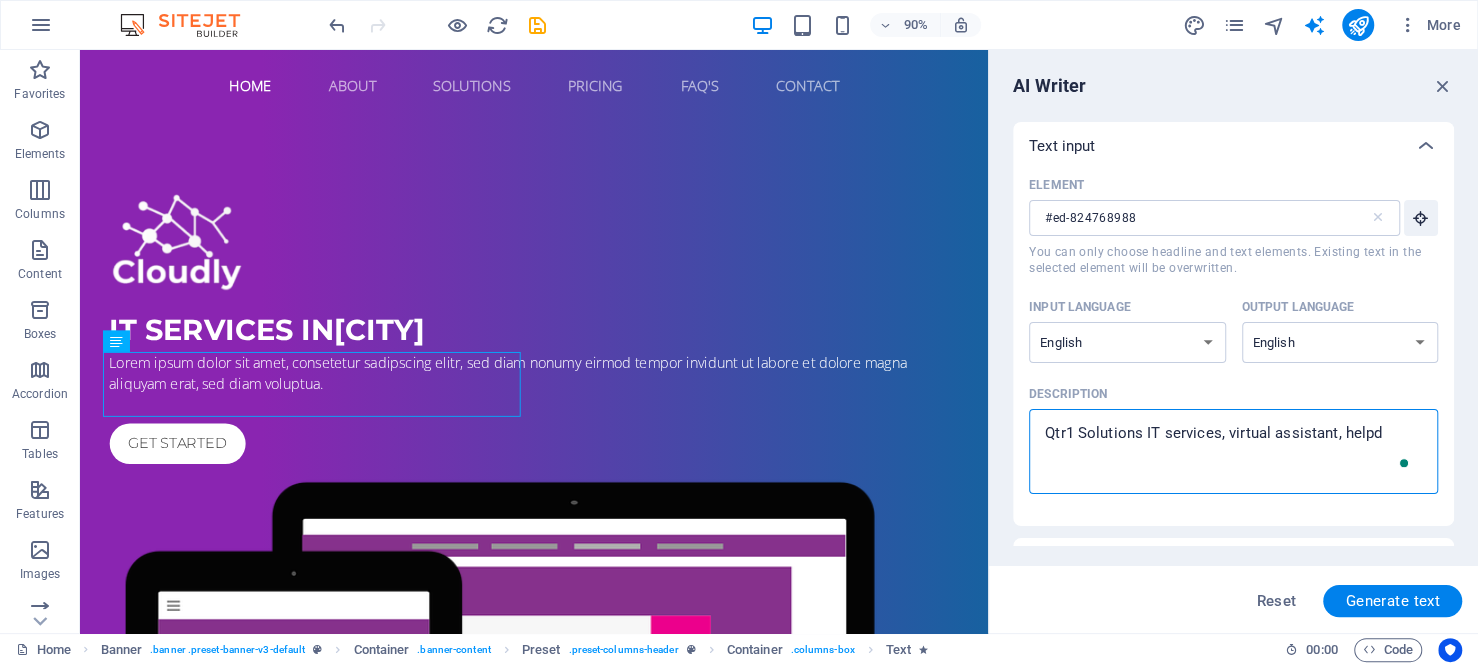 type on "Qtr1 Solutions IT services, virtual assistant, helpde" 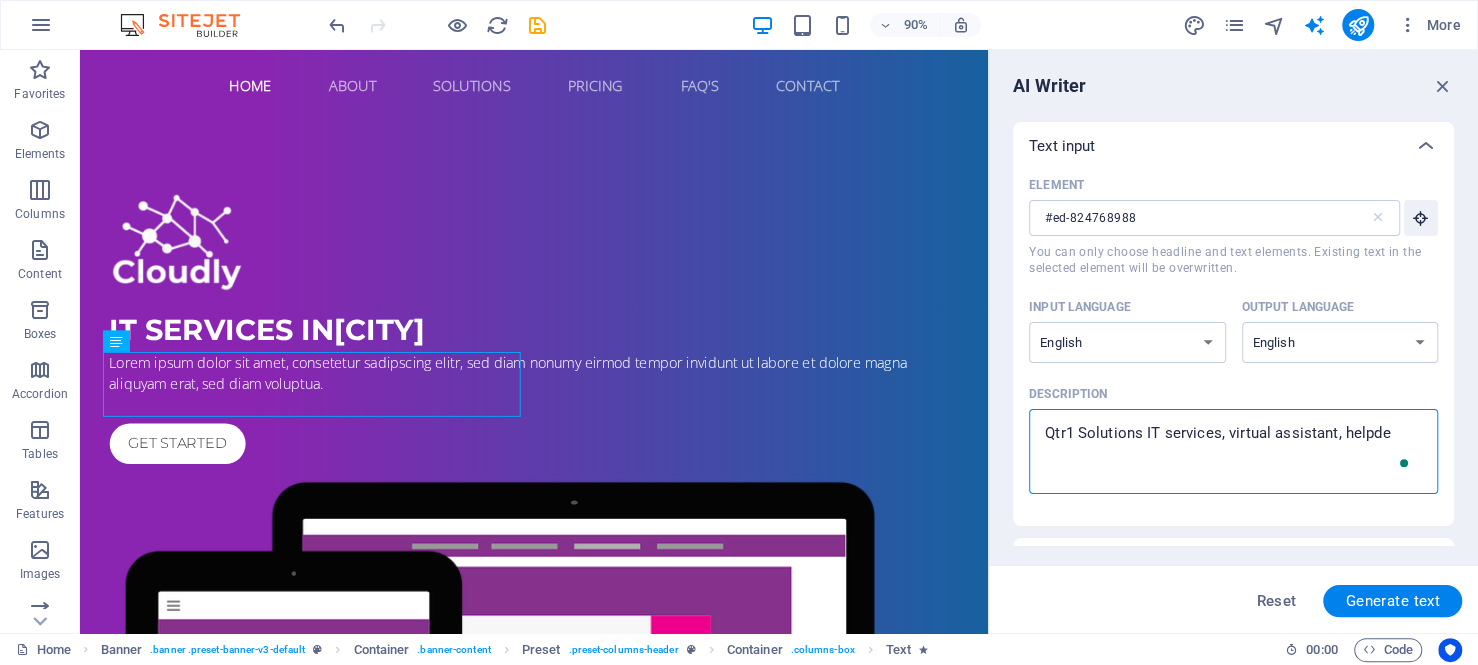 type on "Qtr1 Solutions IT services, virtual assistant, helpdes" 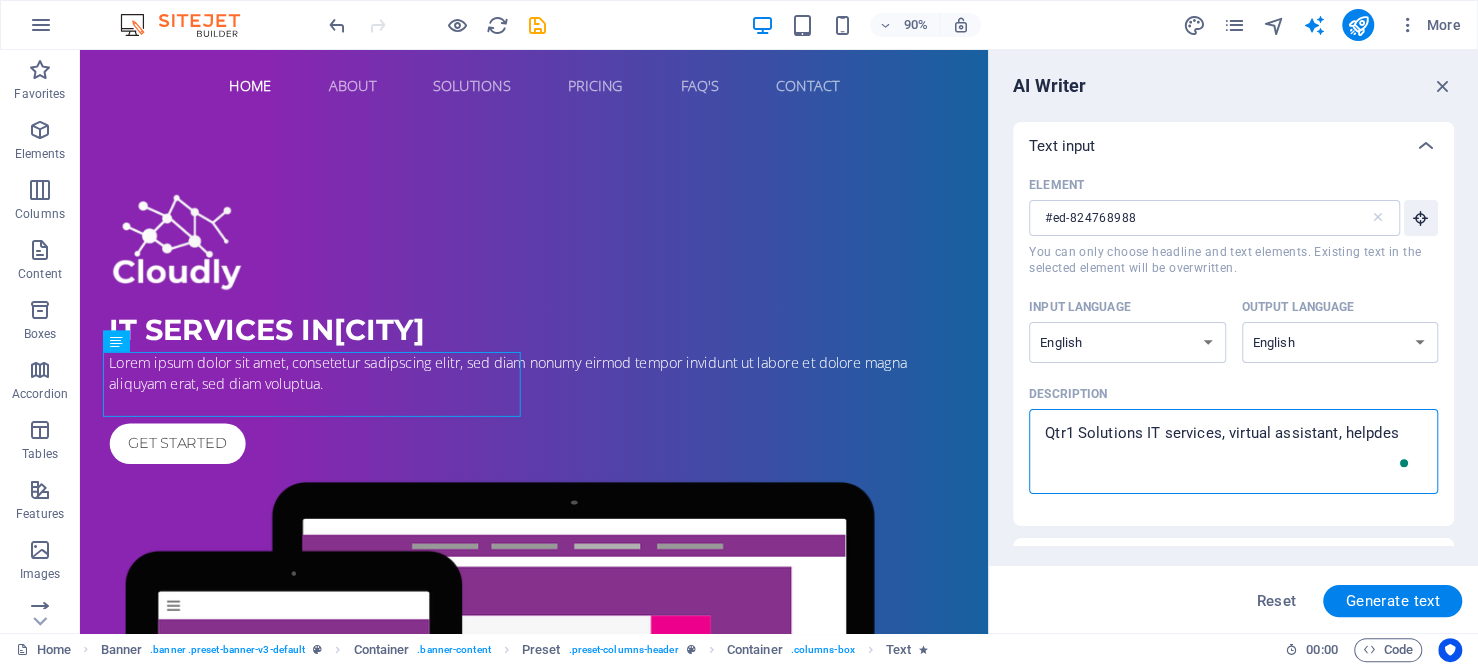 type on "Qtr1 Solutions IT services, virtual assistant, helpdesk" 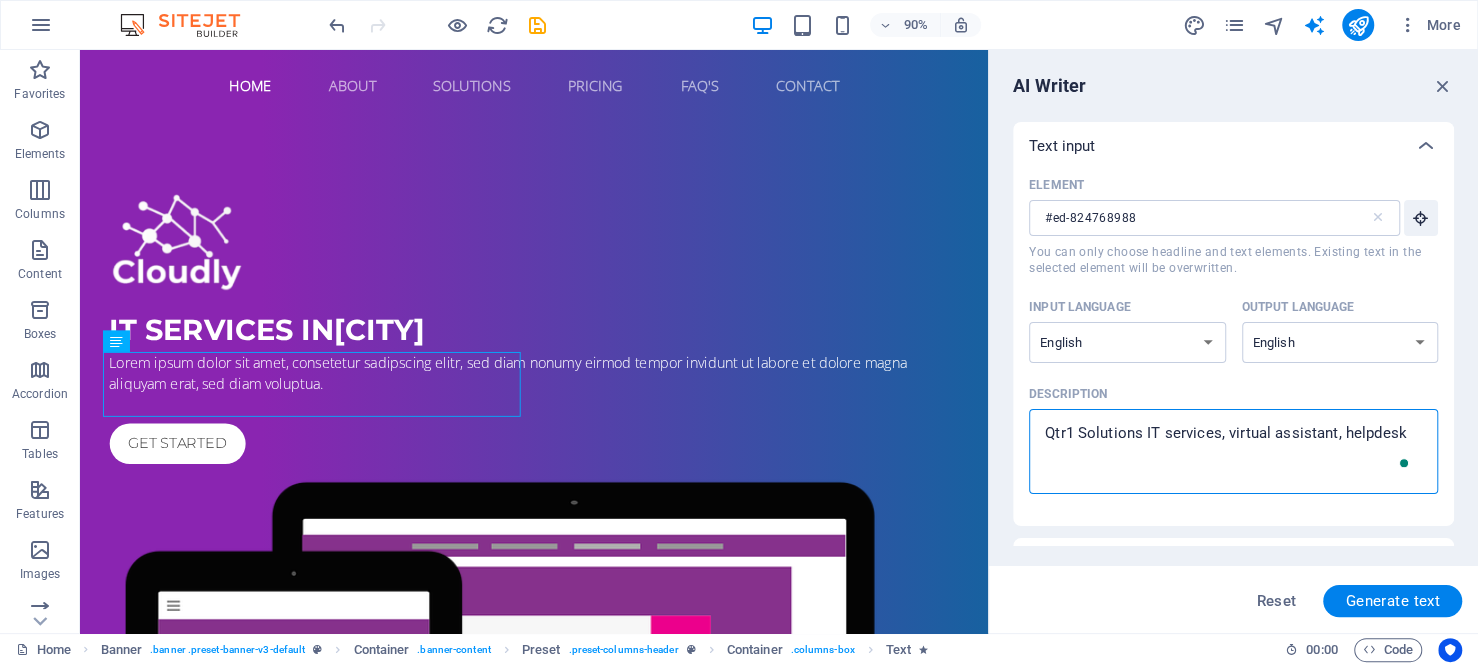 type on "Qtr1 Solutions IT services, virtual assistant, helpdesk," 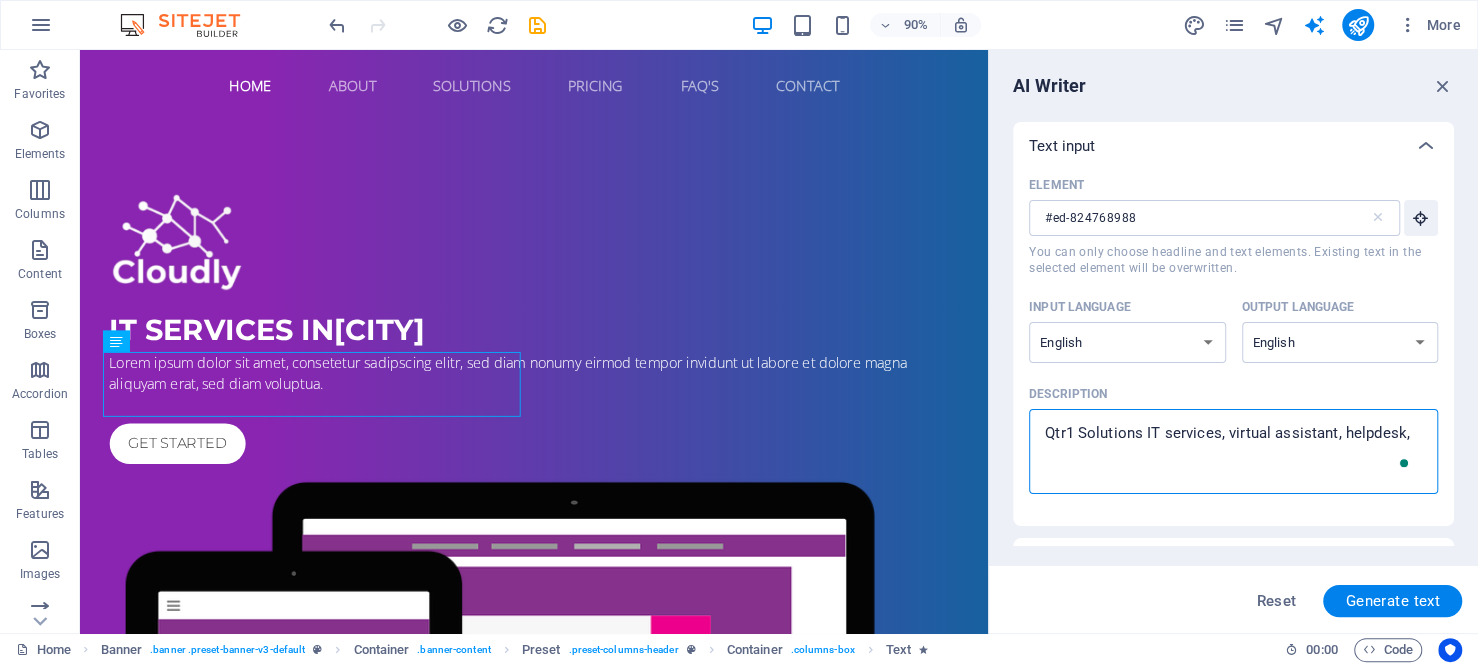 type on "Qtr1 Solutions IT services, virtual assistant, helpdesk," 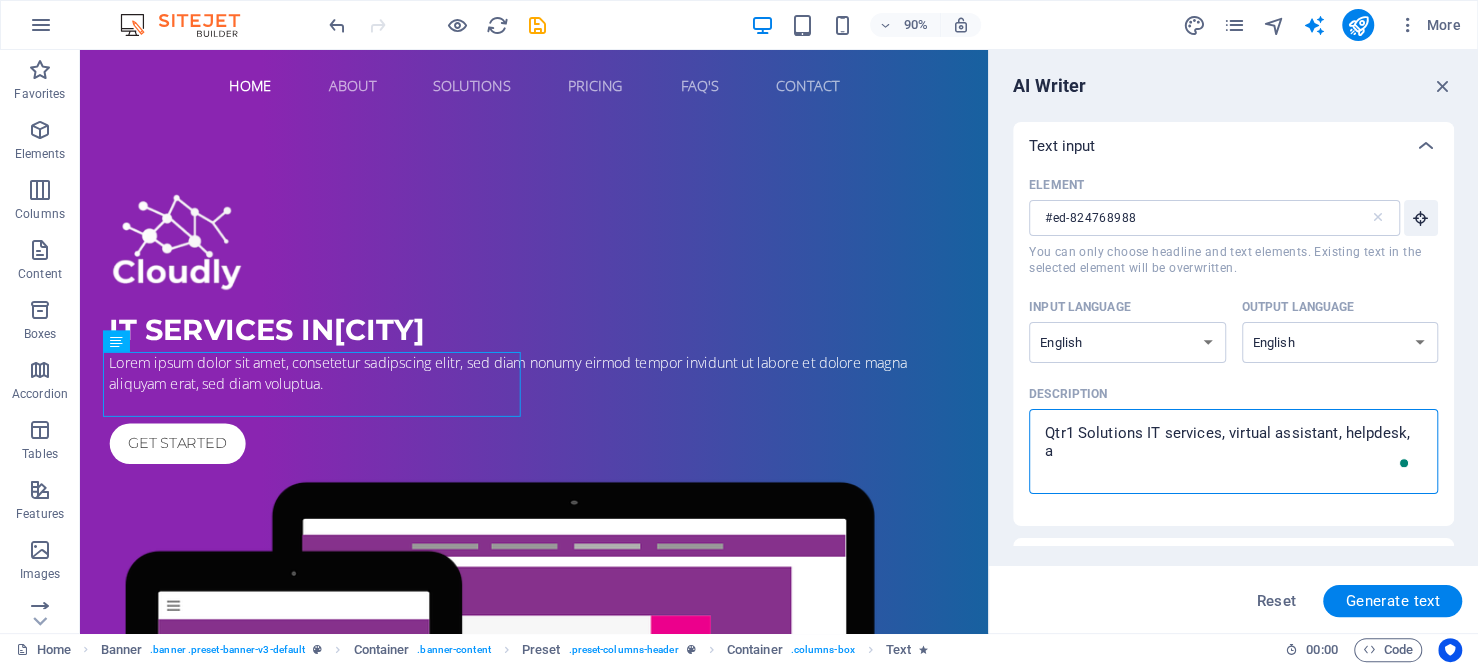 type on "Qtr1 Solutions IT services, virtual assistant, helpdesk, an" 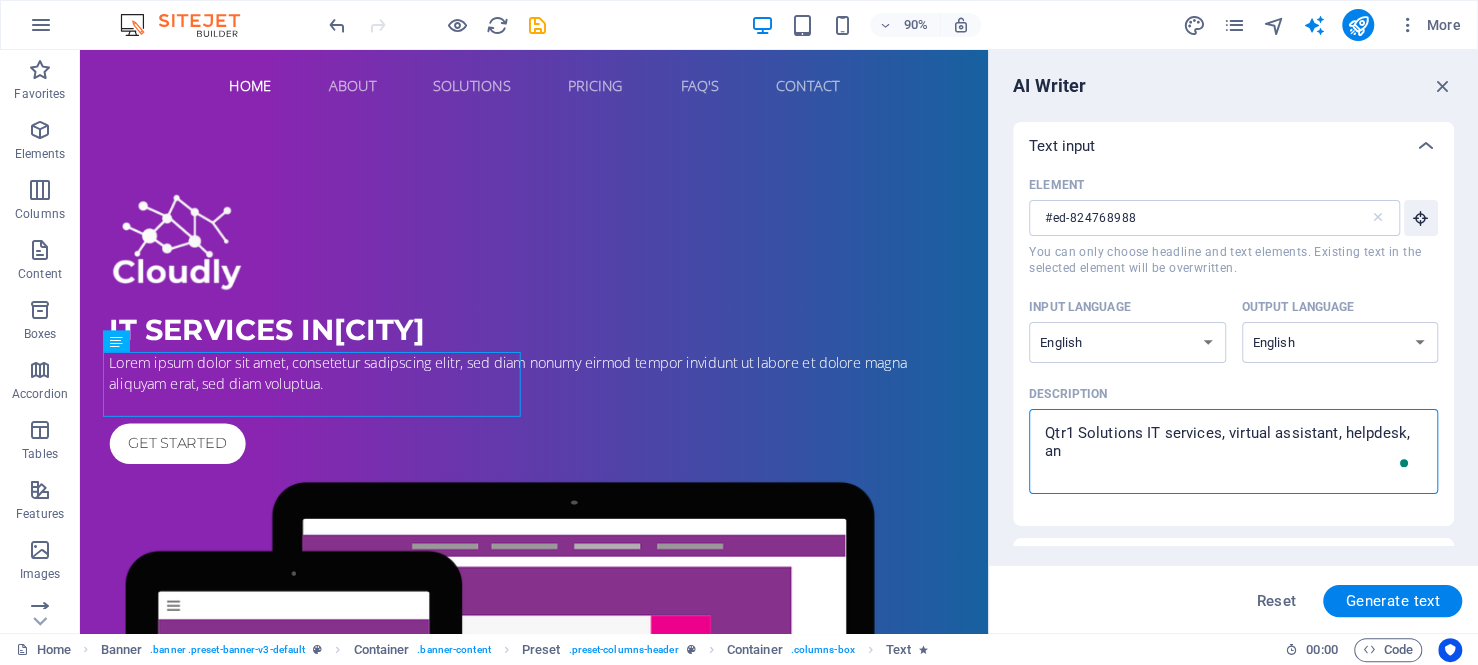 type on "Qtr1 Solutions IT services, virtual assistant, helpdesk, and" 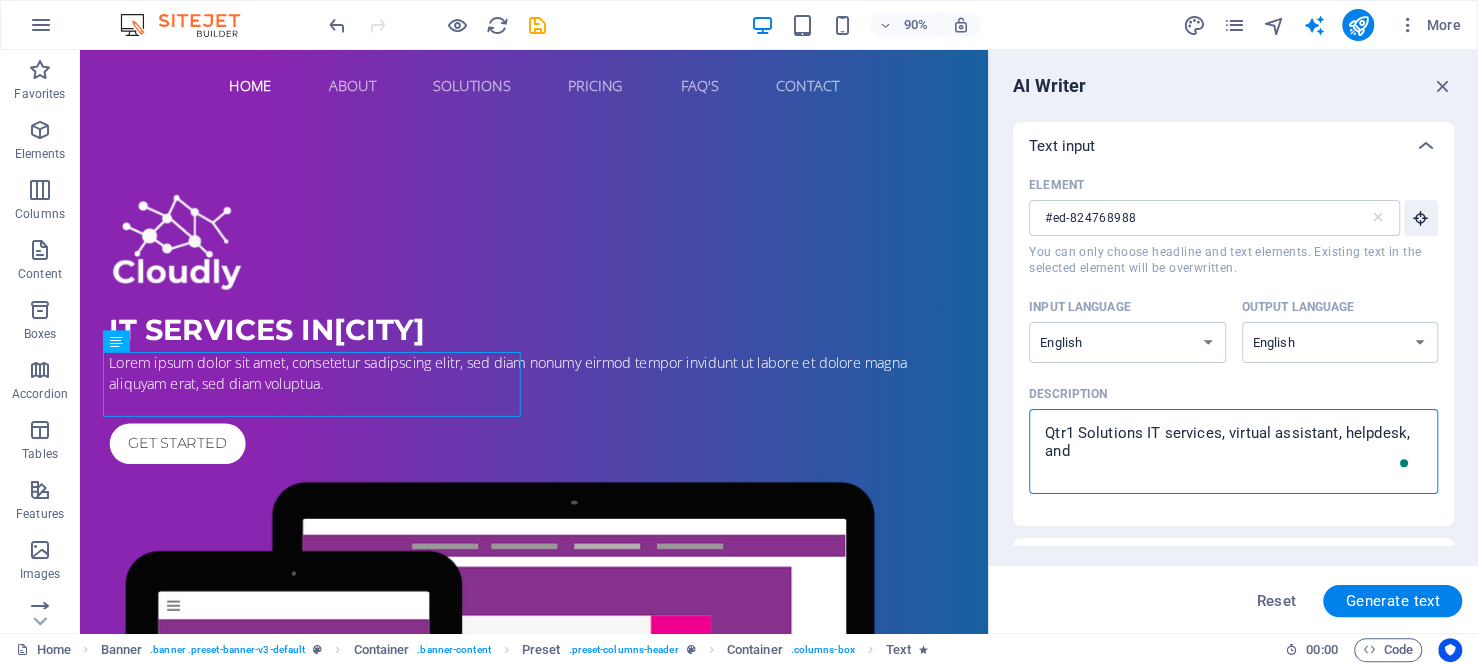type on "Qtr1 Solutions IT services, virtual assistant, helpdesk, and" 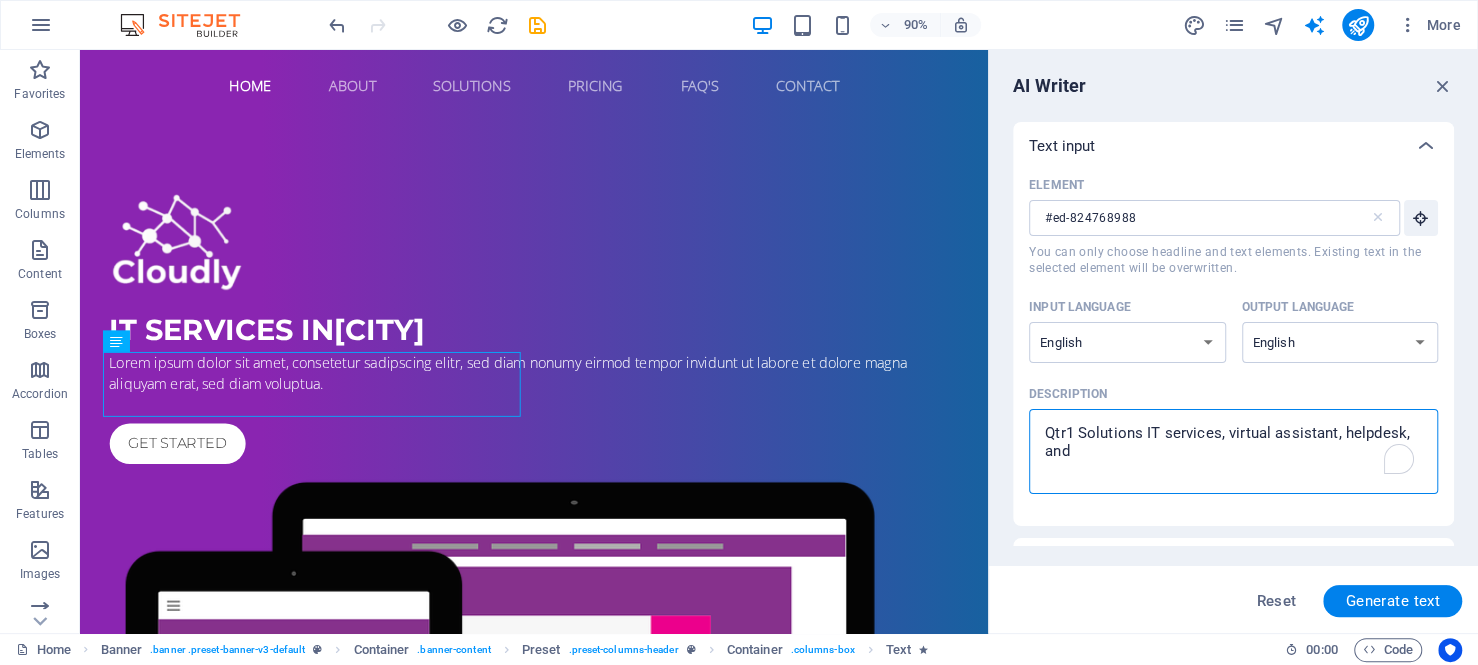 type on "Qtr1 Solutions IT services, virtual assistant, helpdesk, and d" 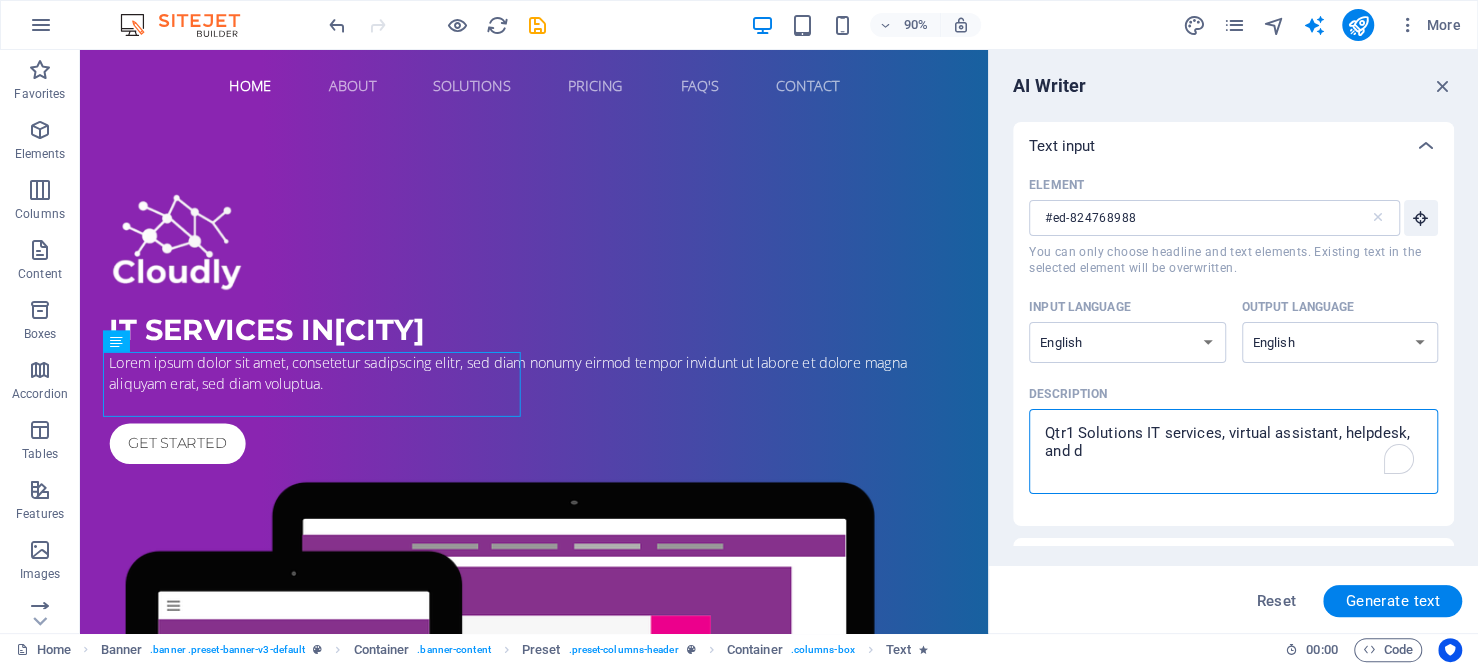 type on "Qtr1 Solutions IT services, virtual assistant, helpdesk, and da" 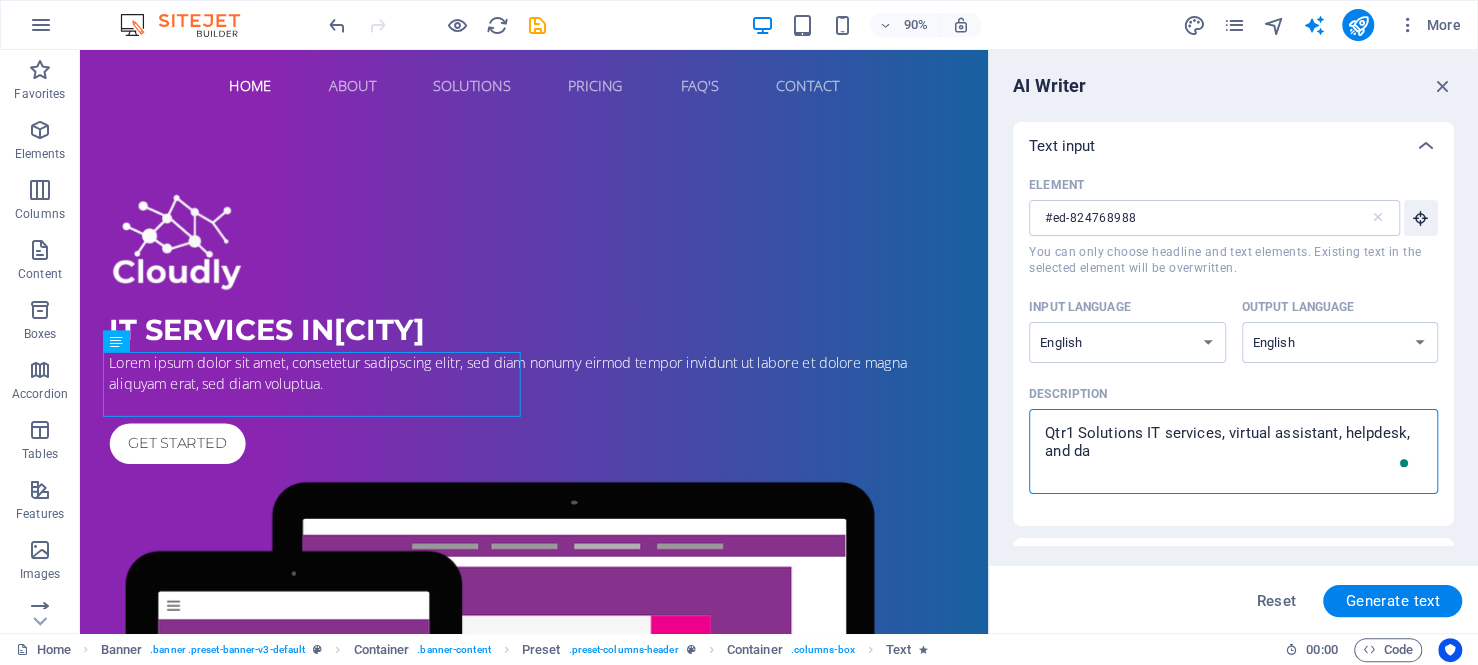 type on "Qtr1 Solutions IT services, virtual assistant, helpdesk, and dat" 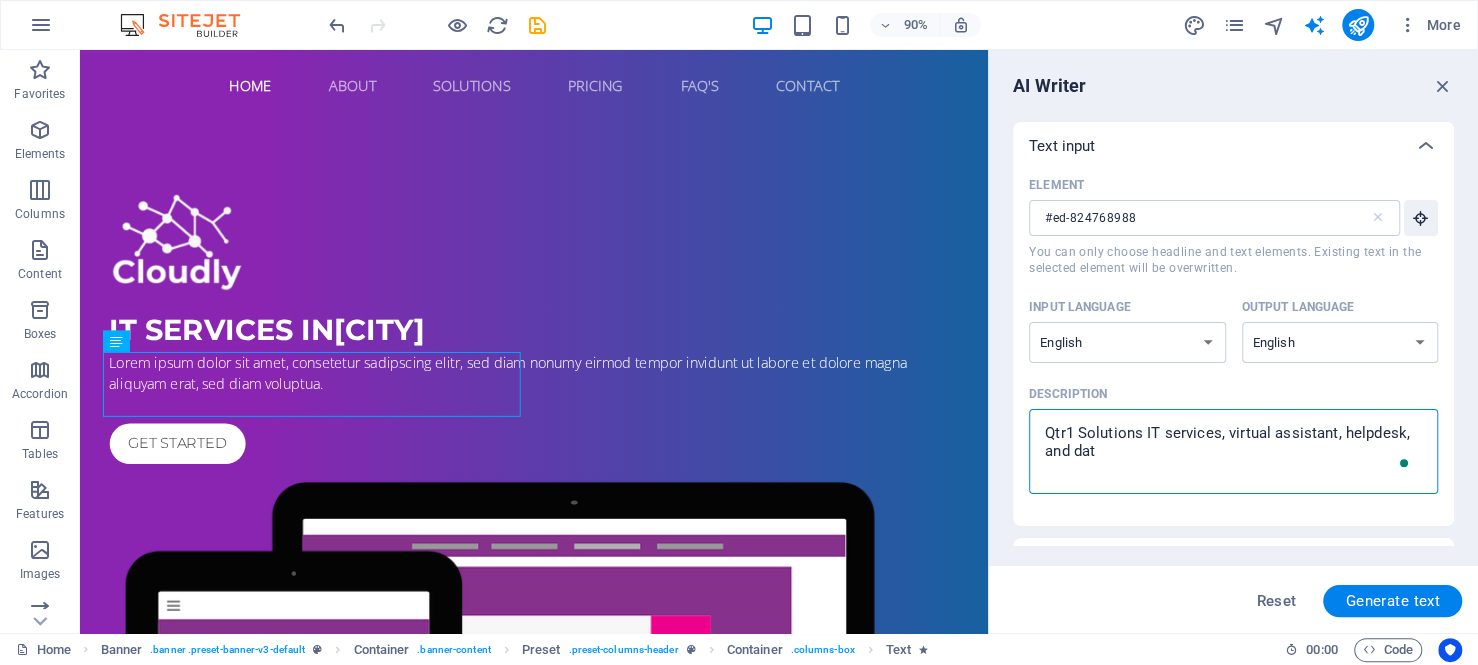 type on "Qtr1 Solutions IT services, virtual assistant, helpdesk, and data" 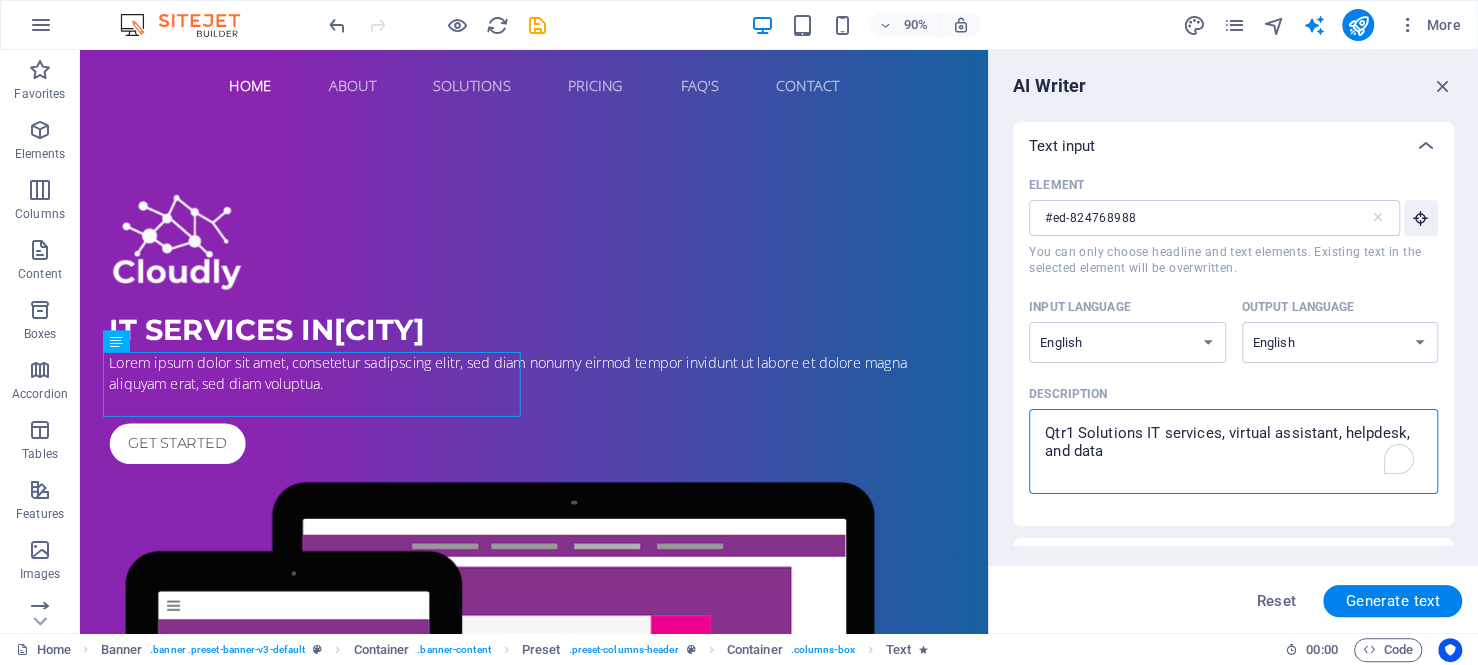 type on "Qtr1 Solutions IT services, virtual assistant, helpdesk, and data" 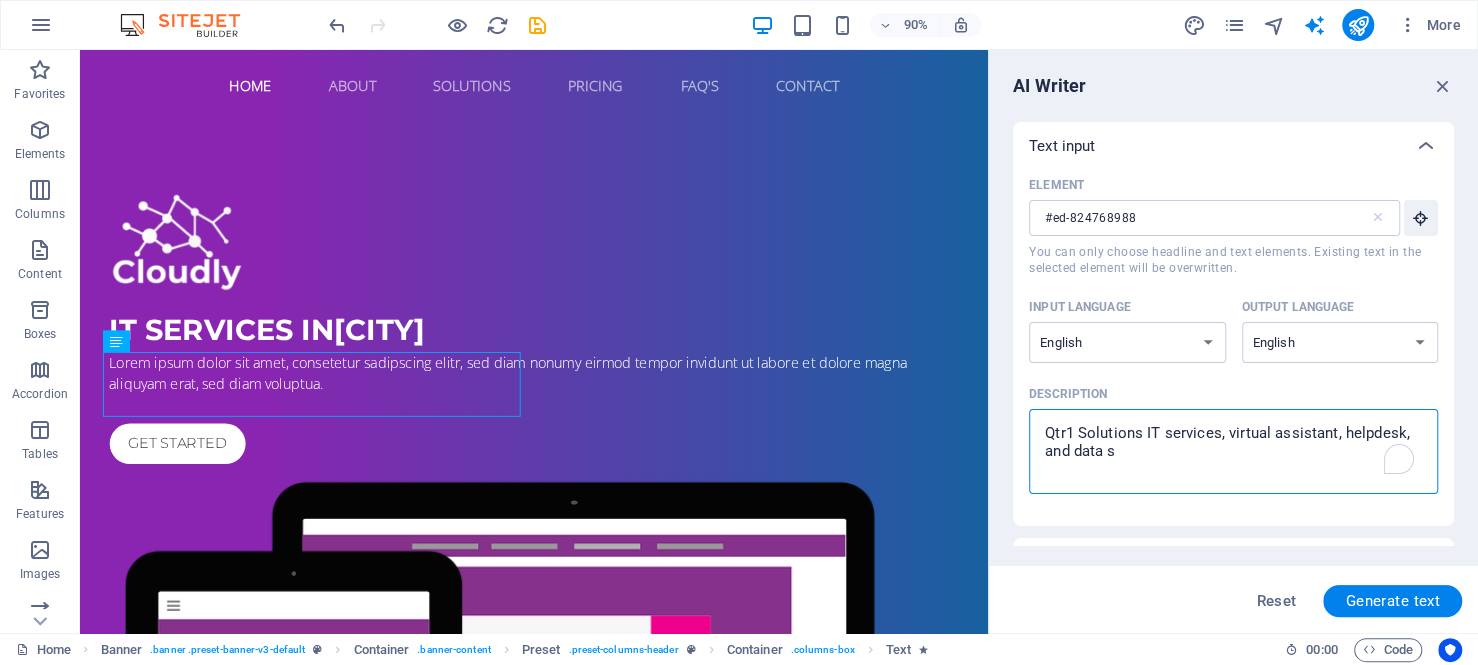 type on "Qtr1 Solutions IT services, virtual assistant, helpdesk, and data so" 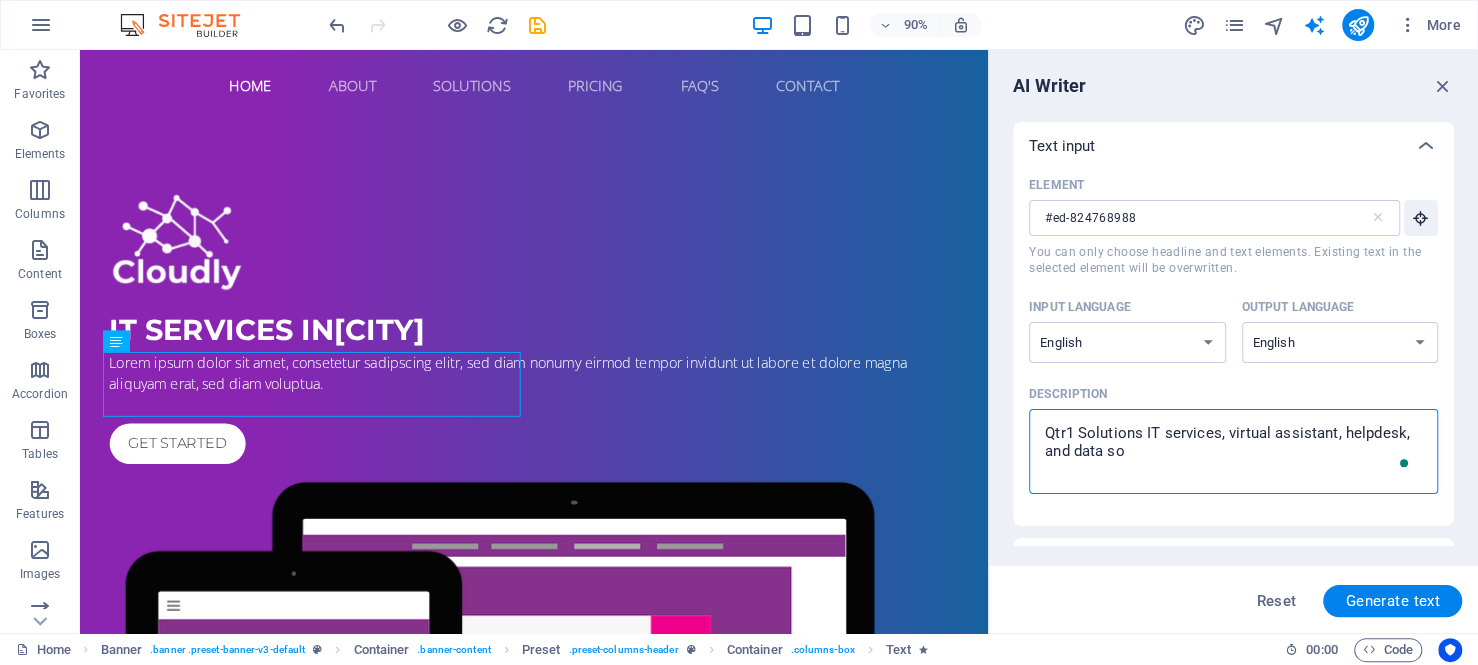 type on "Qtr1 Solutions IT services, virtual assistant, helpdesk, and data sol" 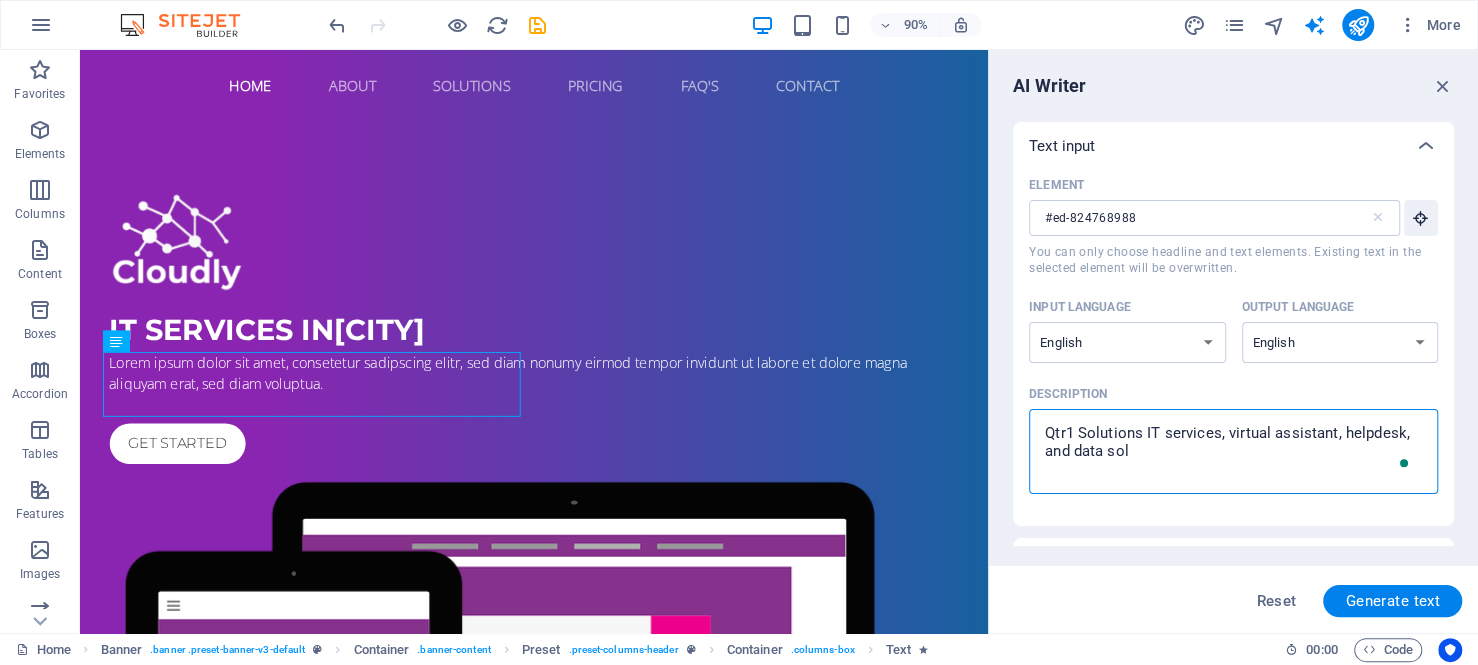 type on "Qtr1 Solutions IT services, virtual assistant, helpdesk, and data solu" 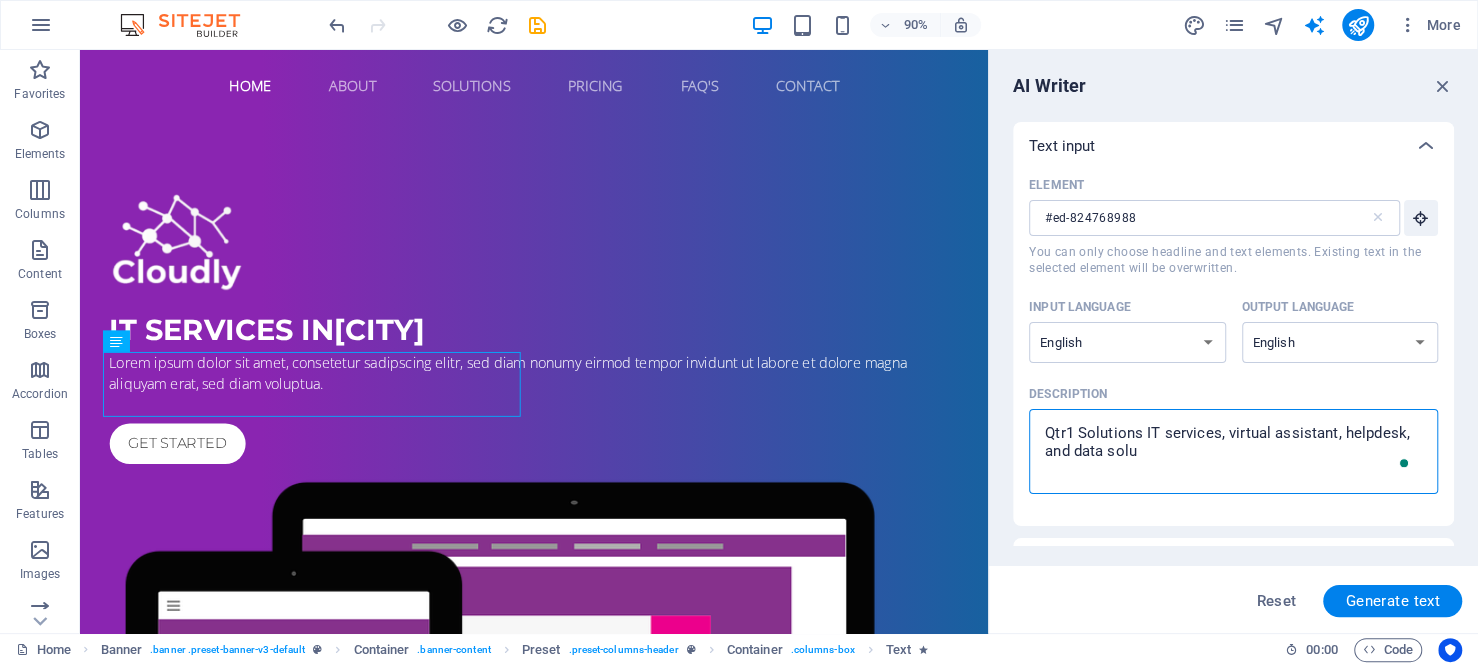 type on "Qtr1 Solutions IT services, virtual assistant, helpdesk, and data solut" 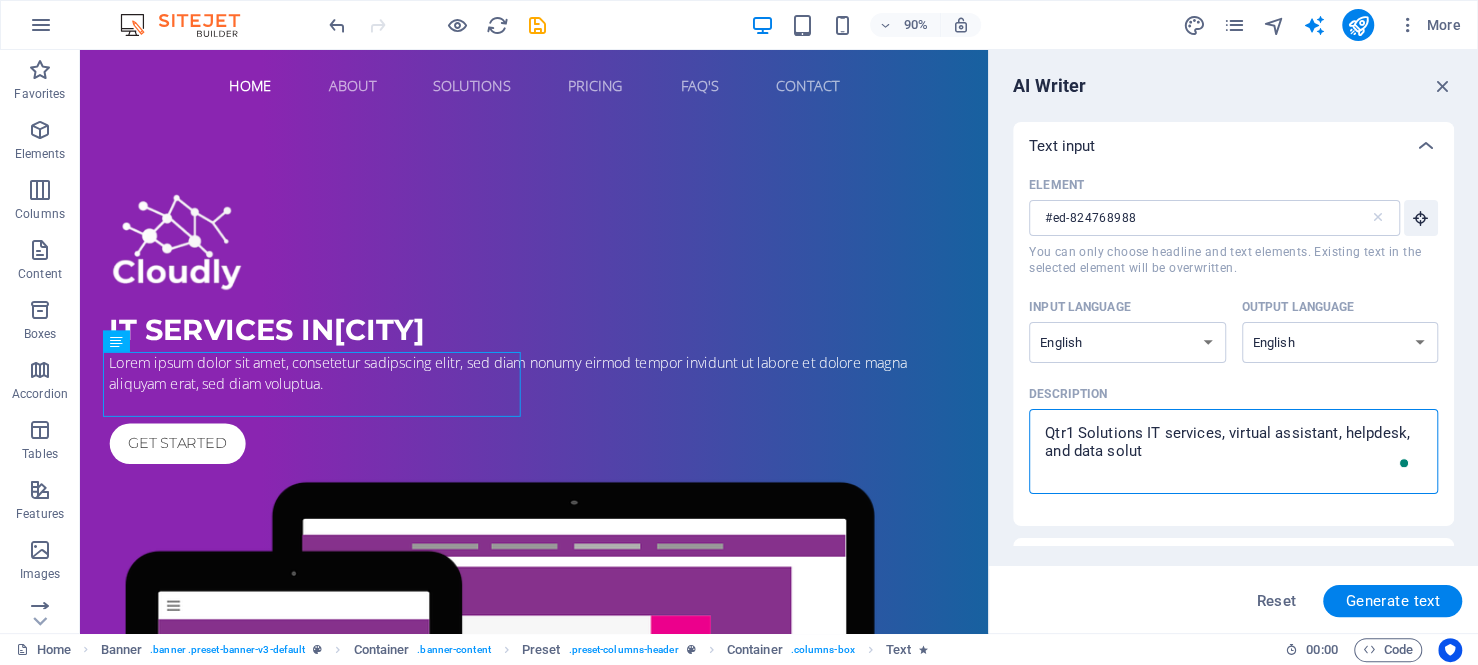 type on "Qtr1 Solutions IT services, virtual assistant, helpdesk, and data solu" 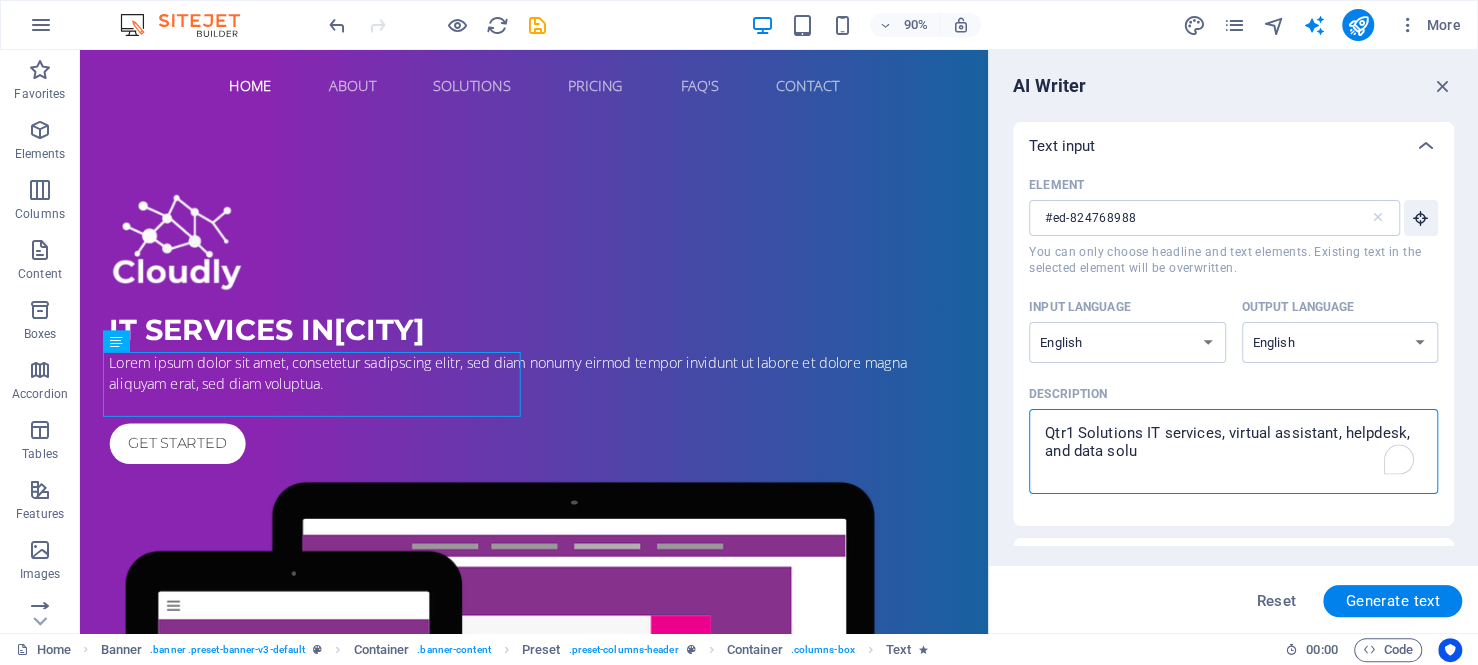 type on "Qtr1 Solutions IT services, virtual assistant, helpdesk, and data sol" 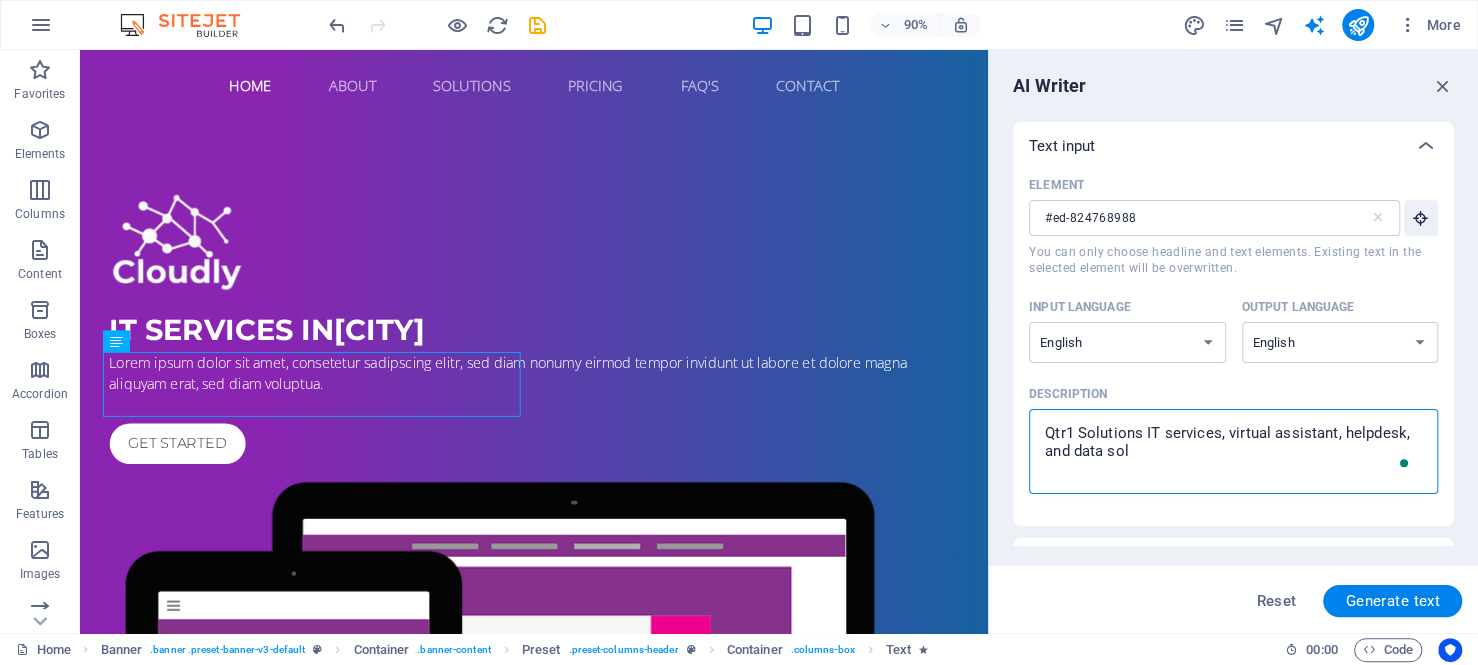 type on "Qtr1 Solutions IT services, virtual assistant, helpdesk, and data so" 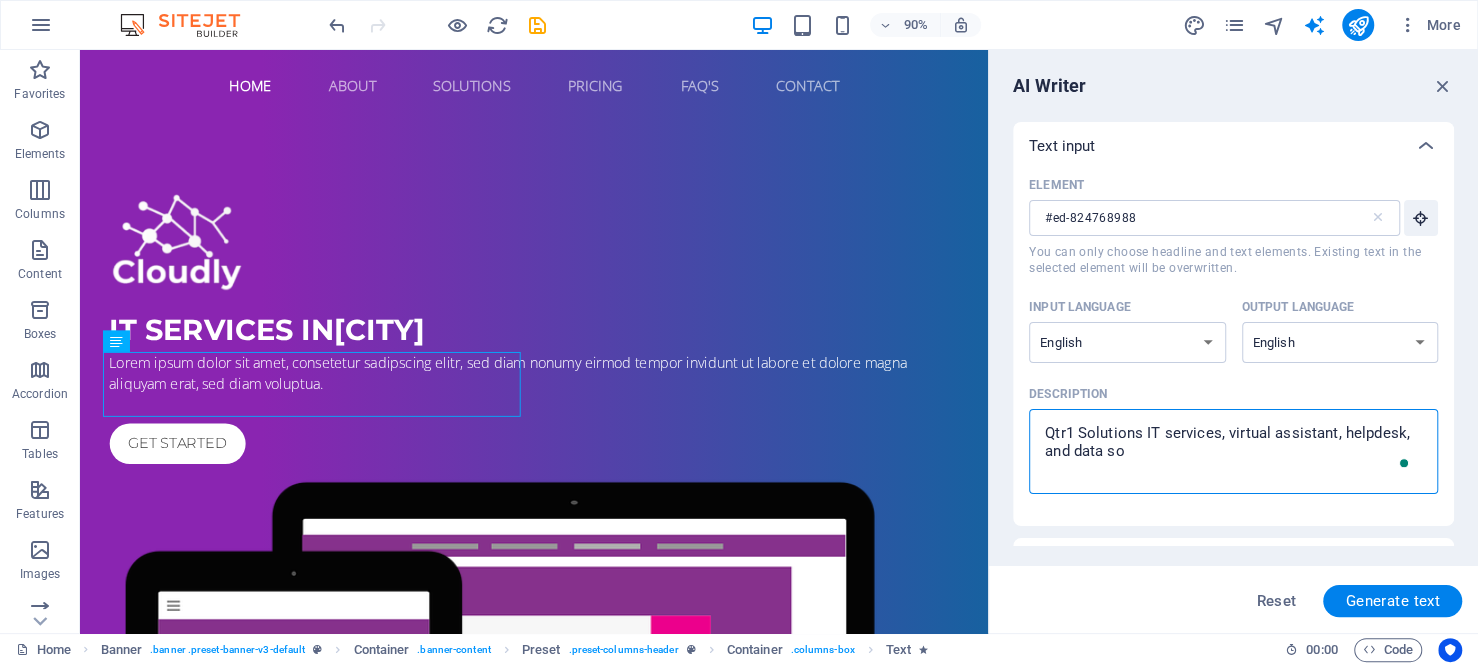 type on "Qtr1 Solutions IT services, virtual assistant, helpdesk, and data s" 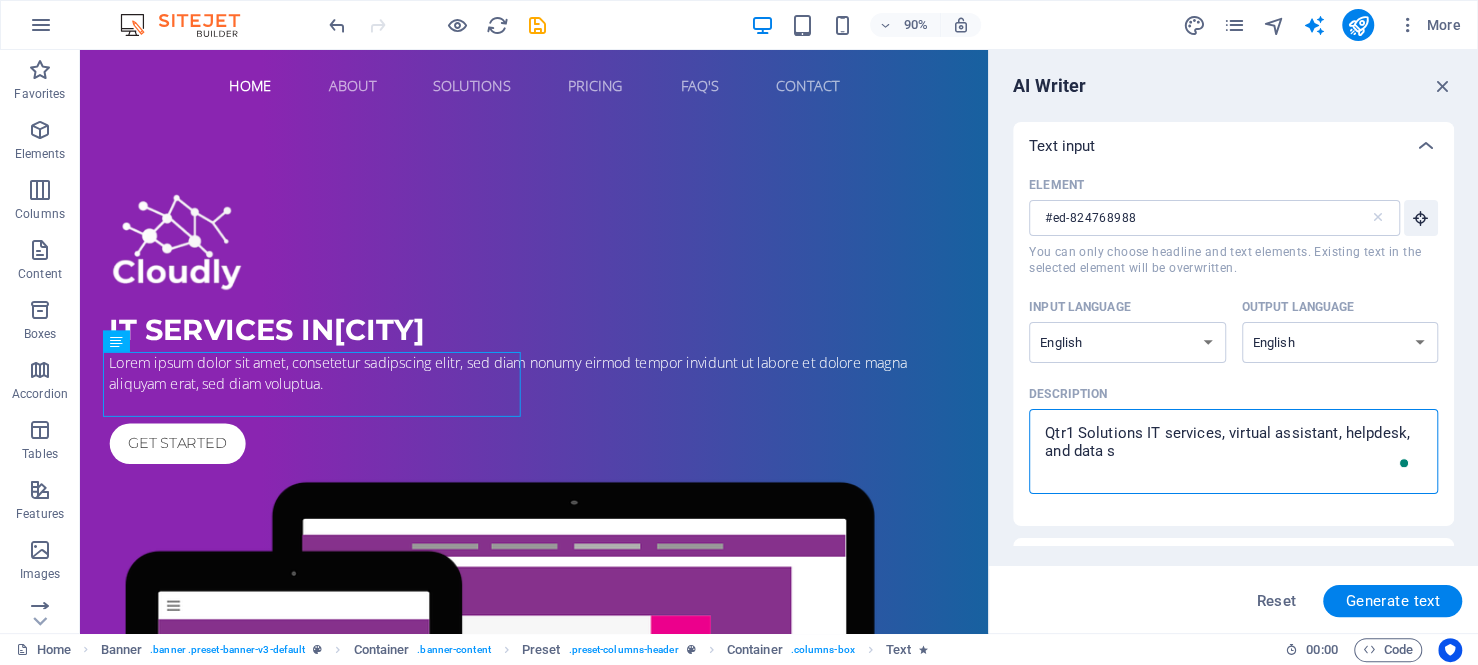 type on "Qtr1 Solutions IT services, virtual assistant, helpdesk, and data" 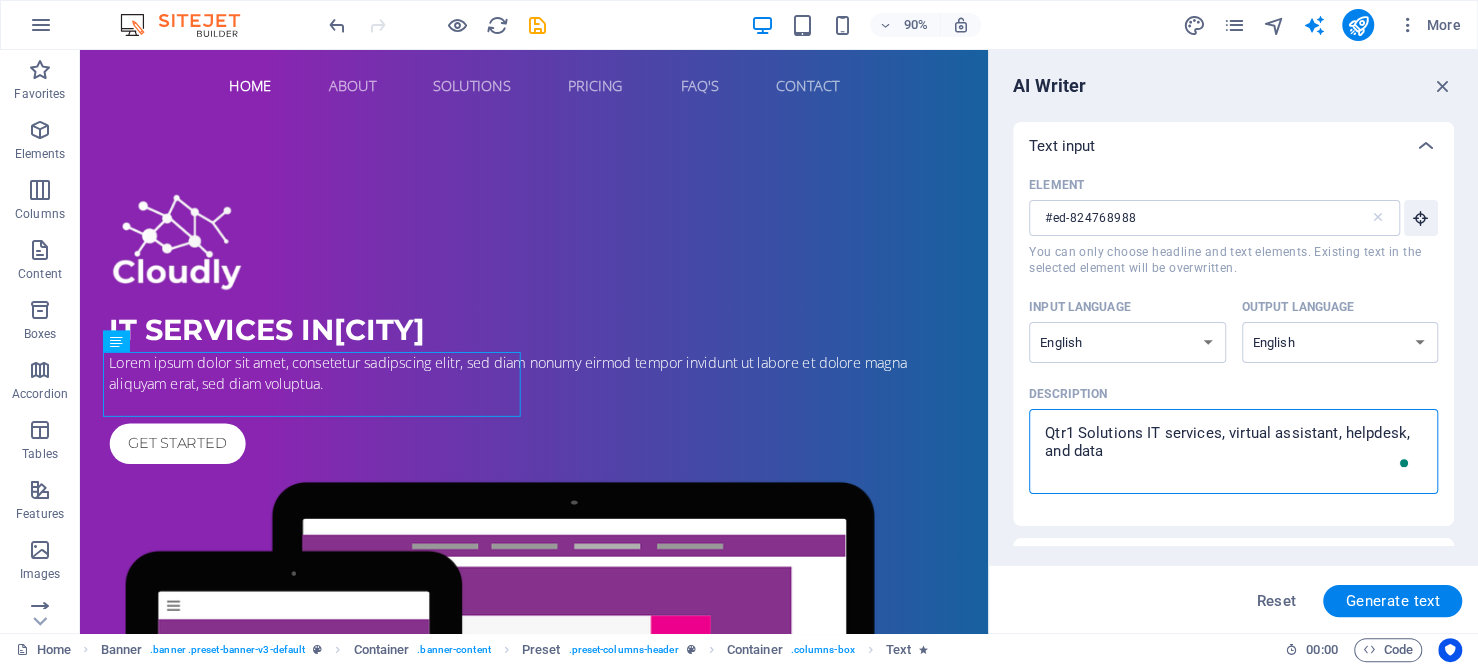type on "Qtr1 Solutions IT services, virtual assistant, helpdesk, and data" 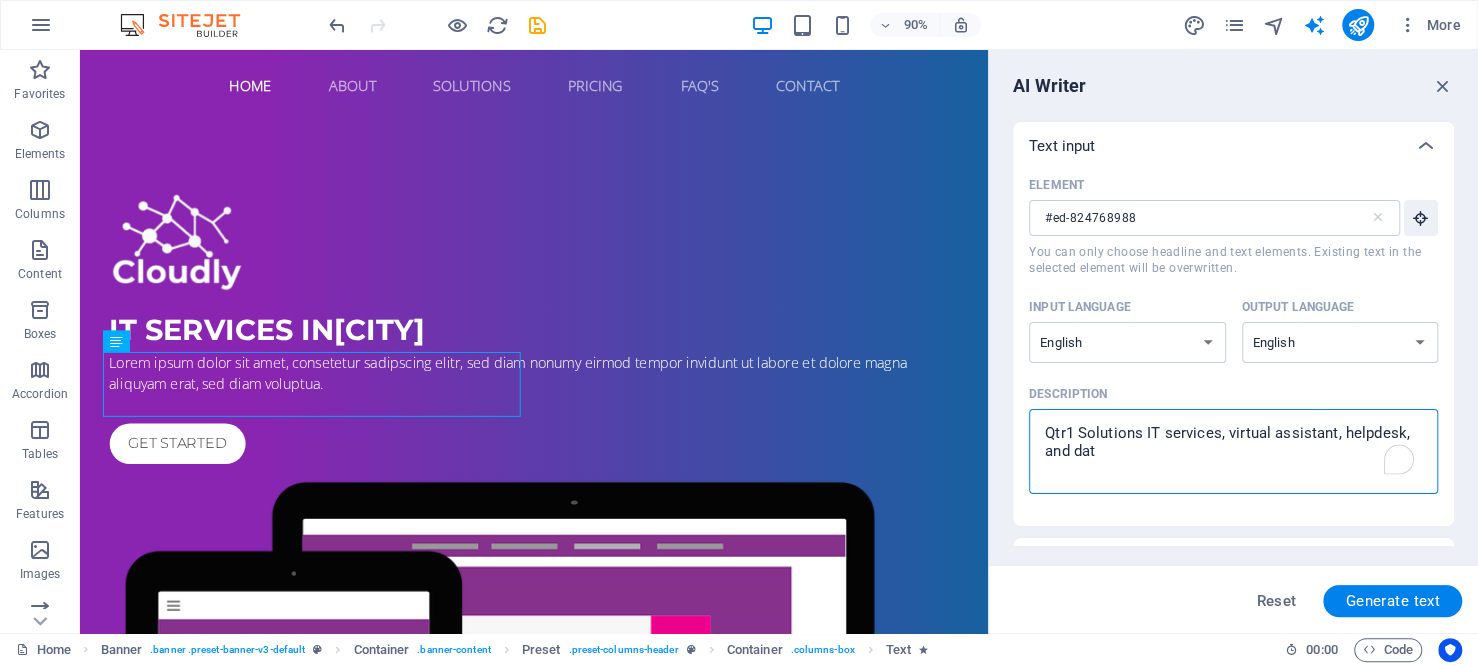 type on "Qtr1 Solutions IT services, virtual assistant, helpdesk, and da" 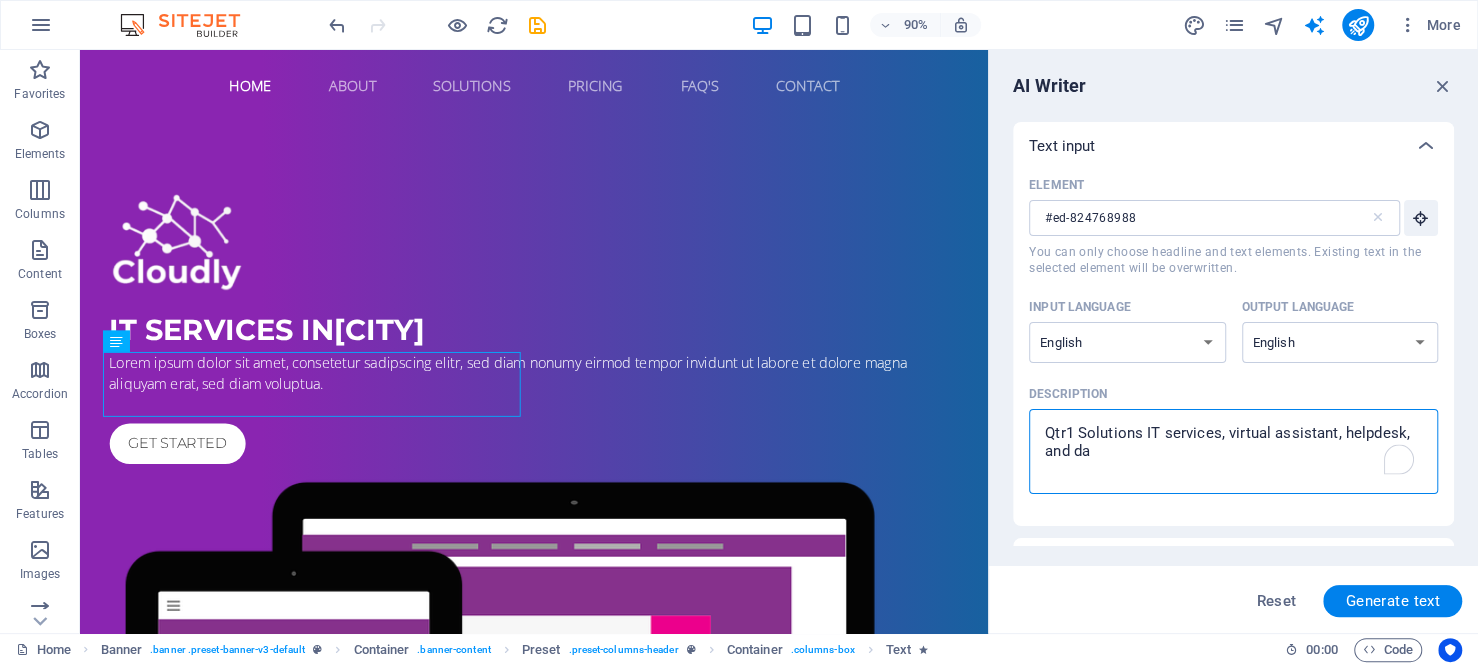 type on "Qtr1 Solutions IT services, virtual assistant, helpdesk, and d" 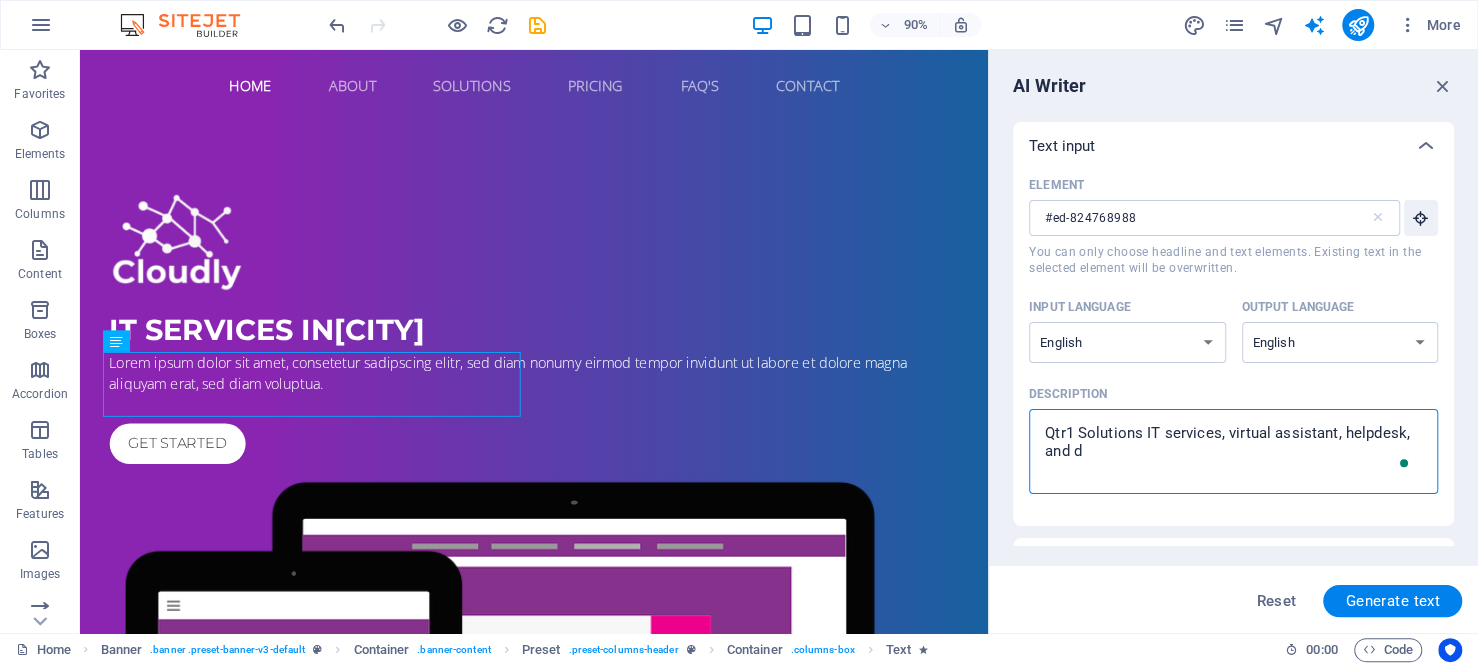 type on "Qtr1 Solutions IT services, virtual assistant, helpdesk, and" 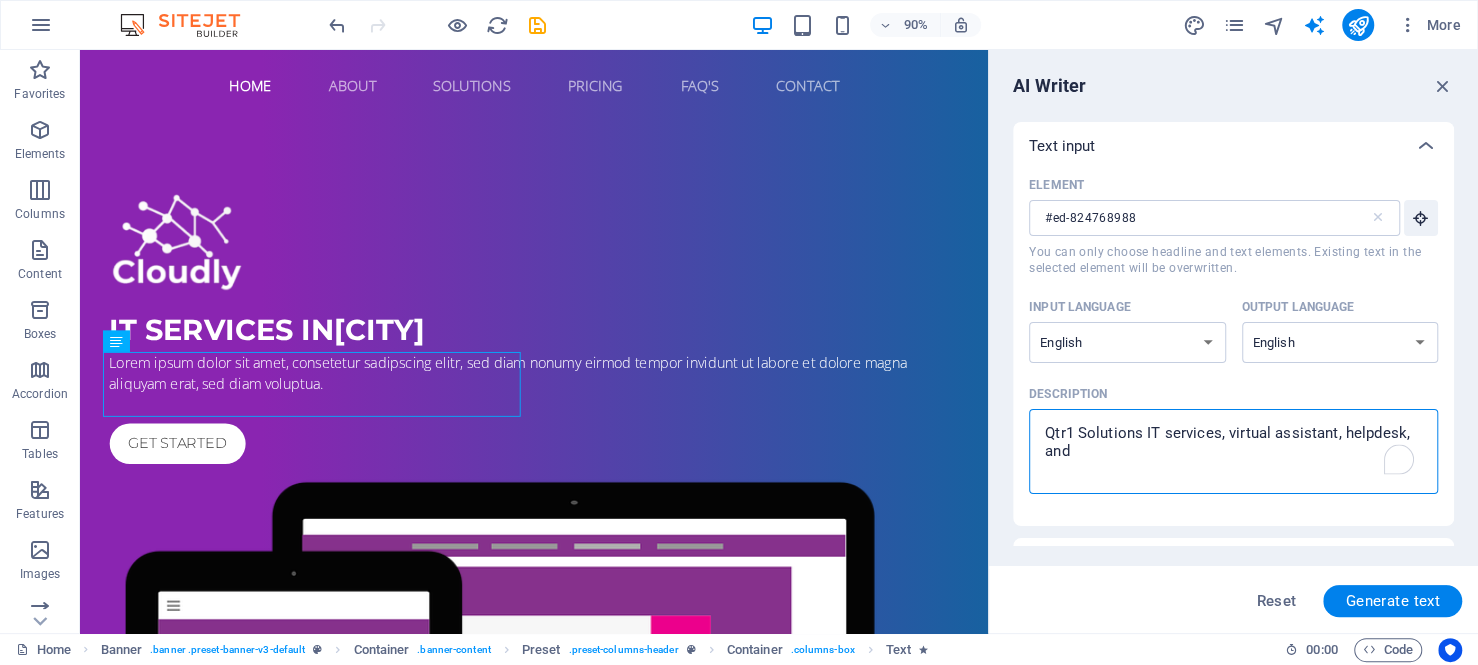 type on "Qtr1 Solutions IT services, virtual assistant, helpdesk, and" 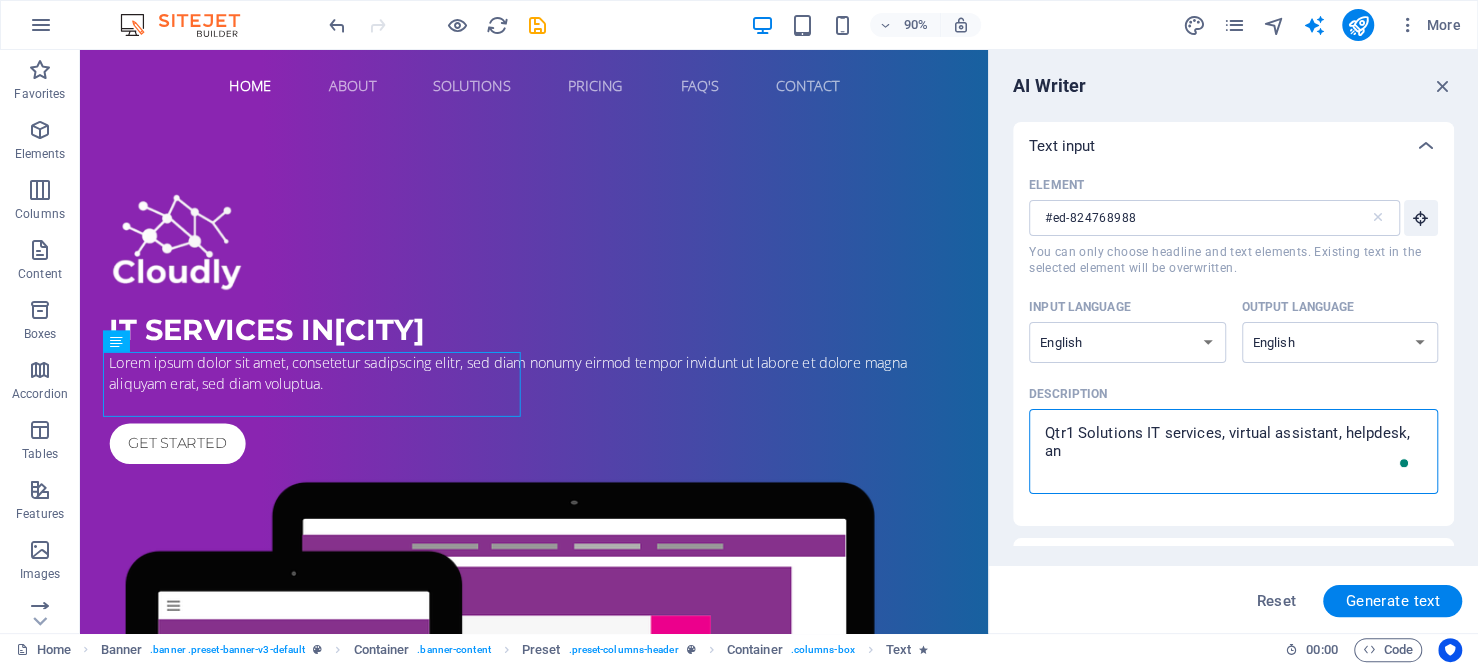 type on "Qtr1 Solutions IT services, virtual assistant, helpdesk, a" 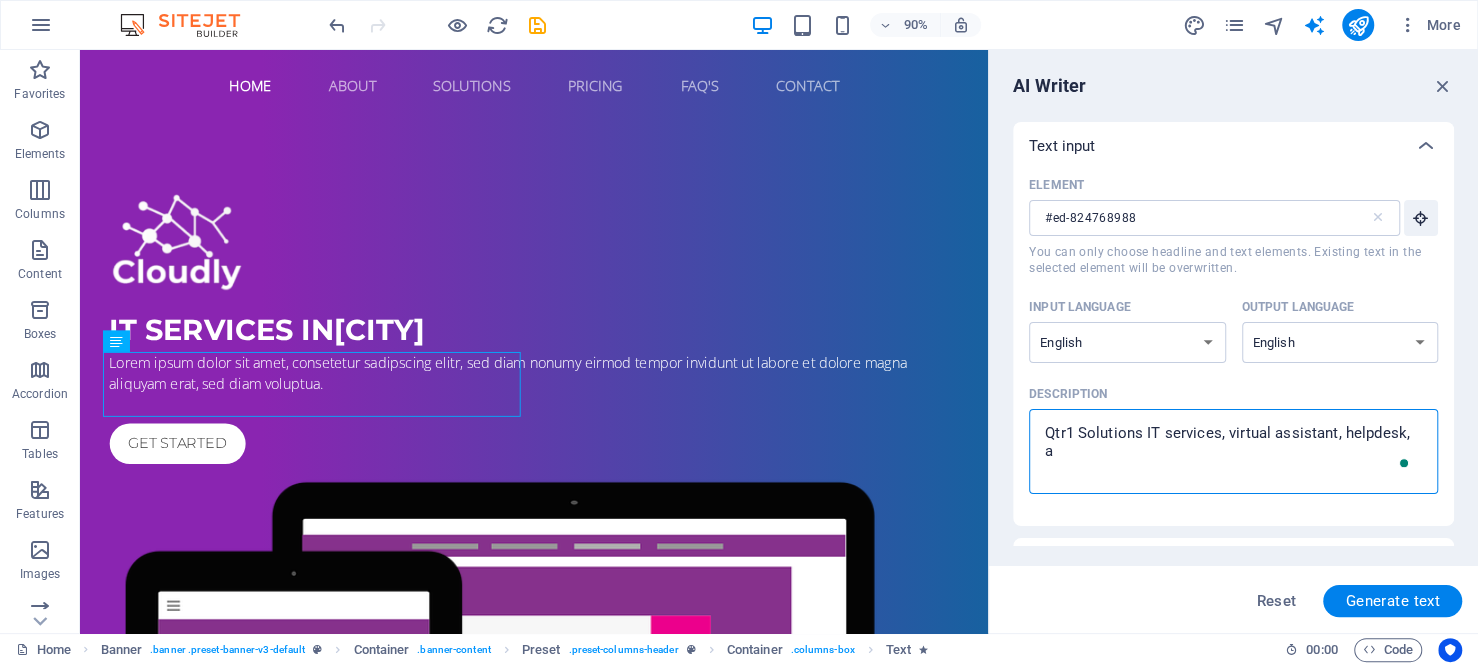 type on "Qtr1 Solutions IT services, virtual assistant, helpdesk," 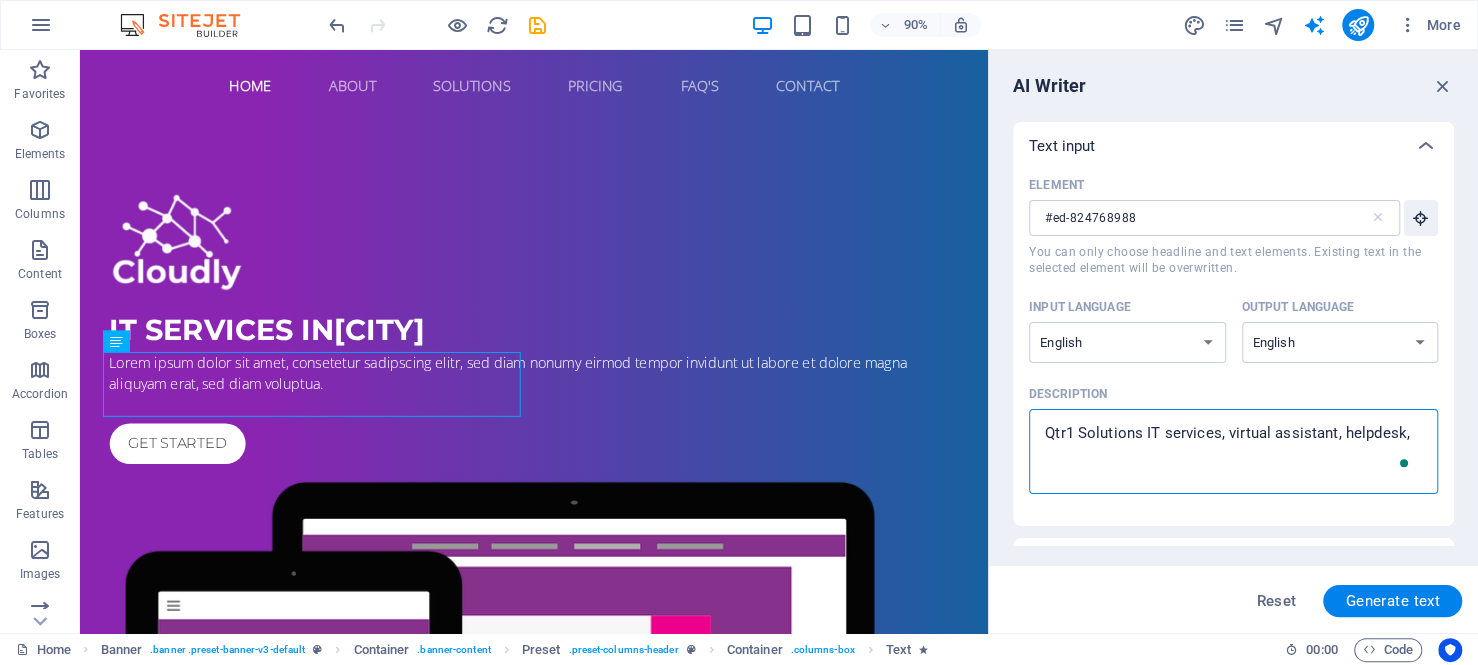 type on "Qtr1 Solutions IT services, virtual assistant, helpdesk," 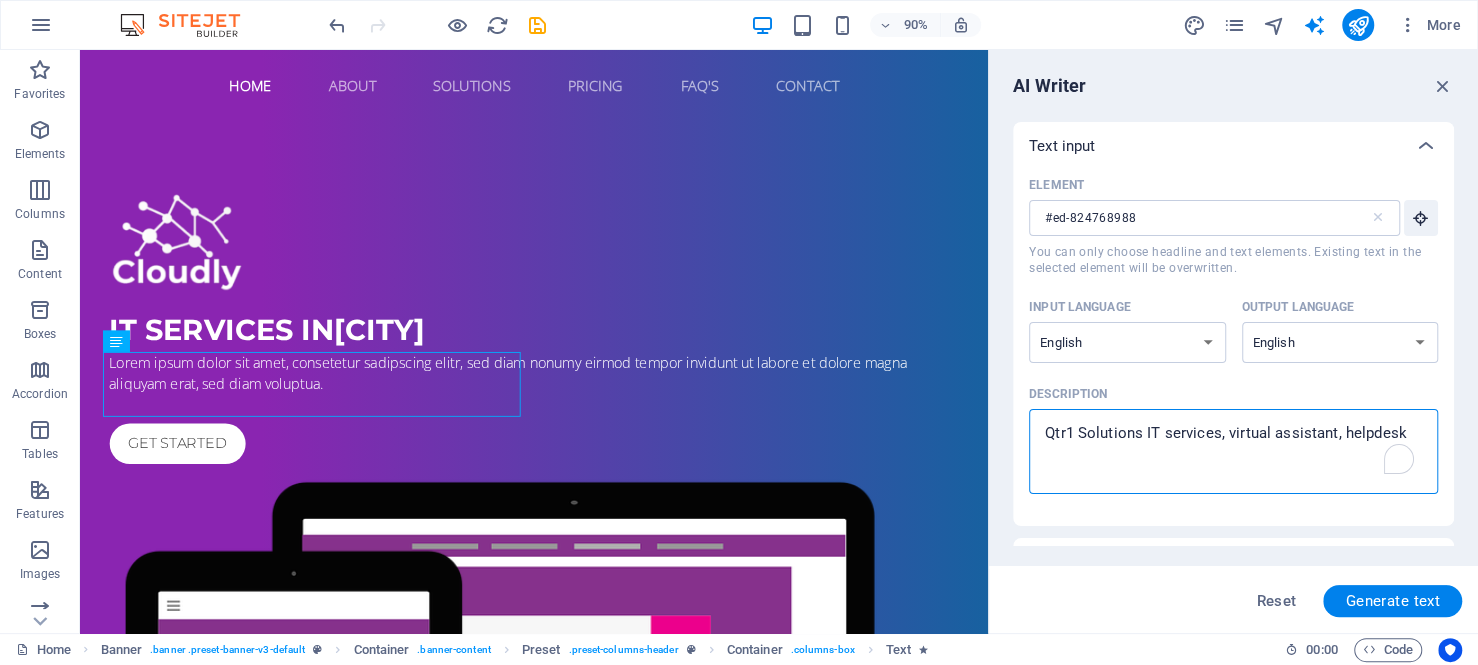 click on "Qtr1 Solutions IT services, virtual assistant, helpdesk" at bounding box center [1233, 451] 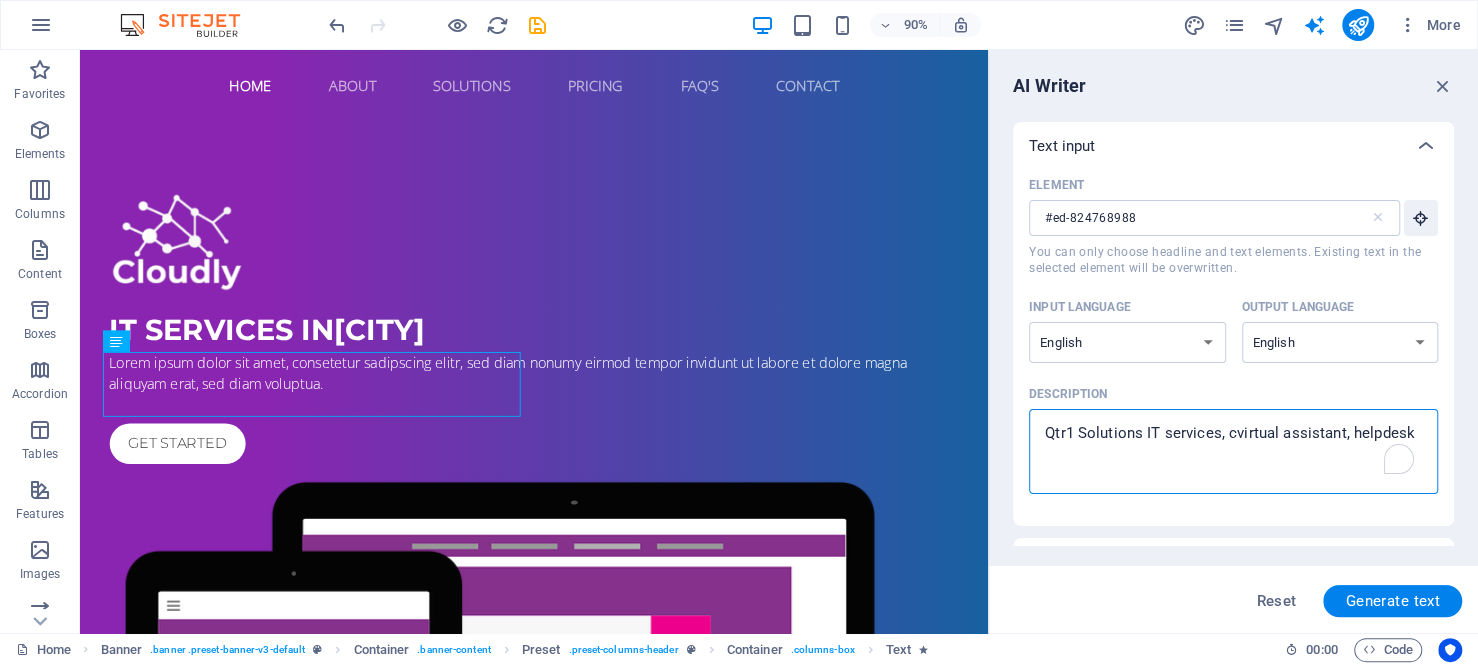 type on "Qtr1 Solutions IT services, clvirtual assistant, helpdesk" 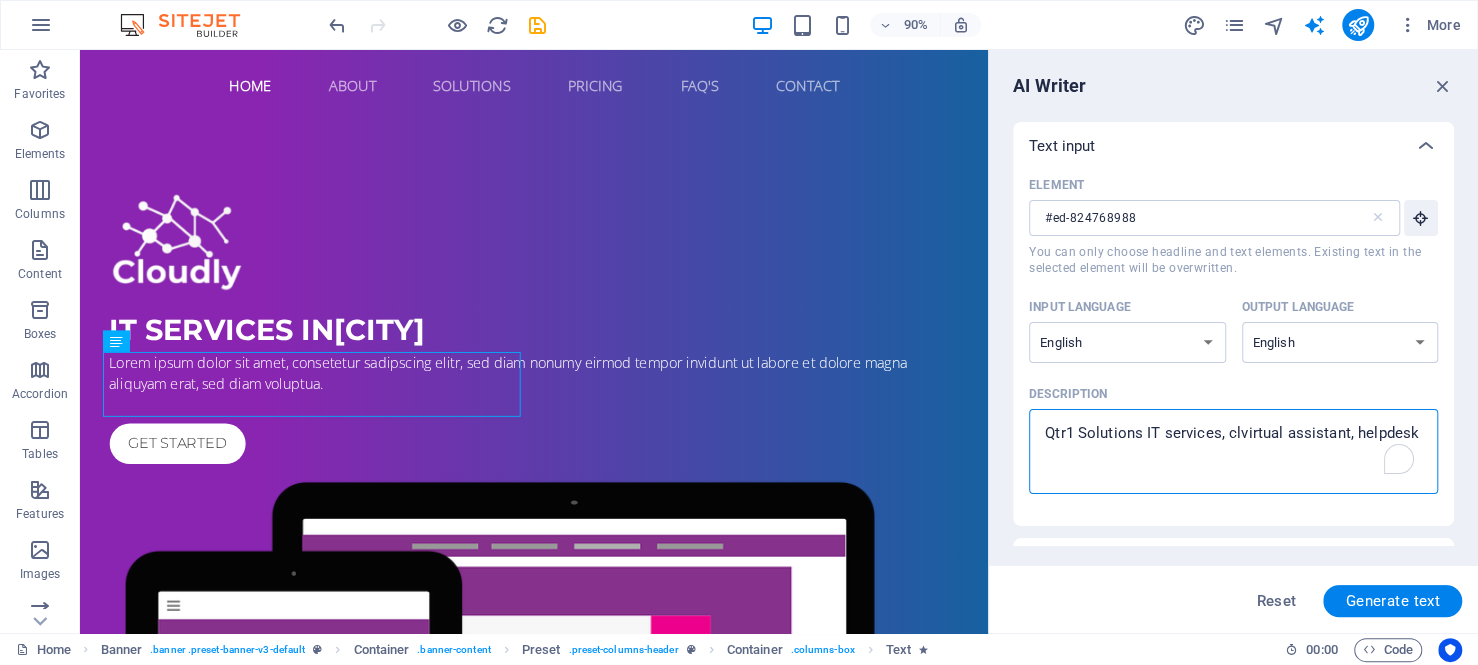 type on "Qtr1 Solutions IT services, clovirtual assistant, helpdesk" 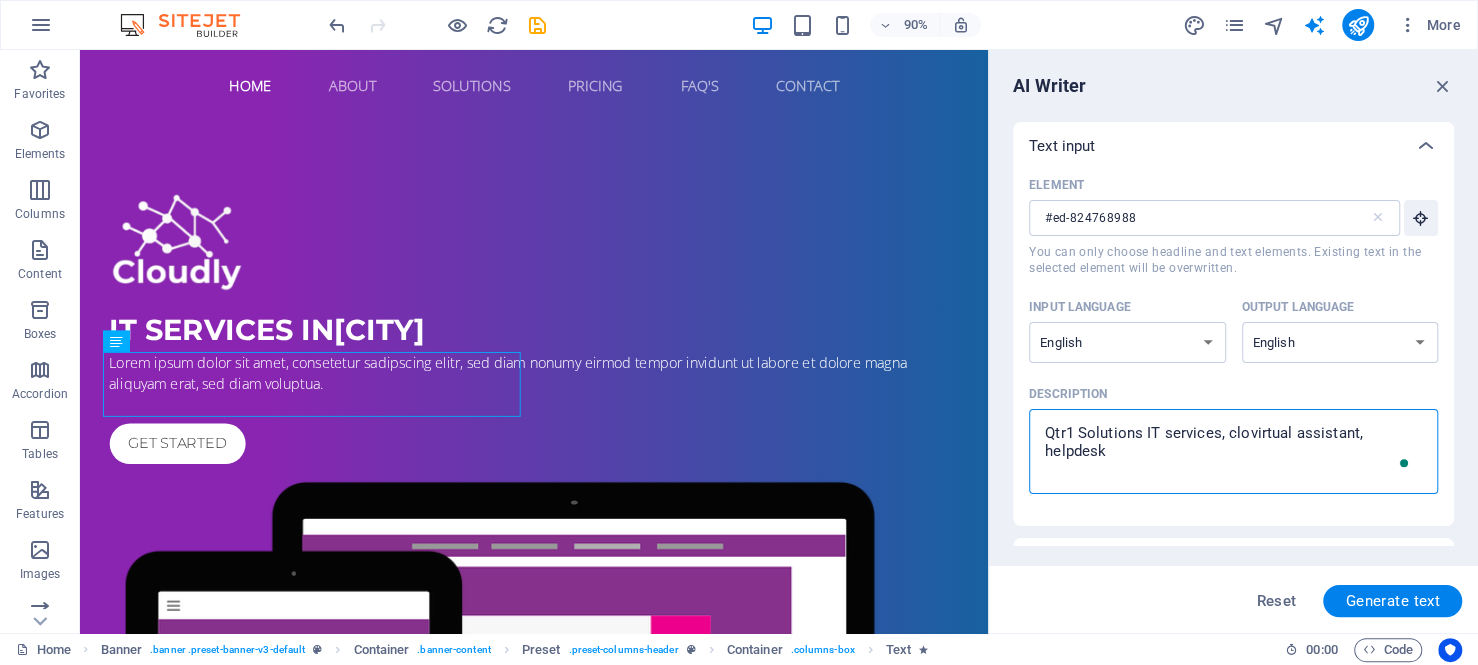 type 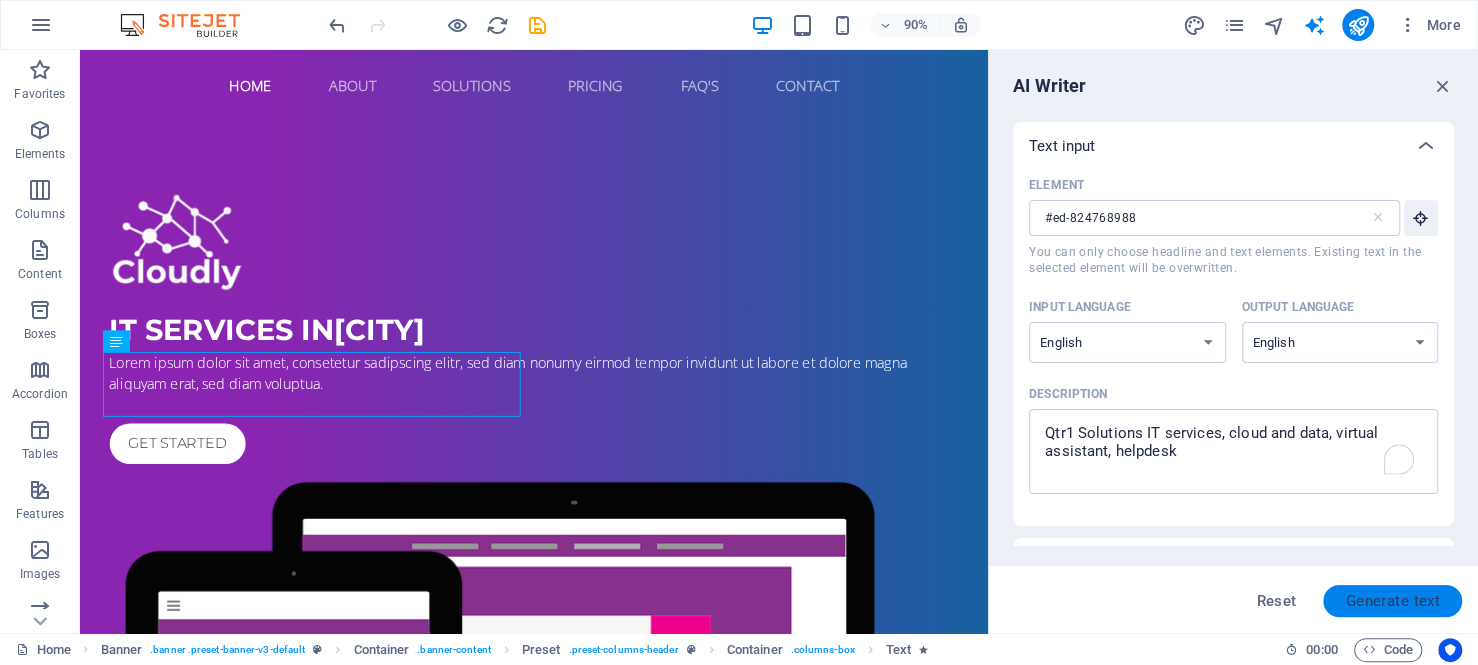 click on "Generate text" at bounding box center [1392, 601] 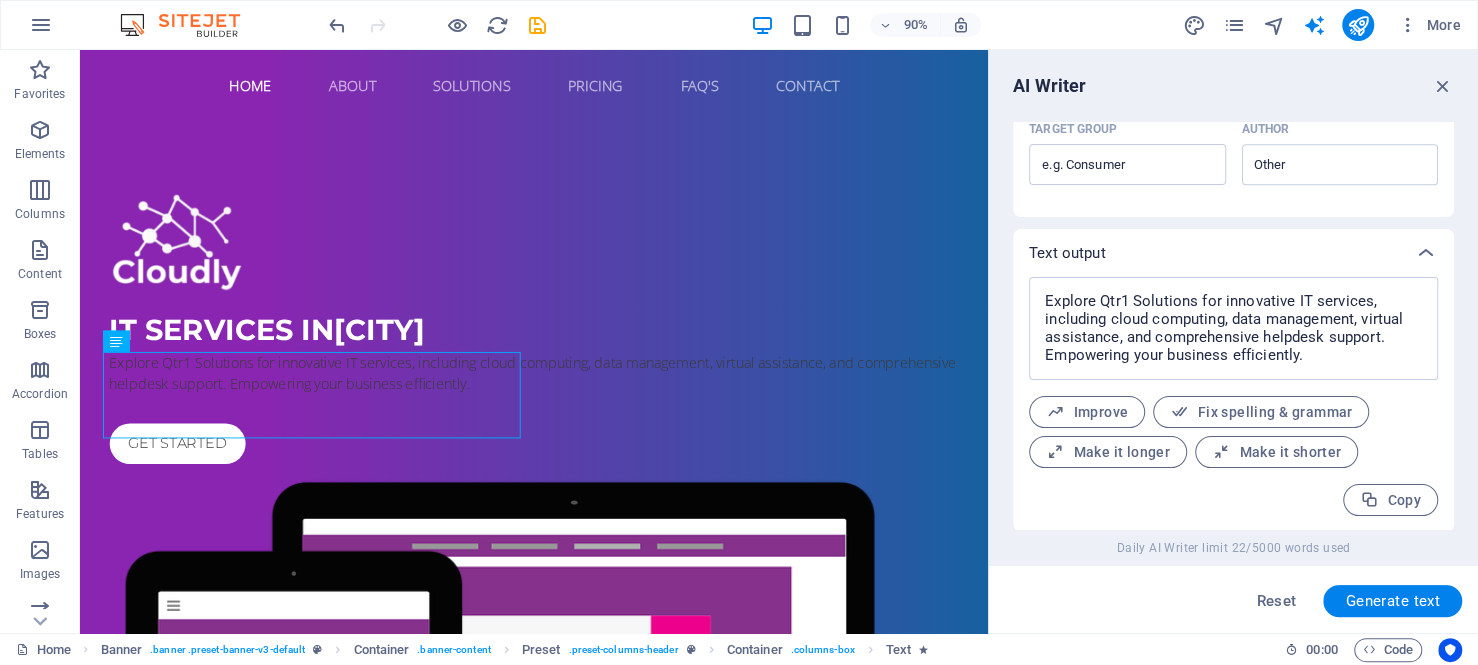 scroll, scrollTop: 647, scrollLeft: 0, axis: vertical 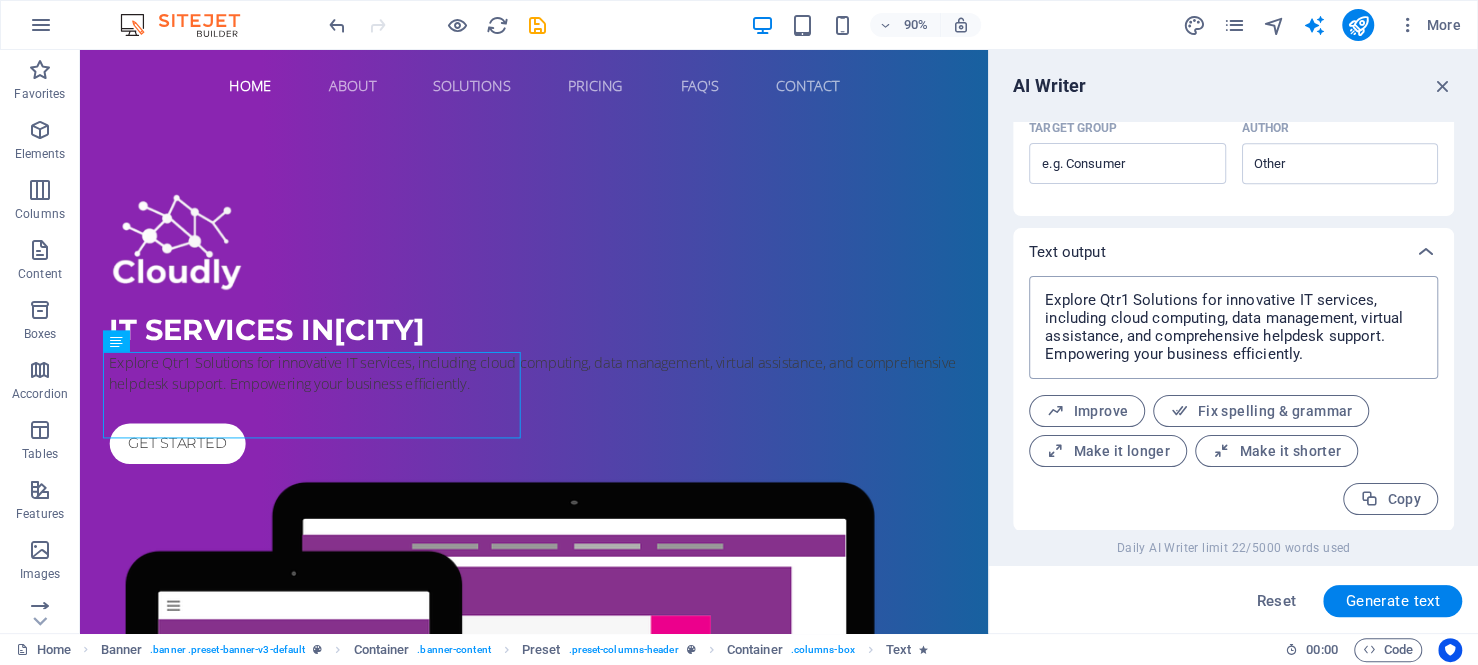click on "Explore Qtr1 Solutions for innovative IT services, including cloud computing, data management, virtual assistance, and comprehensive helpdesk support. Empowering your business efficiently." at bounding box center (1233, 327) 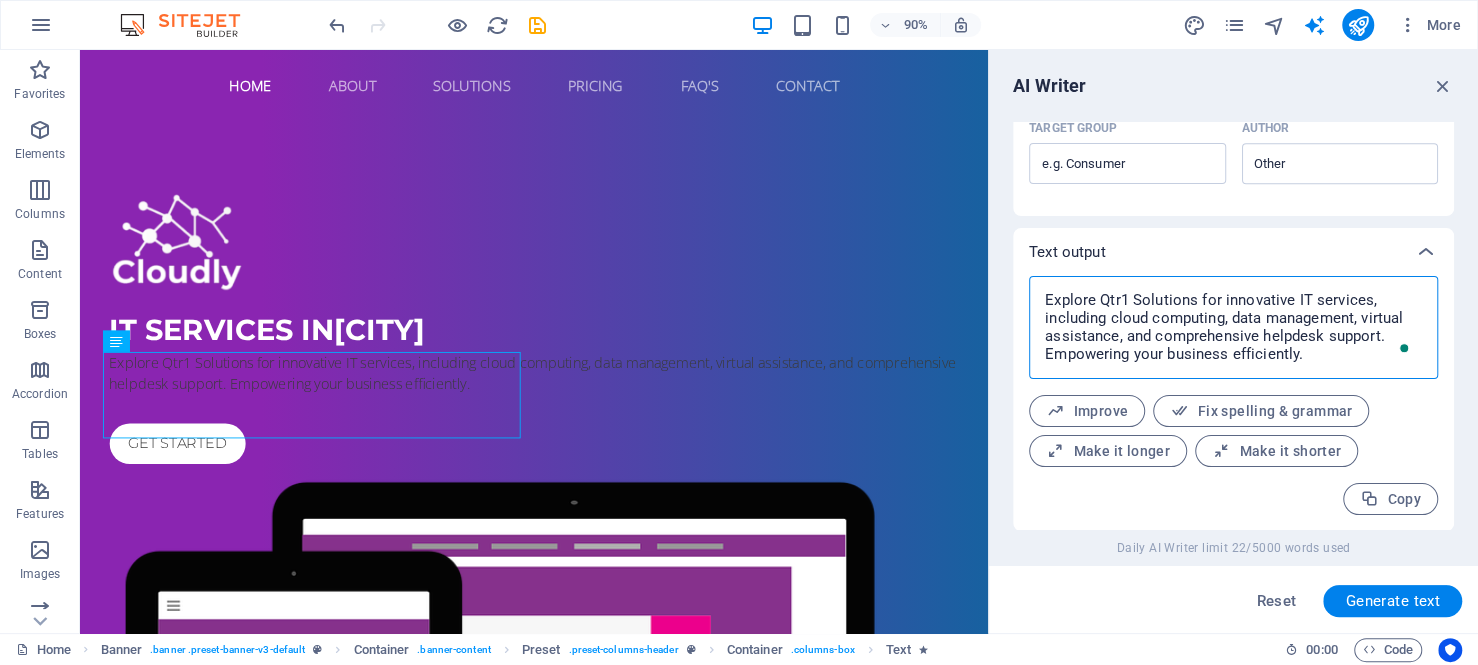 click on "Explore Qtr1 Solutions for innovative IT services, including cloud computing, data management, virtual assistance, and comprehensive helpdesk support. Empowering your business efficiently." at bounding box center (1233, 327) 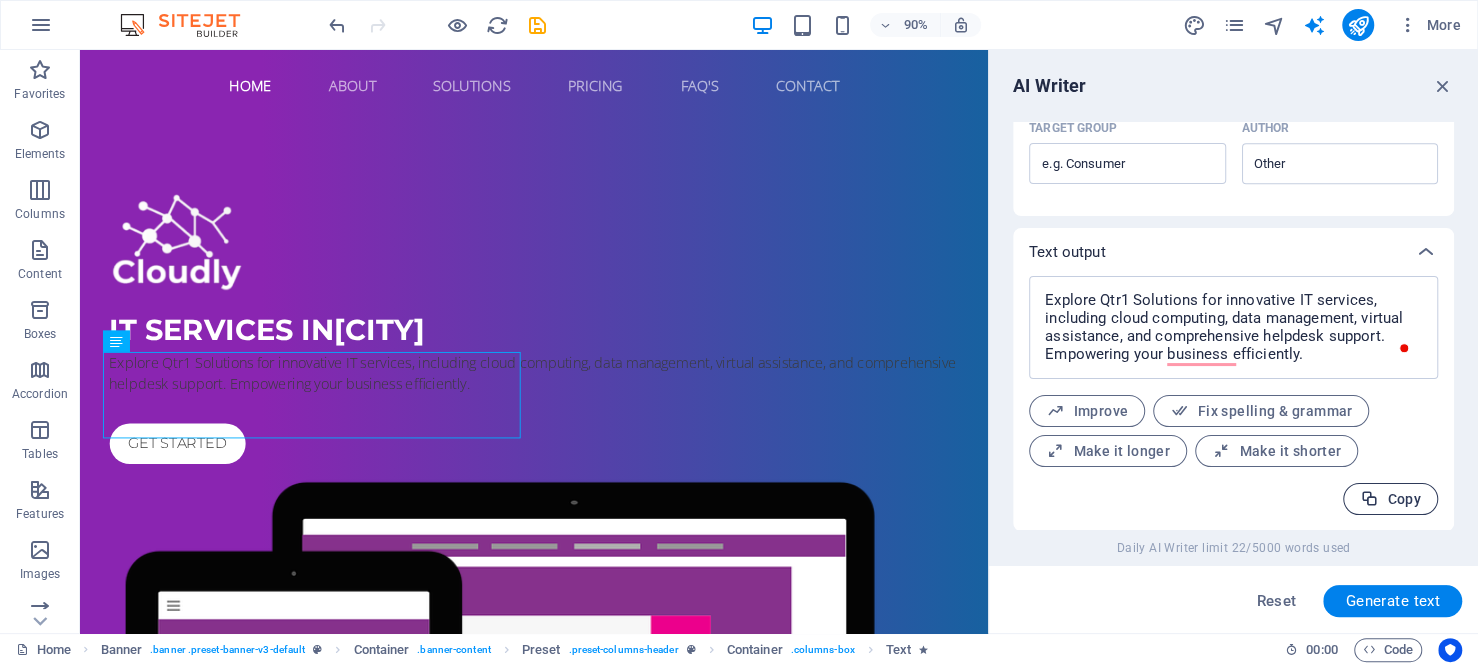 click at bounding box center (1369, 499) 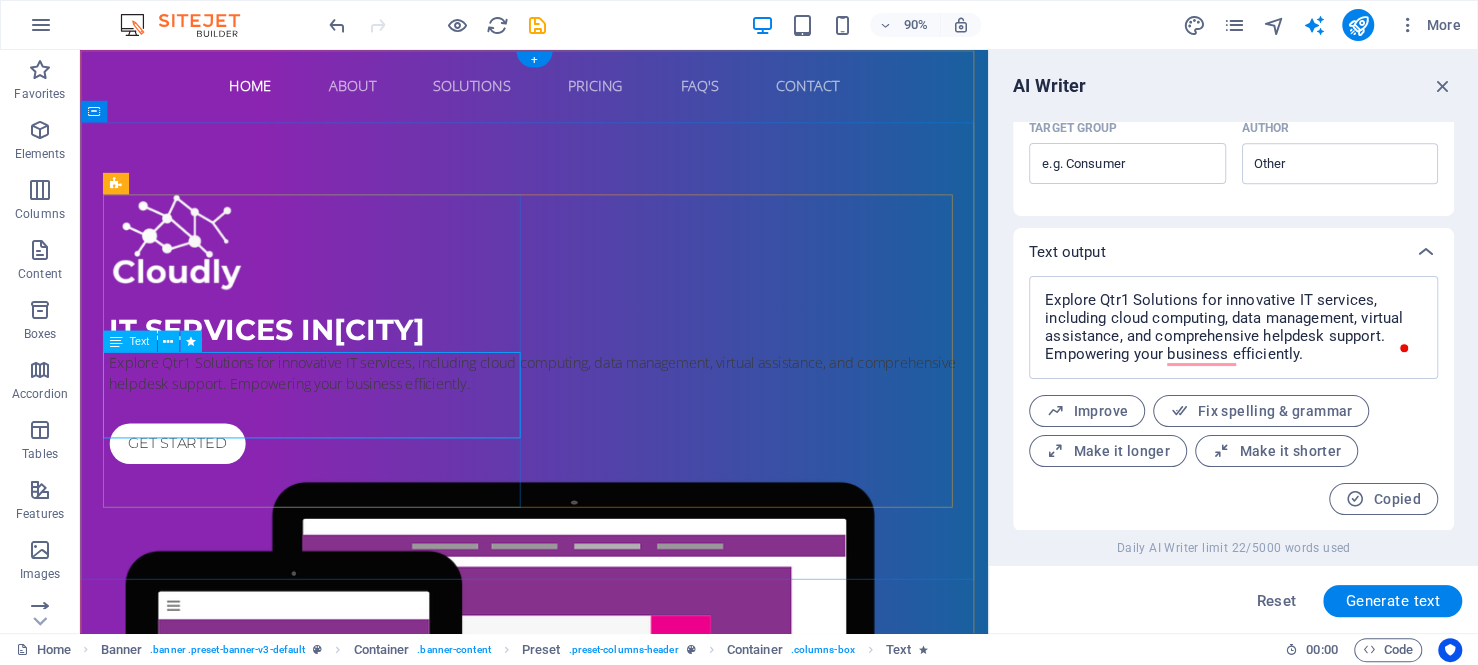 click on "Explore Qtr1 Solutions for innovative IT services, including cloud computing, data management, virtual assistance, and comprehensive helpdesk support. Empowering your business efficiently." at bounding box center [585, 409] 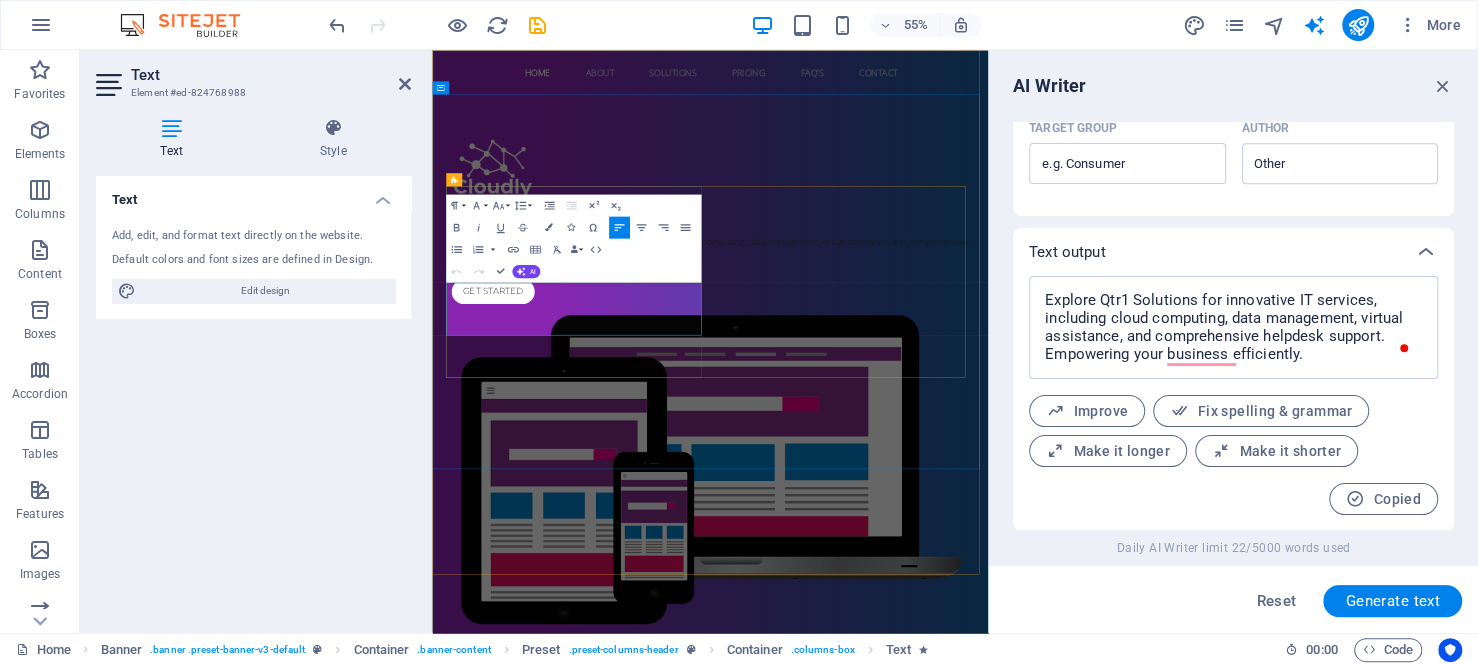 click on "Explore Qtr1 Solutions for innovative IT services, including cloud computing, data management, virtual assistance, and comprehensive helpdesk support. Empowering your business efficiently." at bounding box center [938, 409] 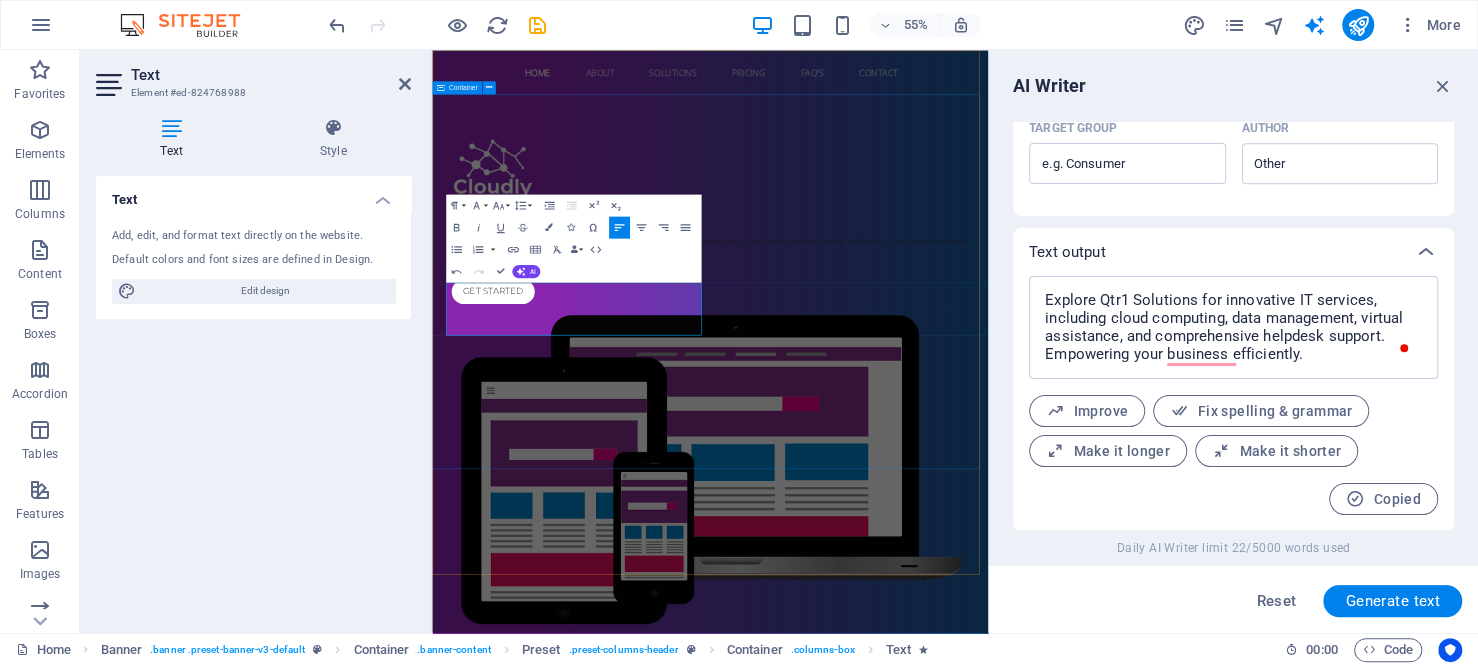 click on "IT Services in  [CITY] Explore Qtr1 Solutions for innovative IT services, including cloud computing, data management, virtual assistance, and comprehensive helpdesk support. Empowering your home or  business efficiently. Get started" at bounding box center (937, 656) 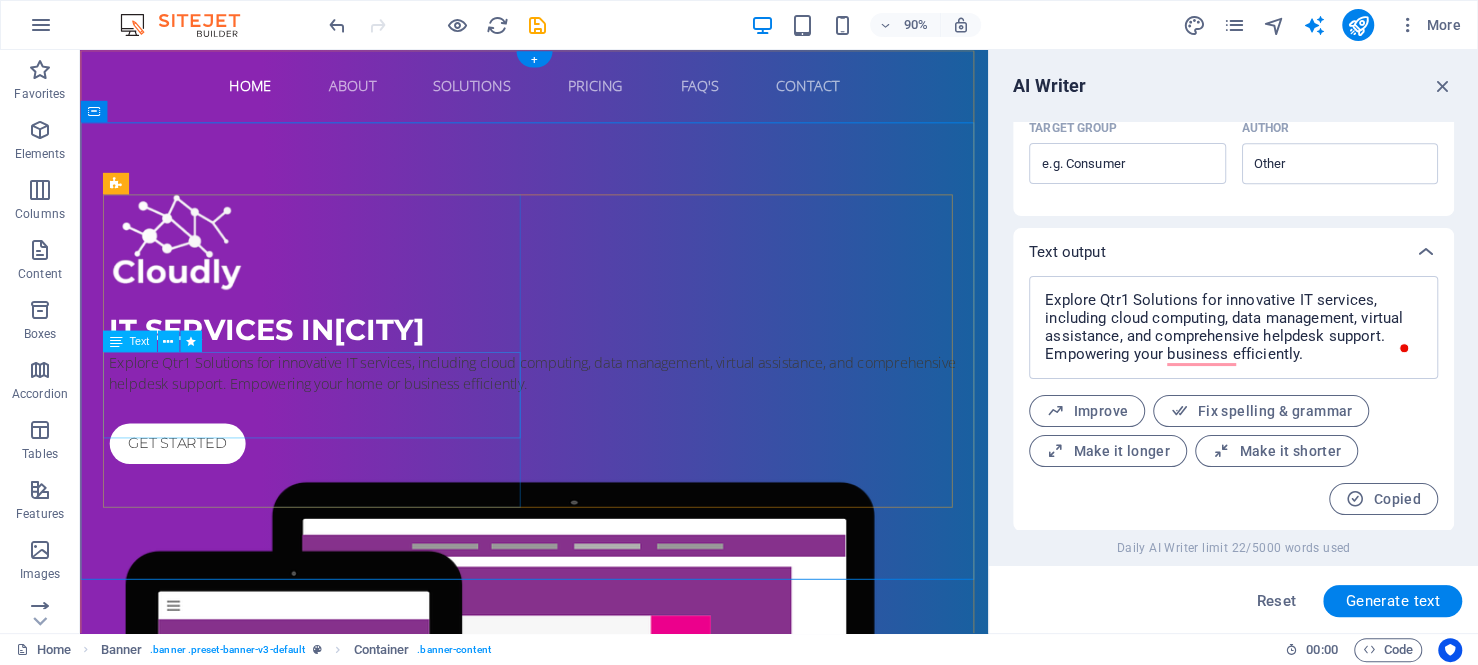 click on "Explore Qtr1 Solutions for innovative IT services, including cloud computing, data management, virtual assistance, and comprehensive helpdesk support. Empowering your home or business efficiently." at bounding box center (585, 409) 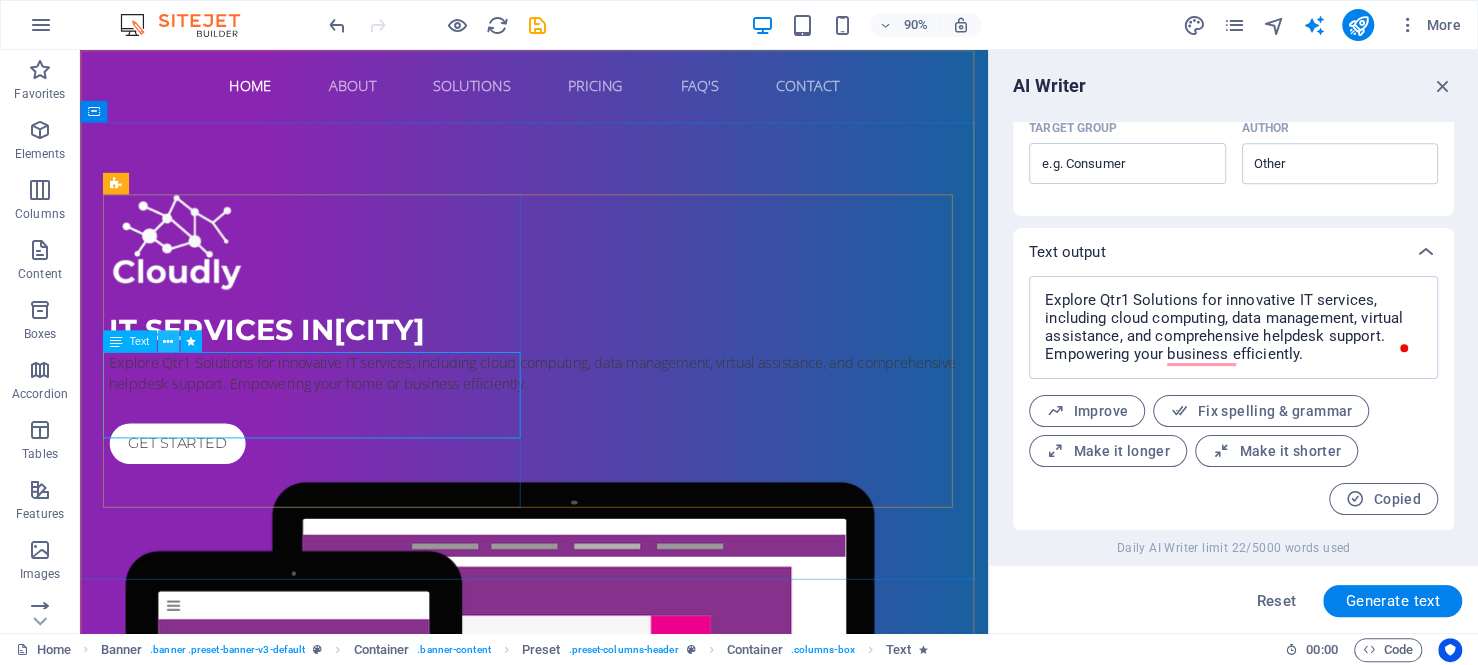 click at bounding box center (168, 341) 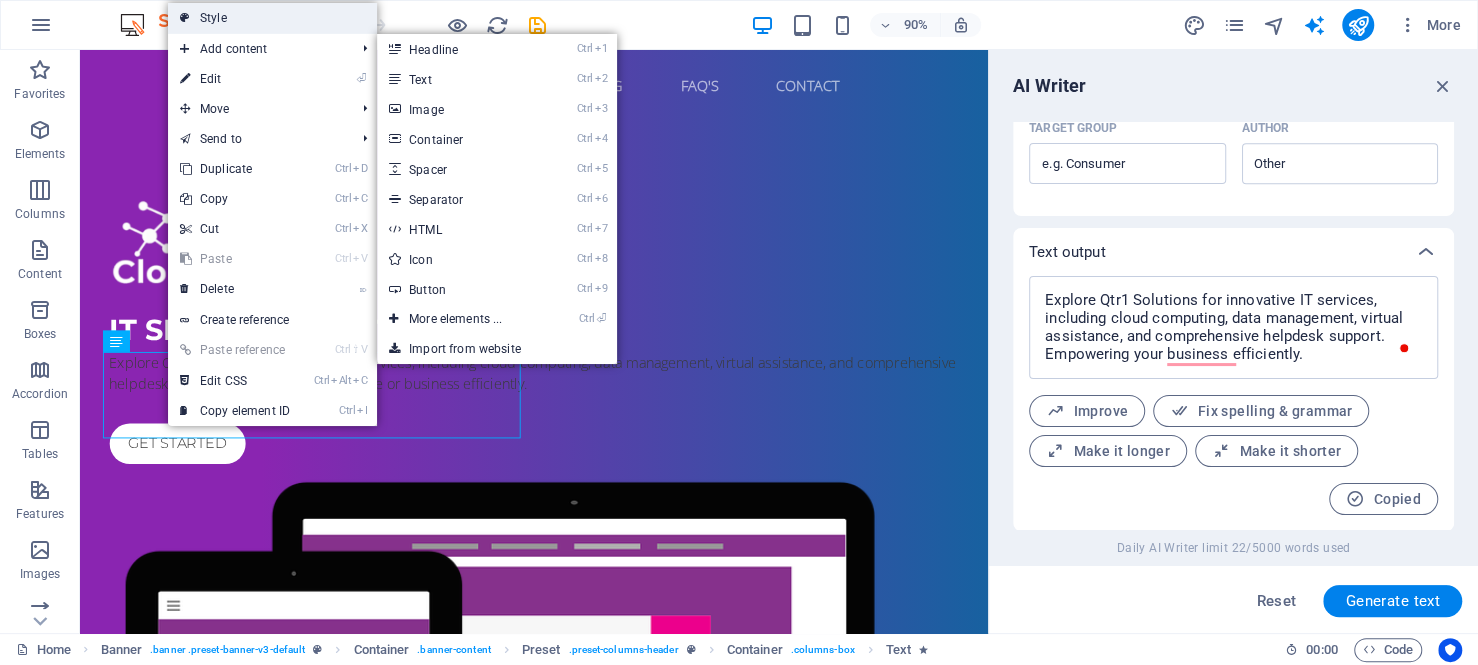 click on "Style" at bounding box center [272, 18] 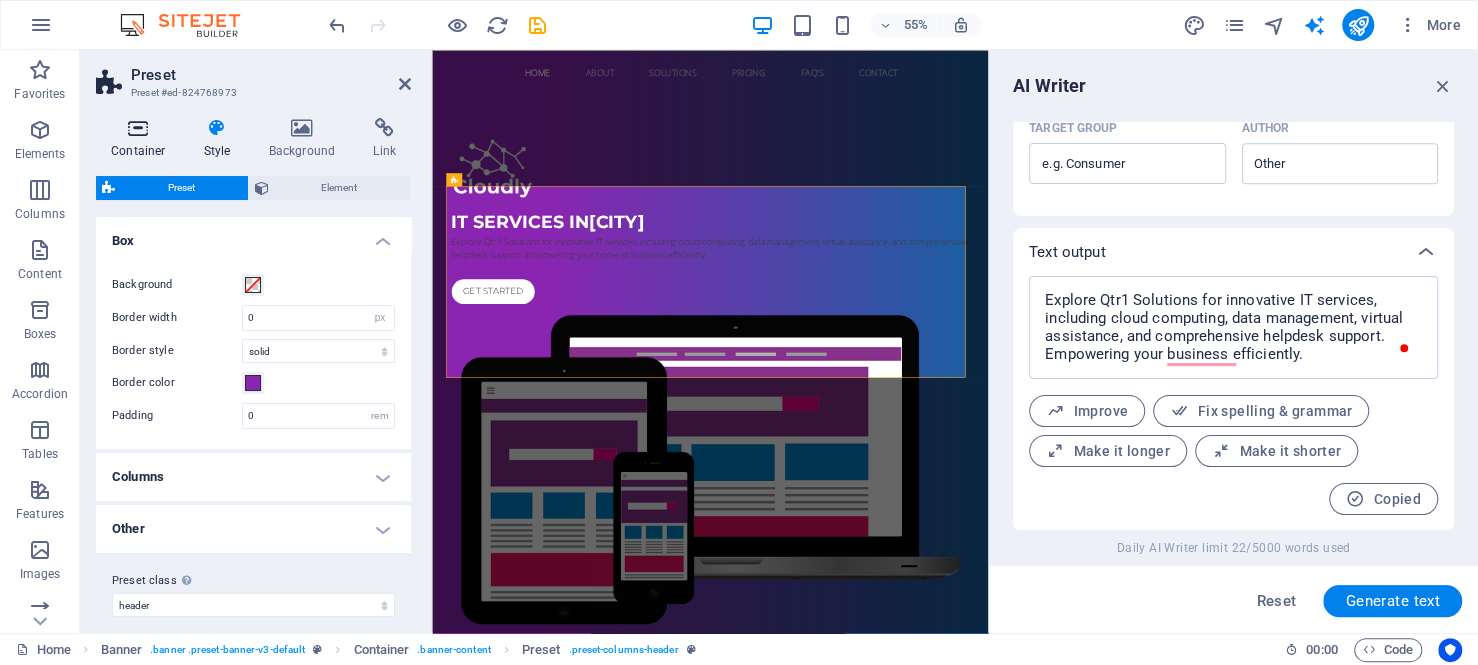click at bounding box center [138, 128] 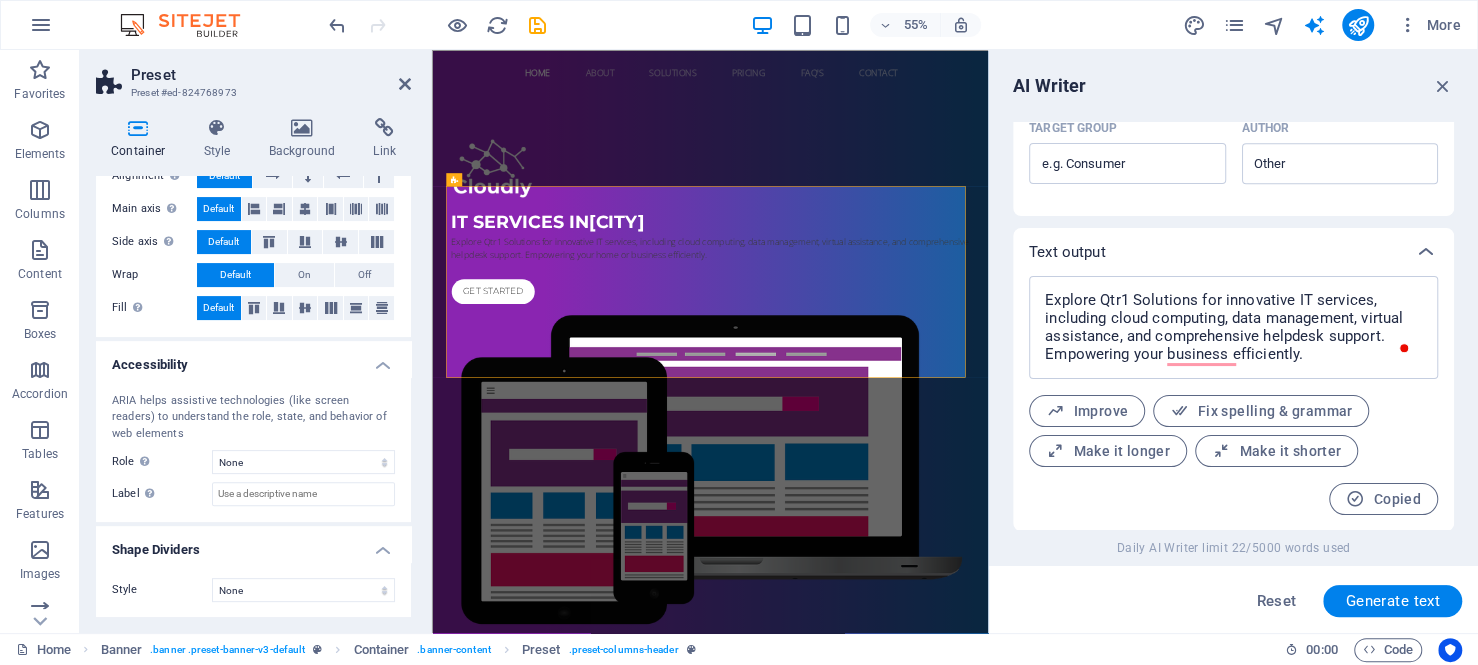 scroll, scrollTop: 0, scrollLeft: 0, axis: both 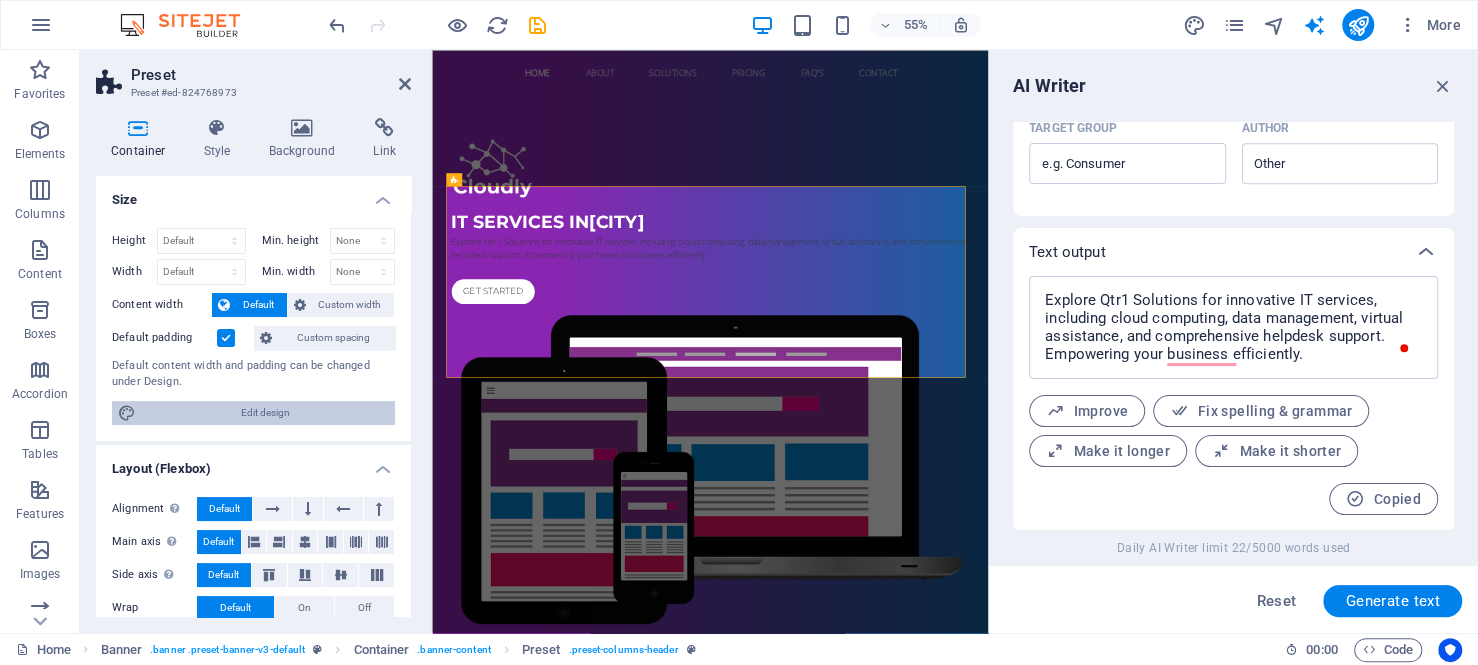 click on "Edit design" at bounding box center (265, 413) 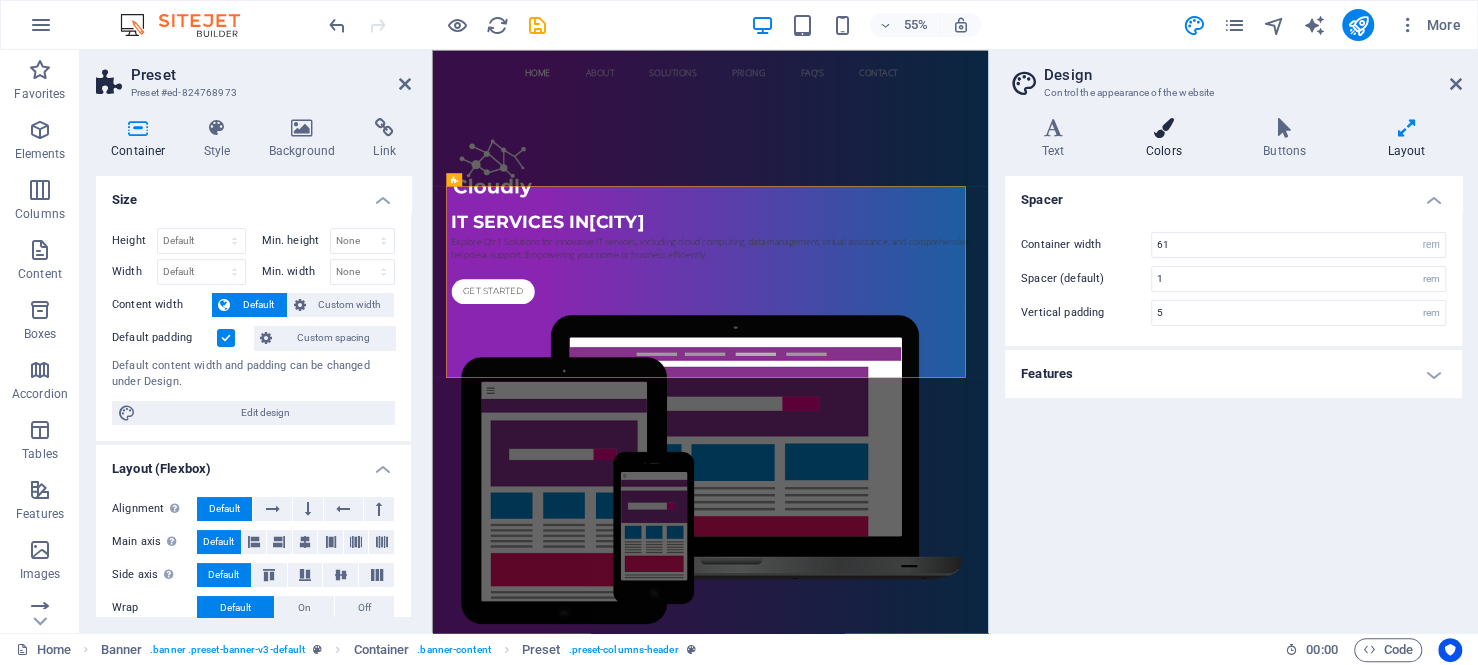 click on "Colors" at bounding box center (1167, 139) 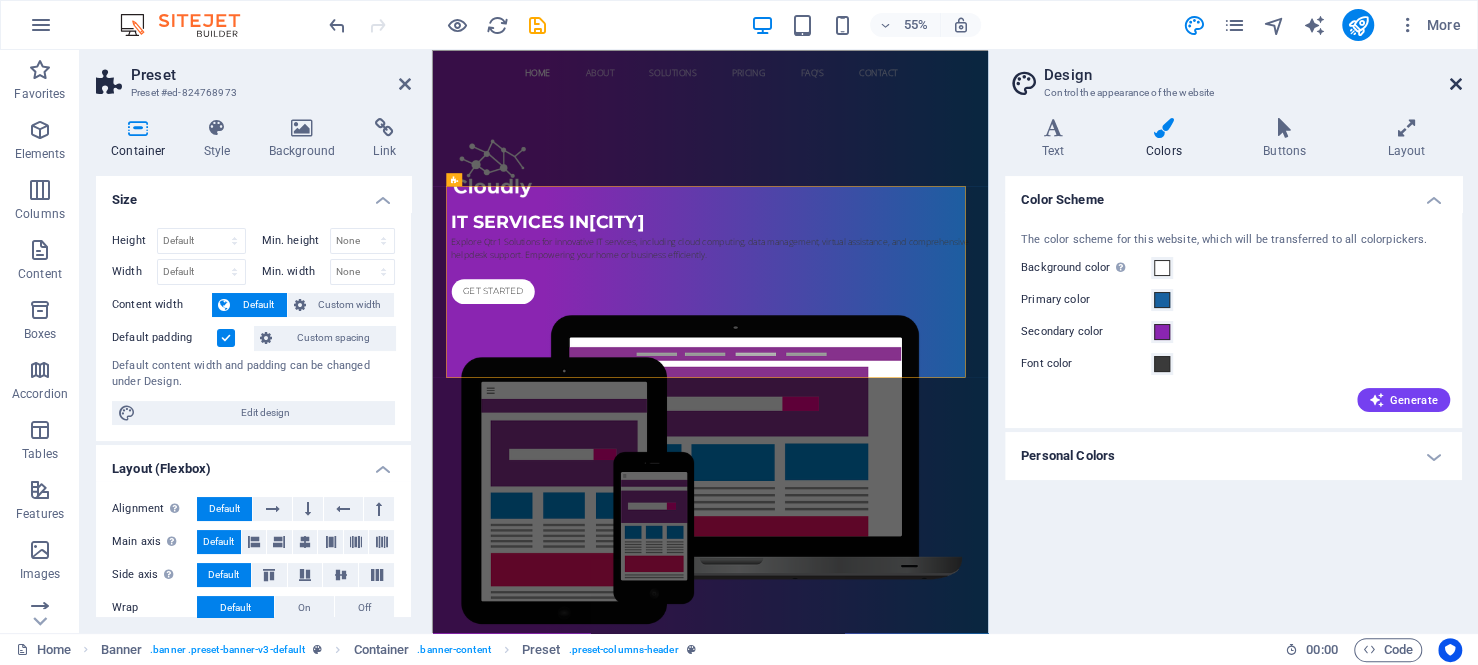 click at bounding box center (1456, 84) 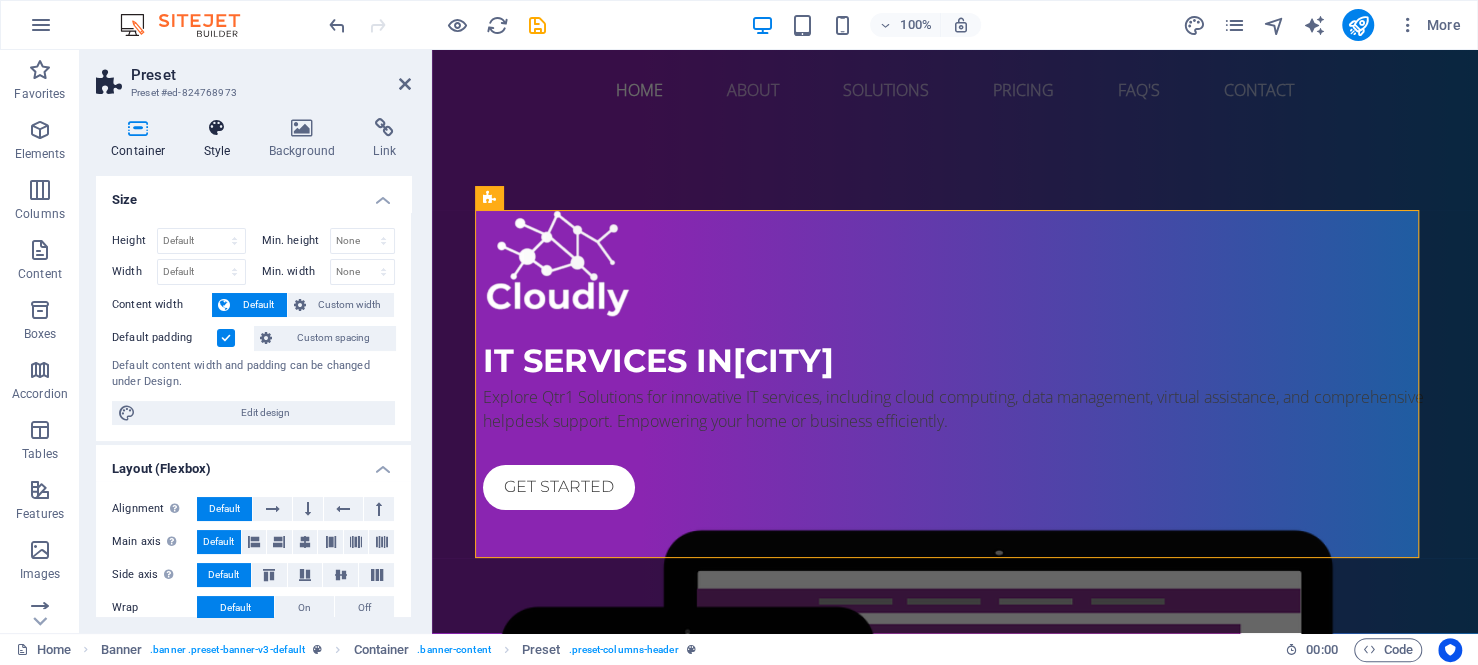 click on "Style" at bounding box center (221, 139) 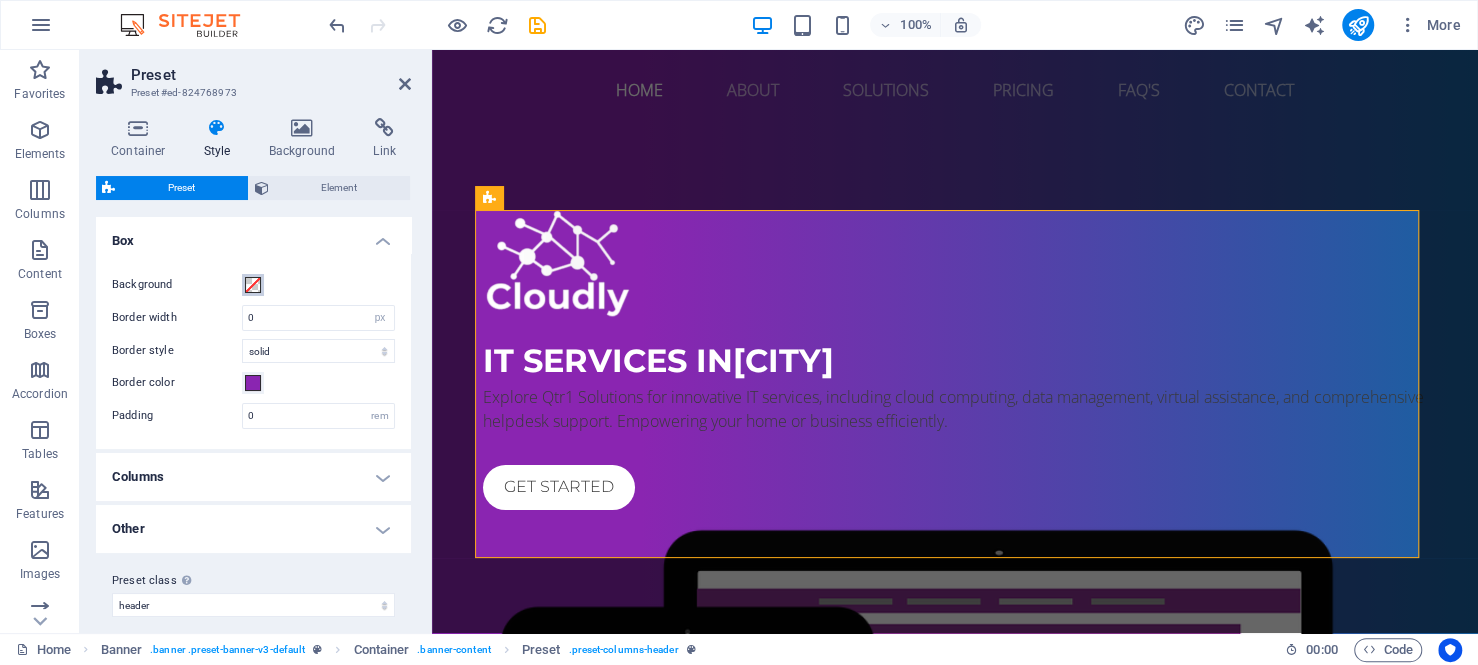 click at bounding box center (253, 285) 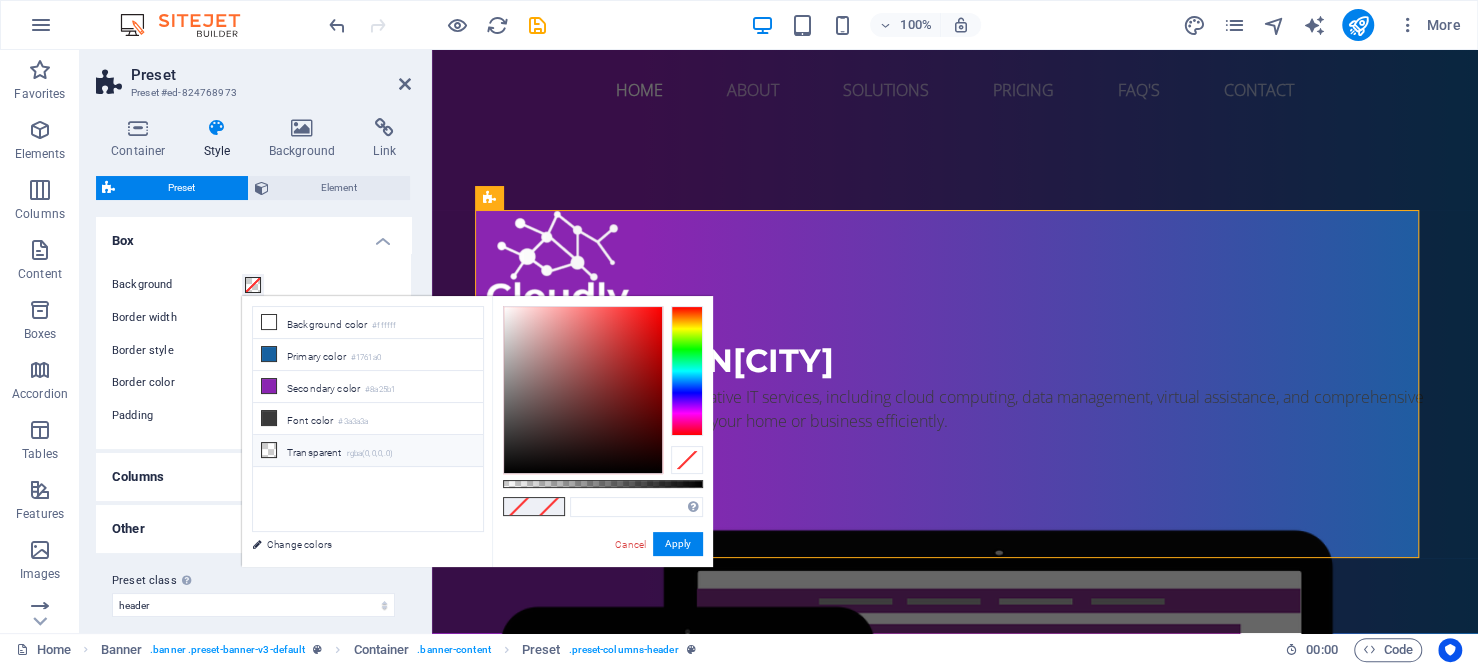 click on "Transparent
rgba(0,0,0,.0)" at bounding box center [368, 451] 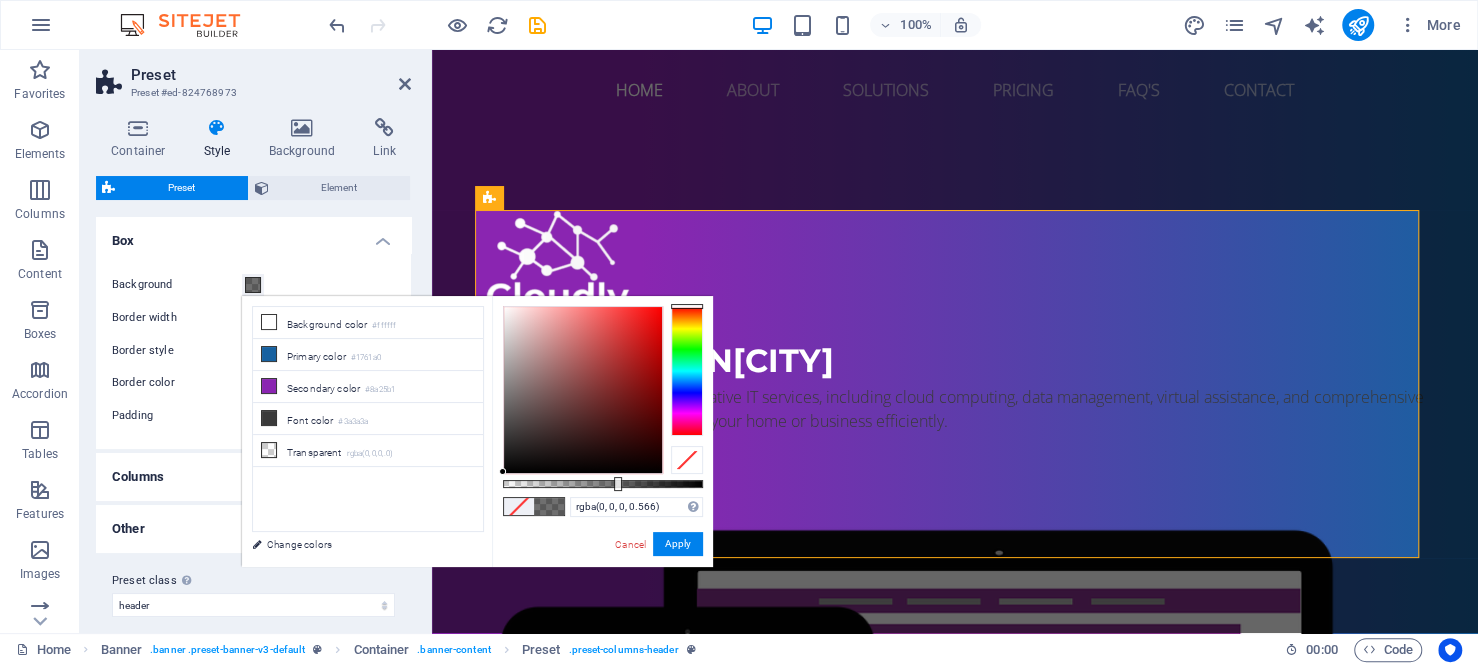 drag, startPoint x: 504, startPoint y: 481, endPoint x: 616, endPoint y: 485, distance: 112.0714 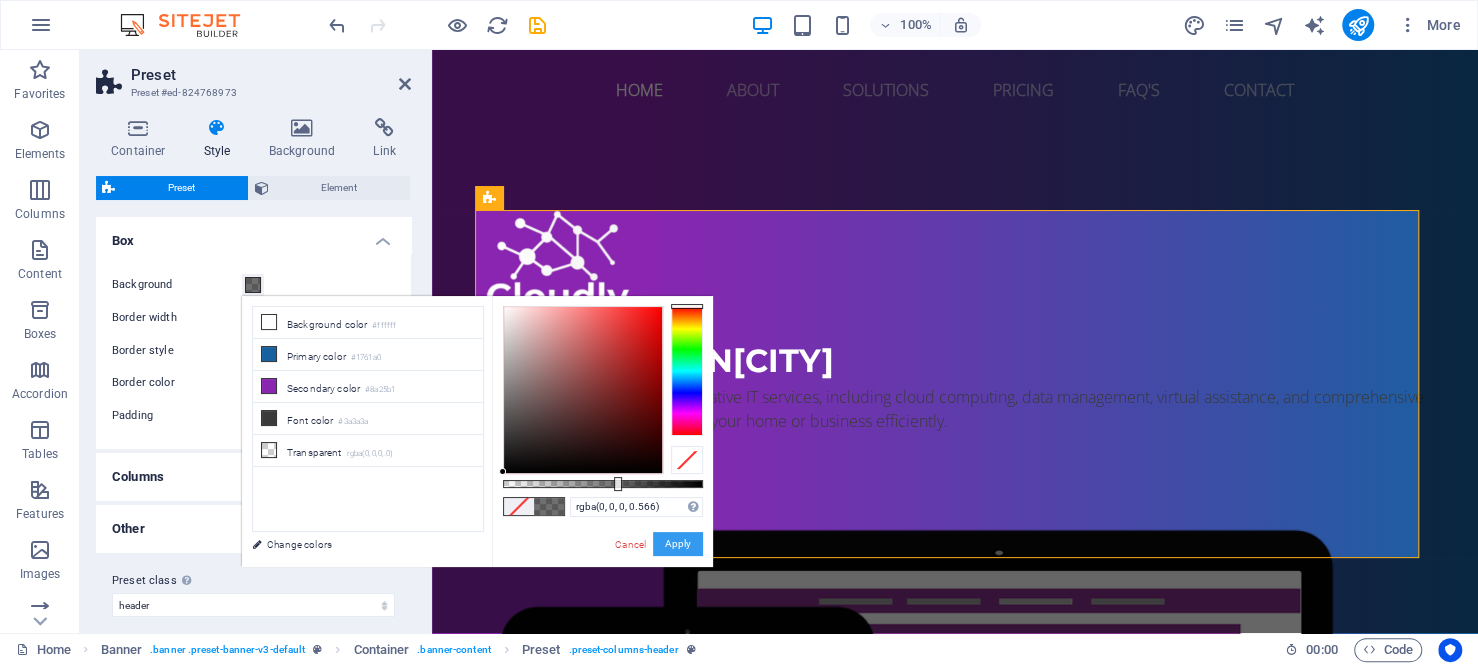 click on "Apply" at bounding box center [678, 544] 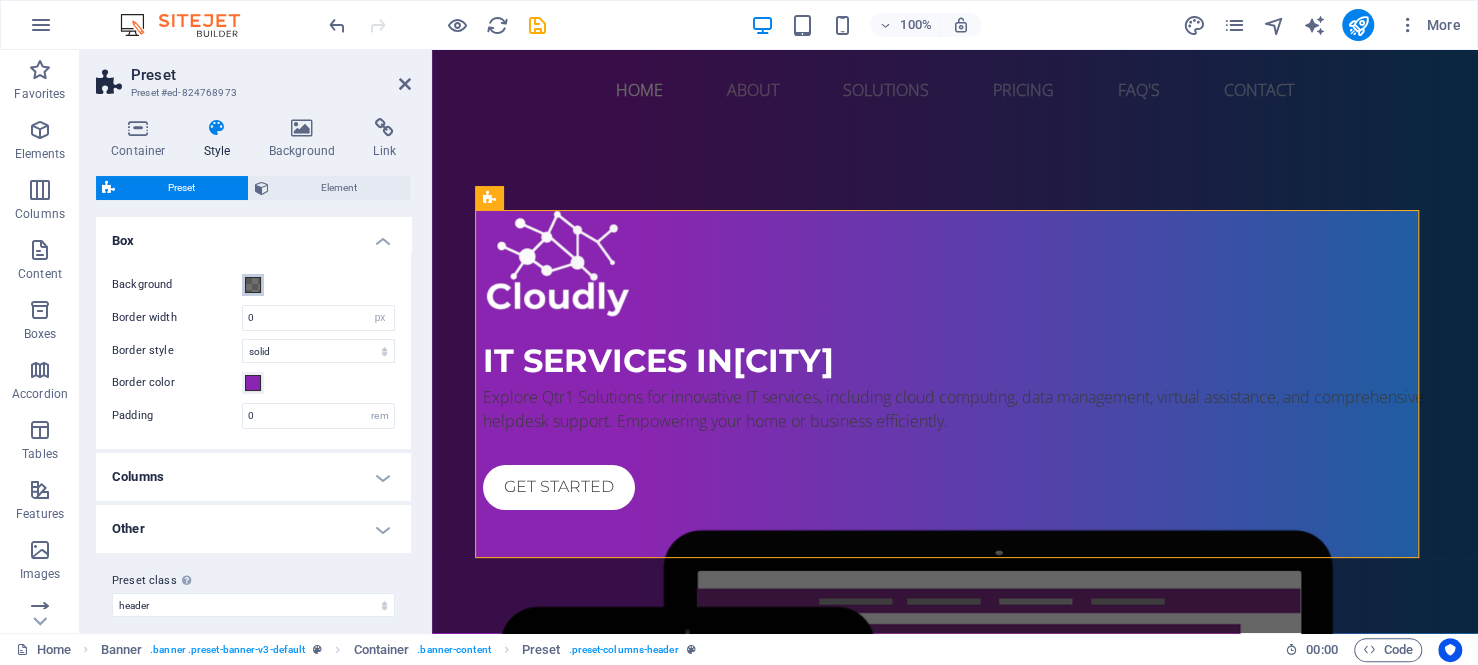 click at bounding box center [253, 285] 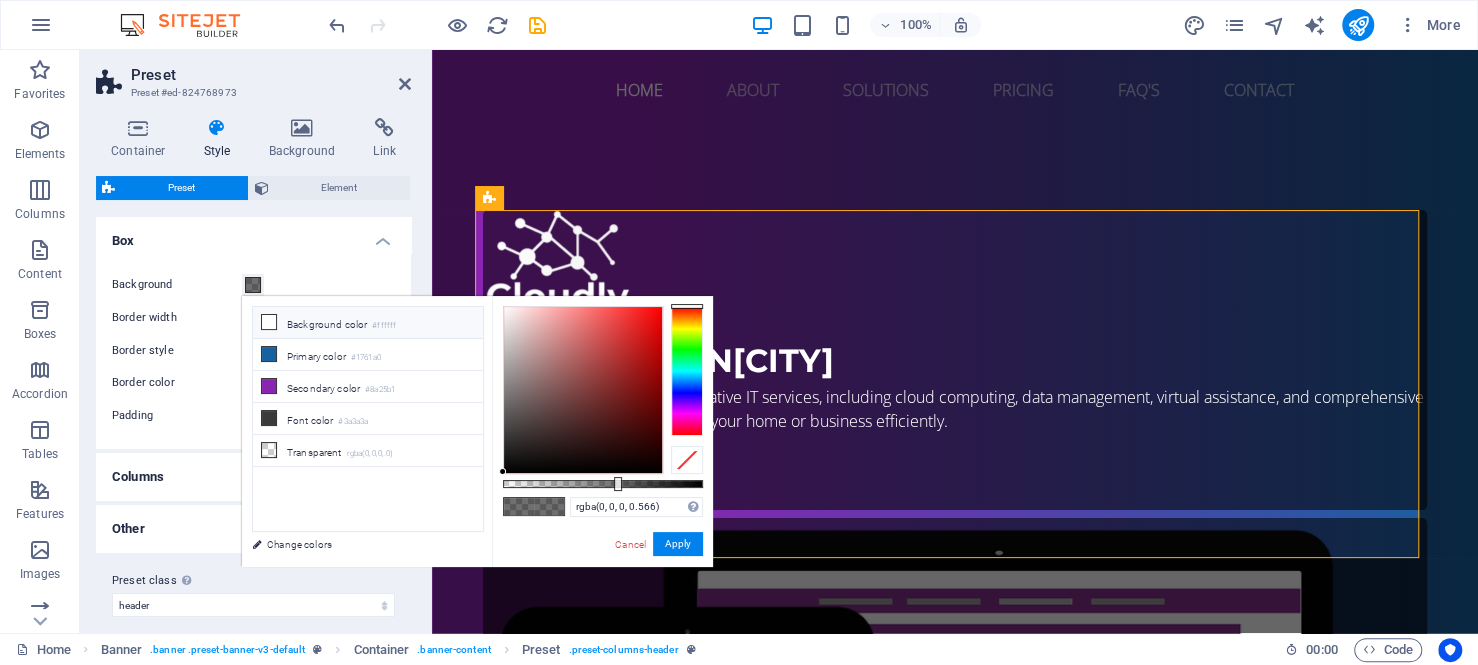 click on "Background color
#ffffff" at bounding box center [368, 323] 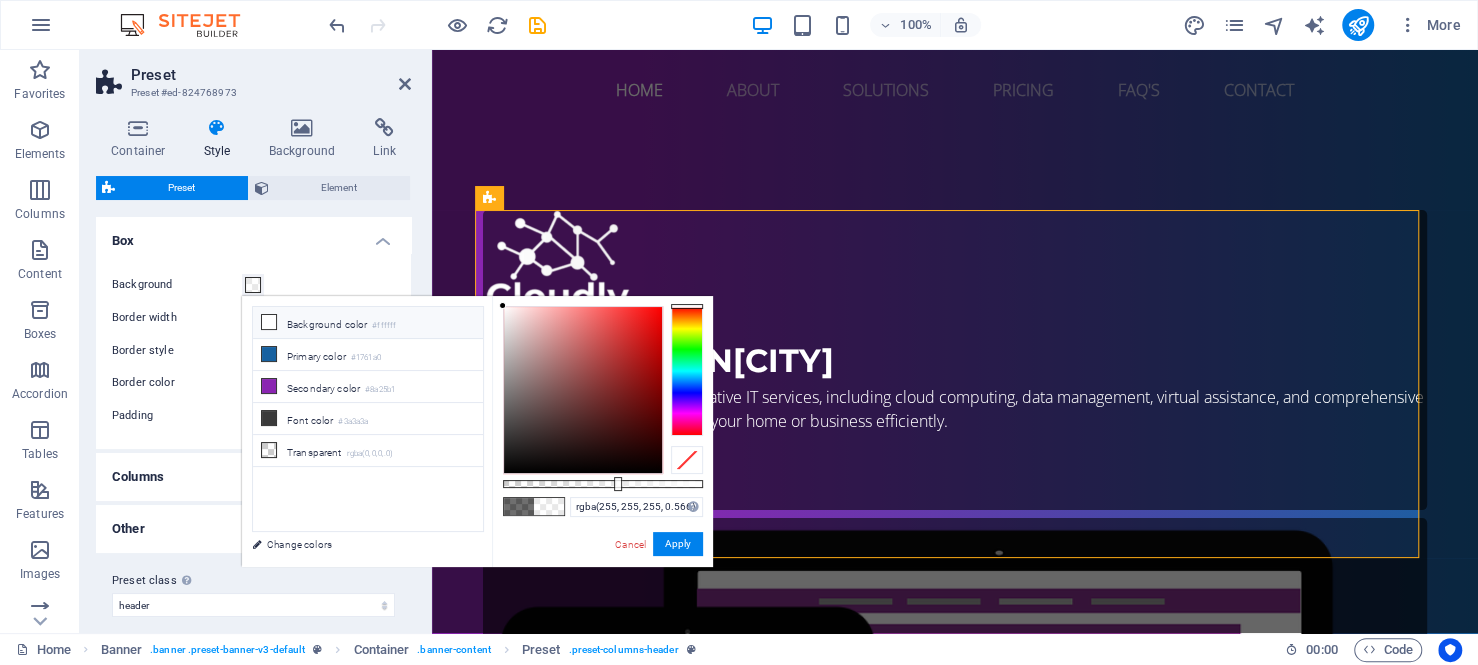 click on "#ffffff" at bounding box center (384, 326) 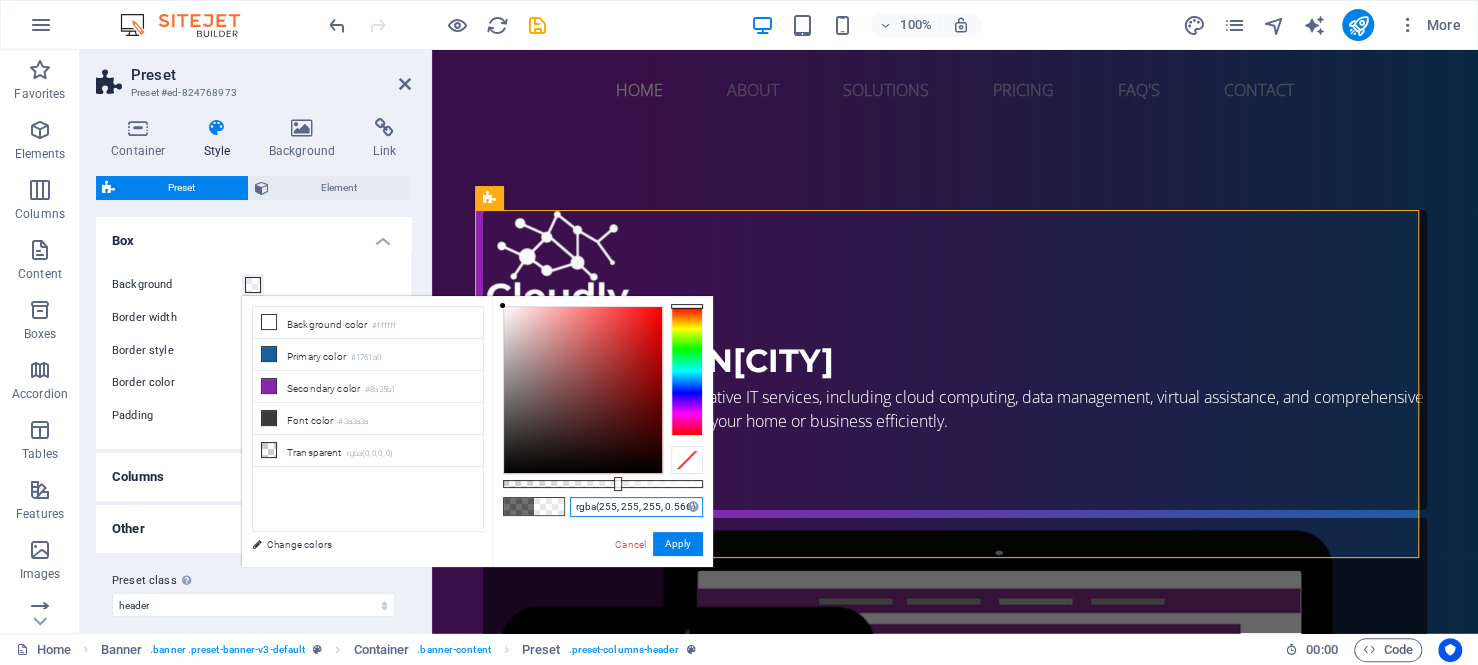 click on "rgba(255, 255, 255, 0.566)" at bounding box center (636, 507) 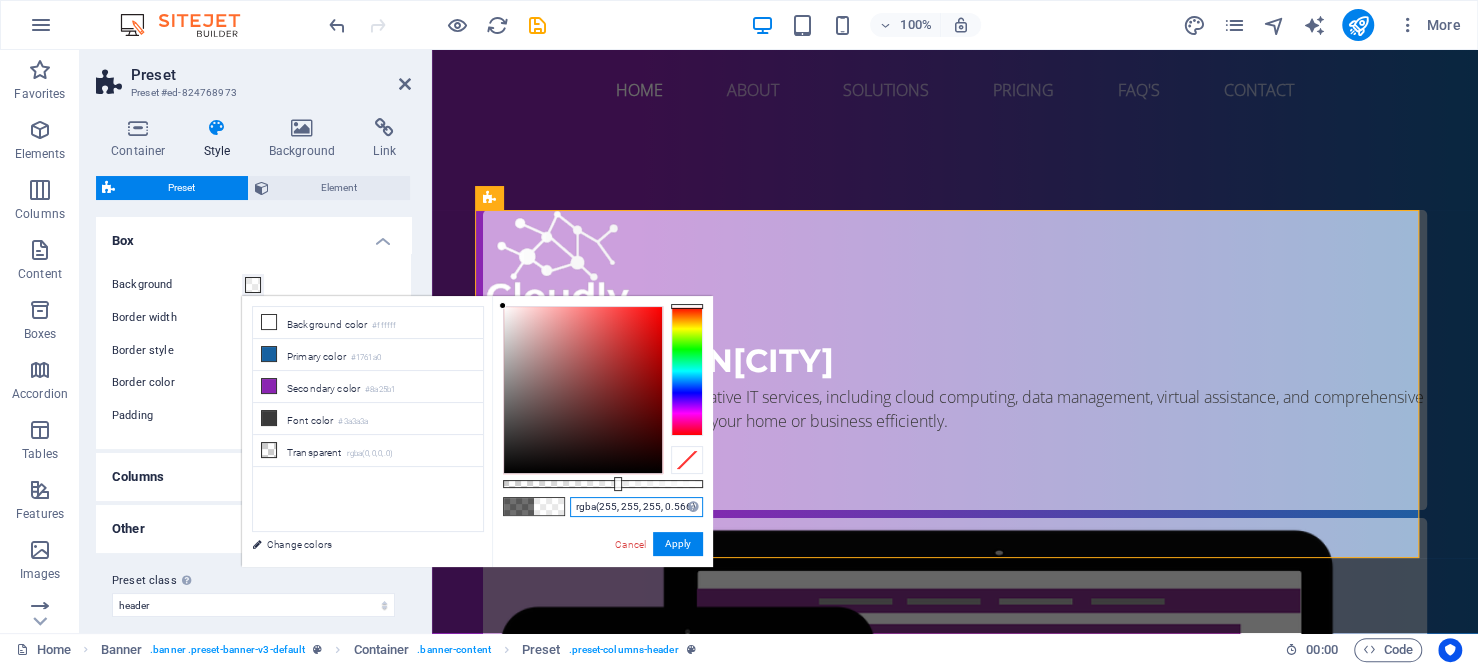 paste on "#E0E0E0" 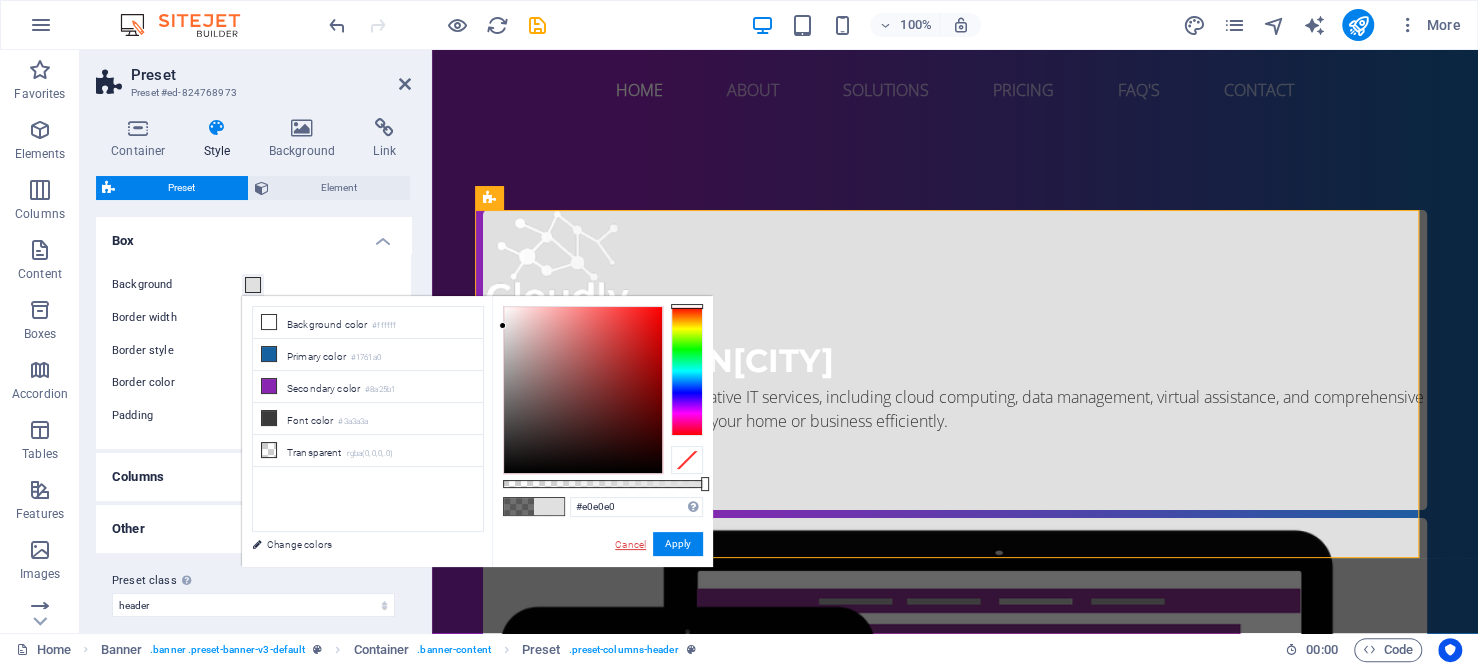 click on "Cancel" at bounding box center (630, 544) 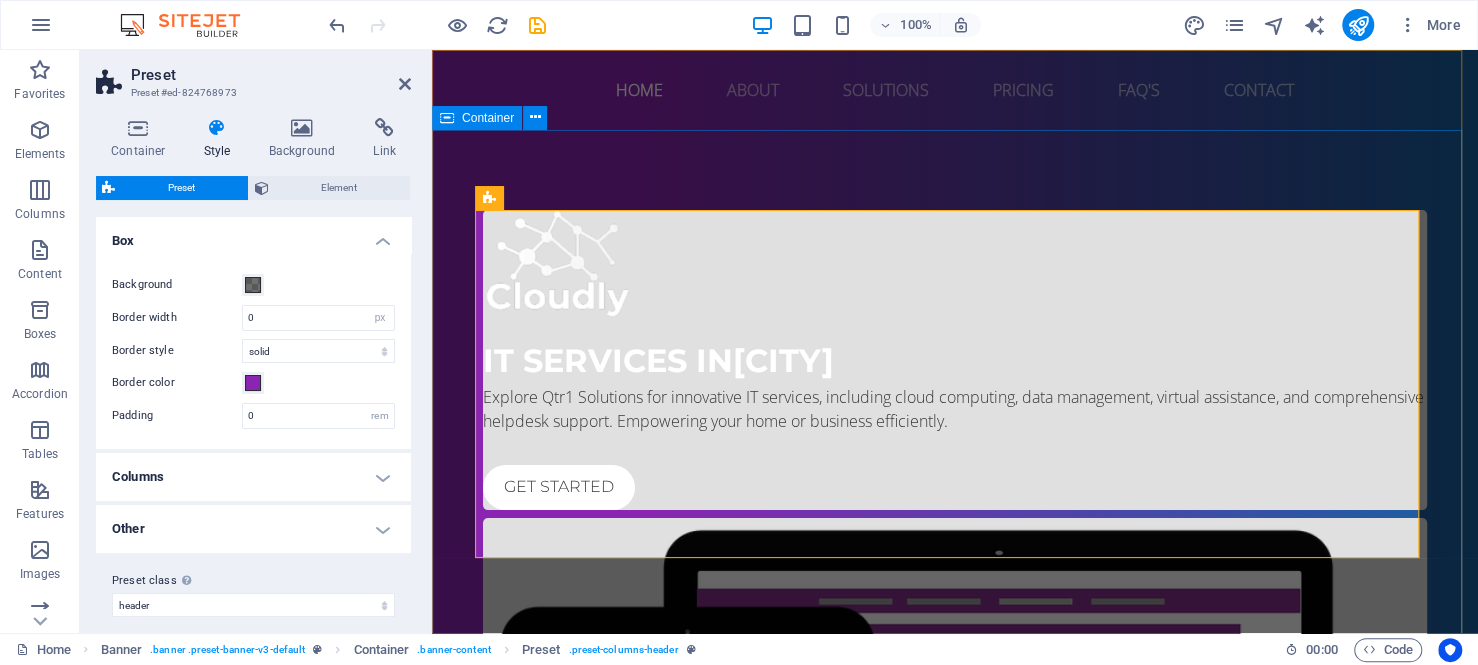 click on "IT Services in  [CITY] Explore Qtr1 Solutions for innovative IT services, including cloud computing, data management, virtual assistance, and comprehensive helpdesk support. Empowering your home or business efficiently. Get started" at bounding box center [955, 656] 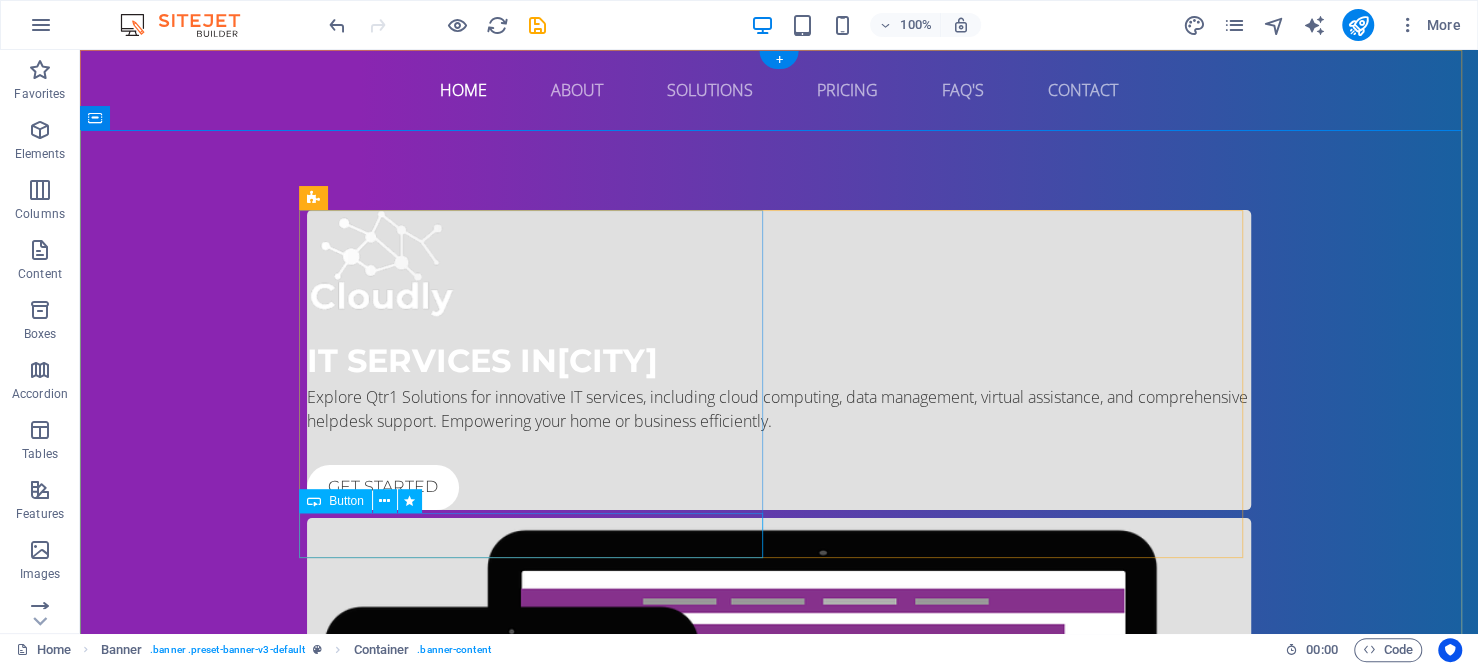 click on "Get started" at bounding box center (779, 487) 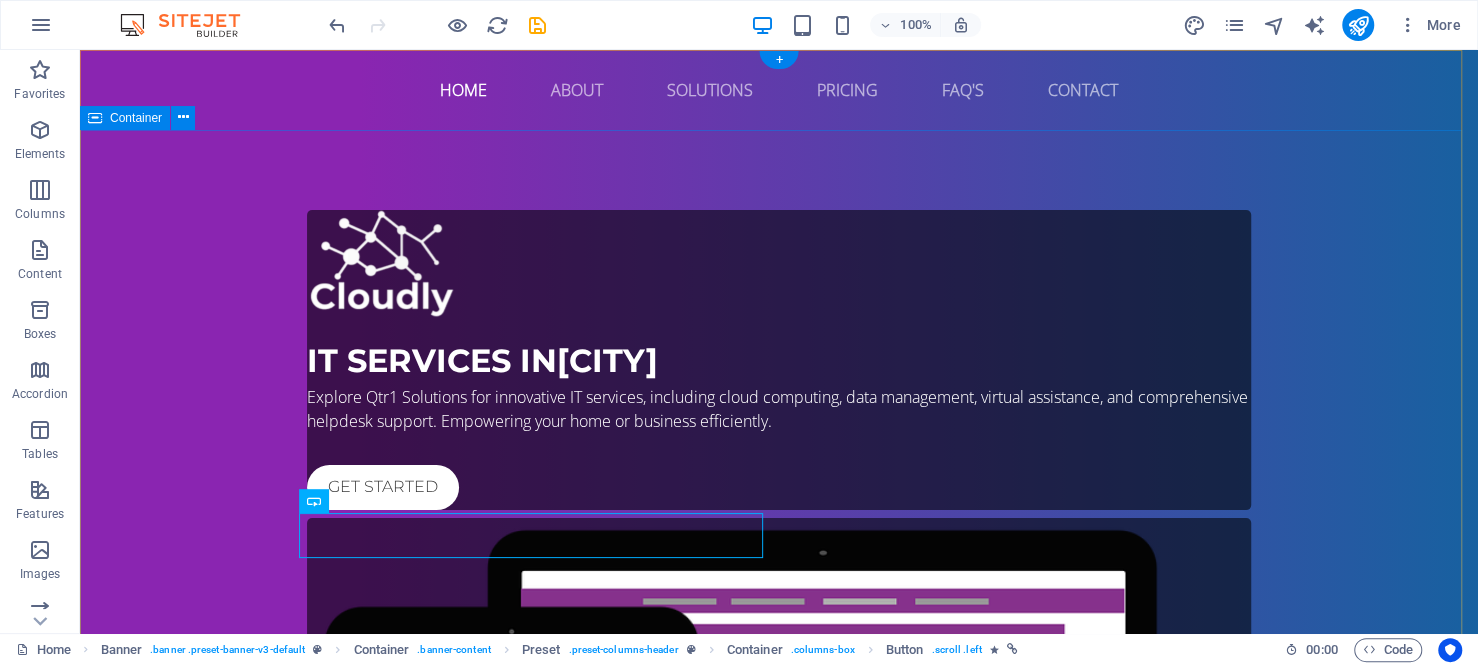 click on "IT Services in  [CITY] Explore Qtr1 Solutions for innovative IT services, including cloud computing, data management, virtual assistance, and comprehensive helpdesk support. Empowering your home or business efficiently. Get started" at bounding box center (779, 656) 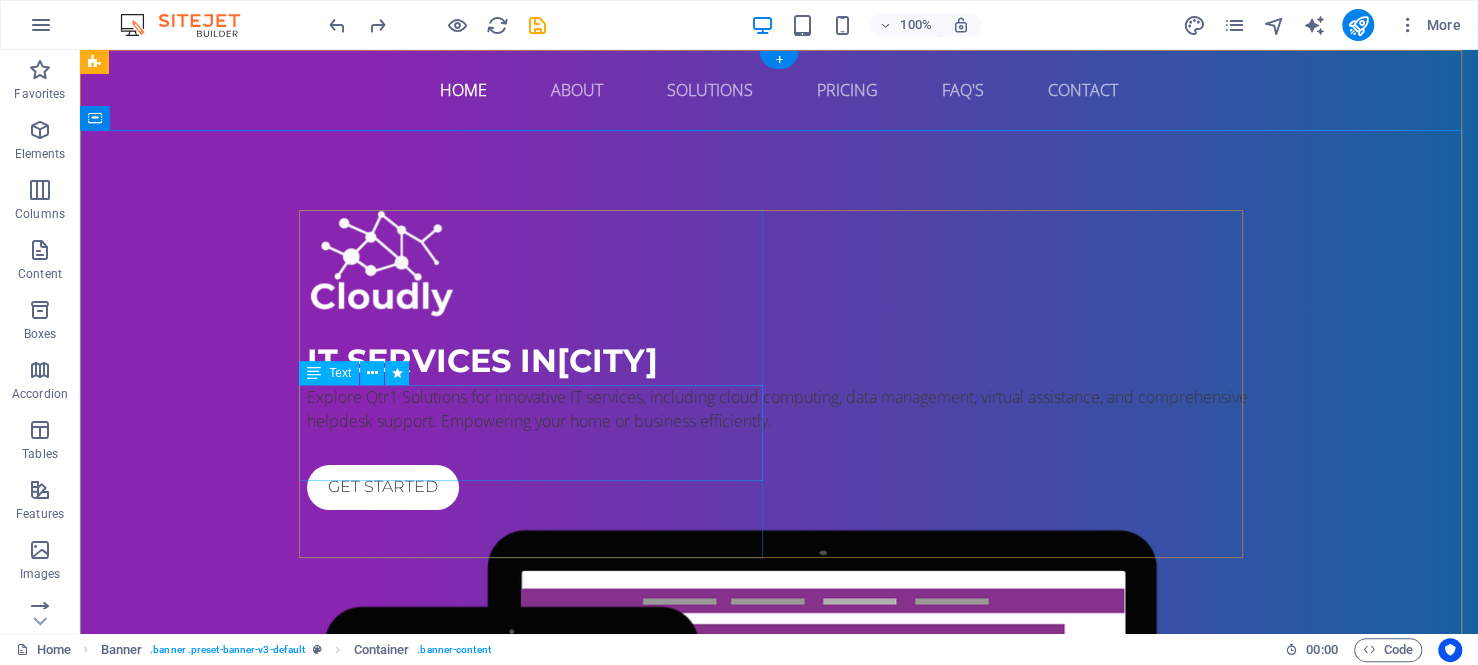 click on "Explore Qtr1 Solutions for innovative IT services, including cloud computing, data management, virtual assistance, and comprehensive helpdesk support. Empowering your home or business efficiently." at bounding box center [779, 409] 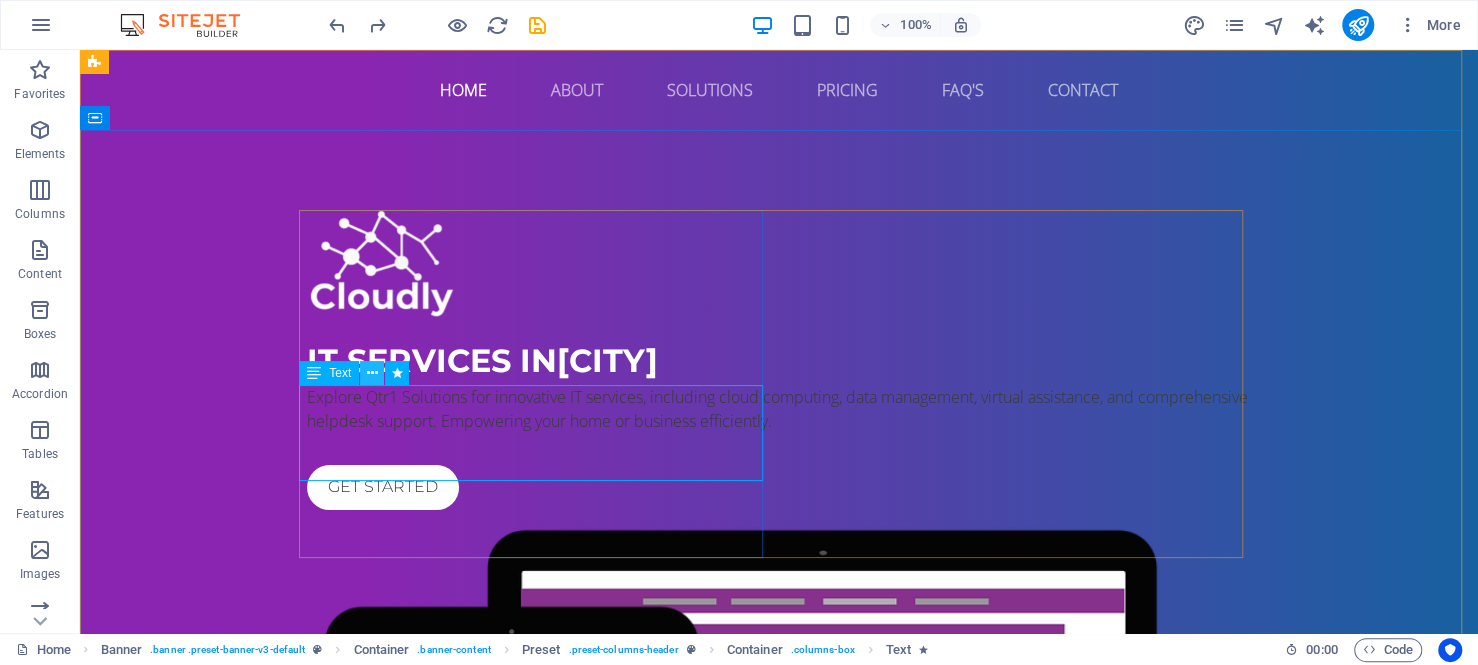 click at bounding box center (372, 373) 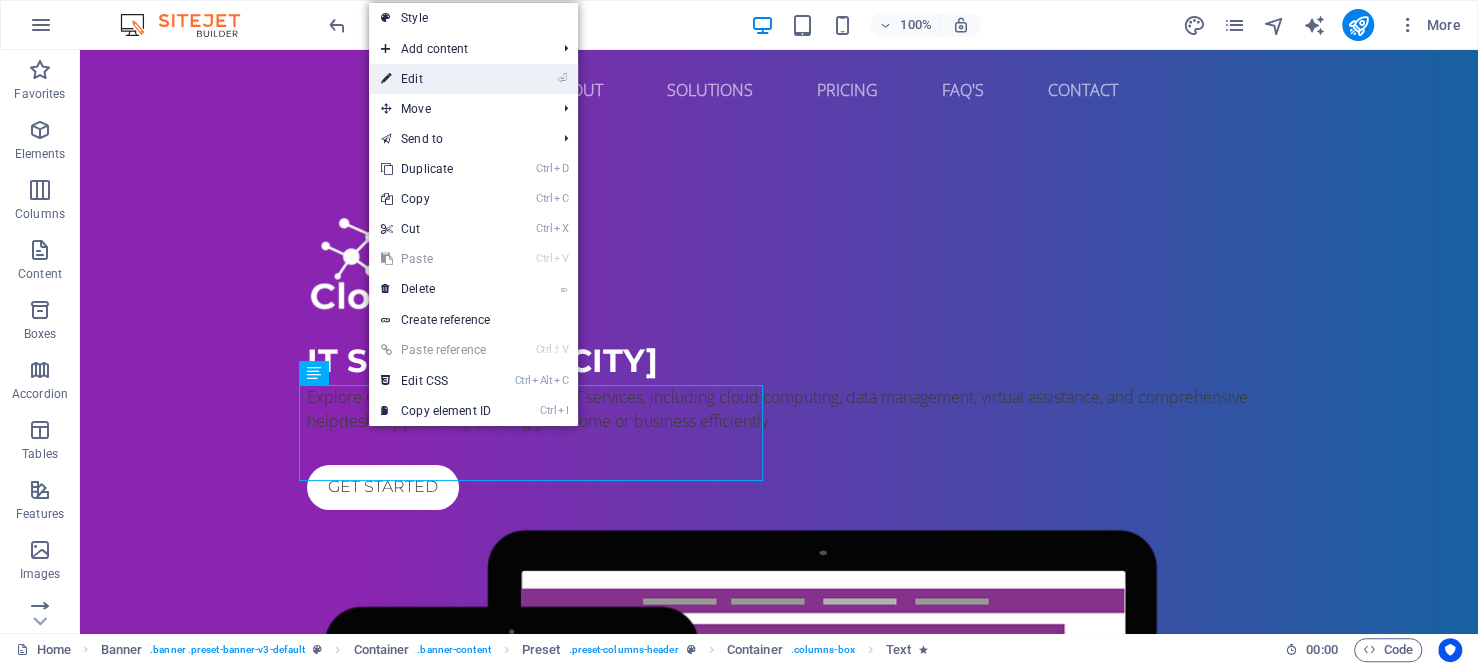 click on "⏎  Edit" at bounding box center [436, 79] 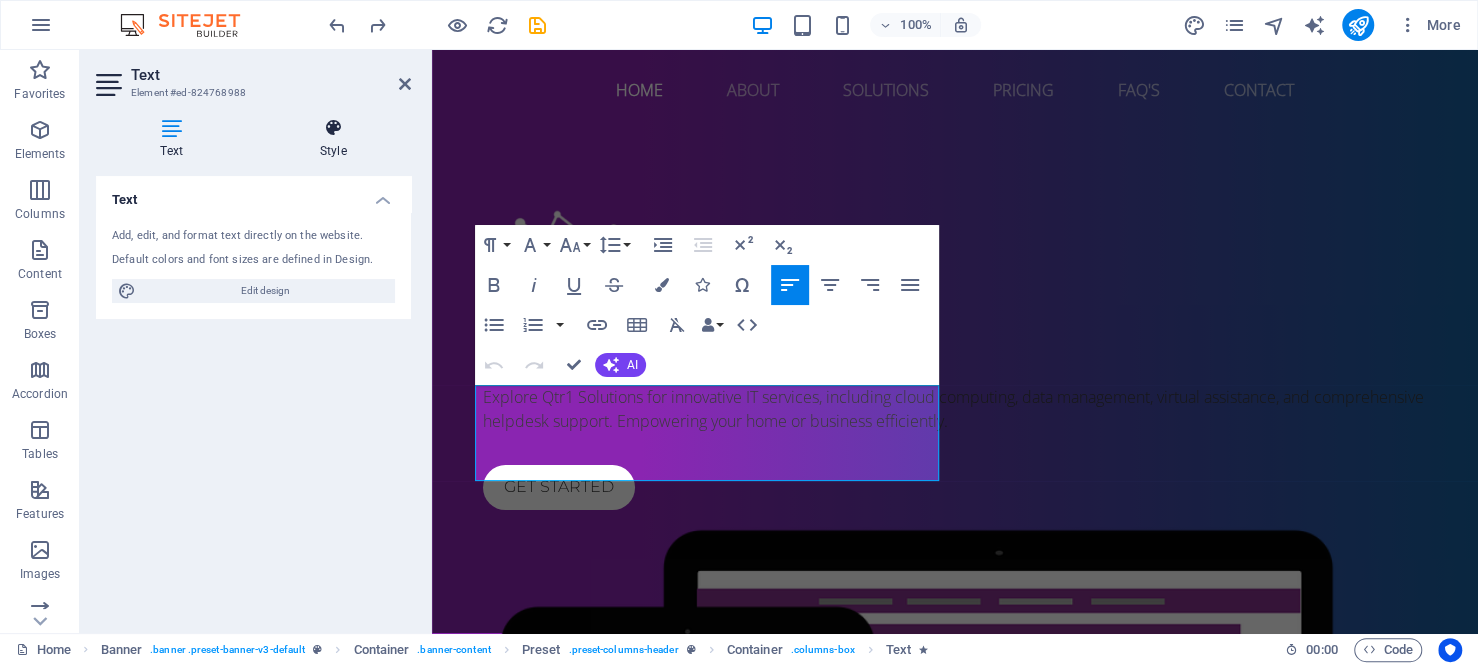 click at bounding box center [333, 128] 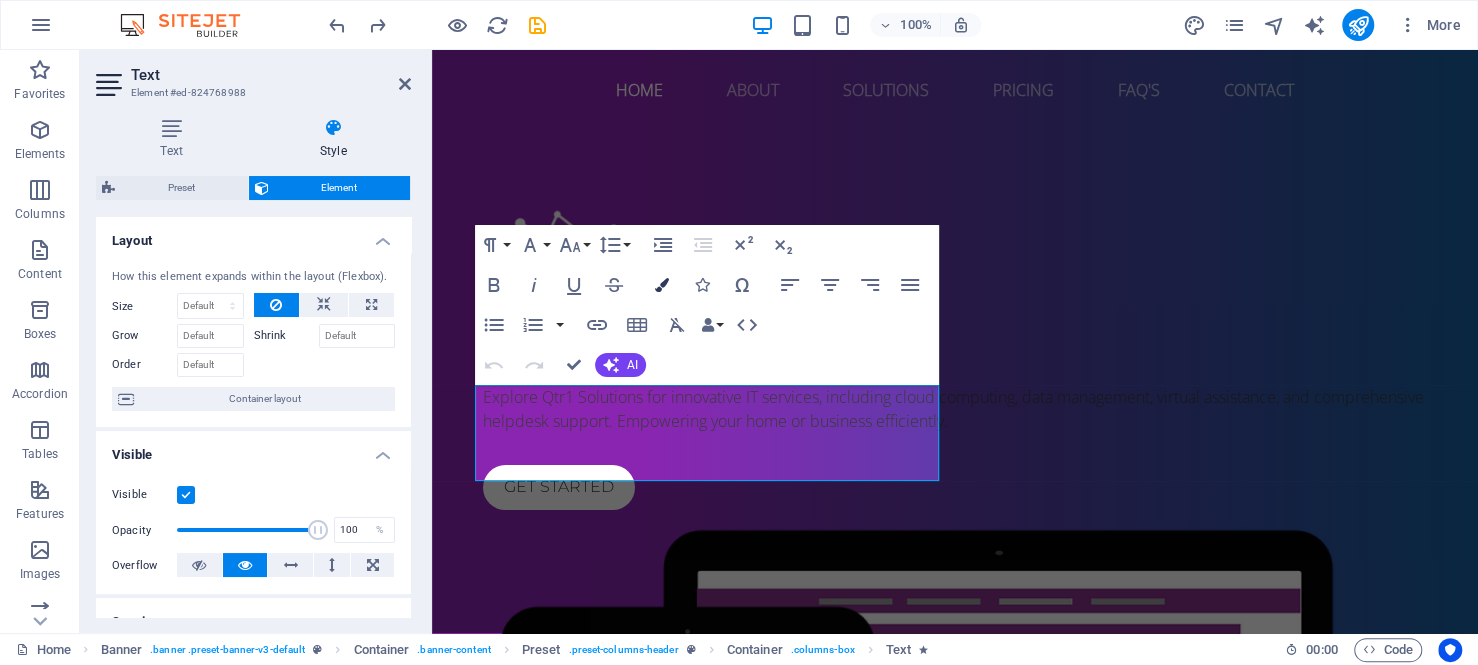 click at bounding box center (662, 285) 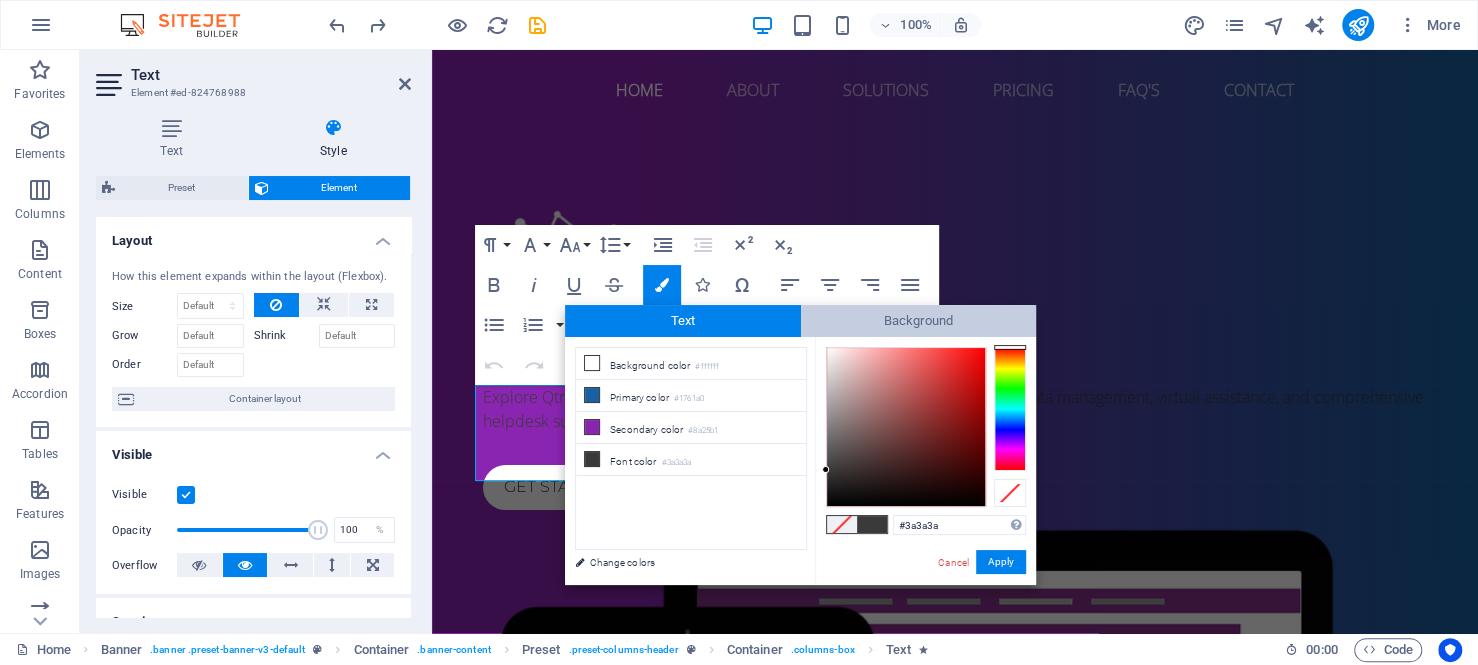 click on "Background" at bounding box center [919, 321] 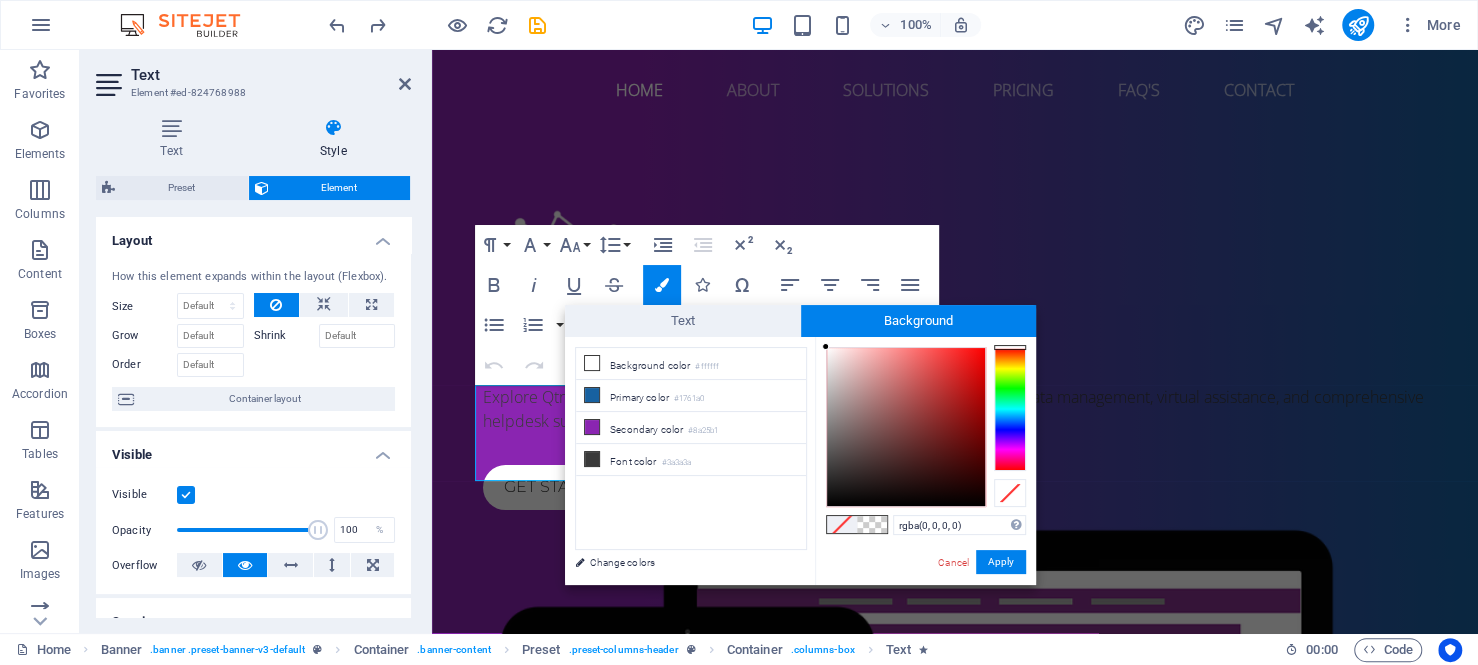 click at bounding box center (872, 524) 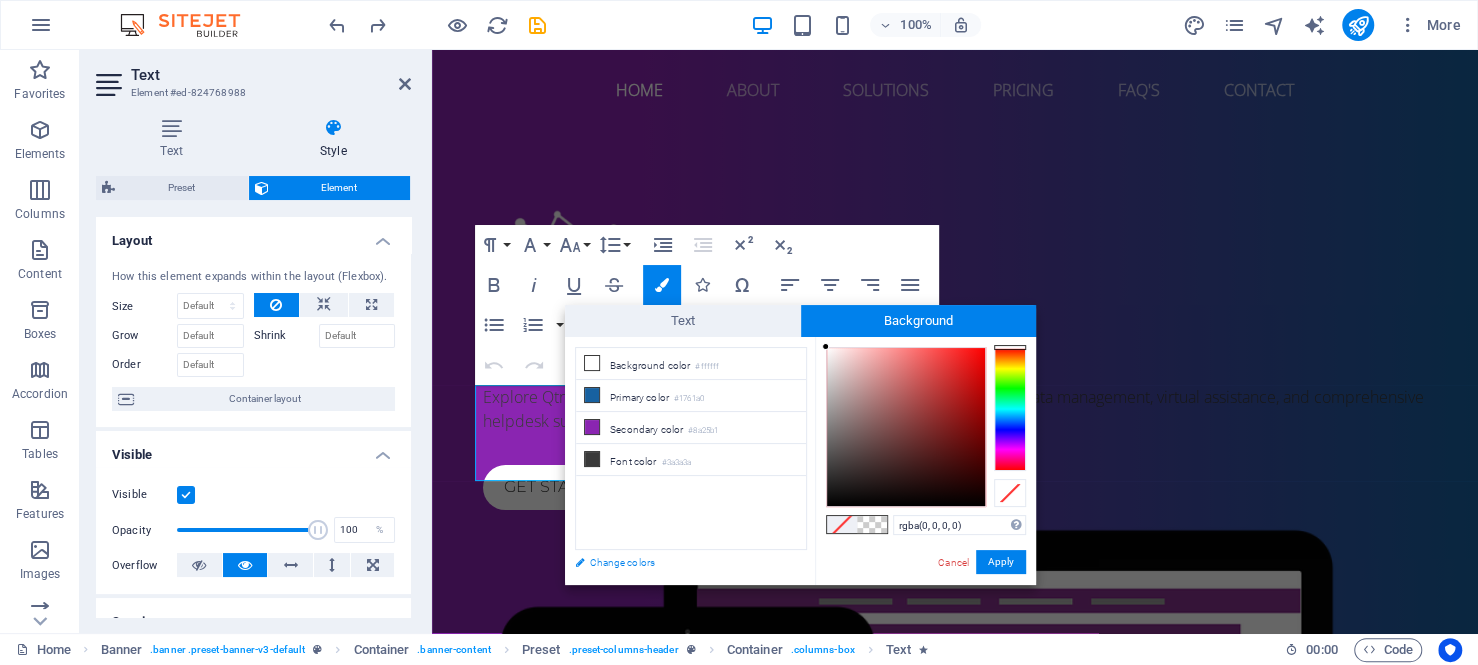 click on "Change colors" at bounding box center (681, 562) 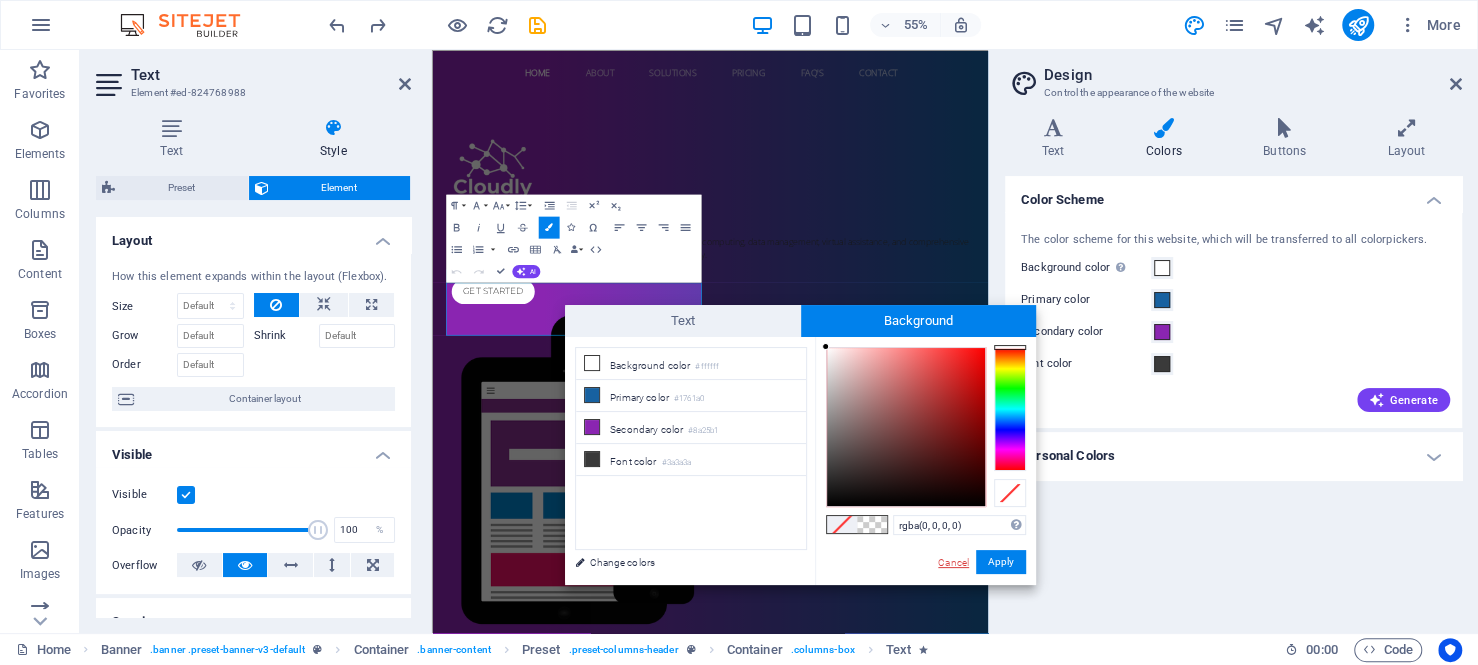 click on "Cancel" at bounding box center [953, 562] 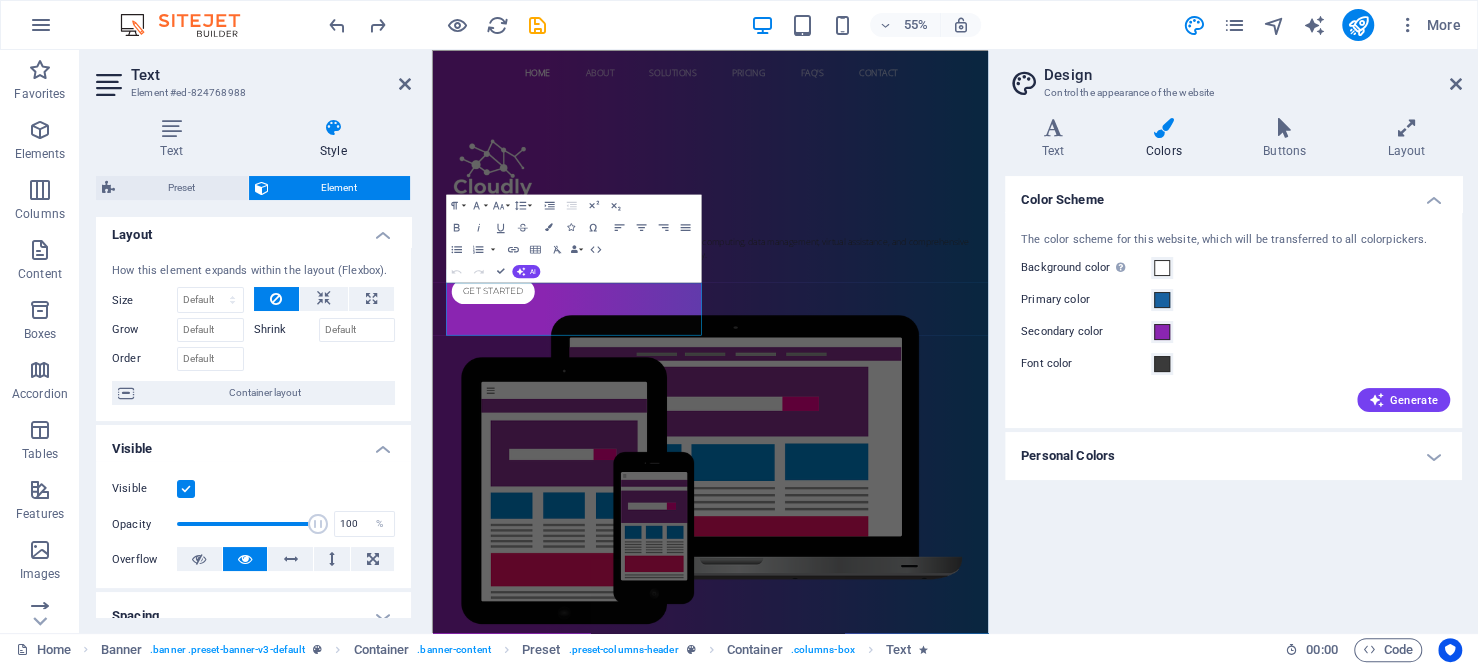 scroll, scrollTop: 0, scrollLeft: 0, axis: both 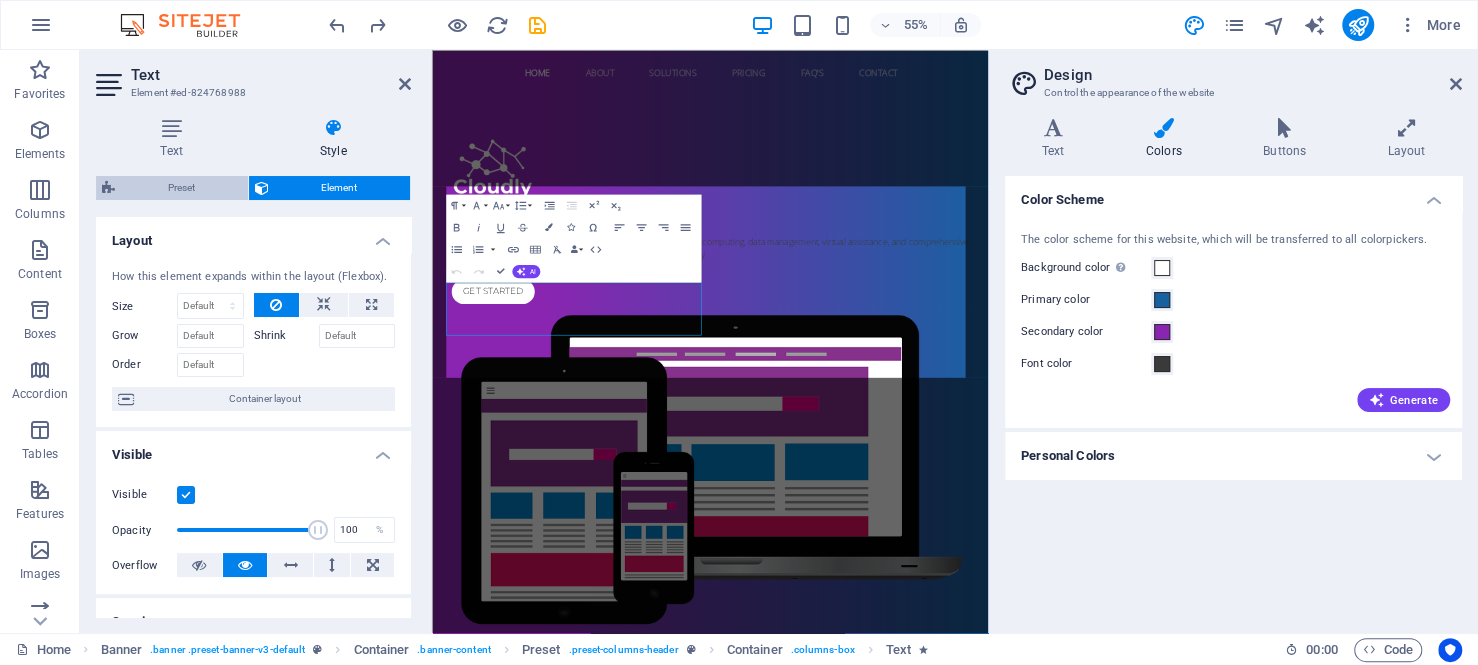 click on "Preset" at bounding box center (181, 188) 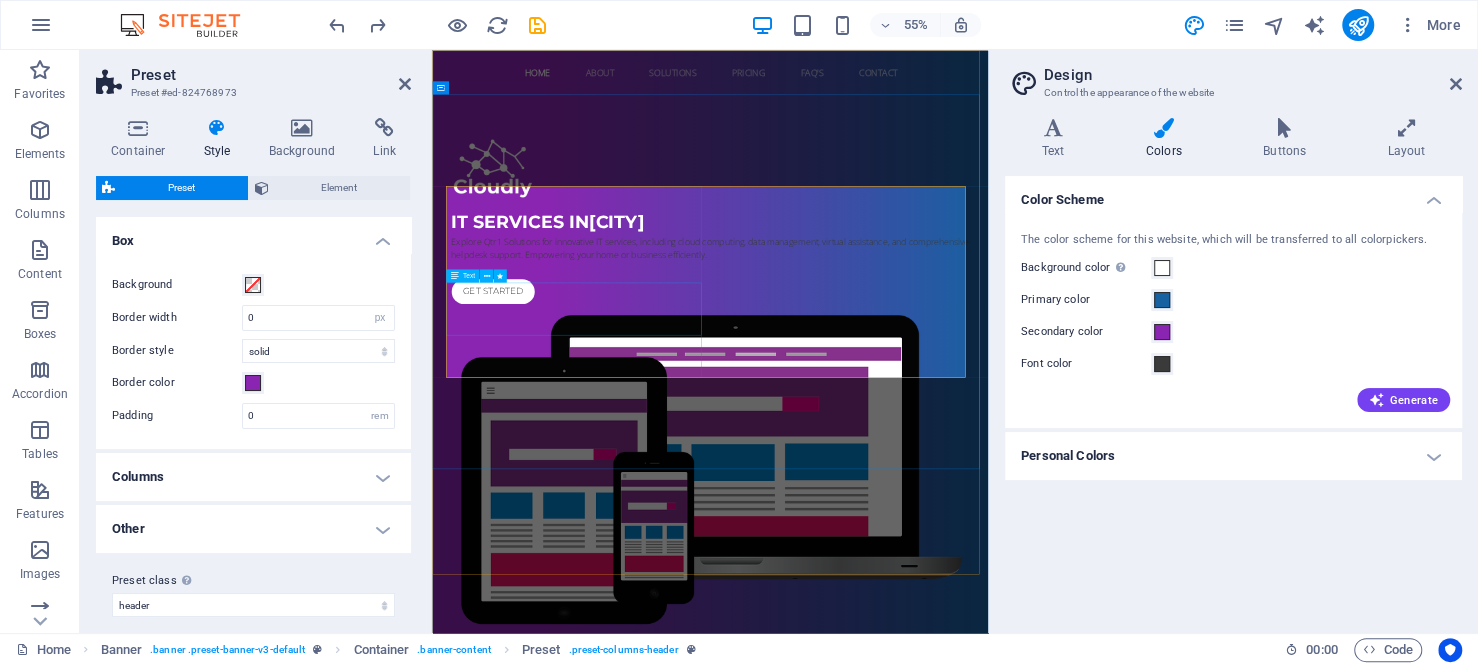 click on "Explore Qtr1 Solutions for innovative IT services, including cloud computing, data management, virtual assistance, and comprehensive helpdesk support. Empowering your home or business efficiently." at bounding box center (938, 409) 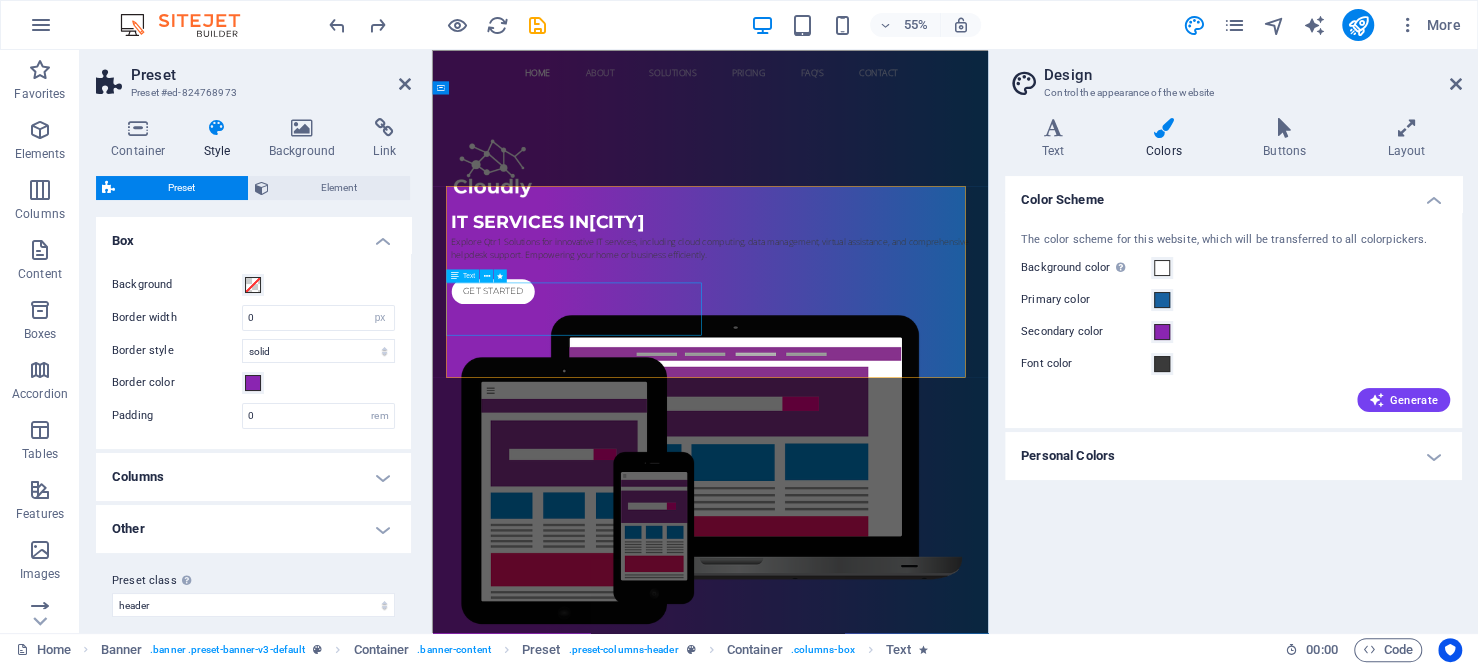 click on "Explore Qtr1 Solutions for innovative IT services, including cloud computing, data management, virtual assistance, and comprehensive helpdesk support. Empowering your home or business efficiently." at bounding box center [938, 409] 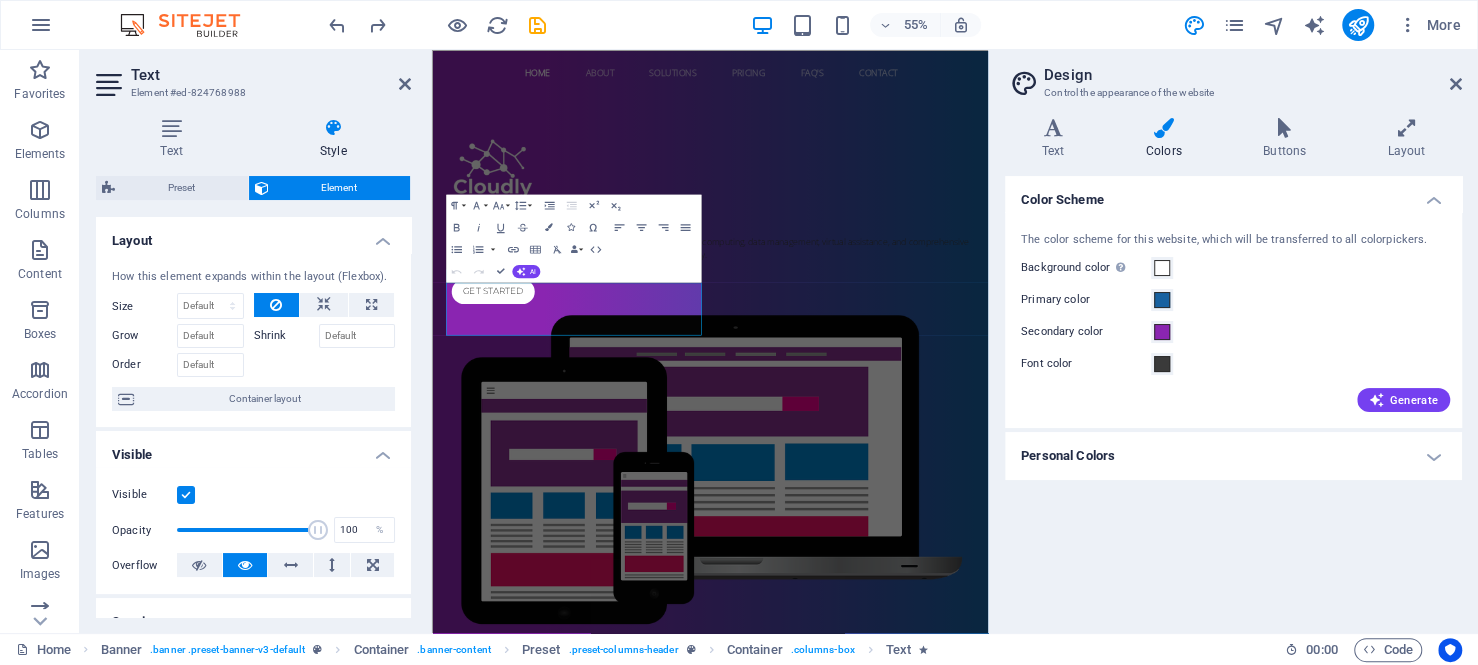 drag, startPoint x: 311, startPoint y: 530, endPoint x: 318, endPoint y: 518, distance: 13.892444 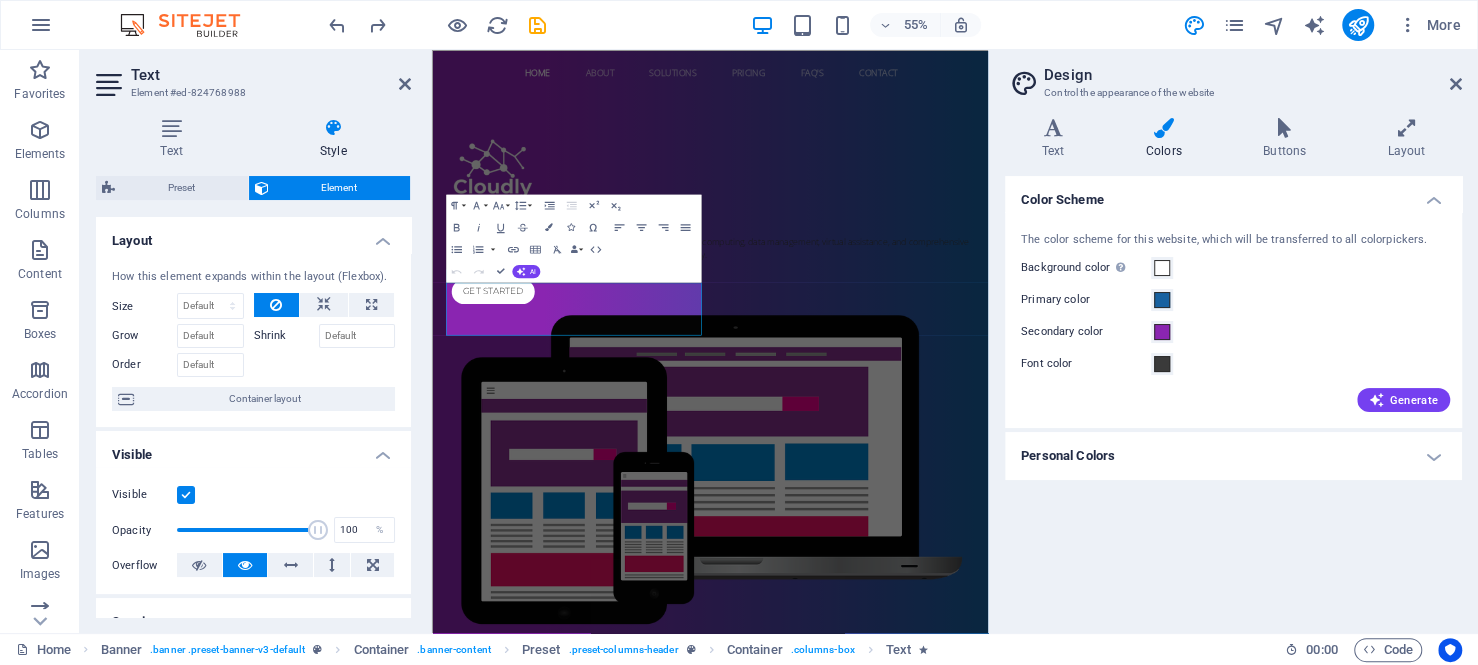 click at bounding box center (318, 530) 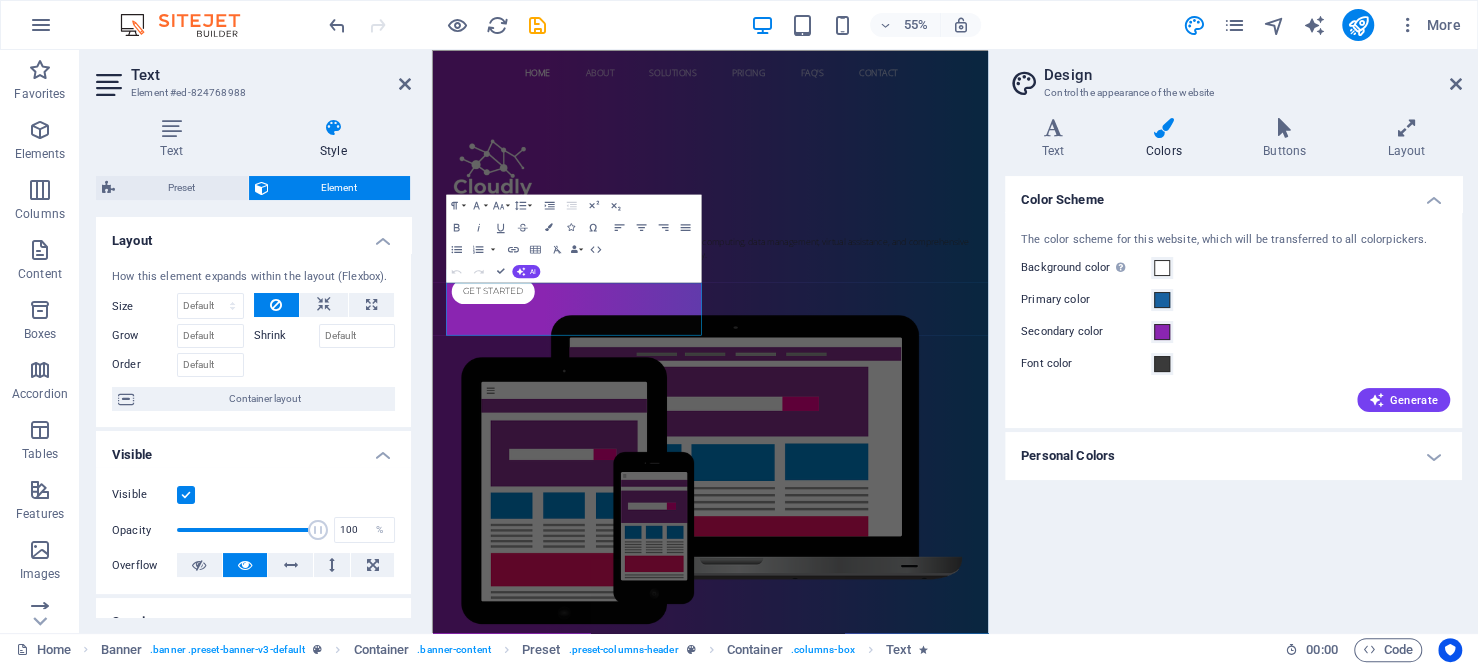 click on "Visible" at bounding box center [253, 449] 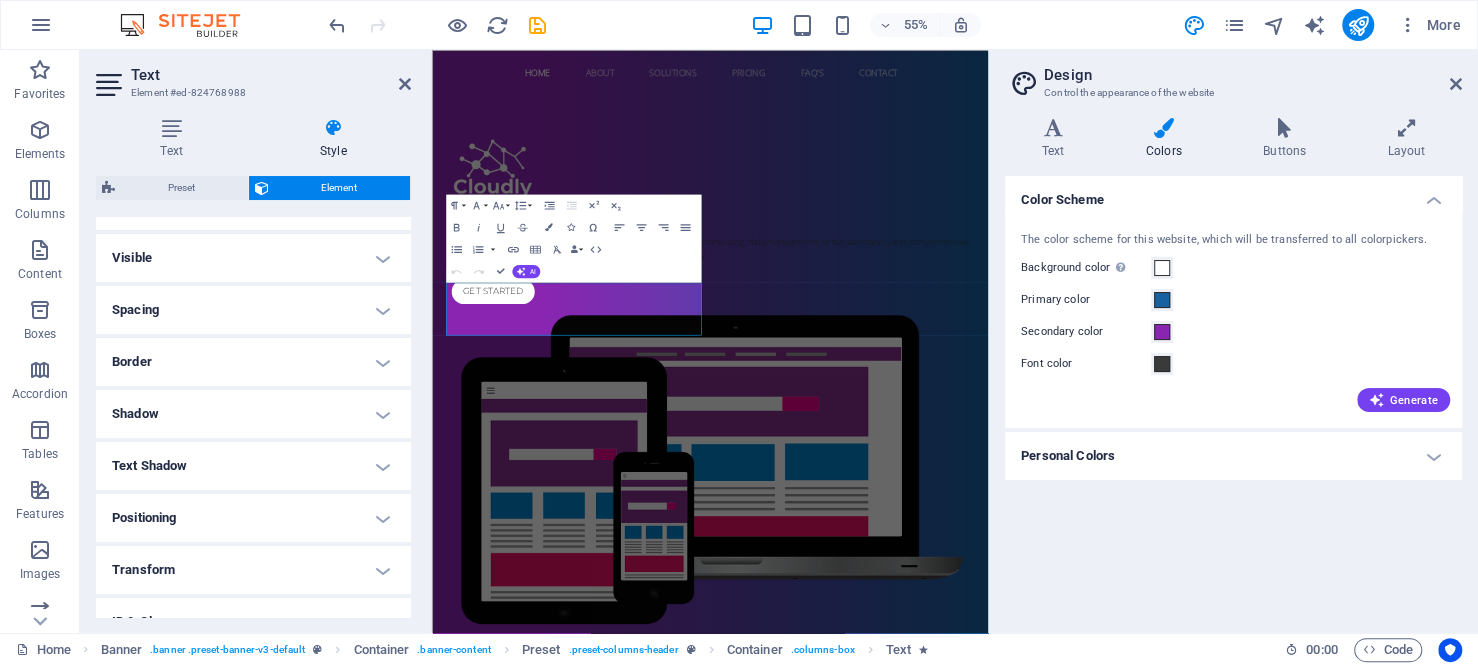 scroll, scrollTop: 200, scrollLeft: 0, axis: vertical 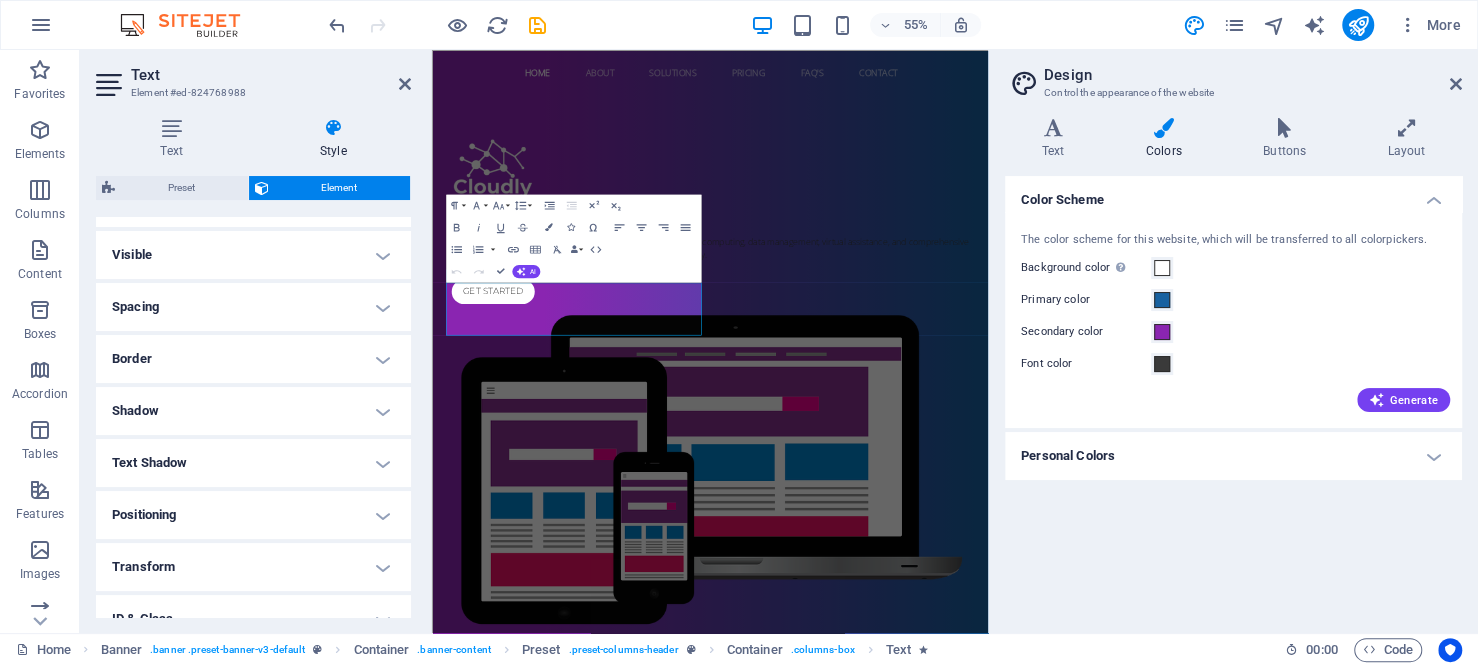 click on "Text Shadow" at bounding box center [253, 463] 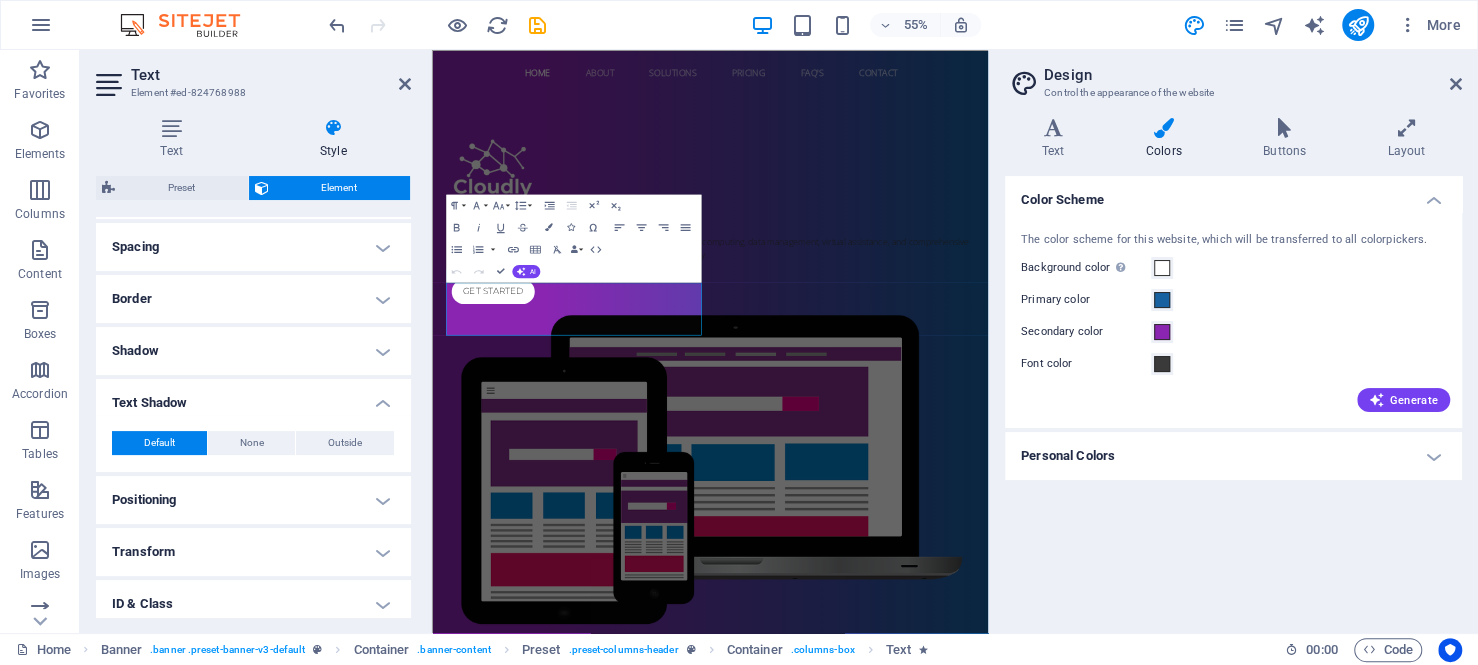 scroll, scrollTop: 300, scrollLeft: 0, axis: vertical 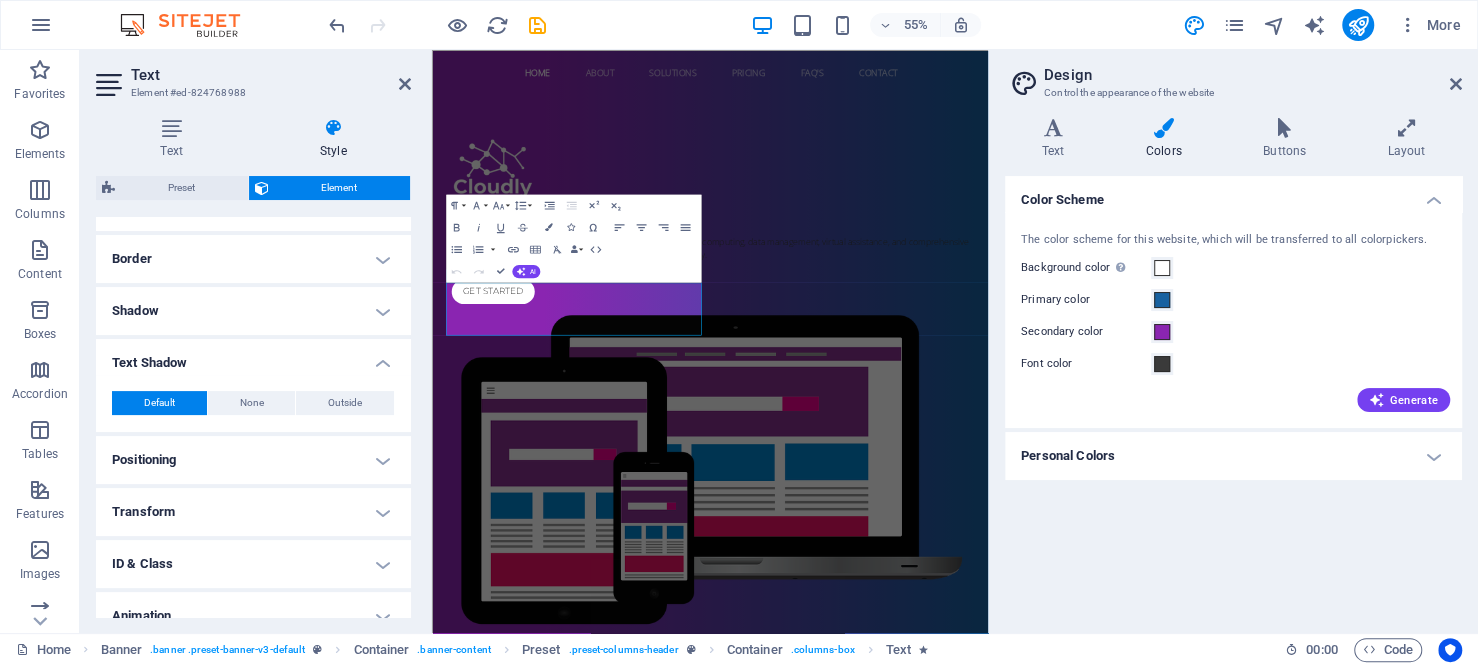click on "Transform" at bounding box center [253, 512] 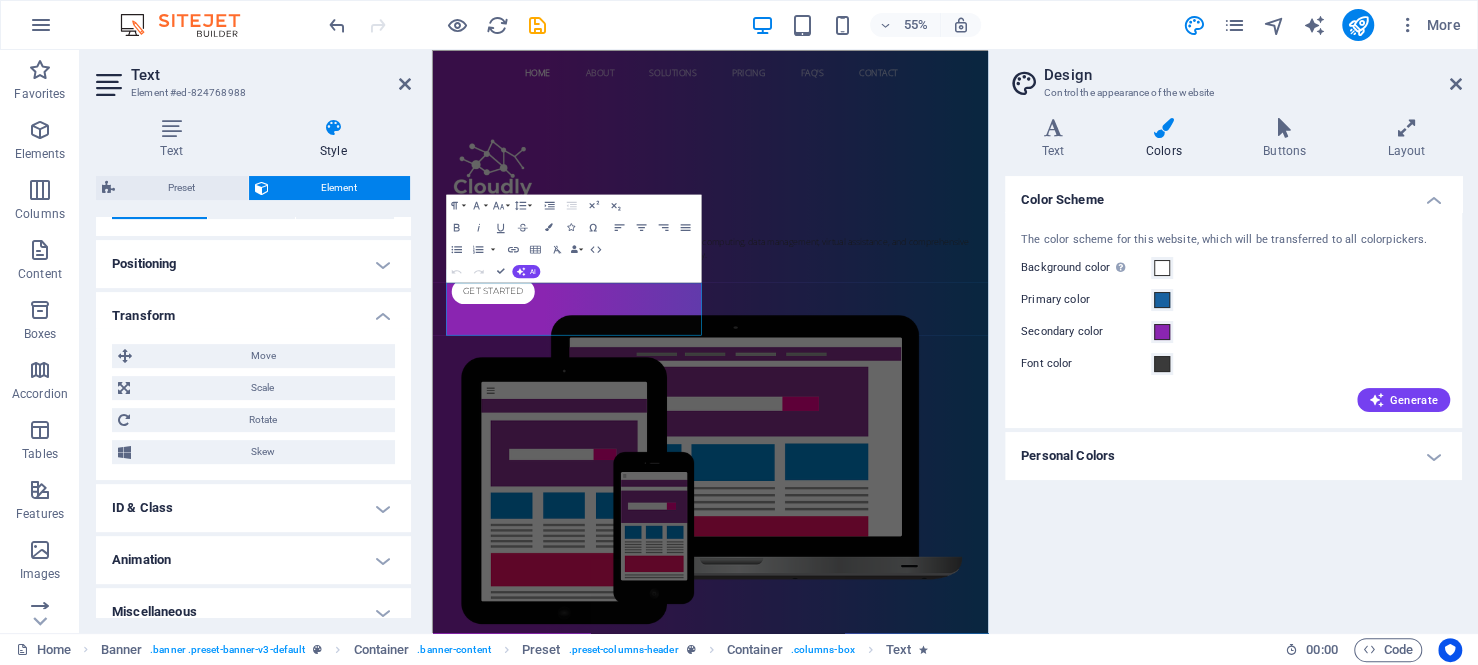 scroll, scrollTop: 500, scrollLeft: 0, axis: vertical 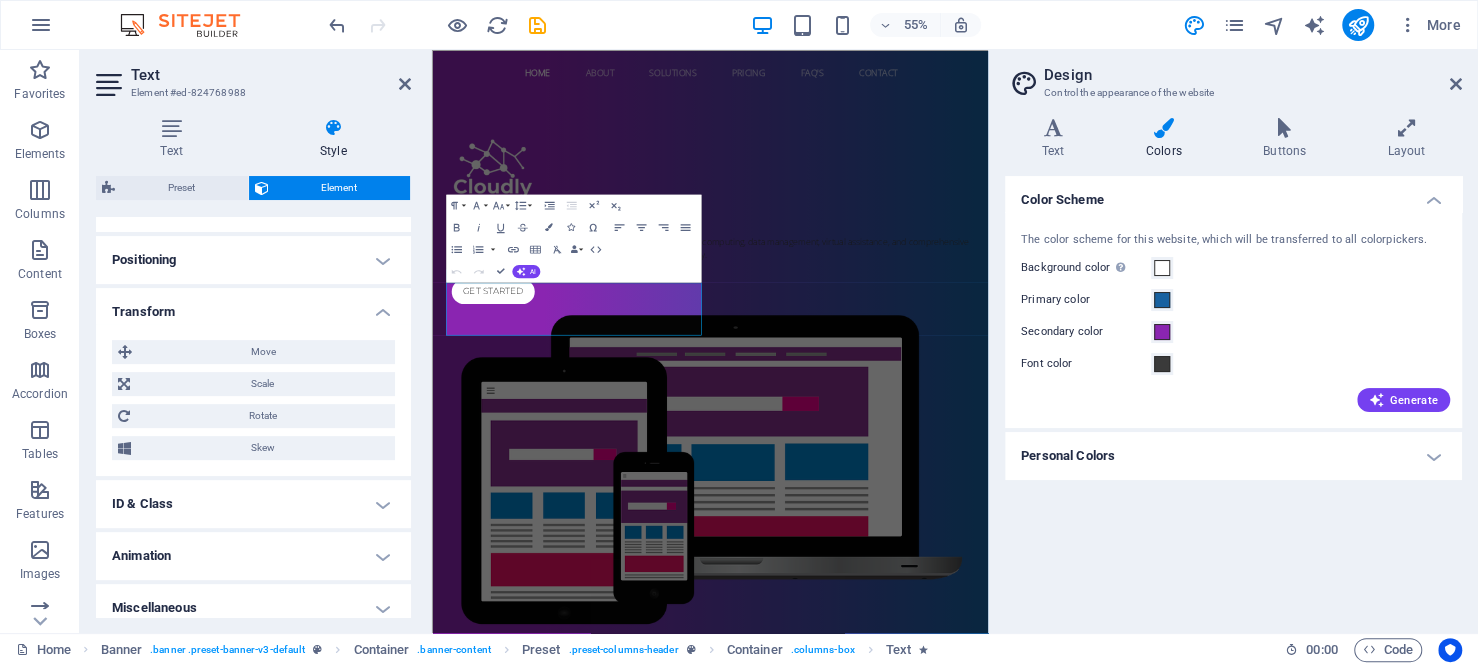 click on "ID & Class" at bounding box center (253, 504) 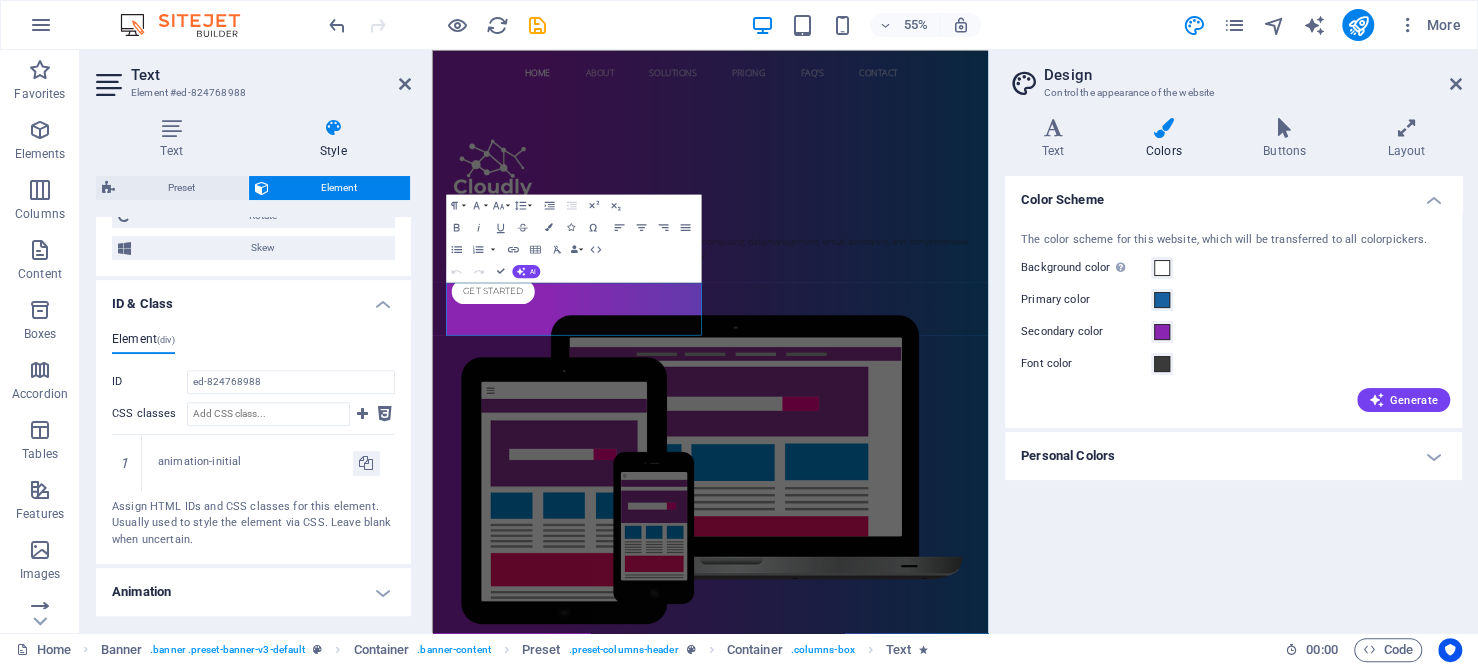 scroll, scrollTop: 750, scrollLeft: 0, axis: vertical 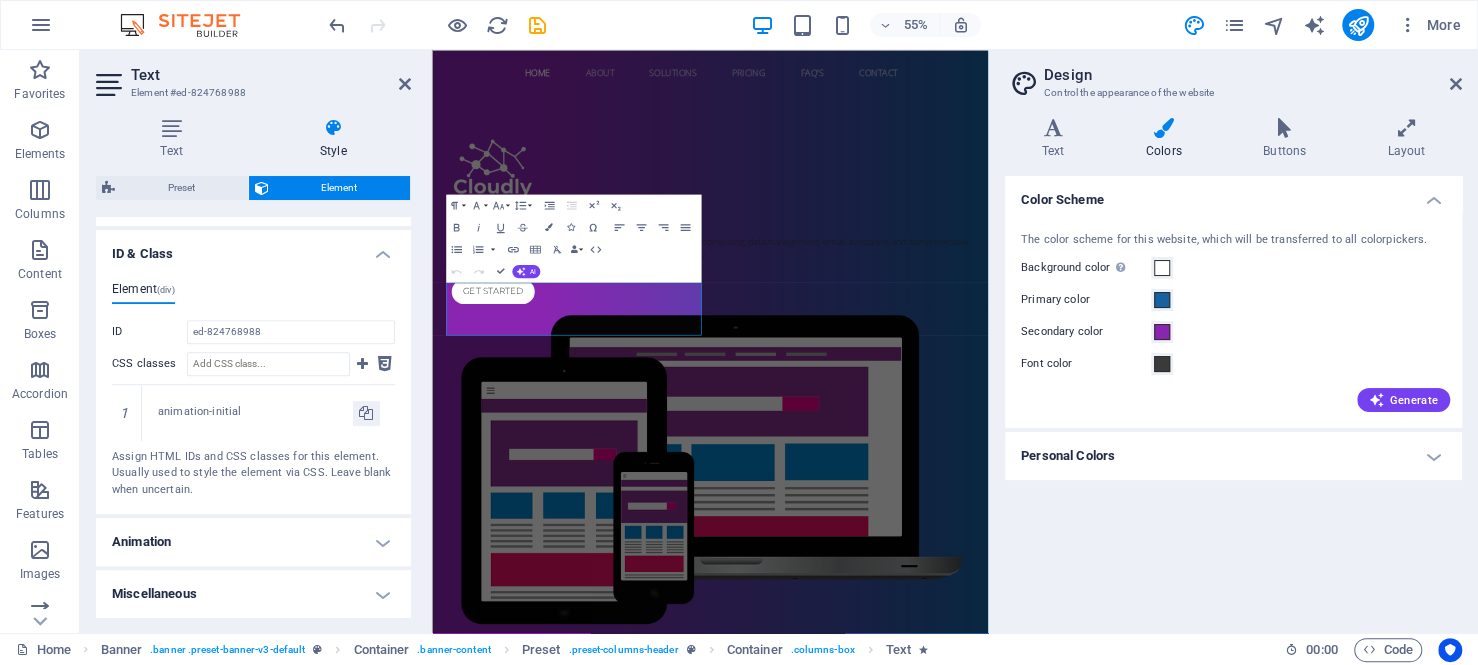 click on "Miscellaneous" at bounding box center [253, 594] 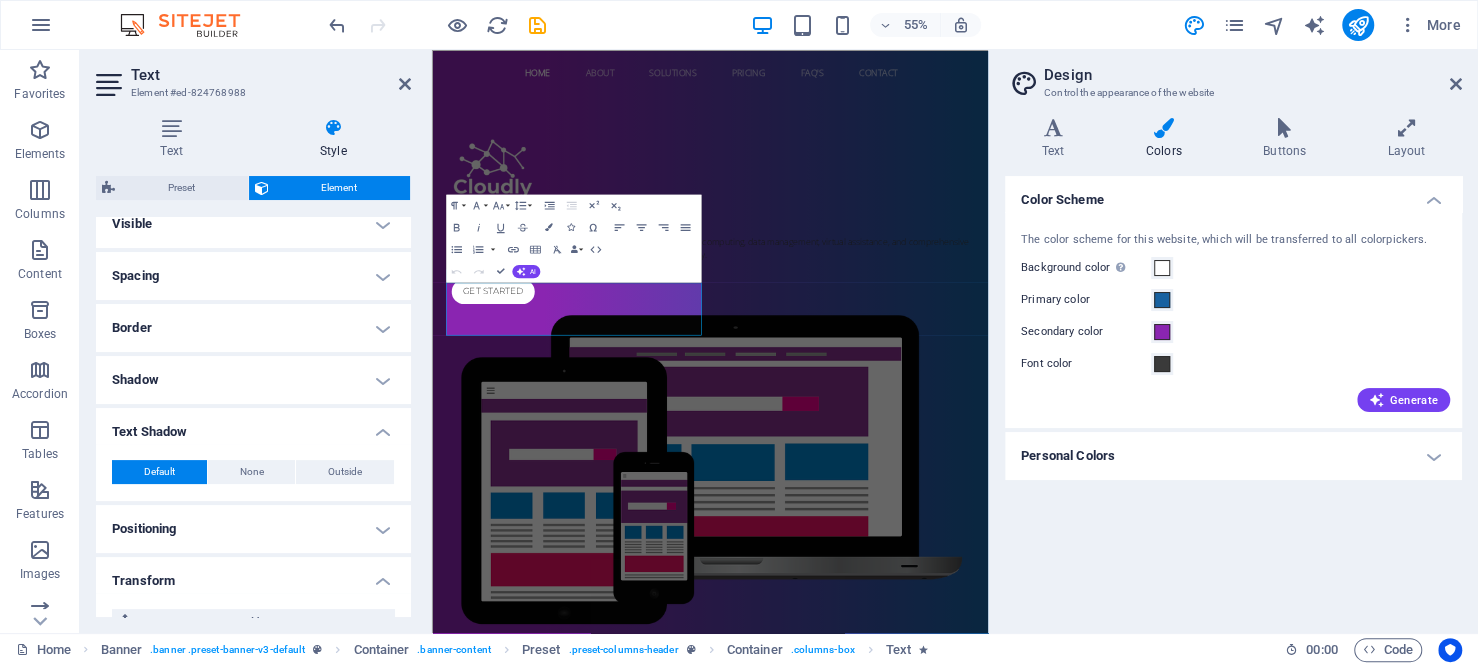scroll, scrollTop: 173, scrollLeft: 0, axis: vertical 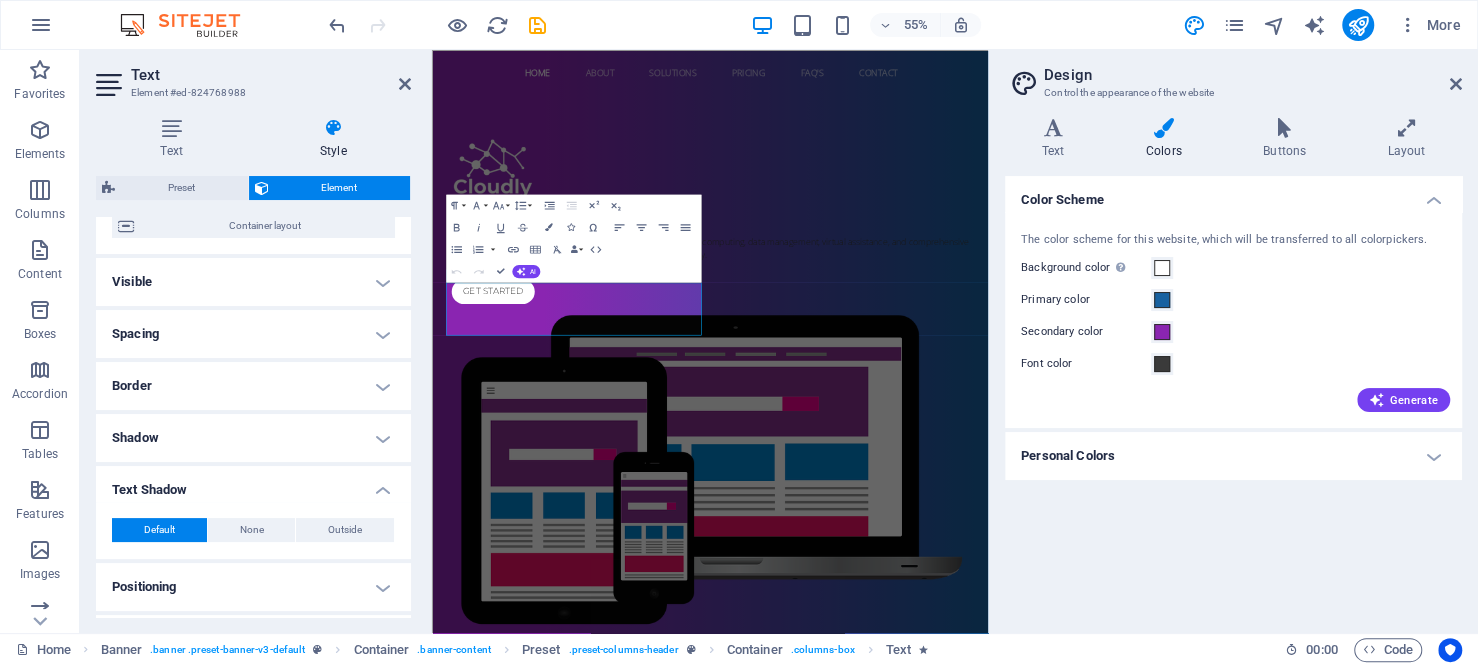 click on "Border" at bounding box center (253, 386) 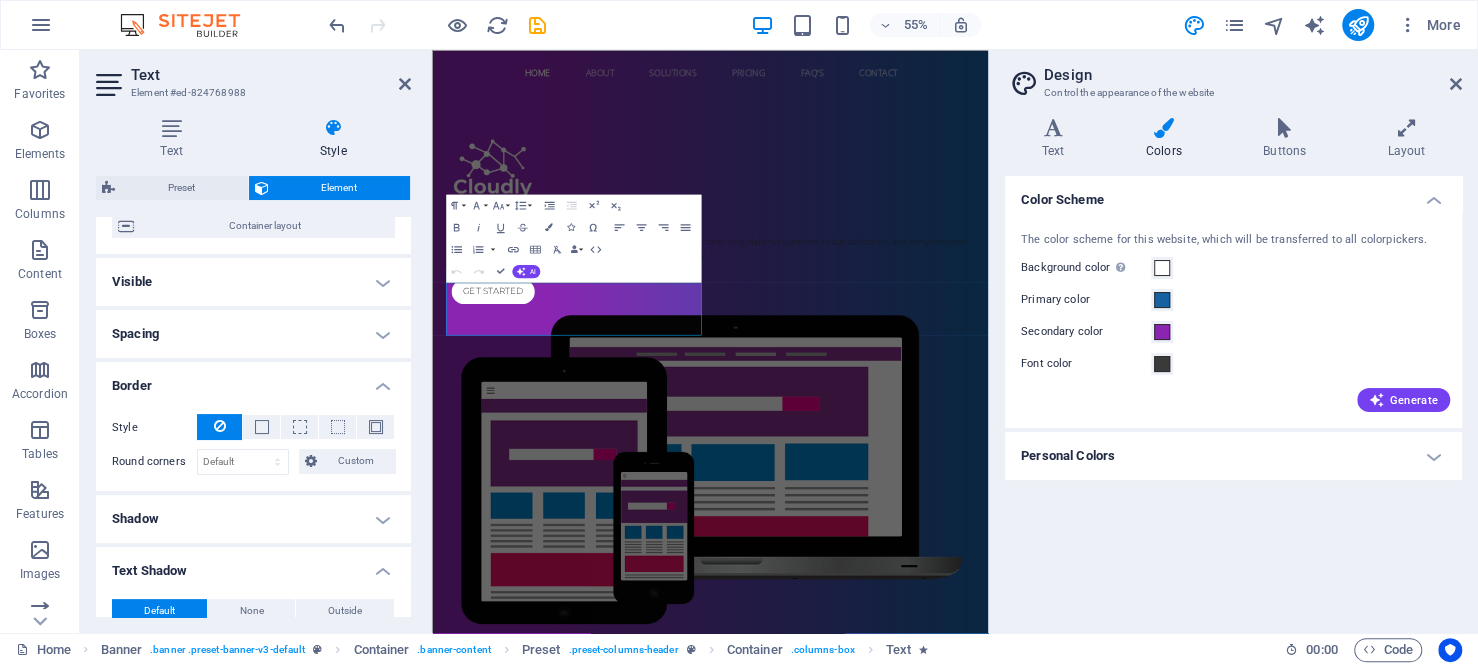 click on "Shadow" at bounding box center (253, 519) 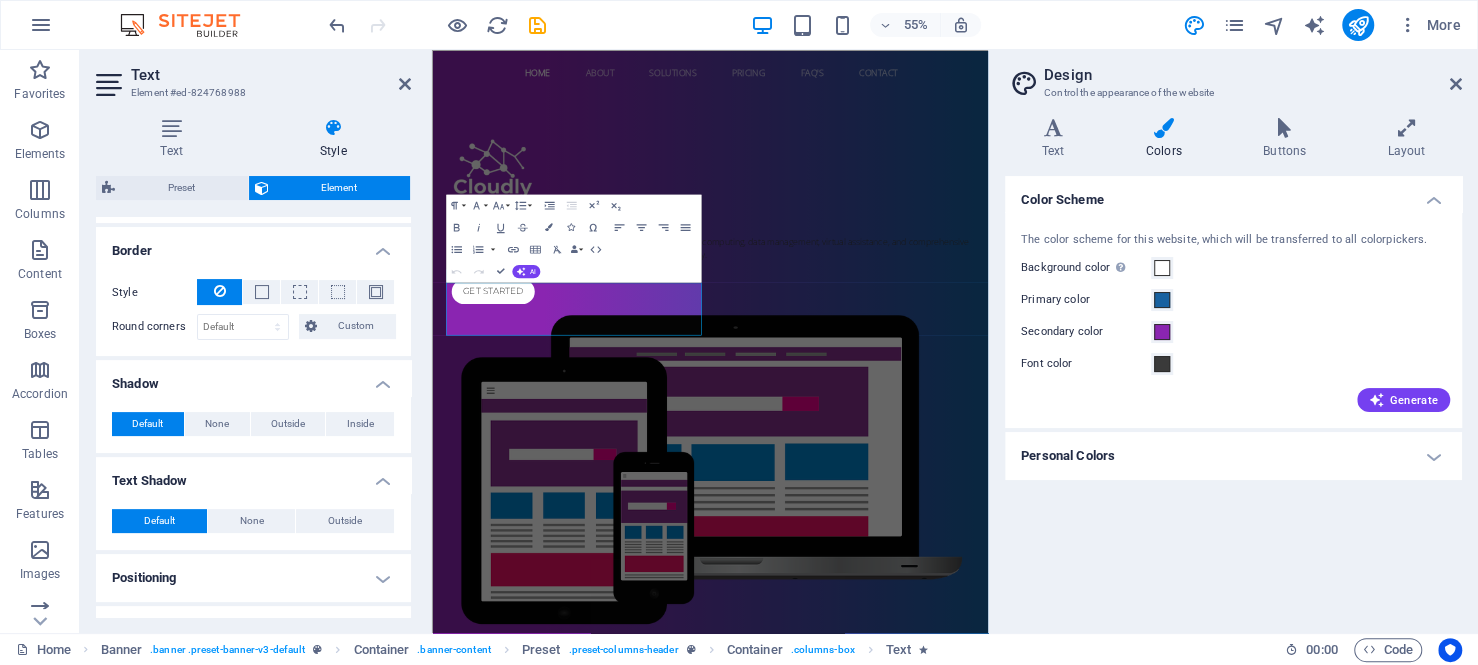 scroll, scrollTop: 373, scrollLeft: 0, axis: vertical 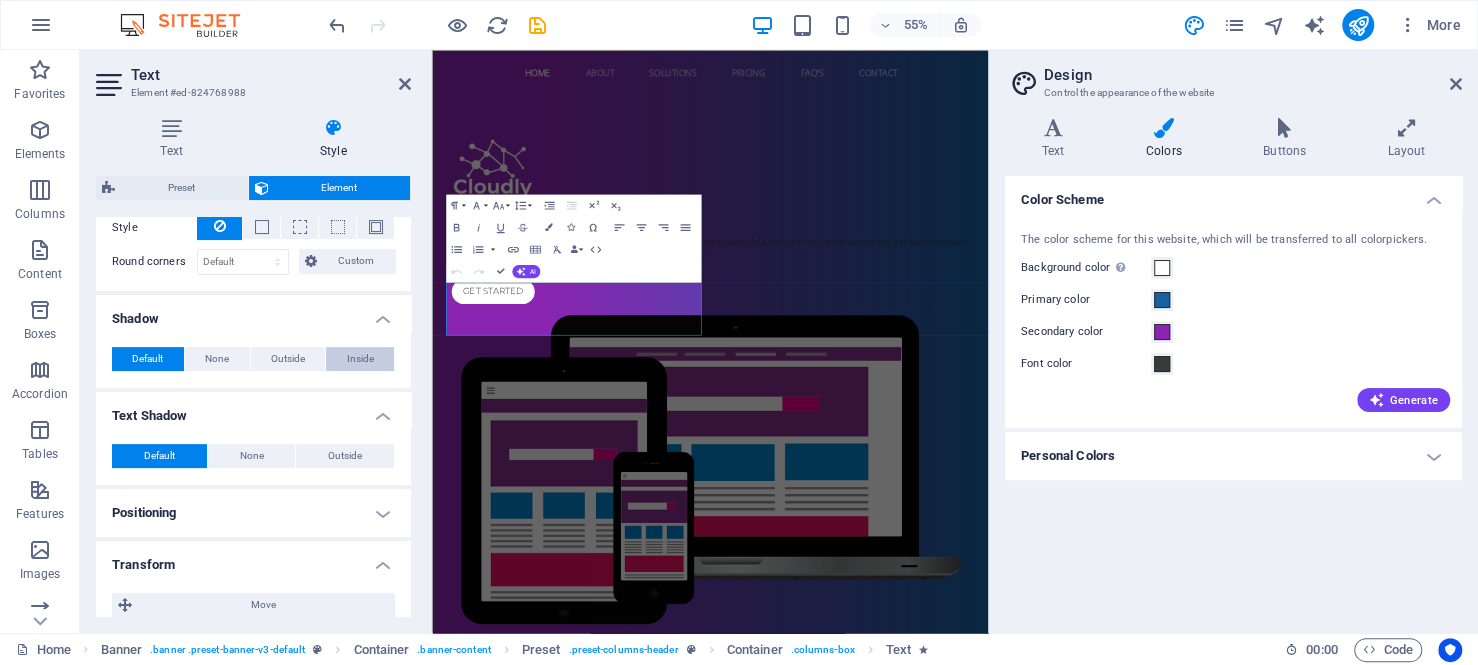 click on "Inside" at bounding box center (360, 359) 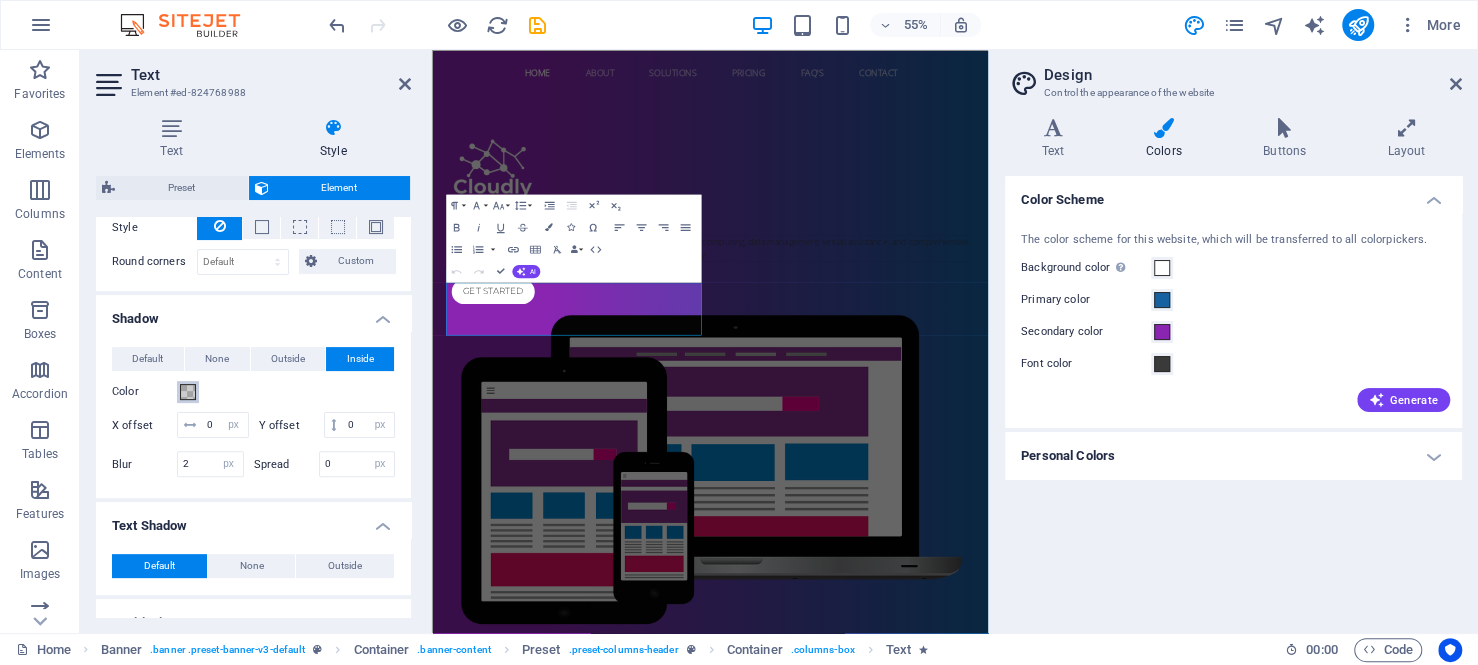 click at bounding box center (188, 392) 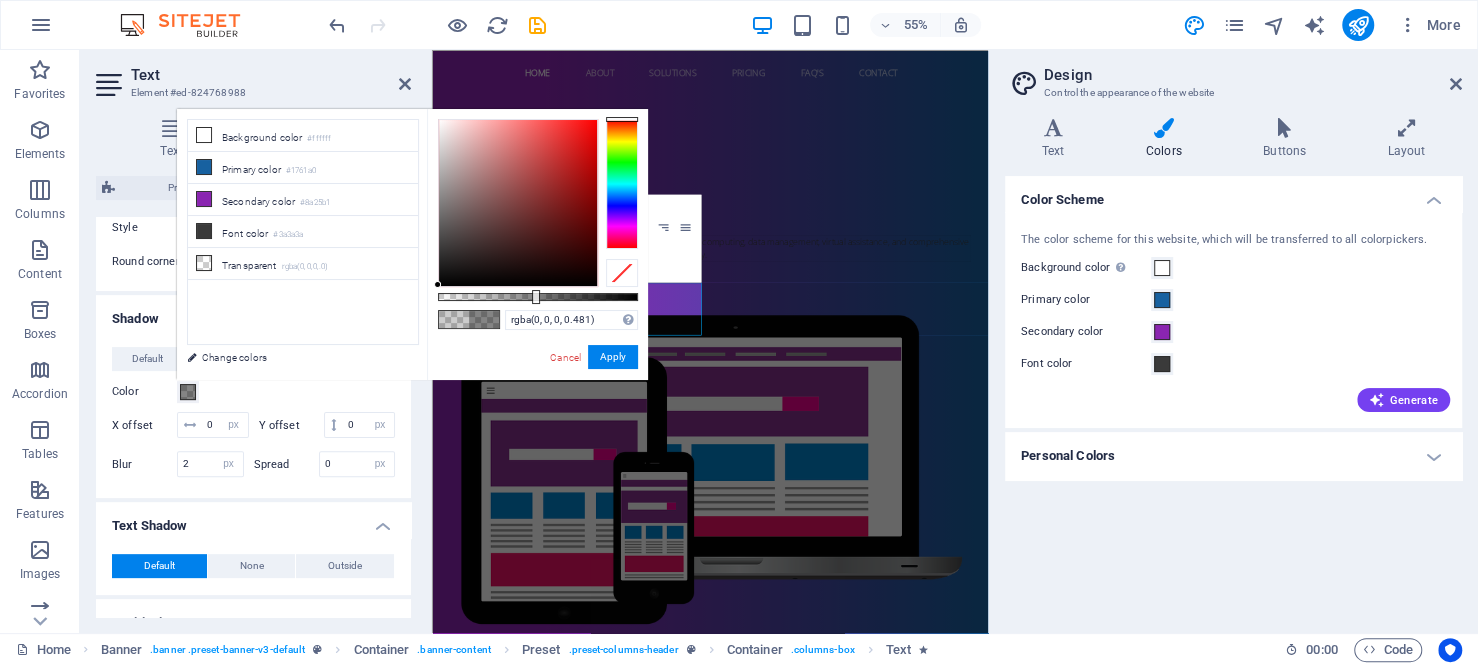 drag, startPoint x: 476, startPoint y: 295, endPoint x: 534, endPoint y: 295, distance: 58 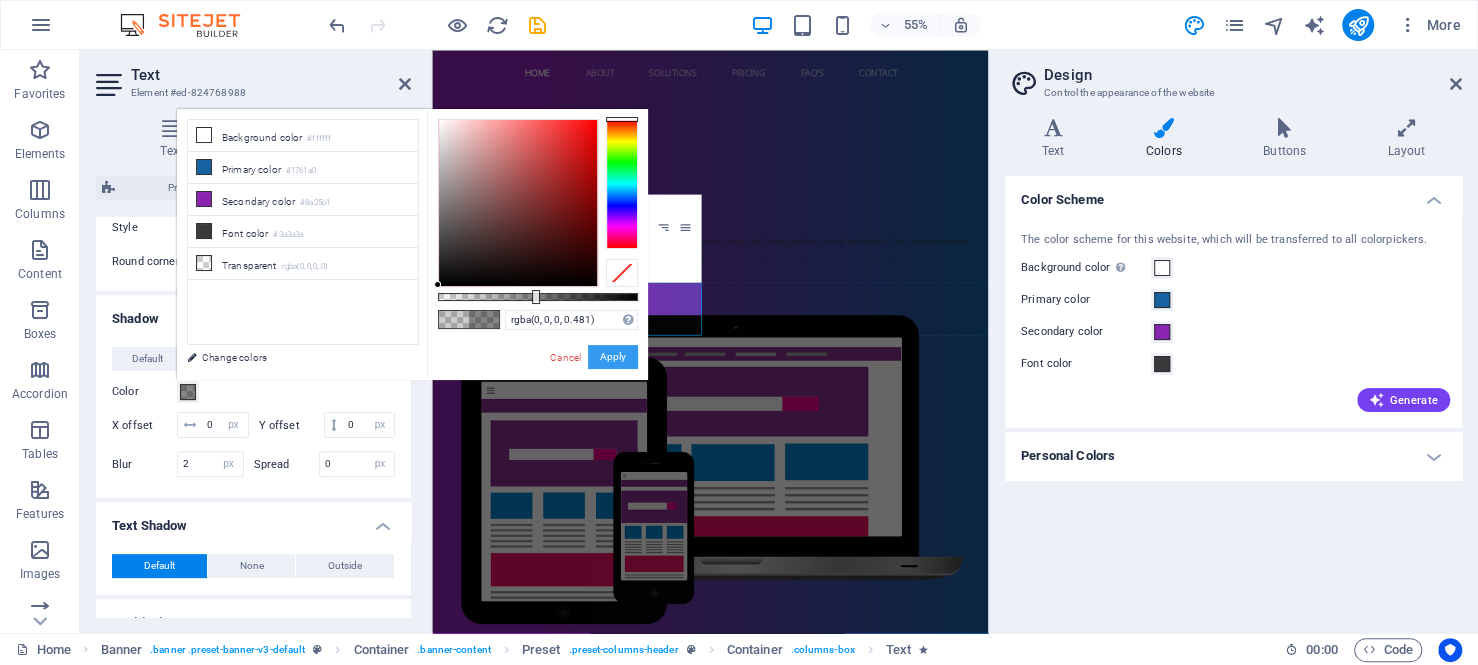 click on "Apply" at bounding box center [613, 357] 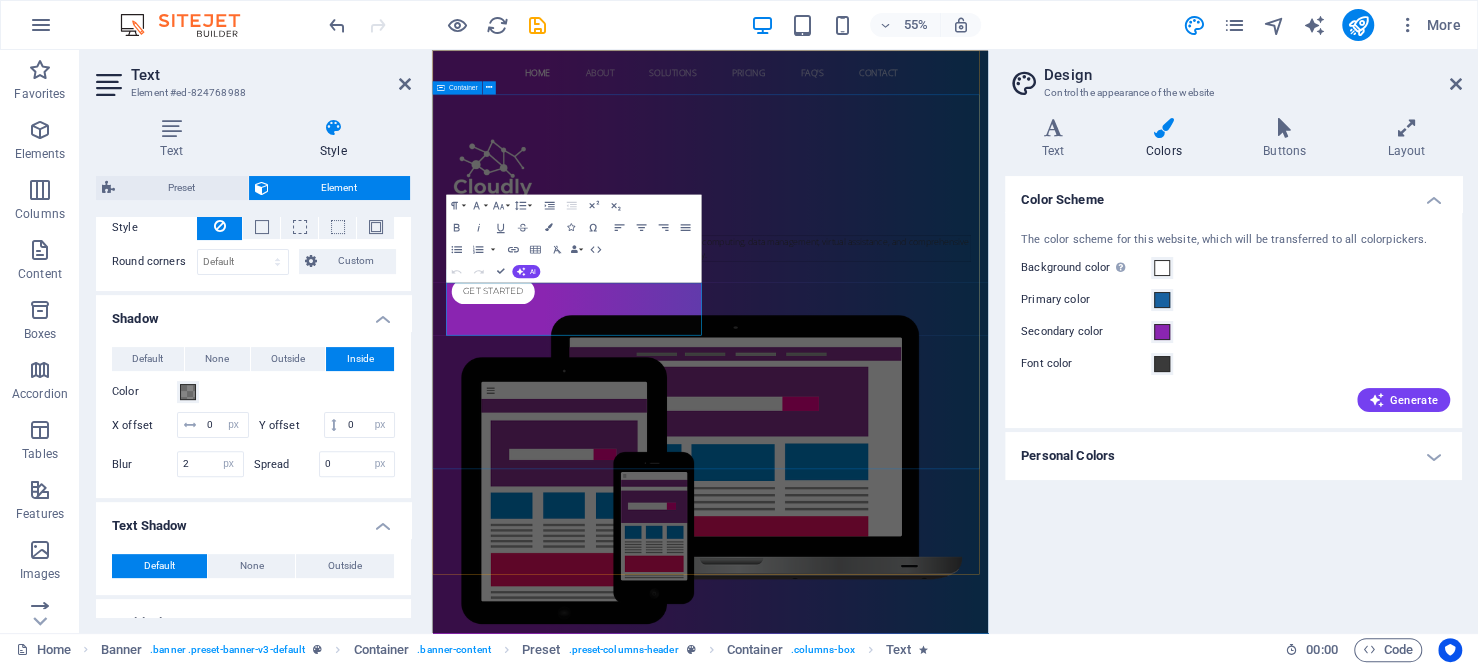 click on "IT Services in  [CITY] Explore Qtr1 Solutions for innovative IT services, including cloud computing, data management, virtual assistance, and comprehensive helpdesk support. Empowering your home or business efficiently. Get started" at bounding box center (937, 656) 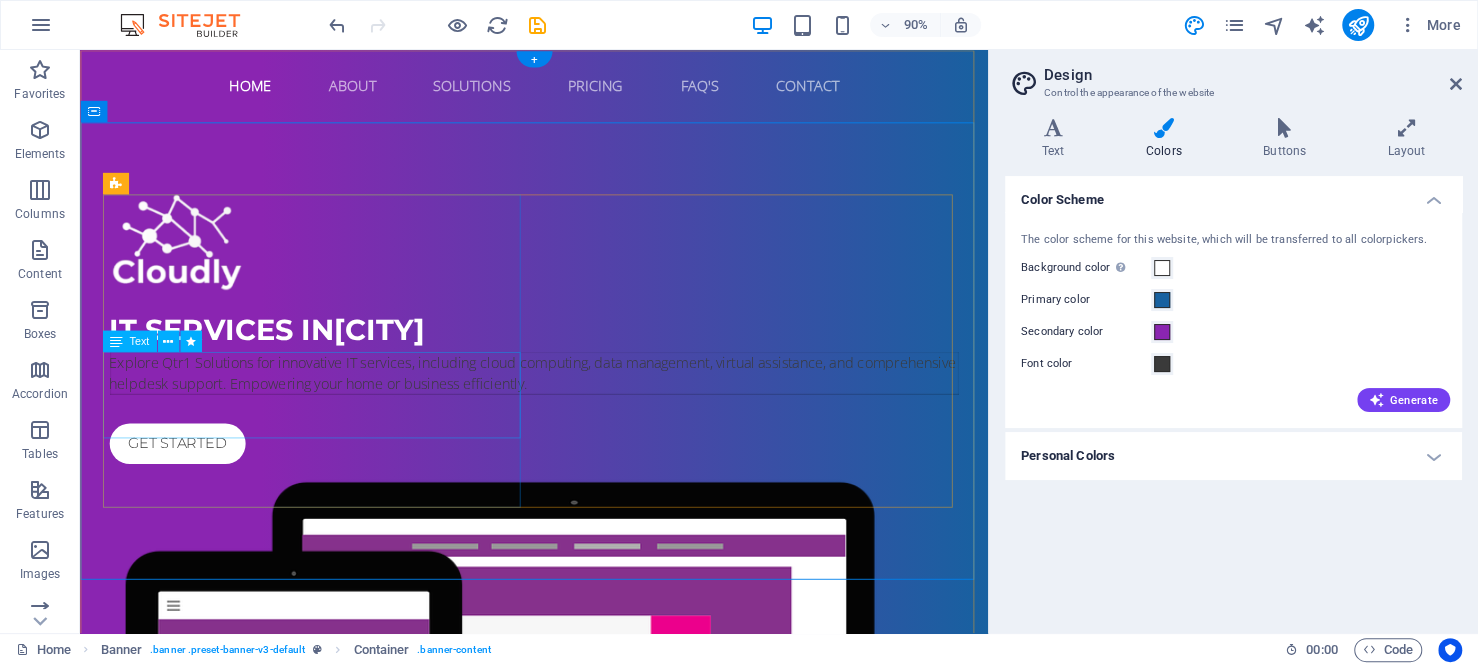click on "Explore Qtr1 Solutions for innovative IT services, including cloud computing, data management, virtual assistance, and comprehensive helpdesk support. Empowering your home or business efficiently." at bounding box center [585, 409] 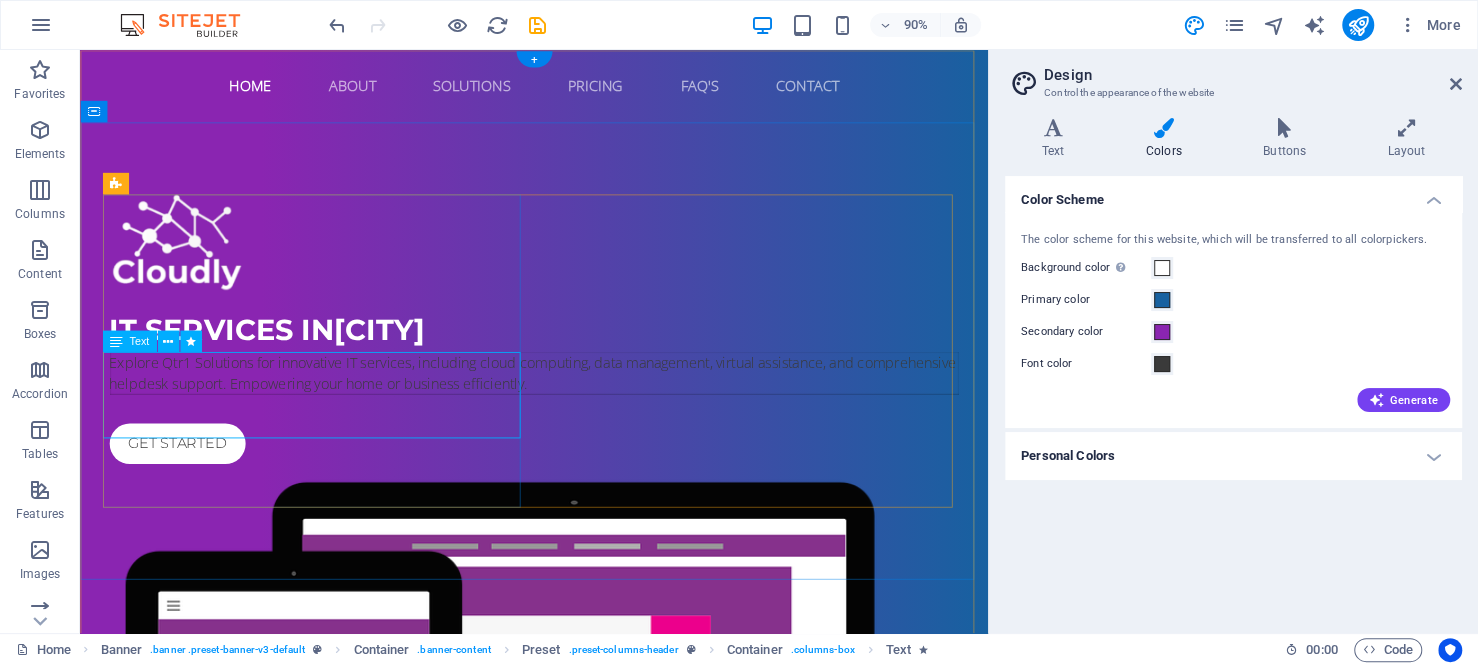 click on "Explore Qtr1 Solutions for innovative IT services, including cloud computing, data management, virtual assistance, and comprehensive helpdesk support. Empowering your home or business efficiently." at bounding box center [585, 409] 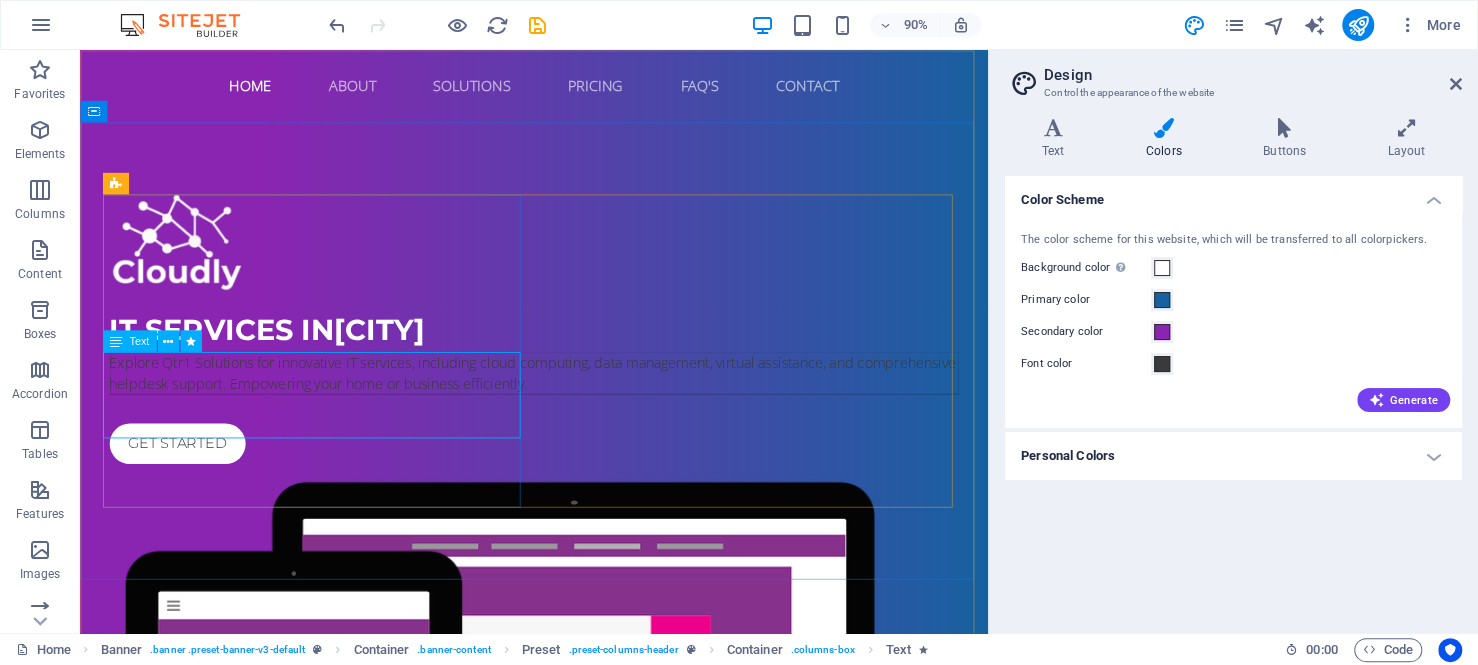 click on "Text" at bounding box center (139, 341) 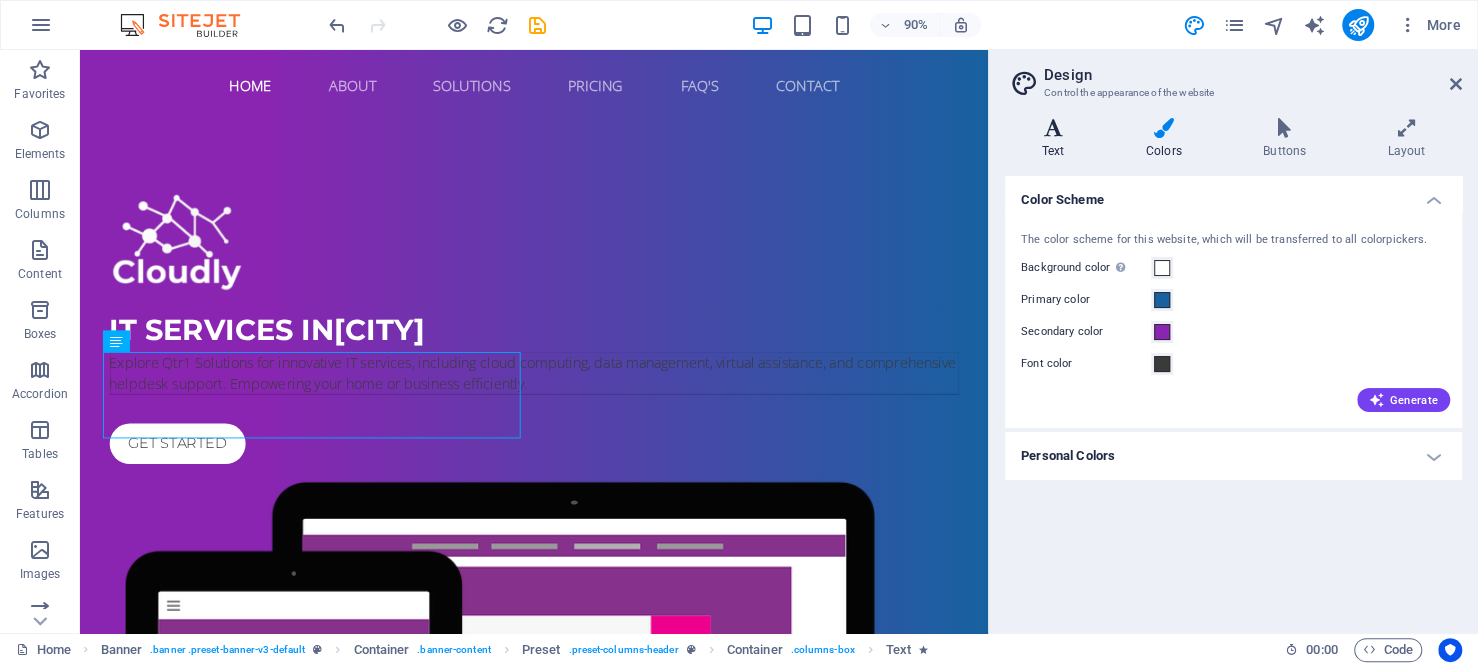 click on "Text" at bounding box center (1057, 139) 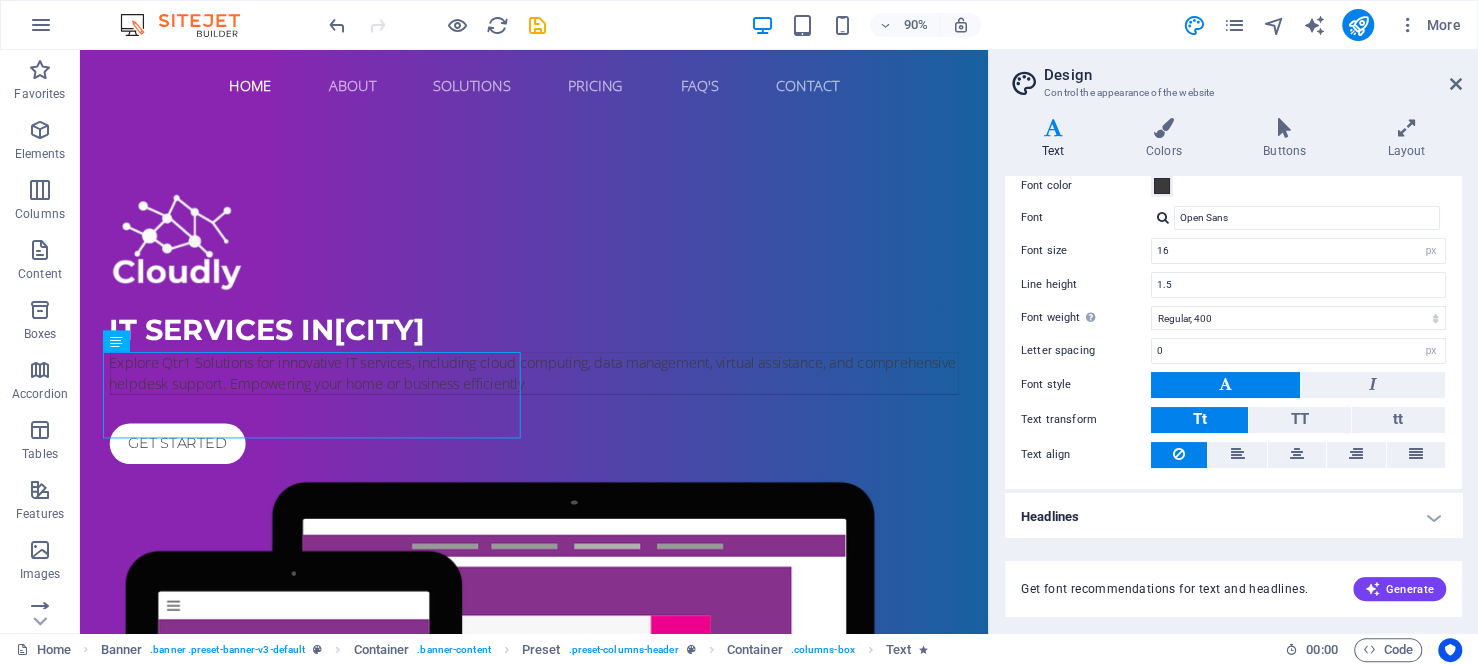 scroll, scrollTop: 0, scrollLeft: 0, axis: both 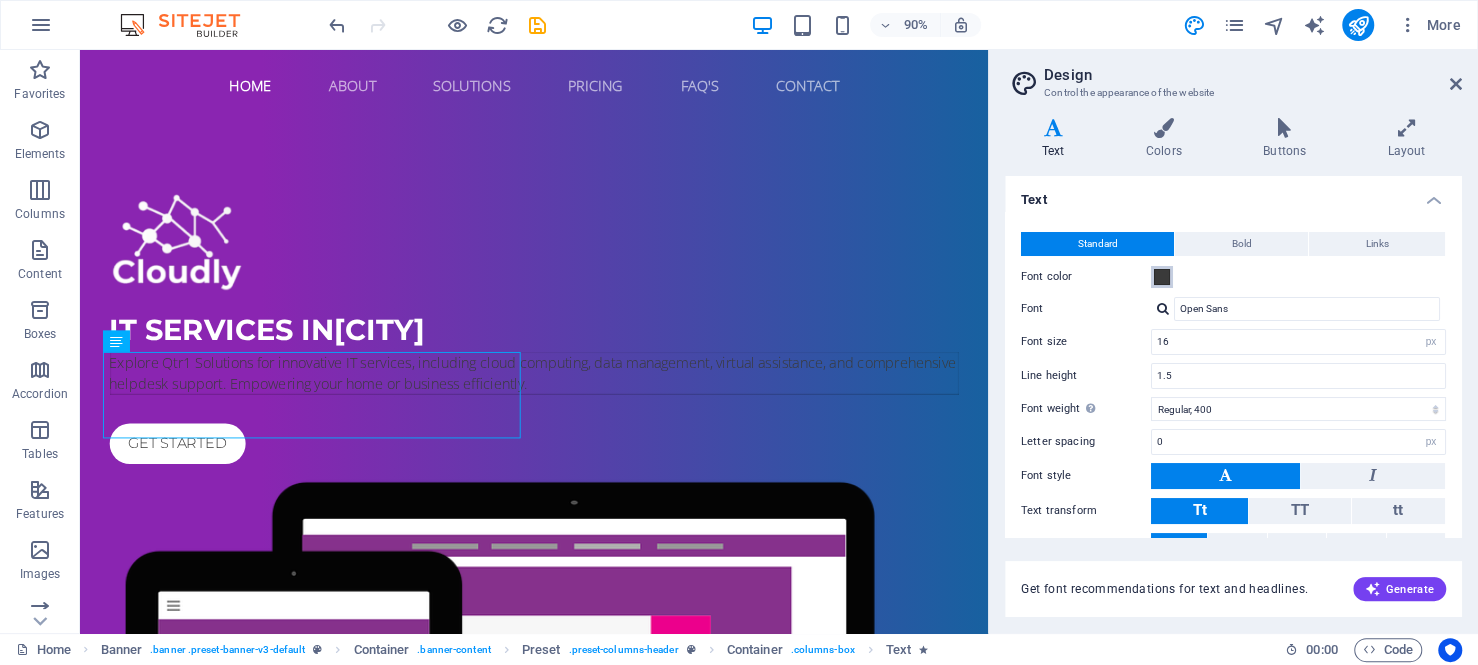 click at bounding box center [1162, 277] 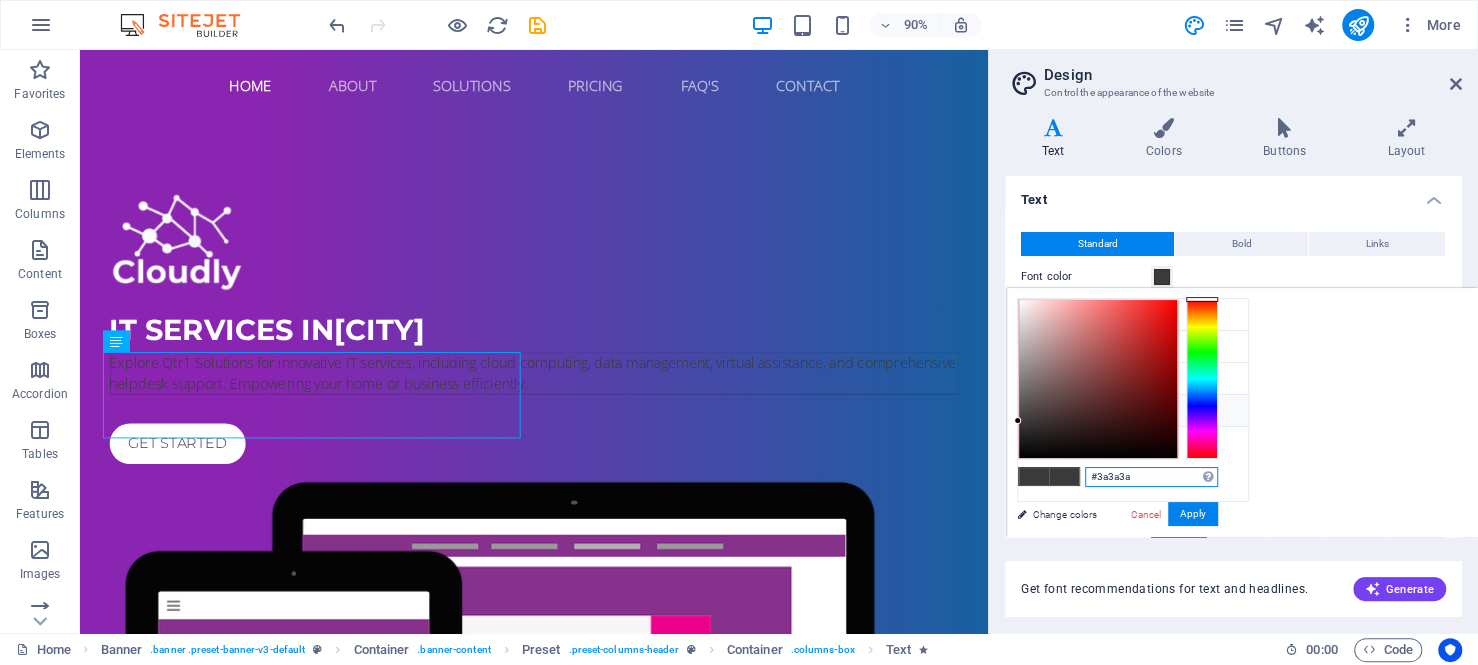 drag, startPoint x: 1129, startPoint y: 476, endPoint x: 1065, endPoint y: 467, distance: 64.629715 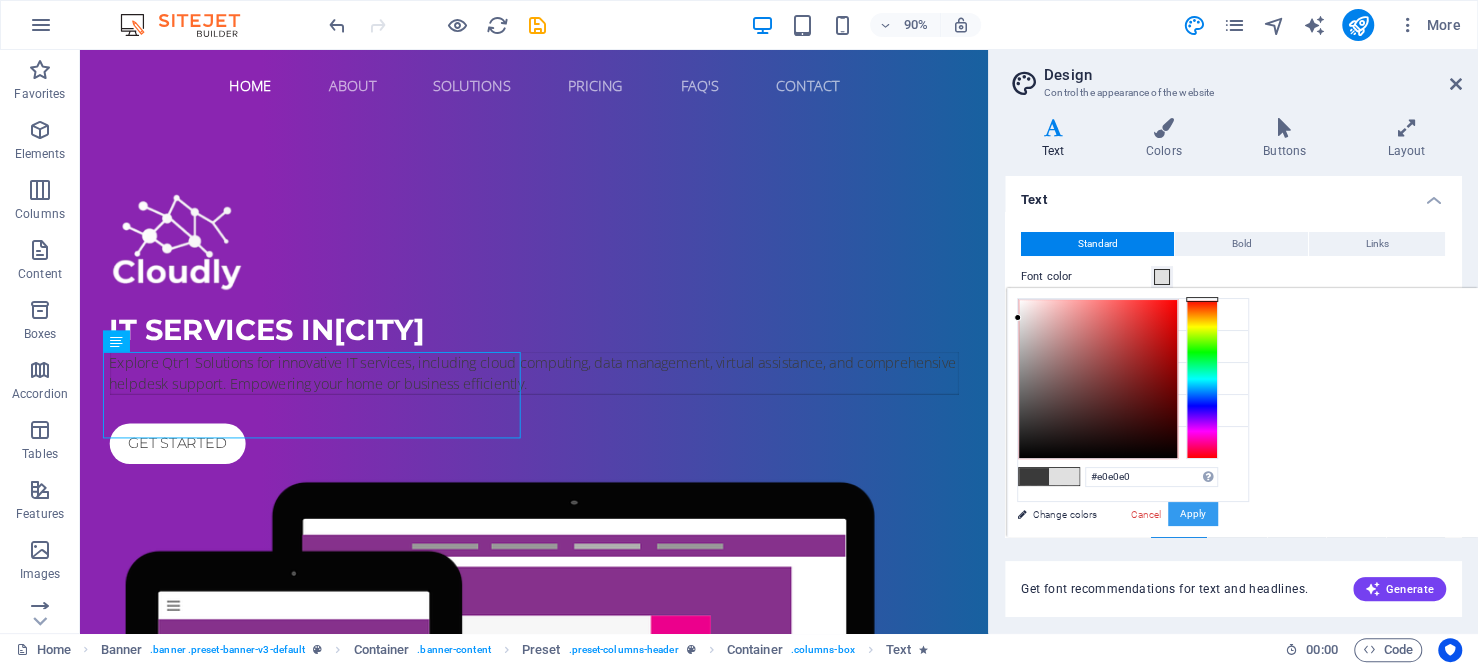click on "Apply" at bounding box center [1193, 514] 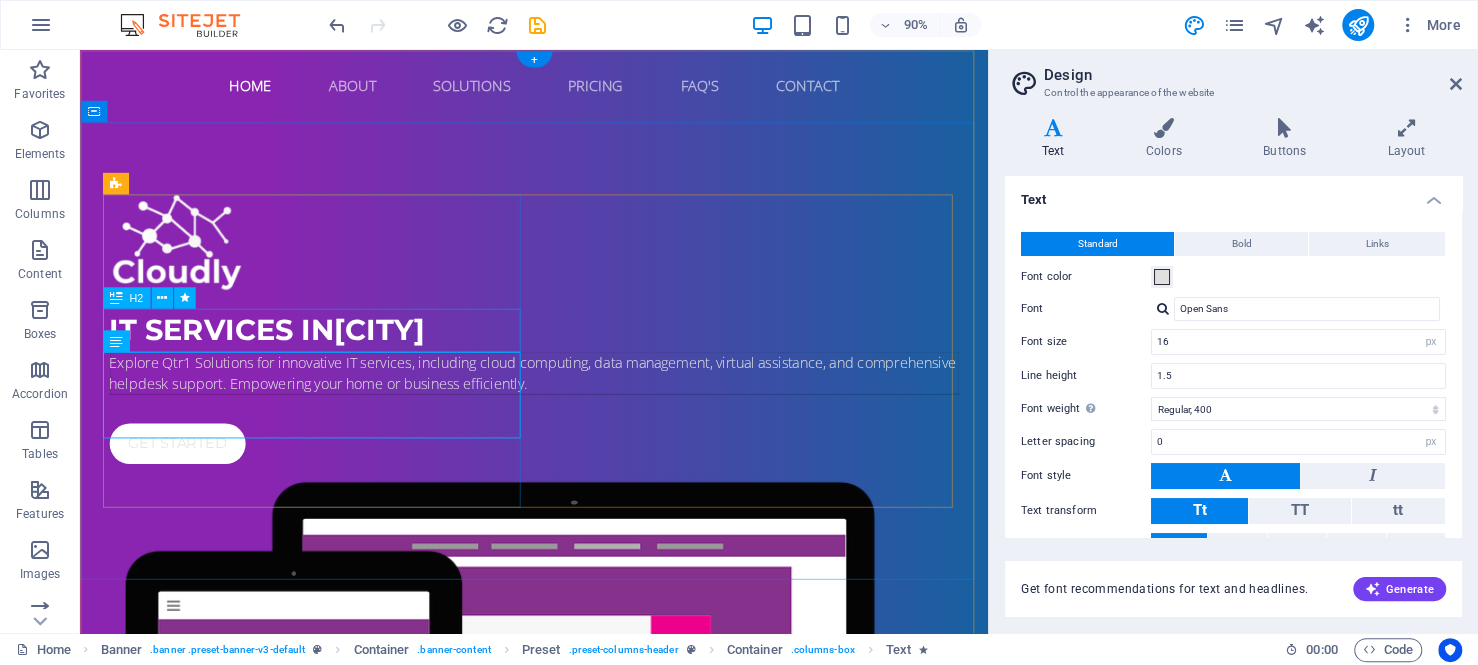 click on "IT Services in  [CITY]" at bounding box center [585, 361] 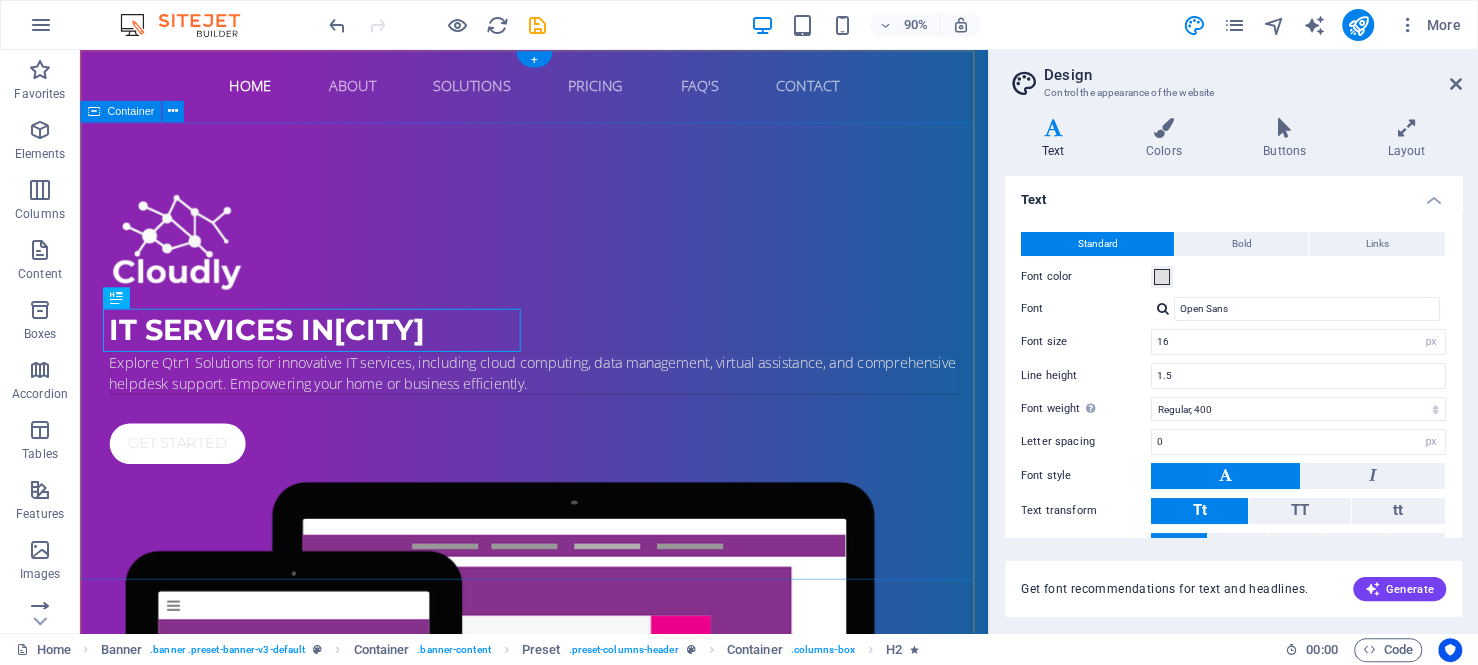 click on "IT Services in  [CITY] Explore Qtr1 Solutions for innovative IT services, including cloud computing, data management, virtual assistance, and comprehensive helpdesk support. Empowering your home or business efficiently. Get started" at bounding box center (584, 656) 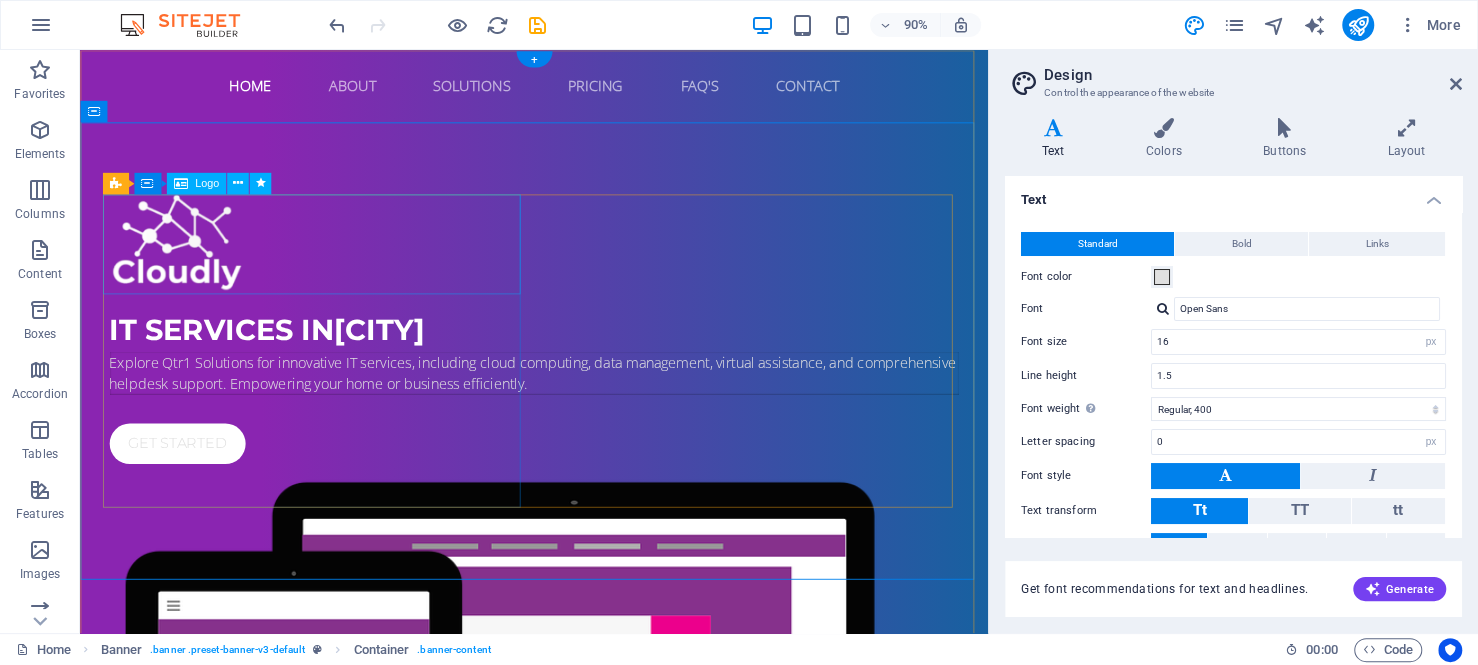 click at bounding box center [585, 265] 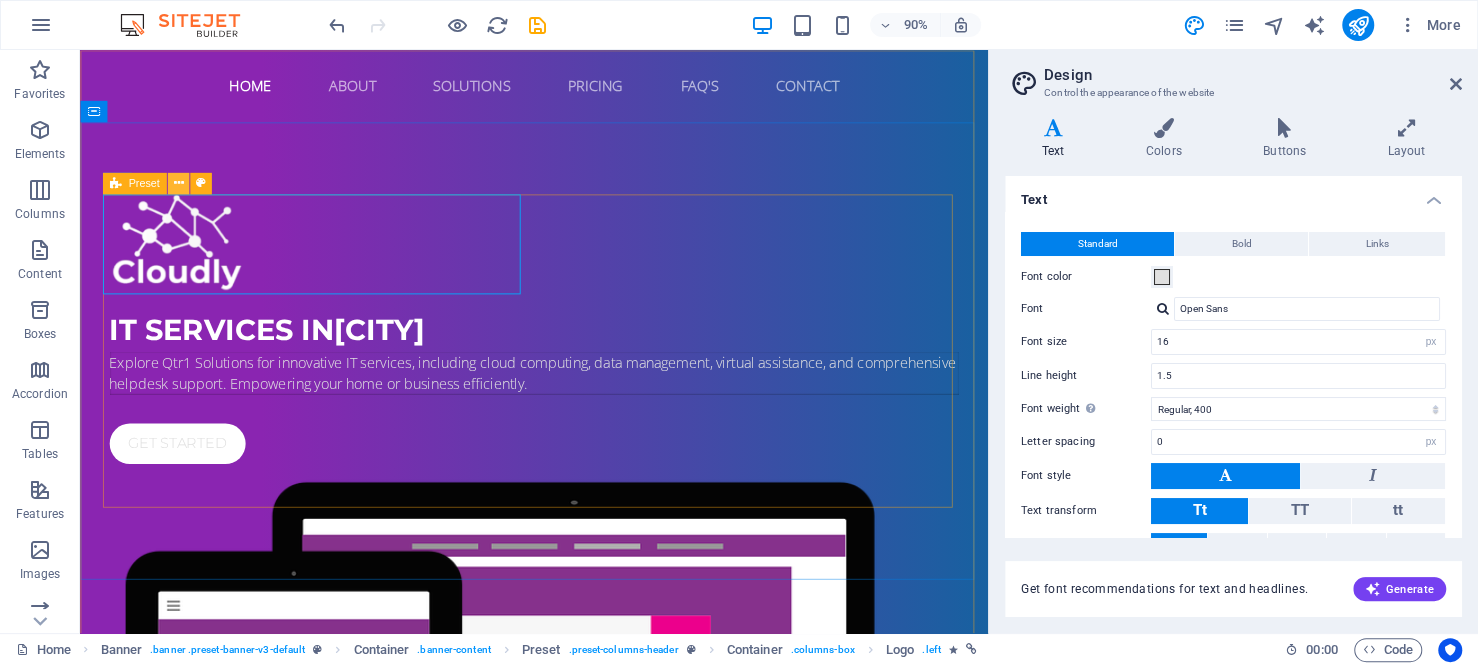click at bounding box center [178, 183] 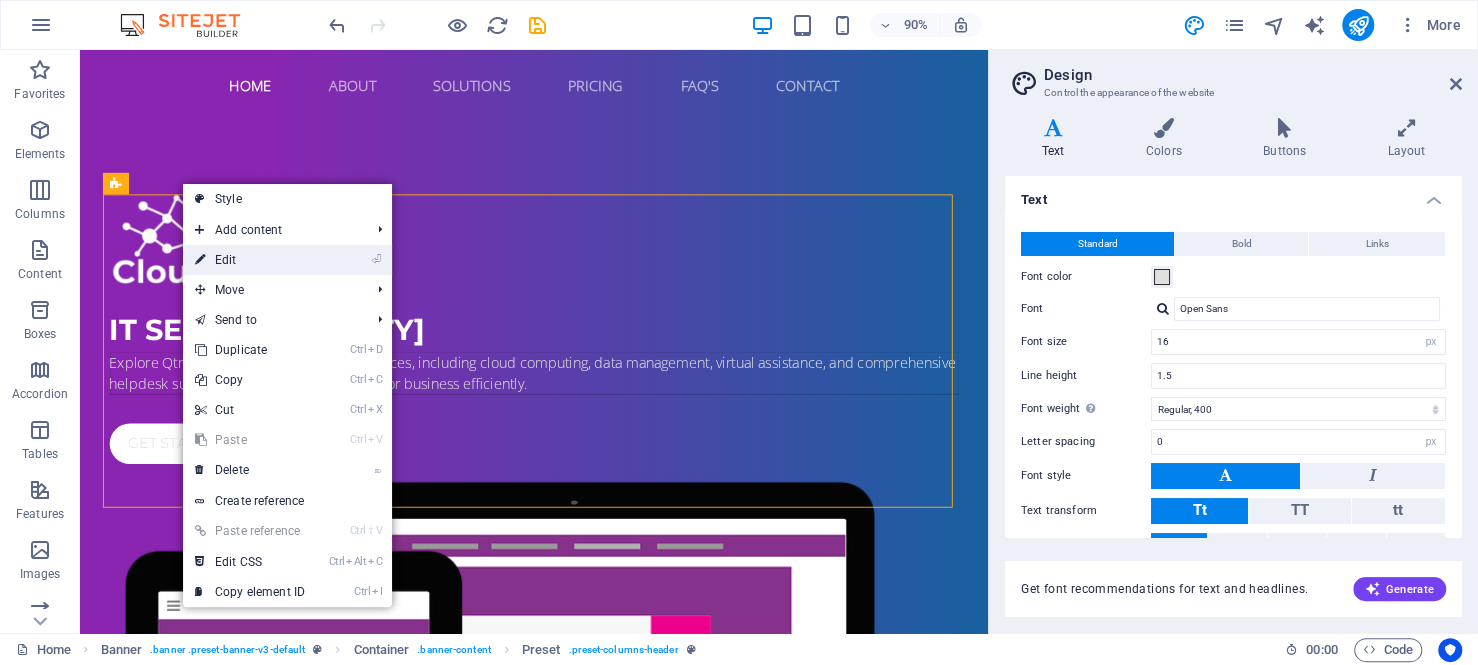 click on "⏎  Edit" at bounding box center (250, 260) 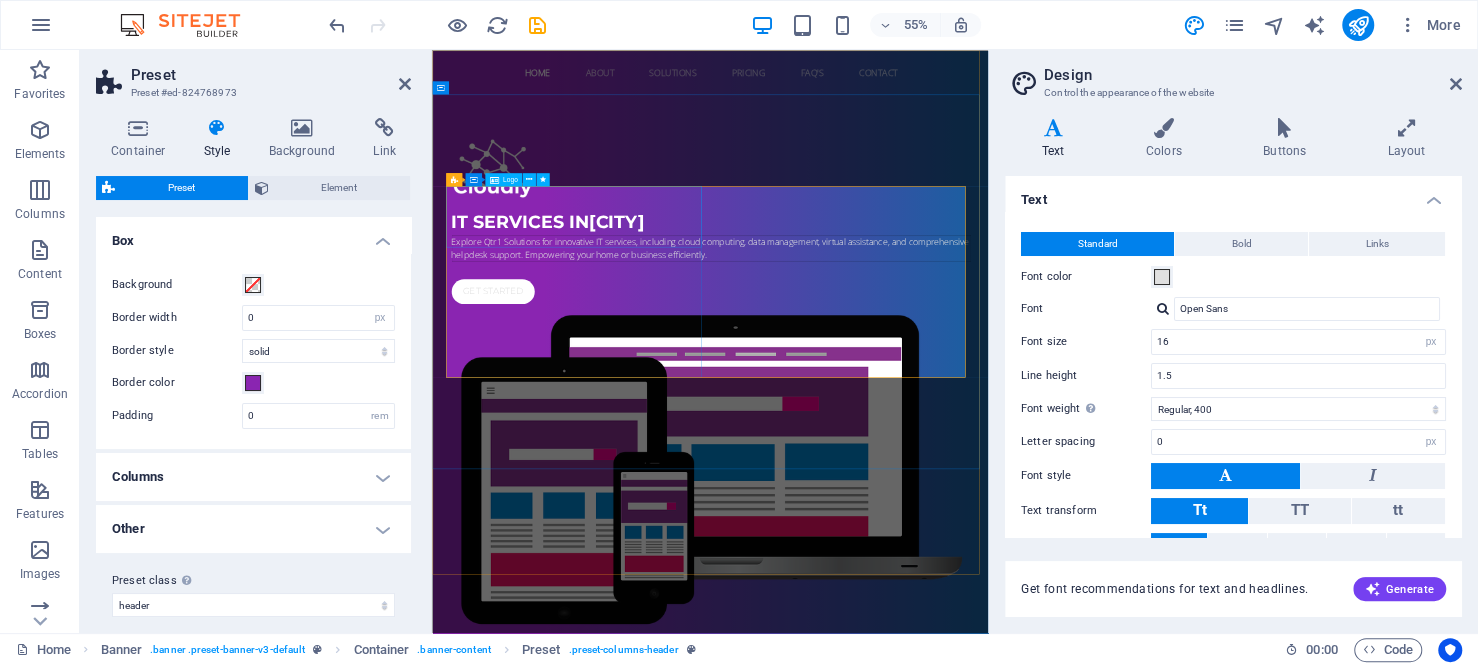 click at bounding box center (938, 265) 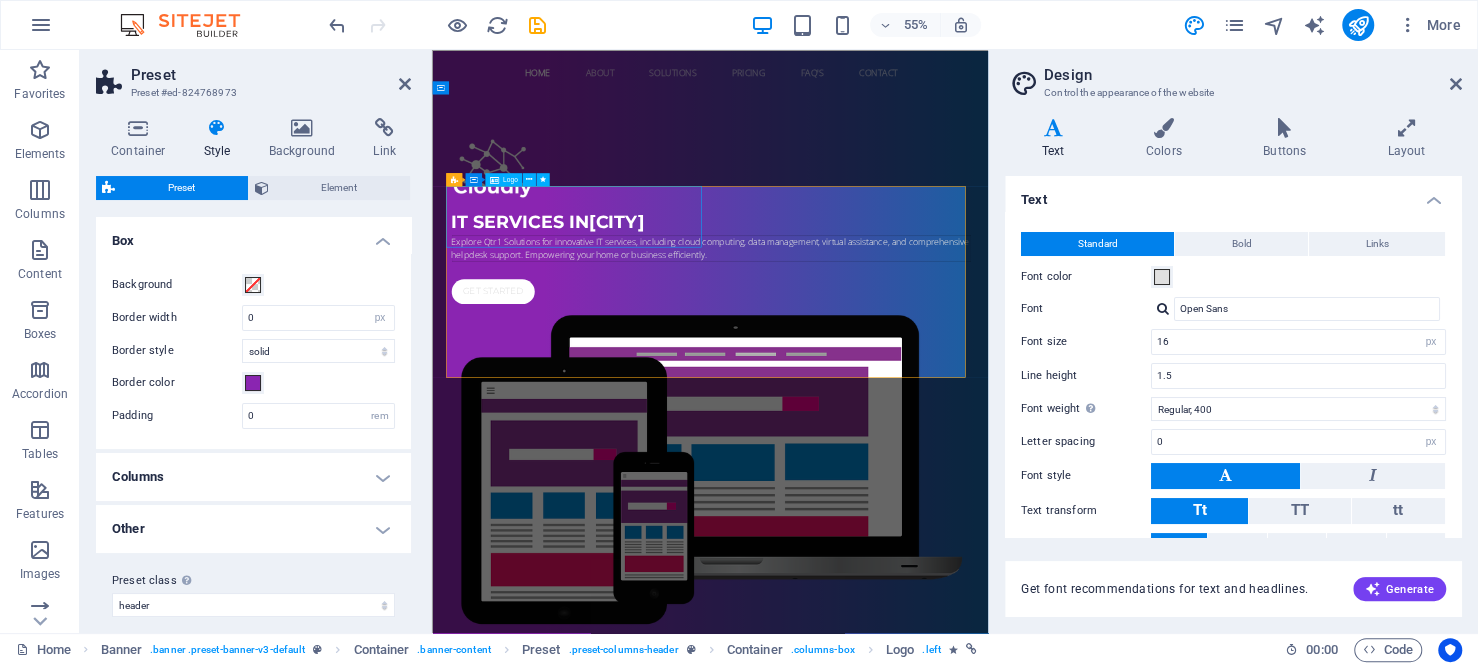 click at bounding box center (938, 265) 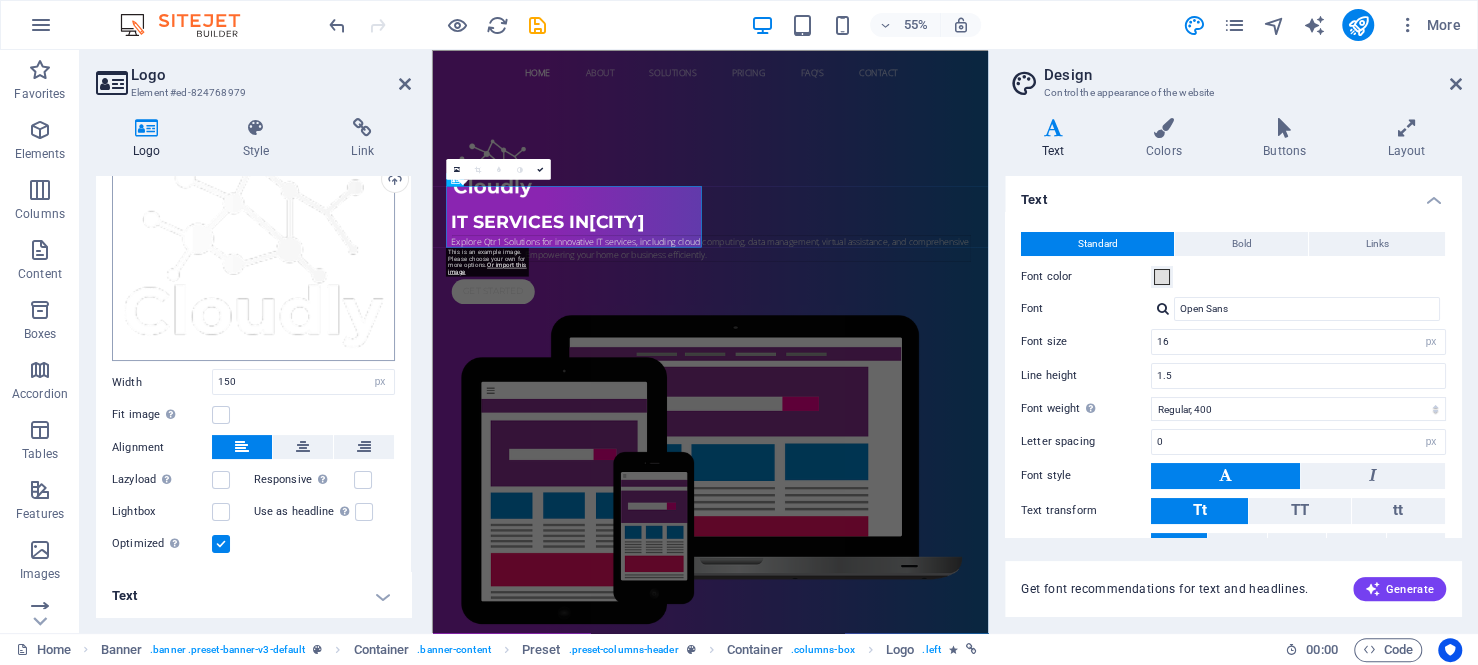 scroll, scrollTop: 0, scrollLeft: 0, axis: both 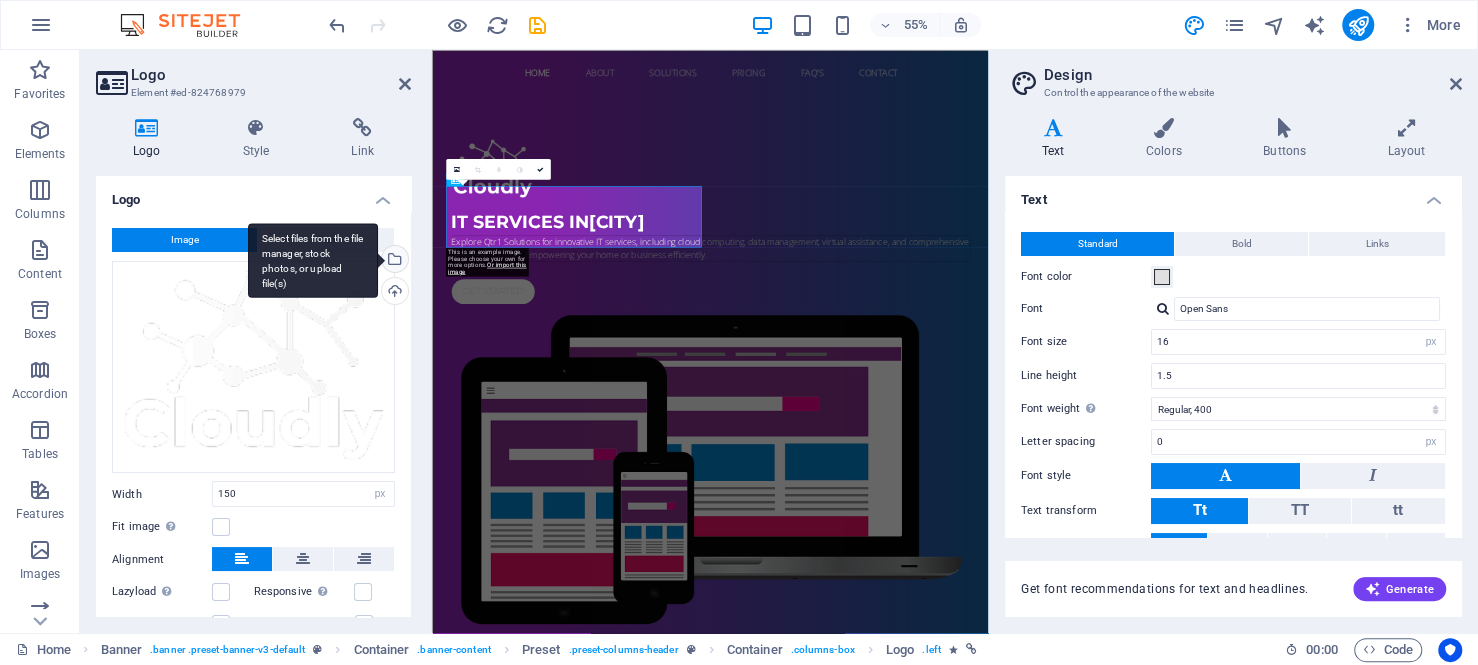 click on "Select files from the file manager, stock photos, or upload file(s)" at bounding box center [393, 261] 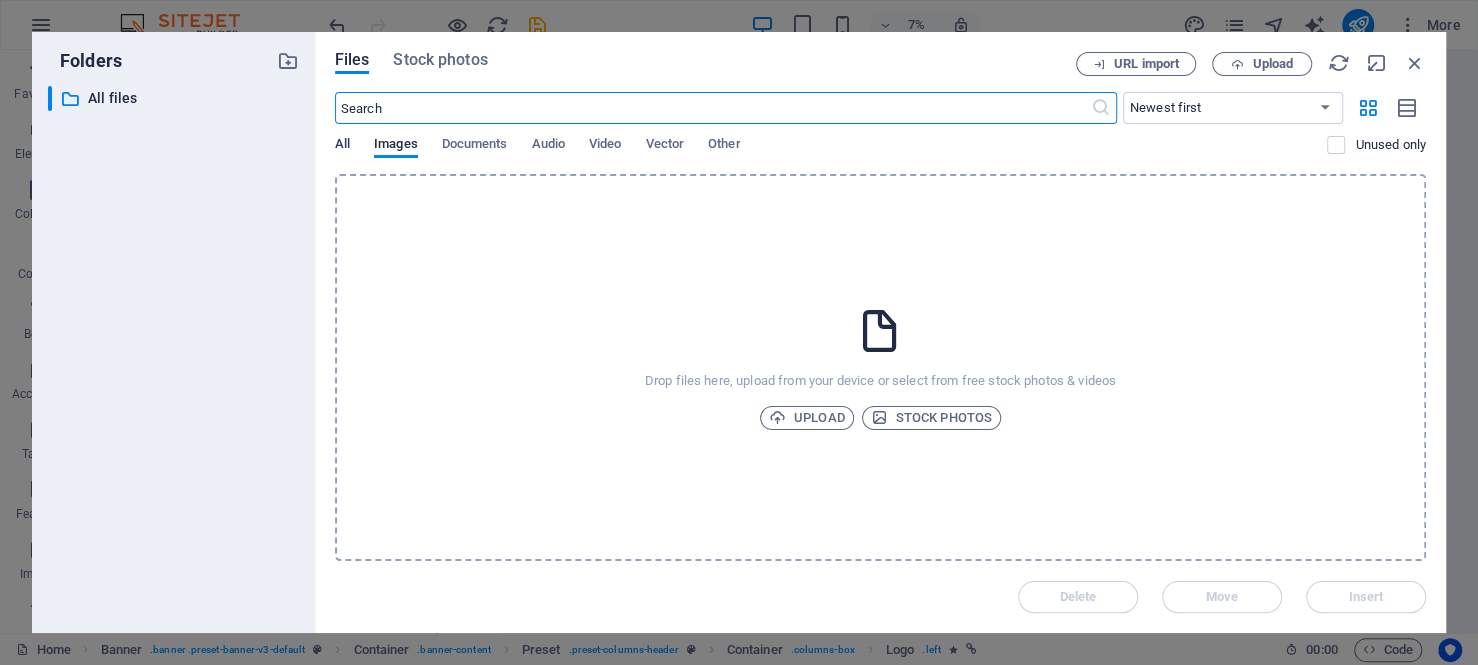 click on "All" at bounding box center (342, 146) 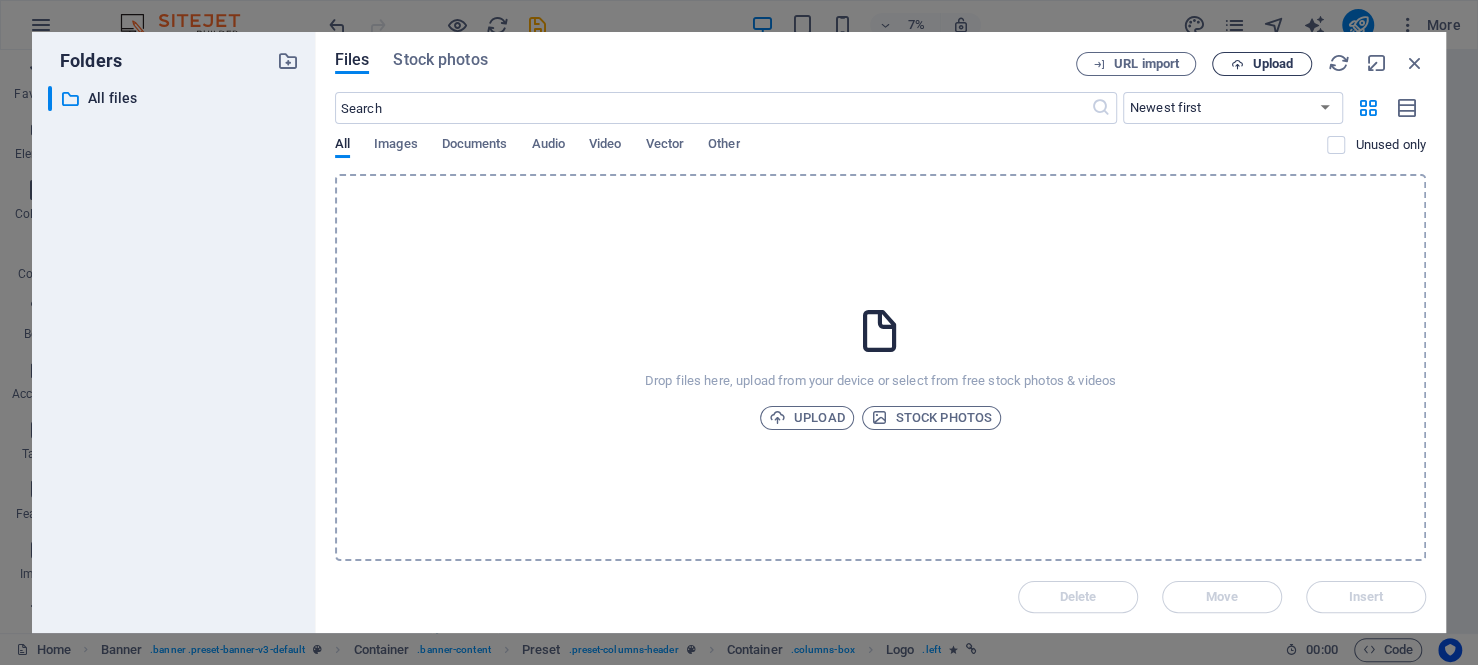 click on "Upload" at bounding box center [1272, 64] 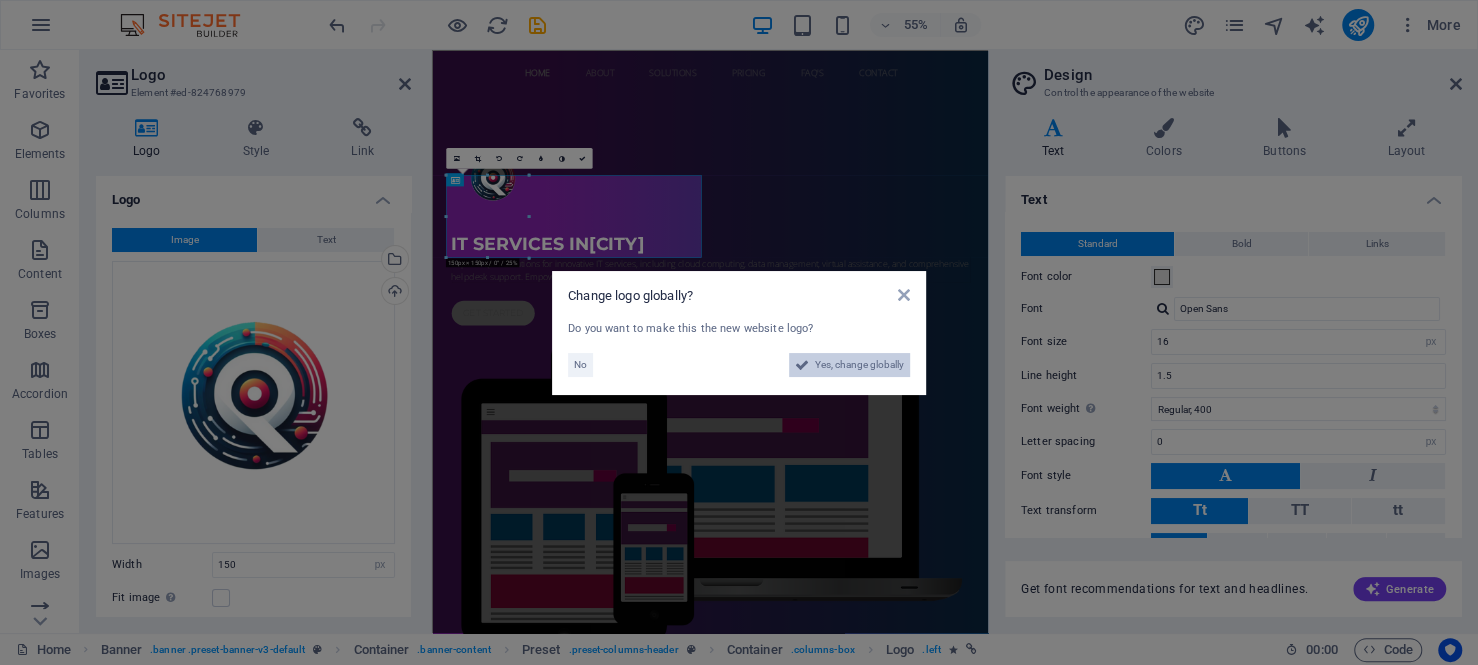 click on "Yes, change globally" at bounding box center [859, 365] 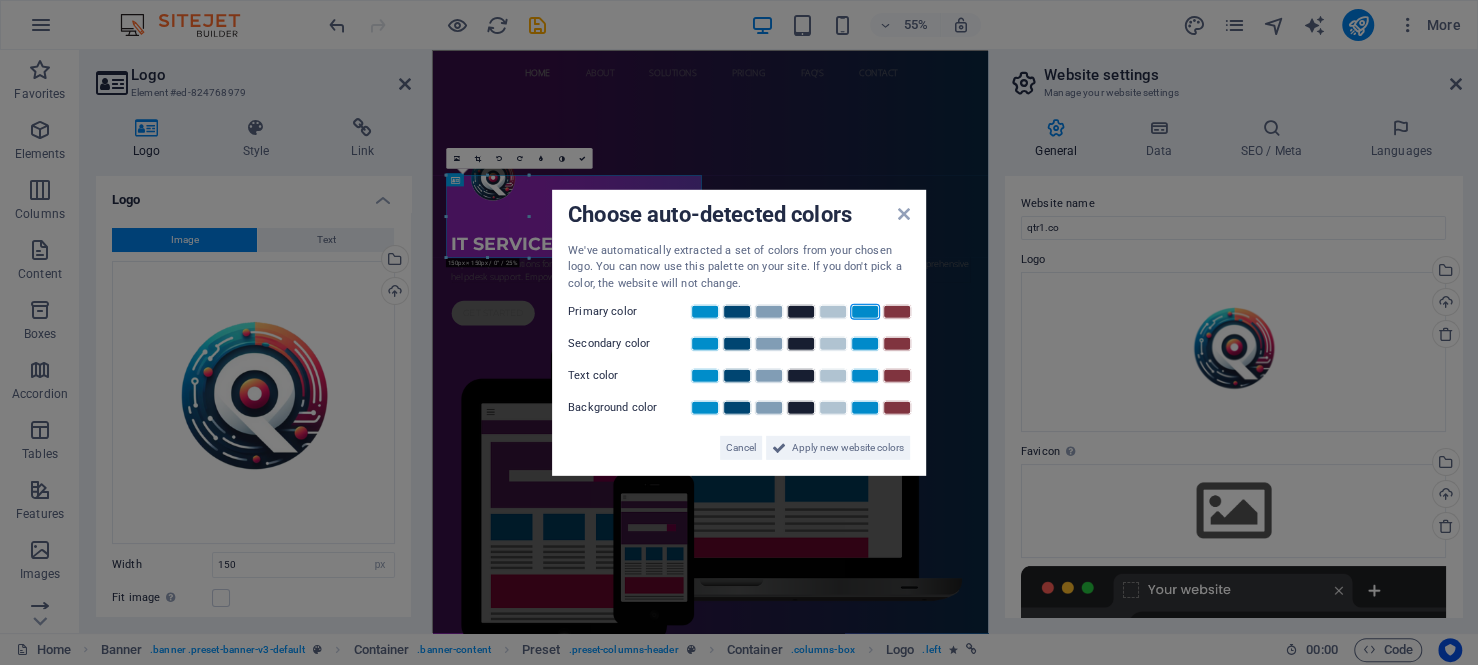 click at bounding box center [865, 312] 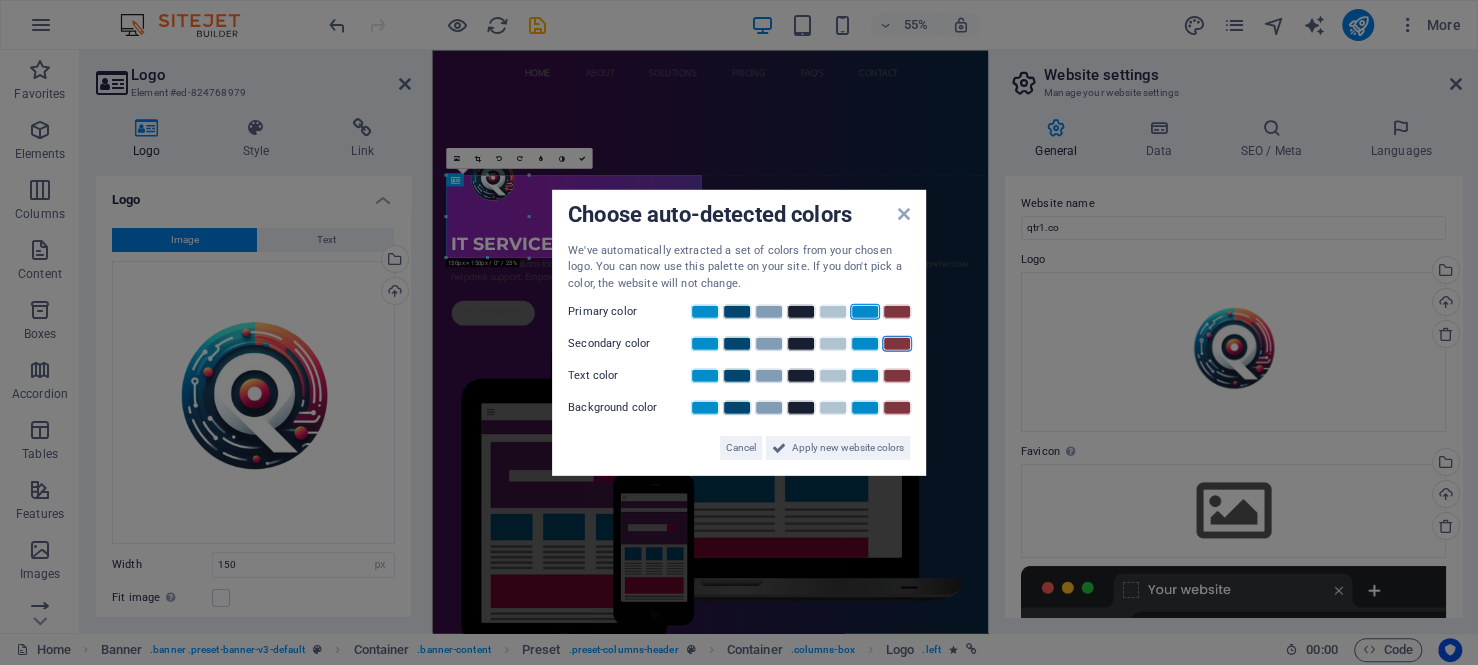 click at bounding box center [897, 344] 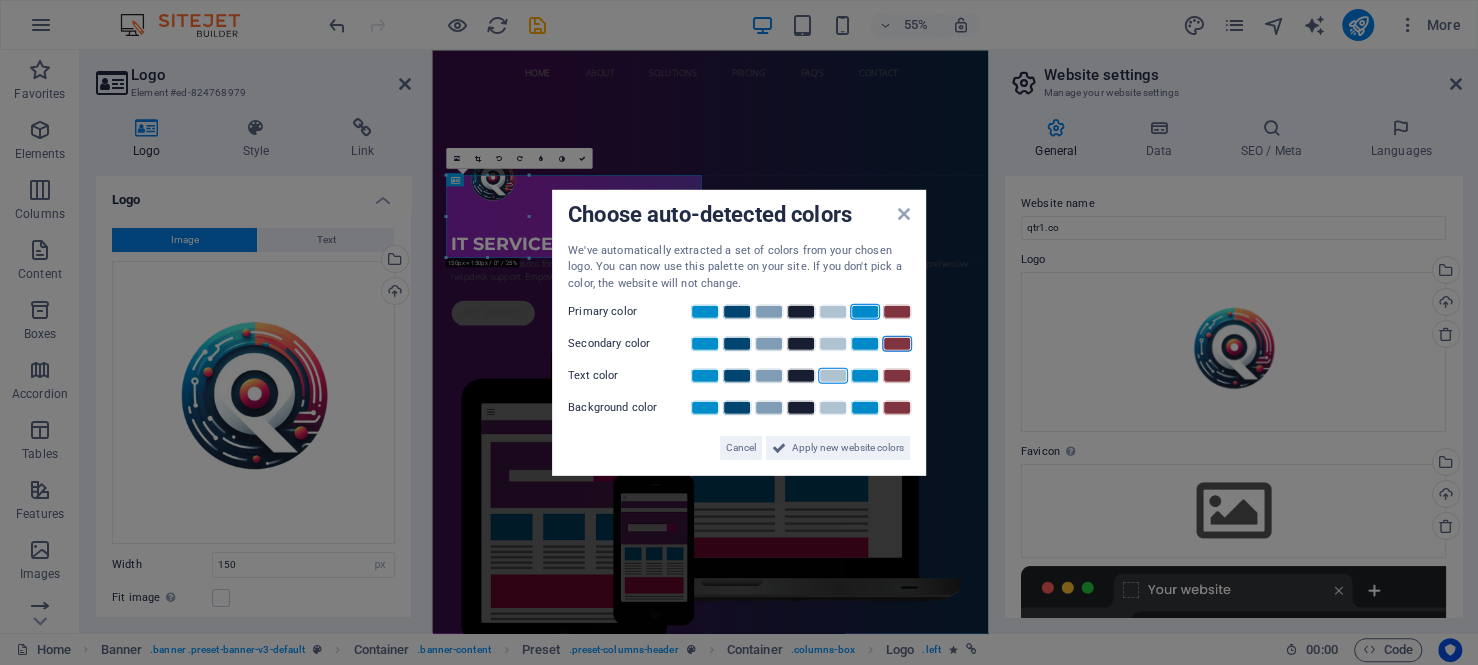 click at bounding box center [833, 376] 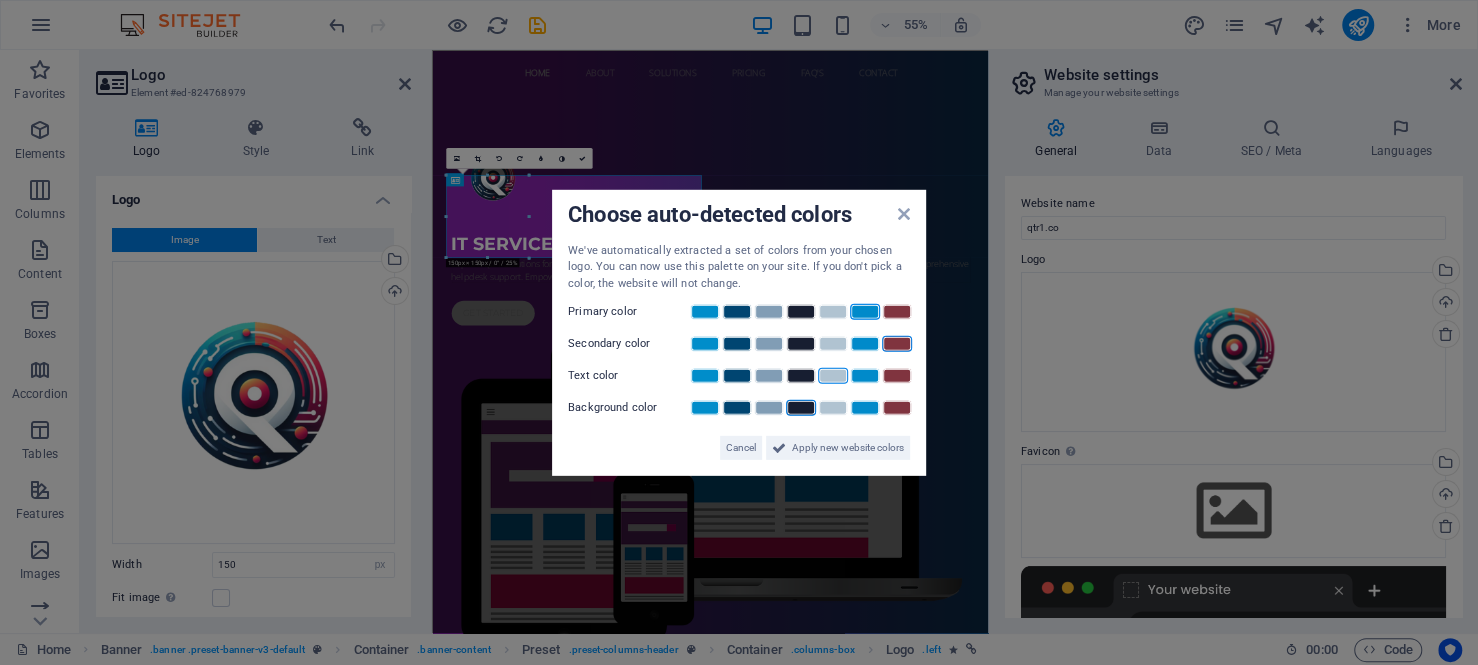 click at bounding box center (801, 408) 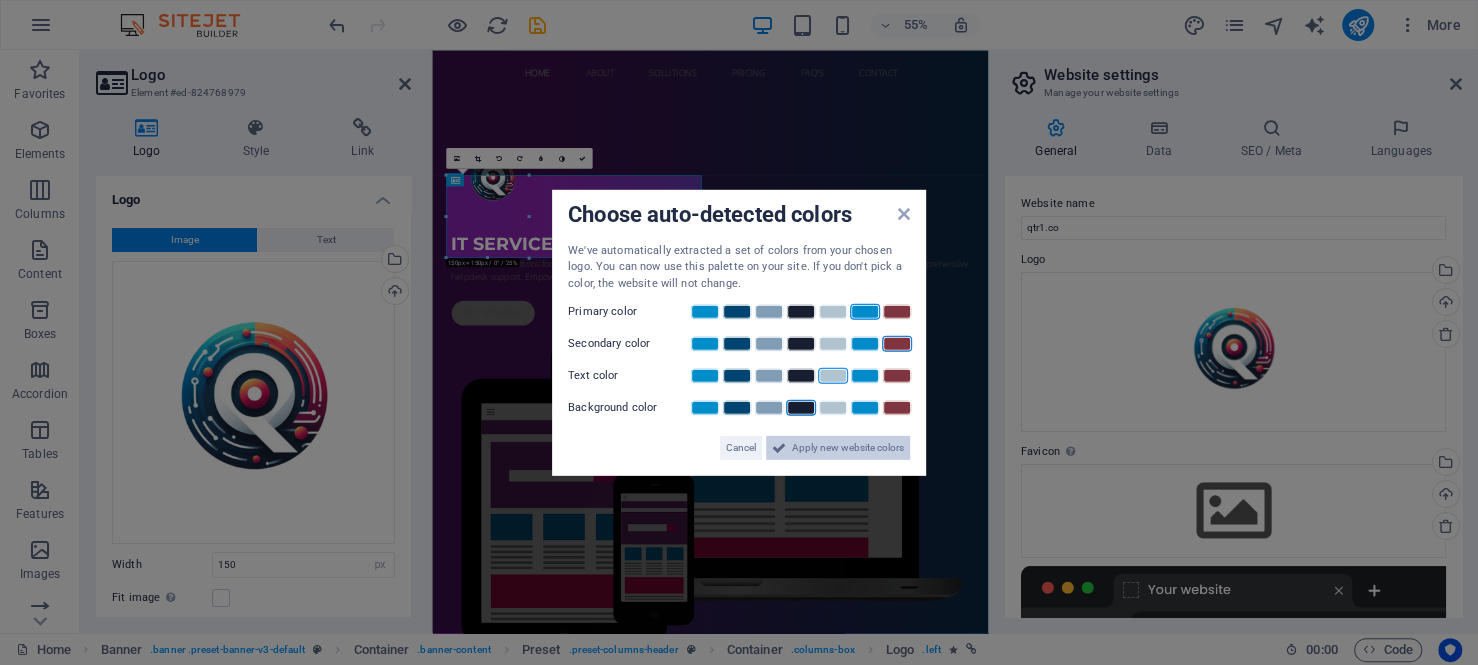 click on "Apply new website colors" at bounding box center (848, 448) 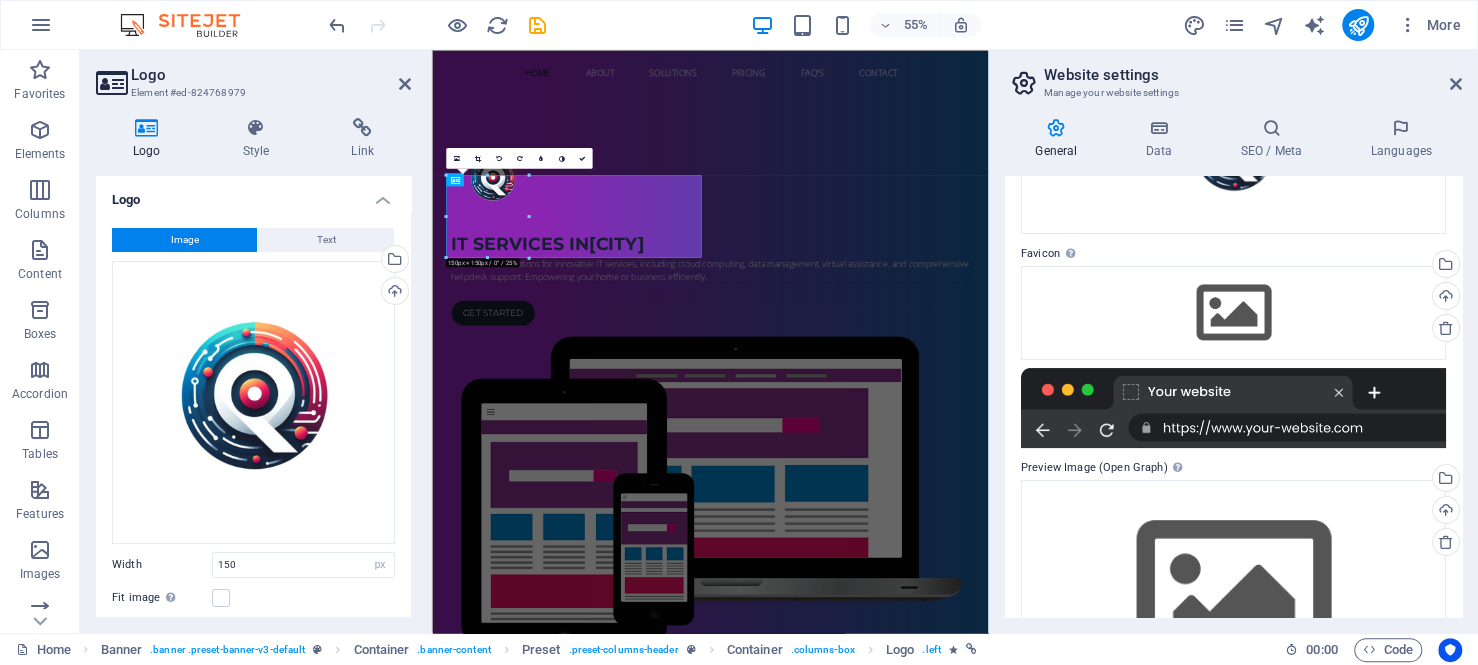 scroll, scrollTop: 200, scrollLeft: 0, axis: vertical 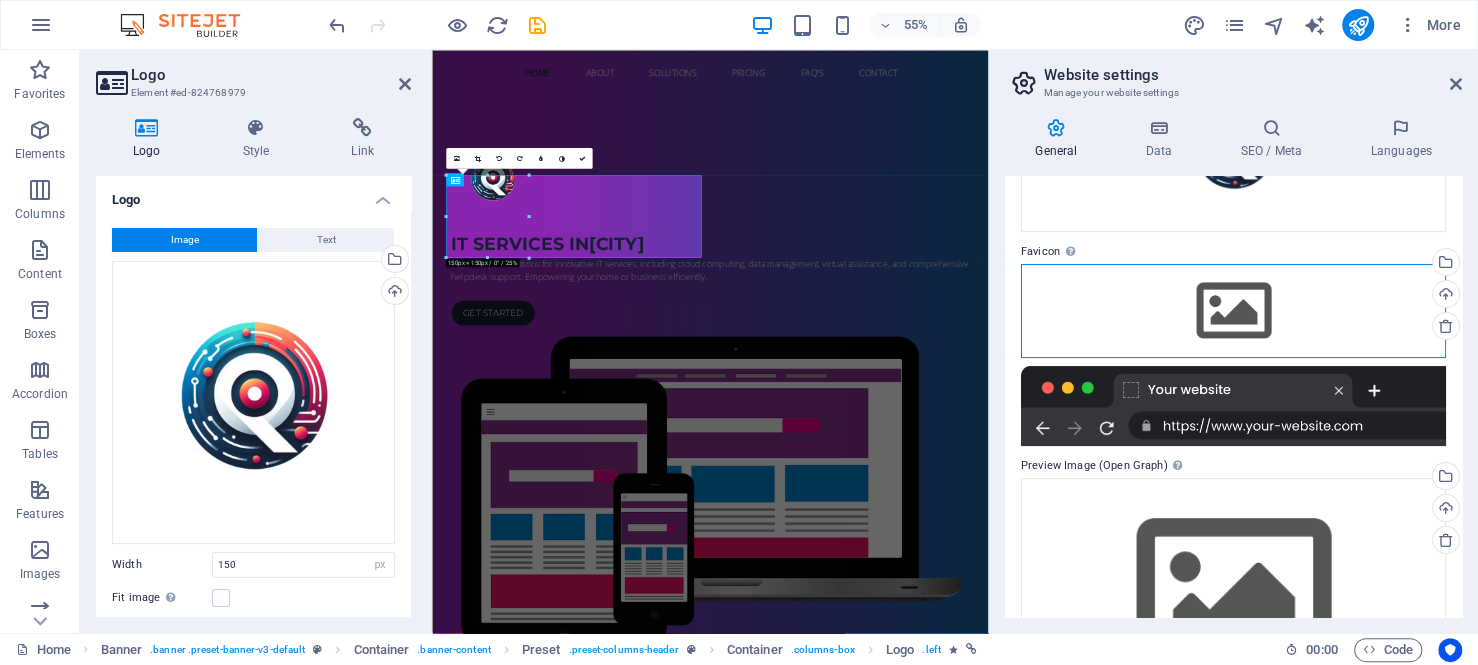 click on "Drag files here, click to choose files or select files from Files or our free stock photos & videos" at bounding box center (1233, 311) 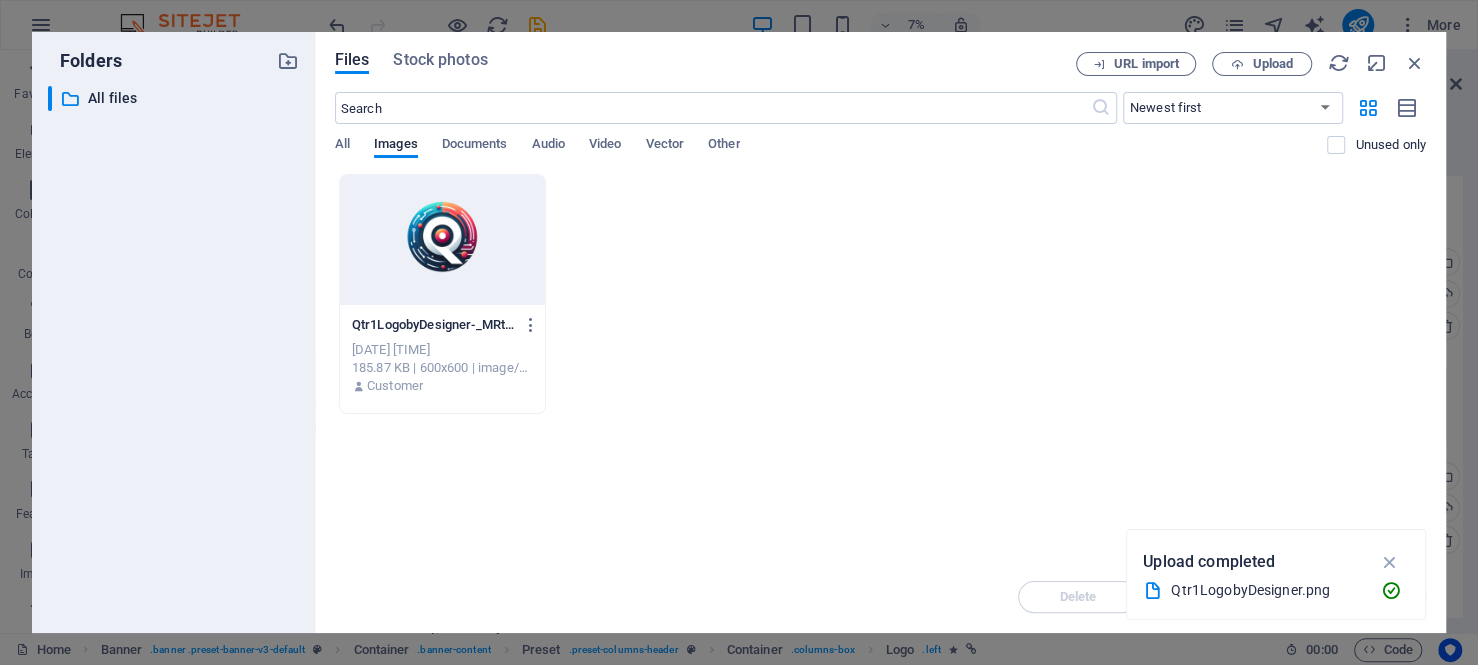 click at bounding box center (442, 240) 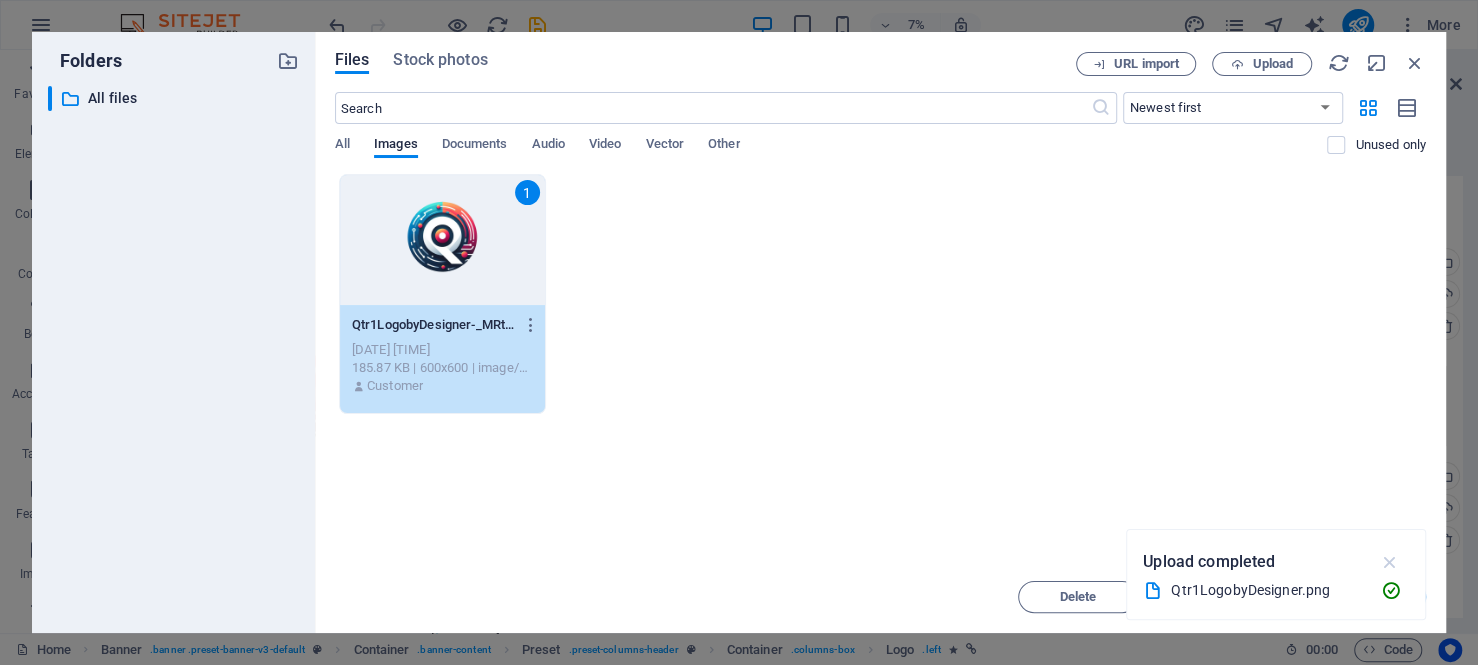 click at bounding box center (1389, 562) 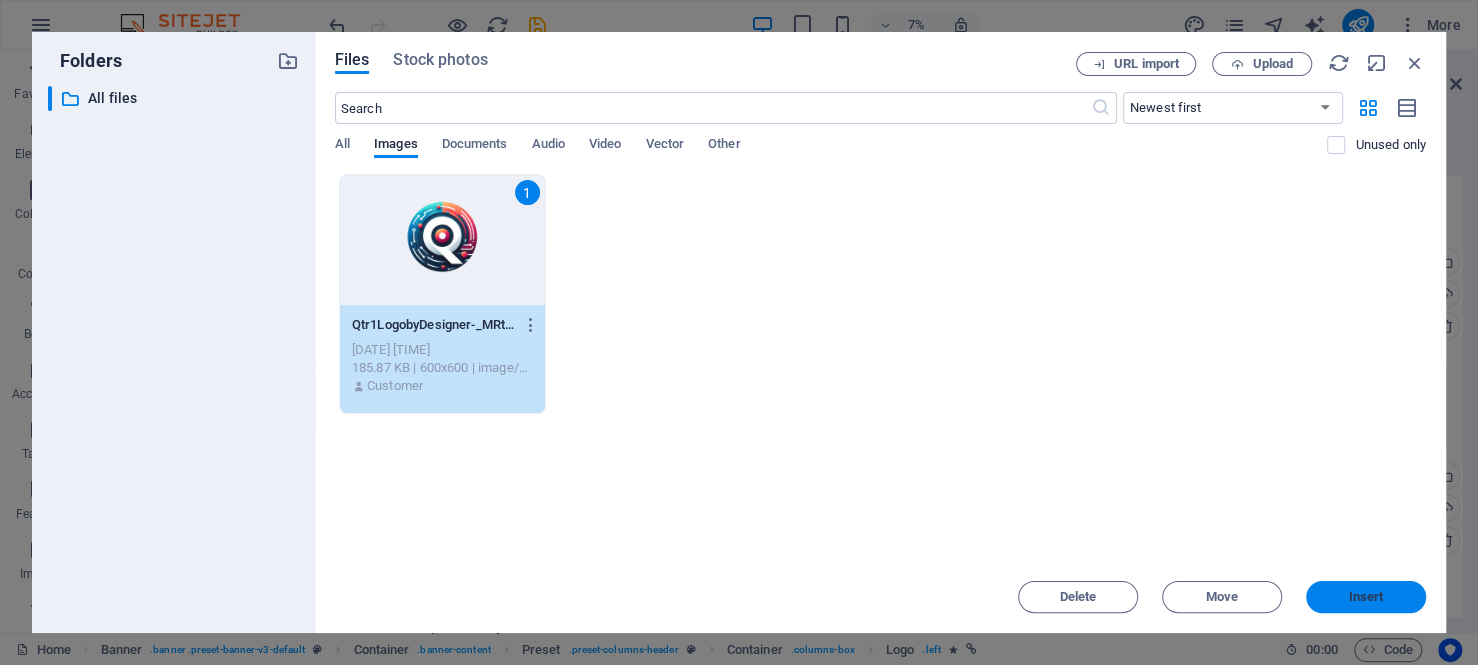 click on "Insert" at bounding box center (1366, 597) 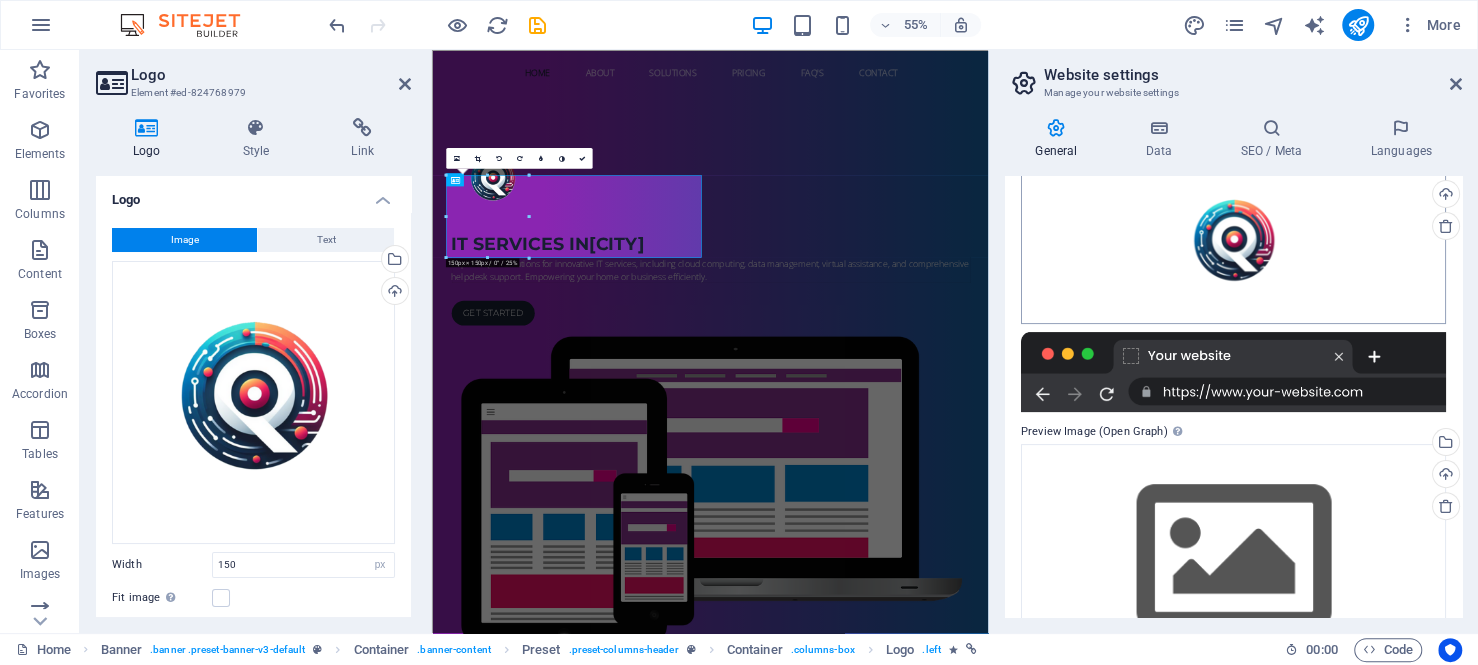 scroll, scrollTop: 372, scrollLeft: 0, axis: vertical 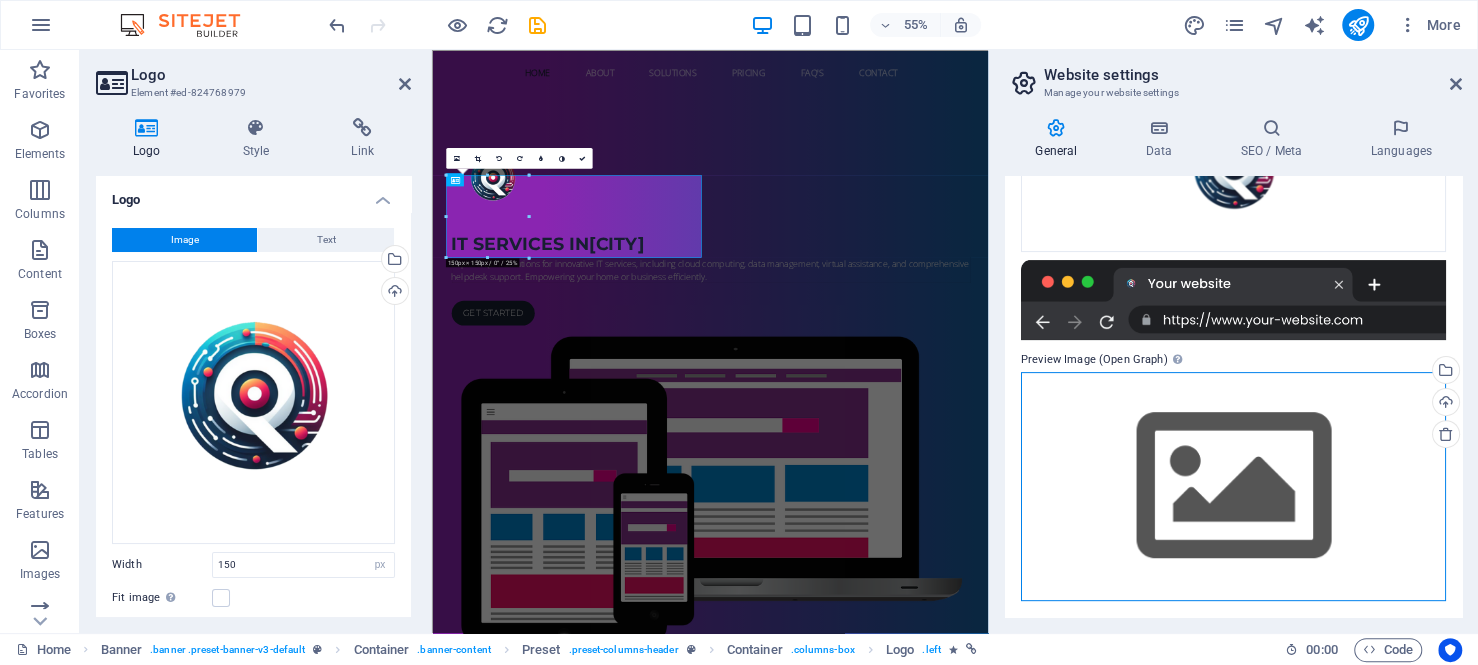 click on "Drag files here, click to choose files or select files from Files or our free stock photos & videos" at bounding box center [1233, 486] 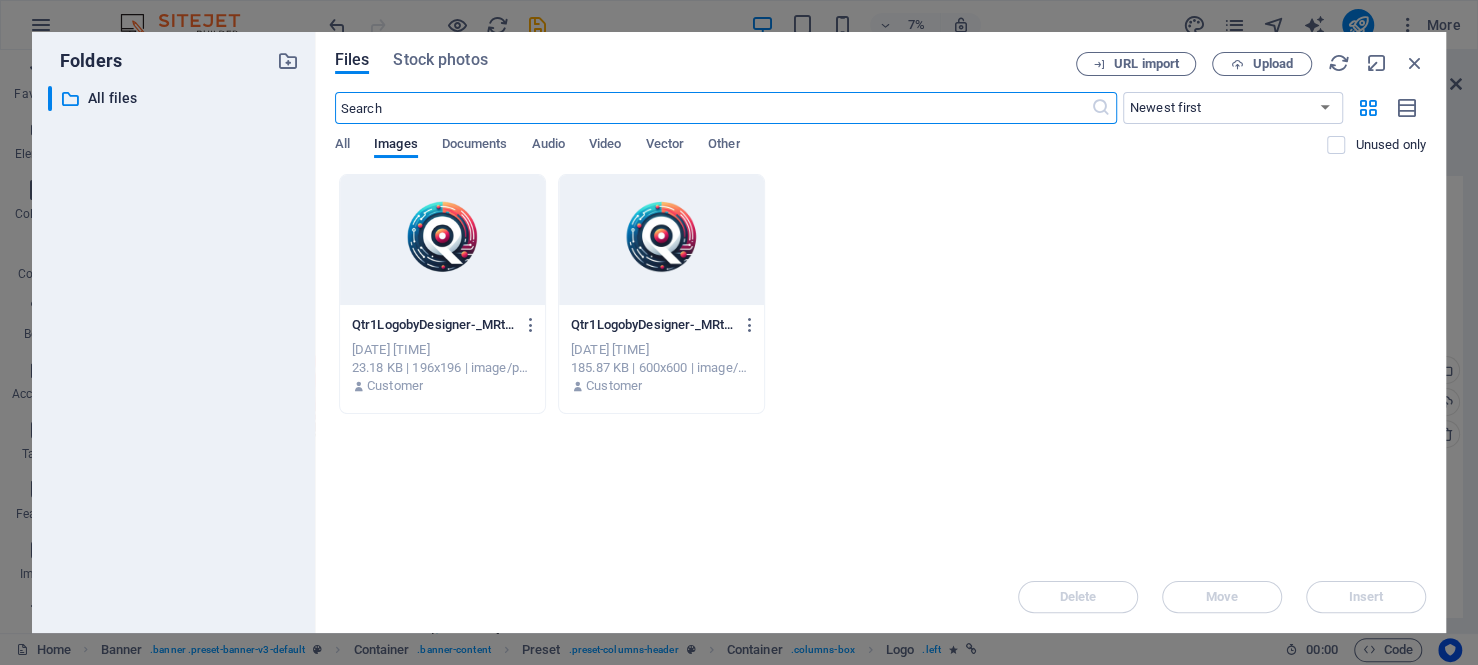 click at bounding box center [661, 240] 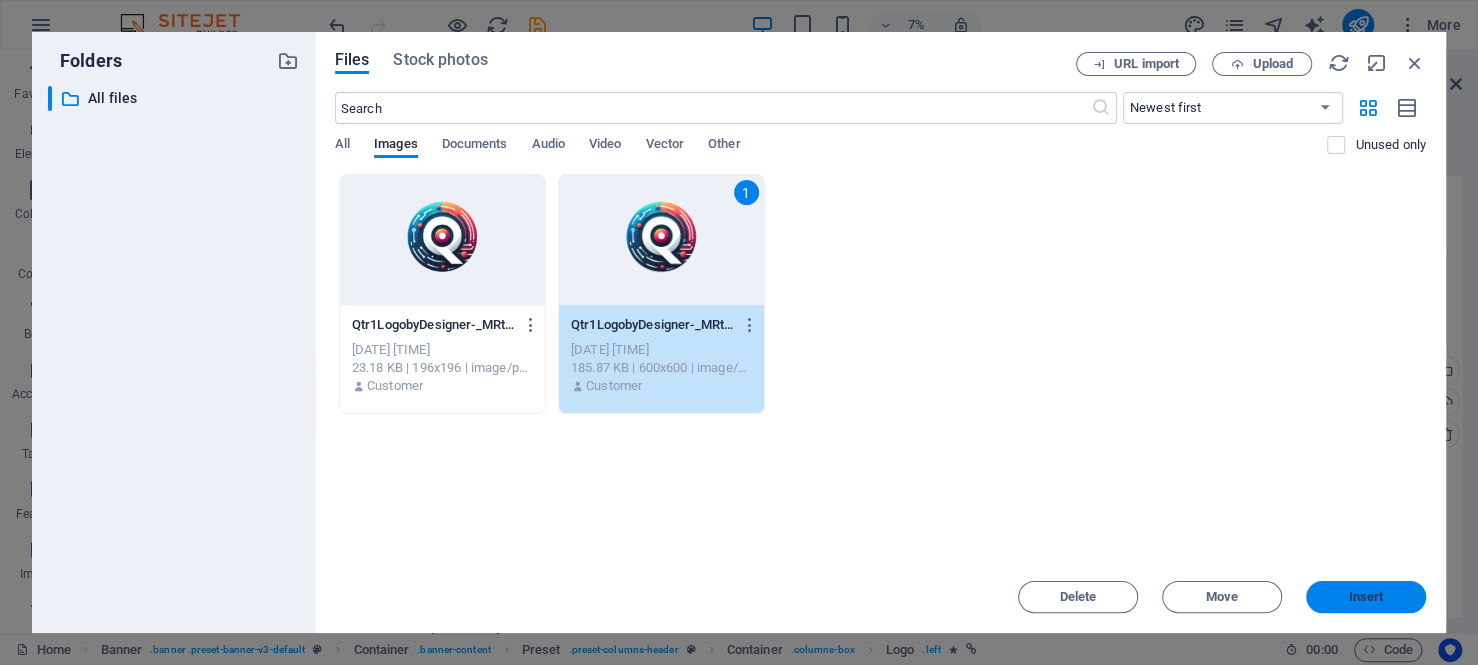 click on "Insert" at bounding box center [1366, 597] 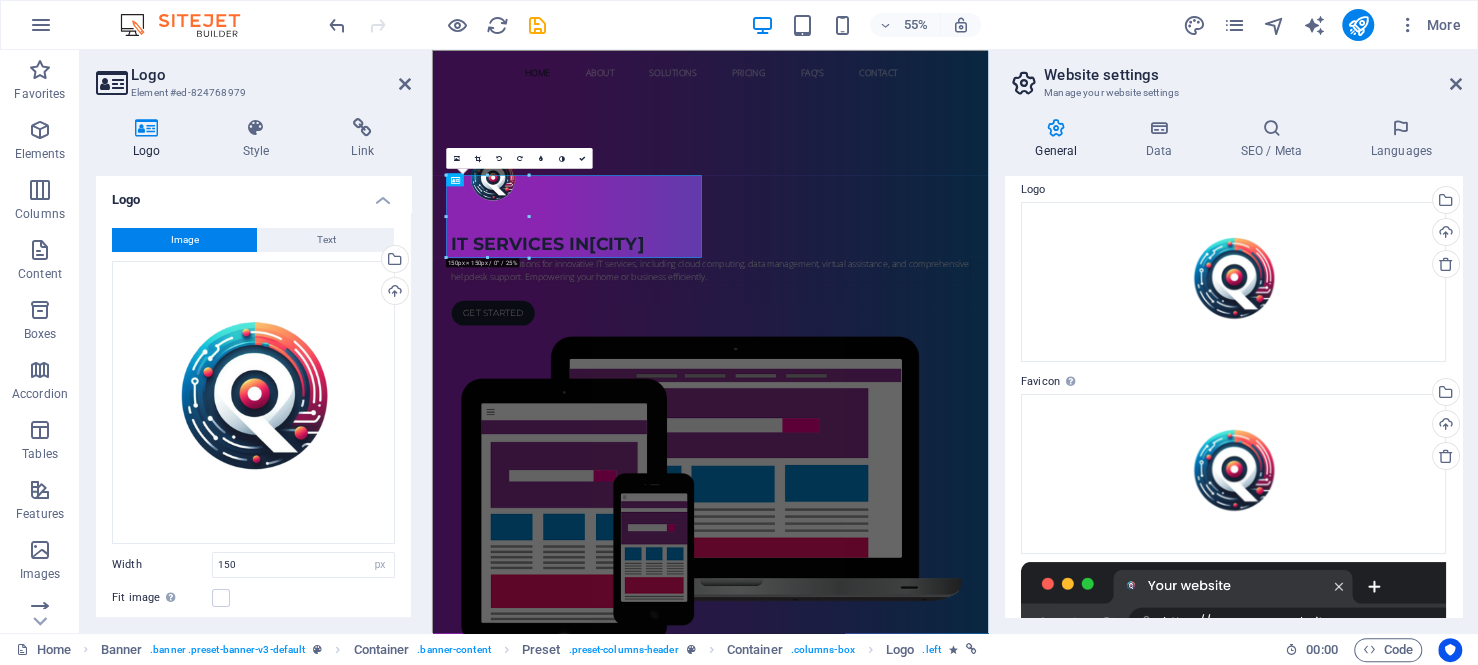 scroll, scrollTop: 100, scrollLeft: 0, axis: vertical 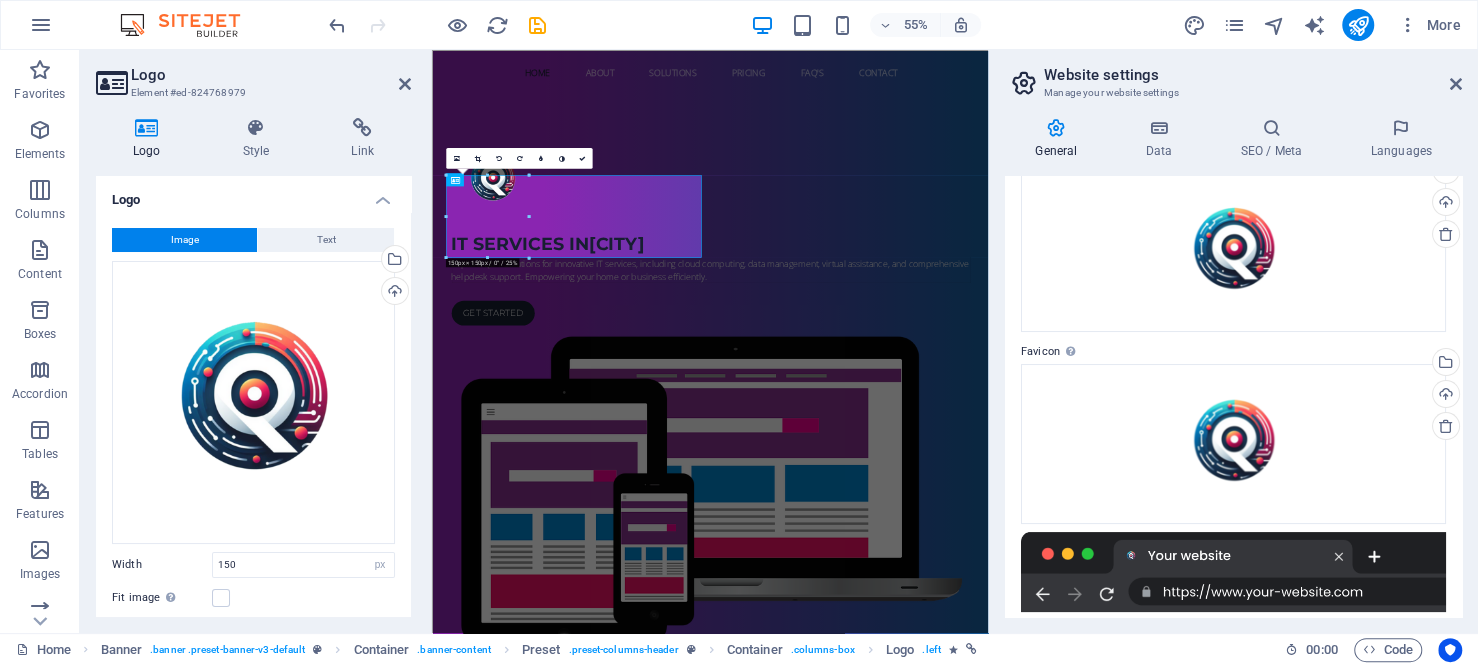 click on "Favicon Set the favicon of your website here. A favicon is a small icon shown in the browser tab next to your website title. It helps visitors identify your website." at bounding box center (1233, 352) 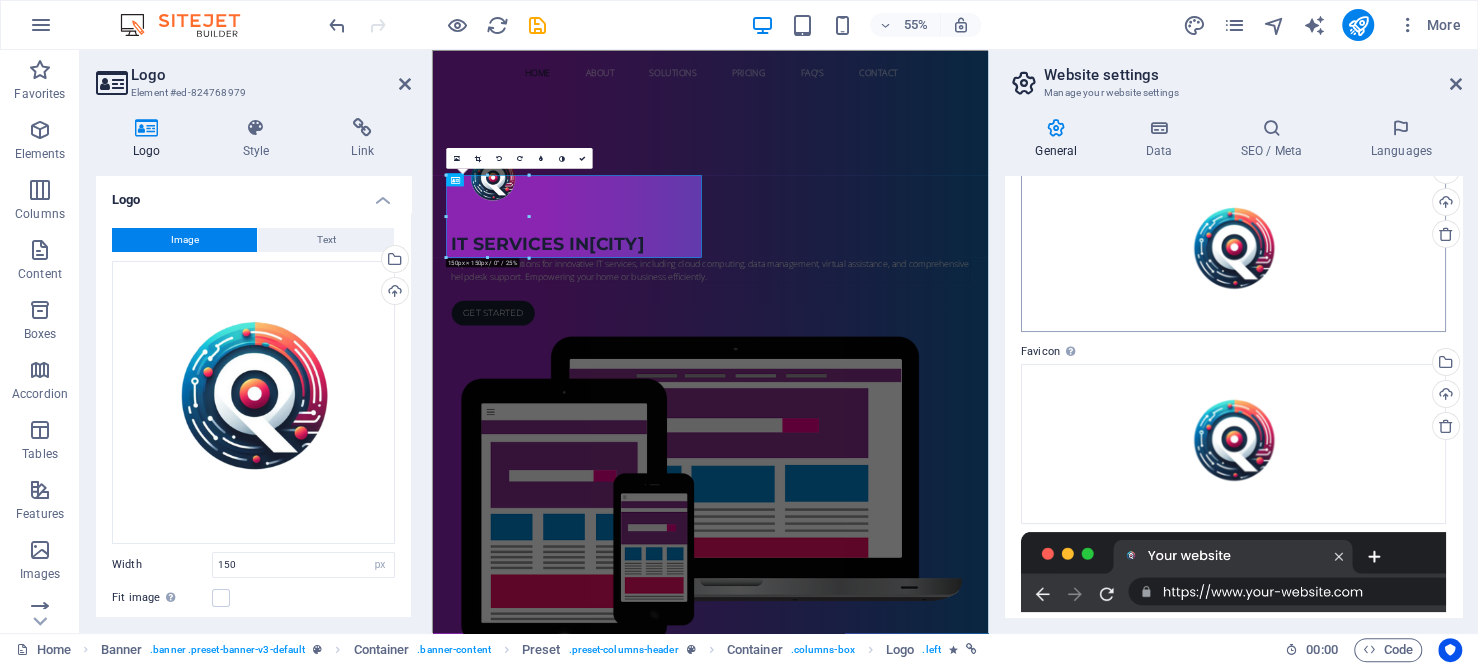 scroll, scrollTop: 0, scrollLeft: 0, axis: both 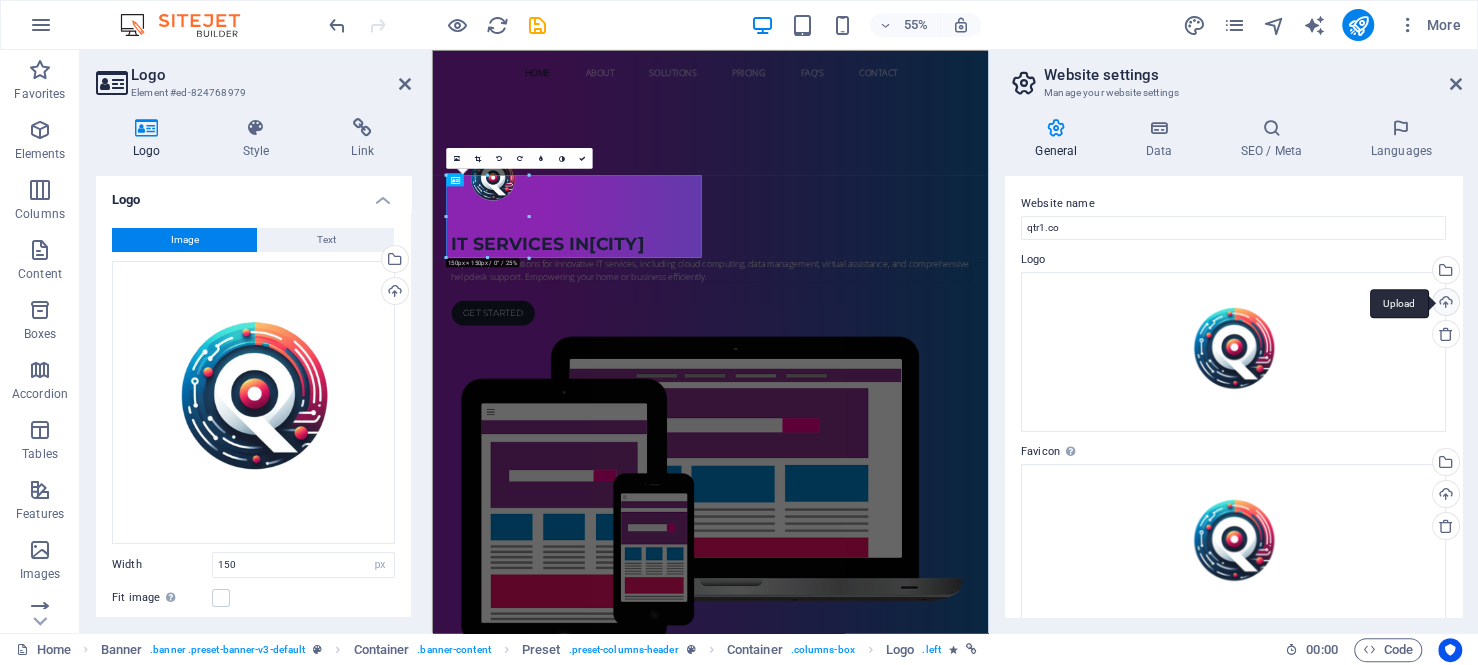 click on "Upload" at bounding box center [1444, 304] 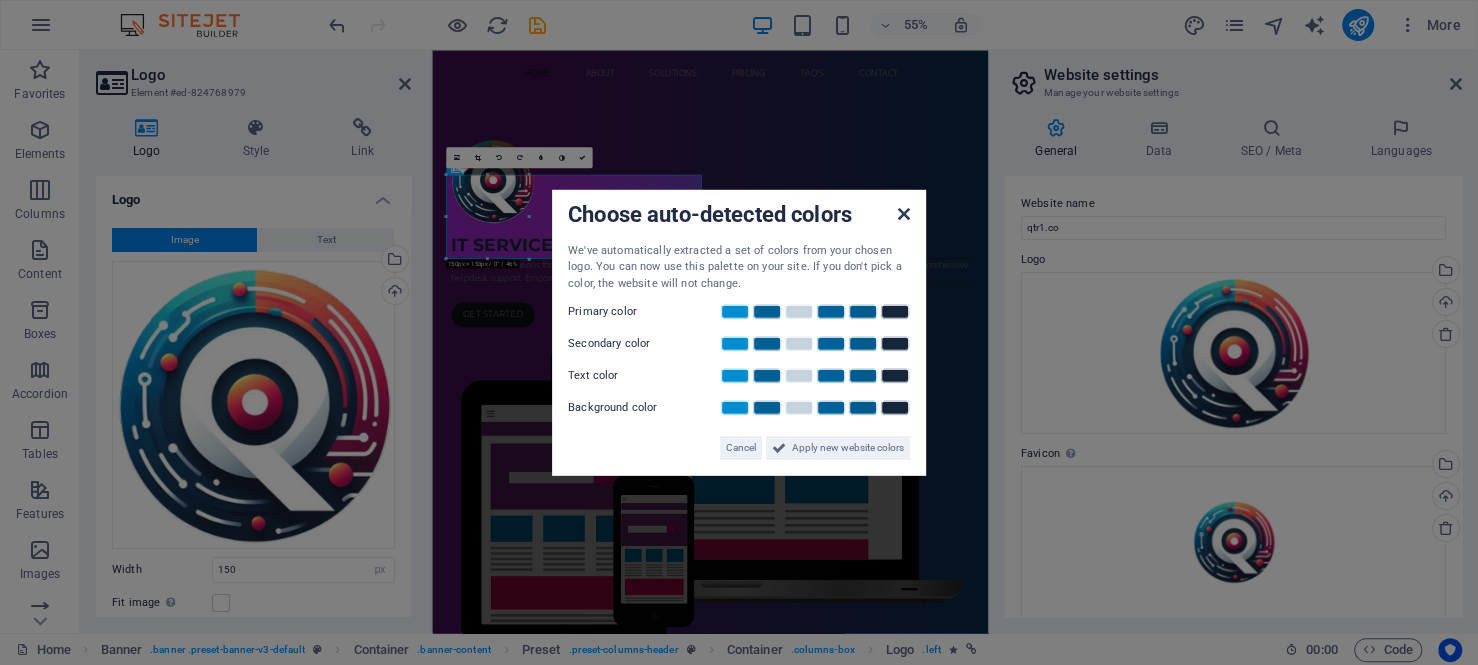 click at bounding box center [904, 213] 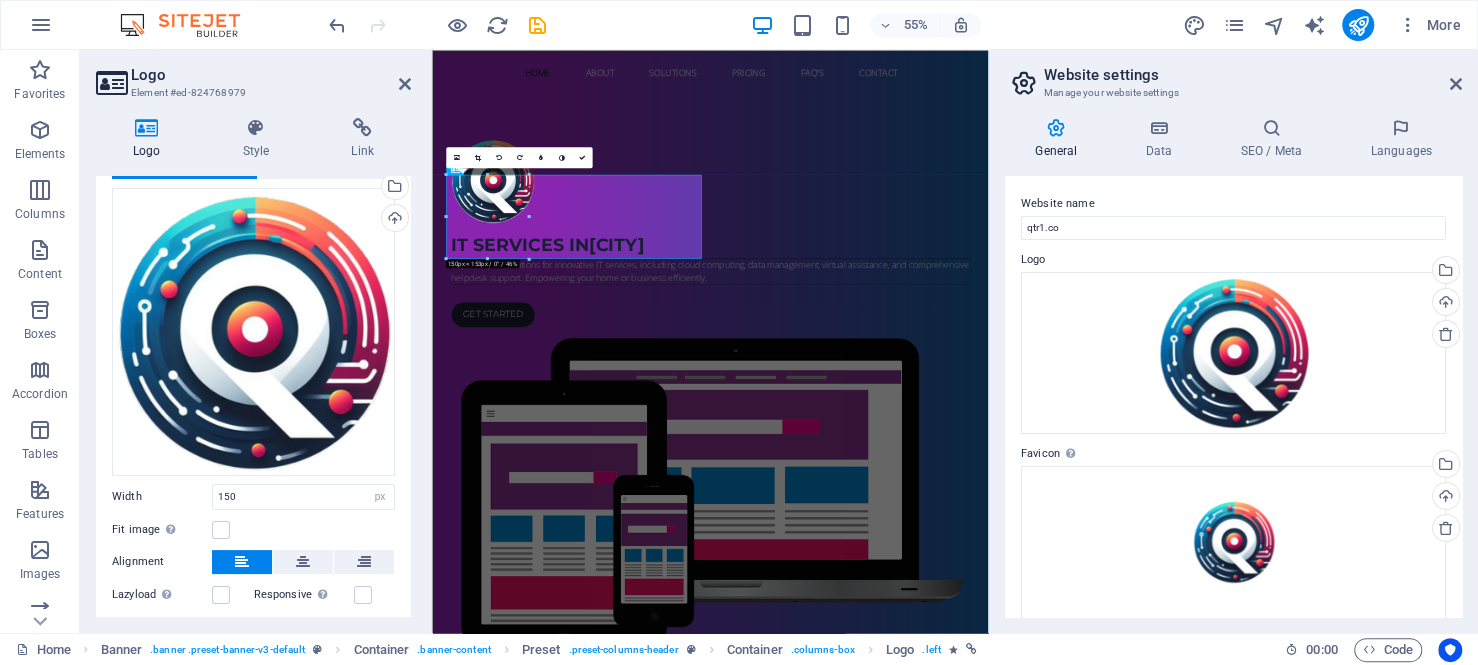 scroll, scrollTop: 0, scrollLeft: 0, axis: both 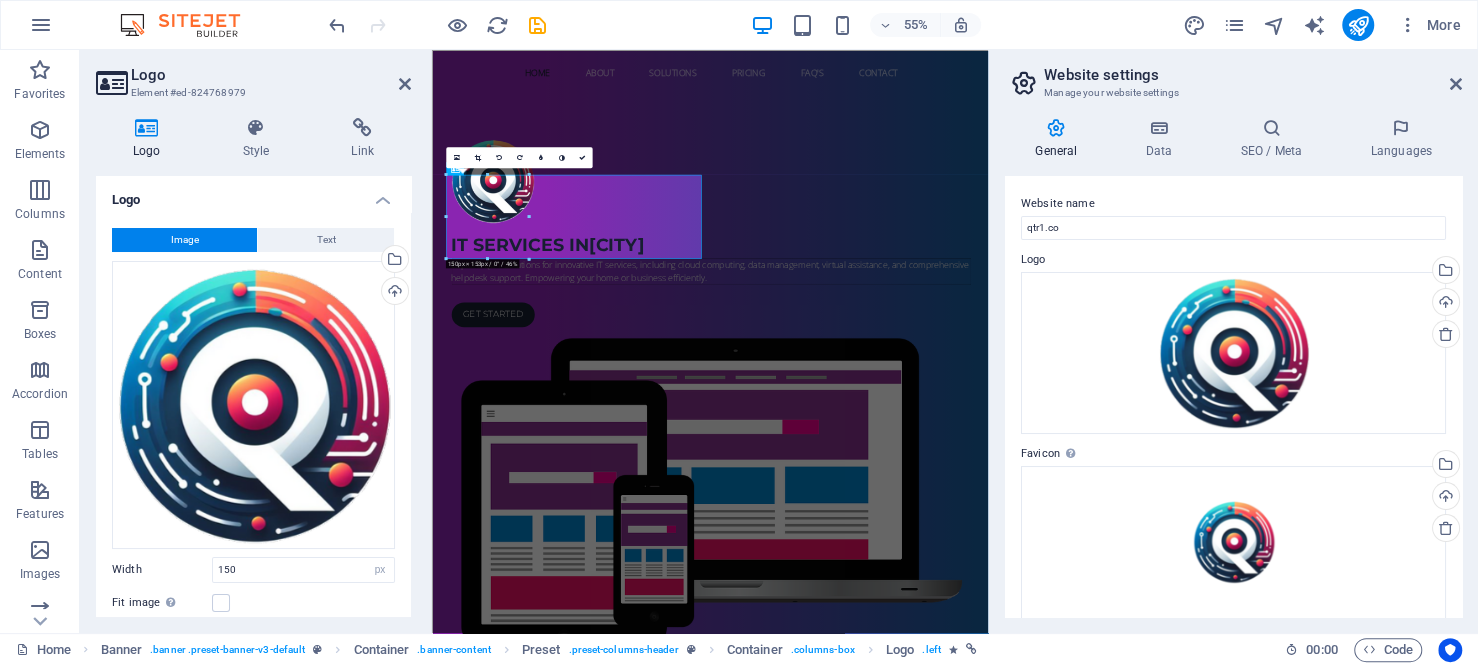 click on "Image" at bounding box center (184, 240) 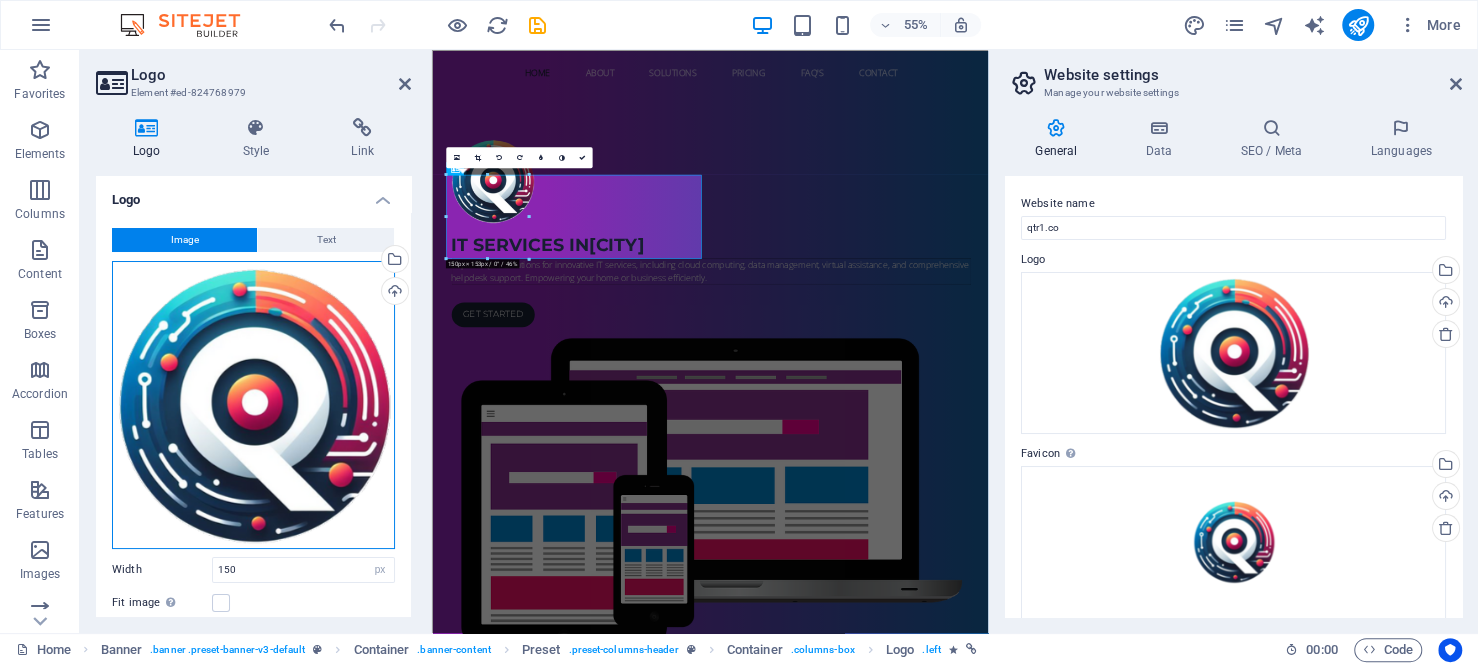 click on "Drag files here, click to choose files or select files from Files or our free stock photos & videos" at bounding box center [253, 405] 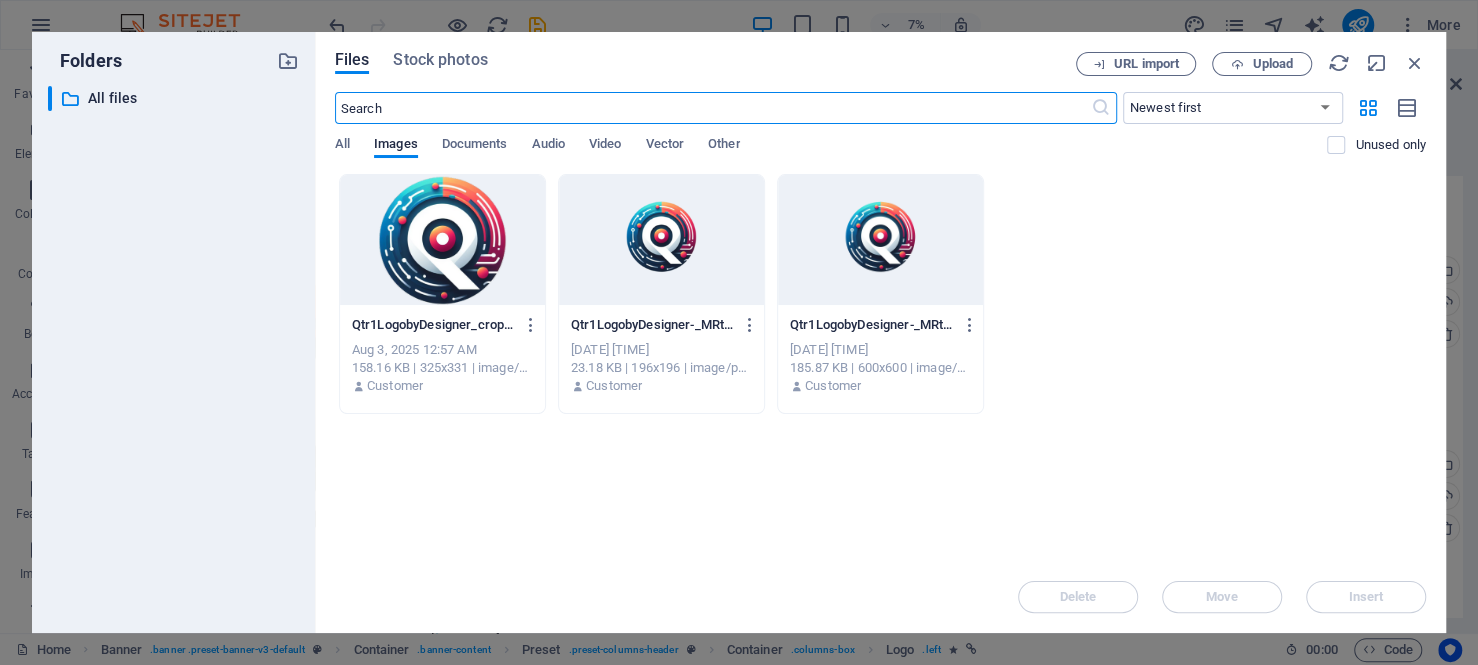 click at bounding box center [442, 240] 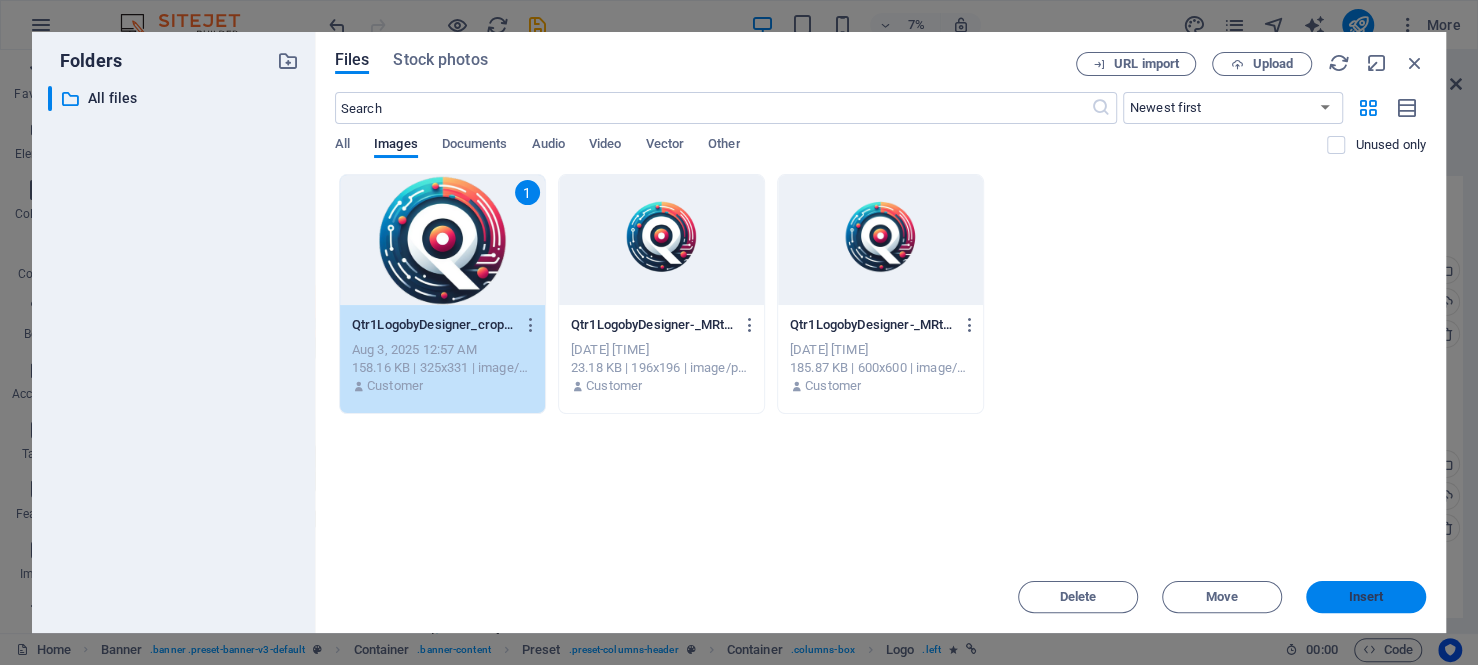click on "Insert" at bounding box center [1366, 597] 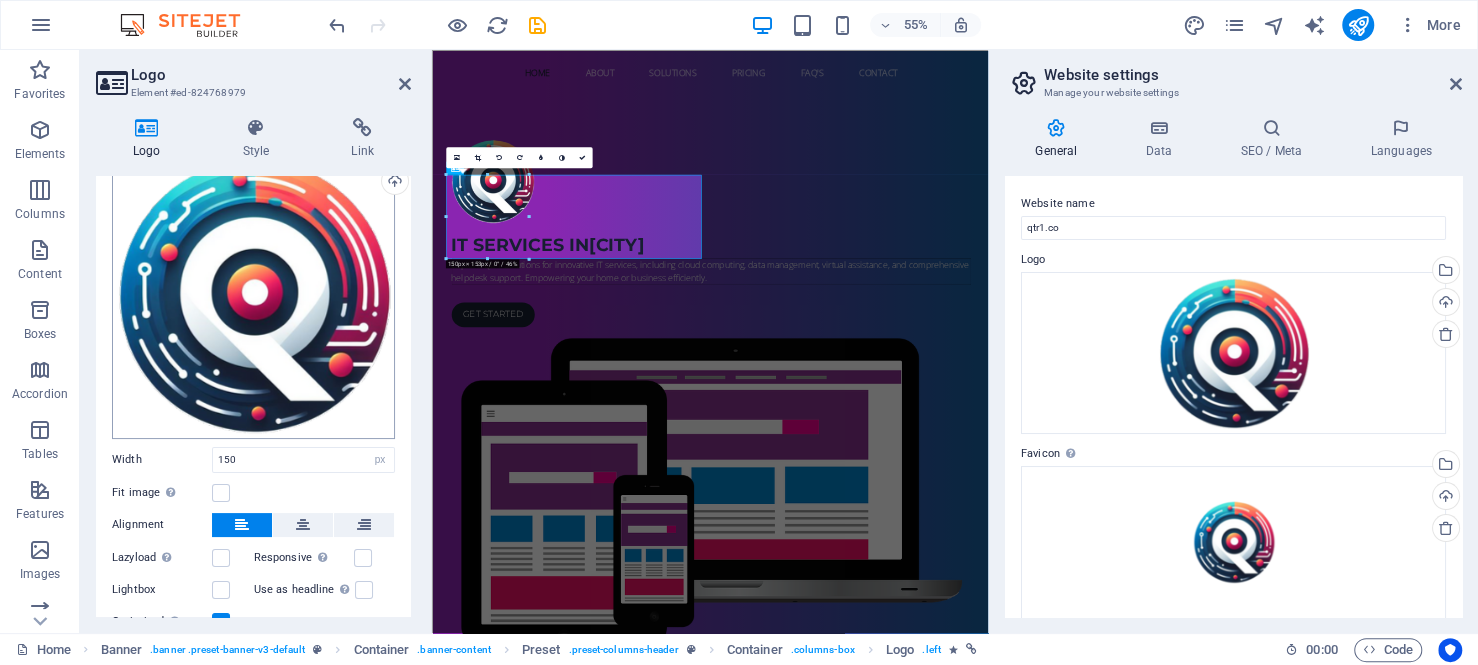 scroll, scrollTop: 186, scrollLeft: 0, axis: vertical 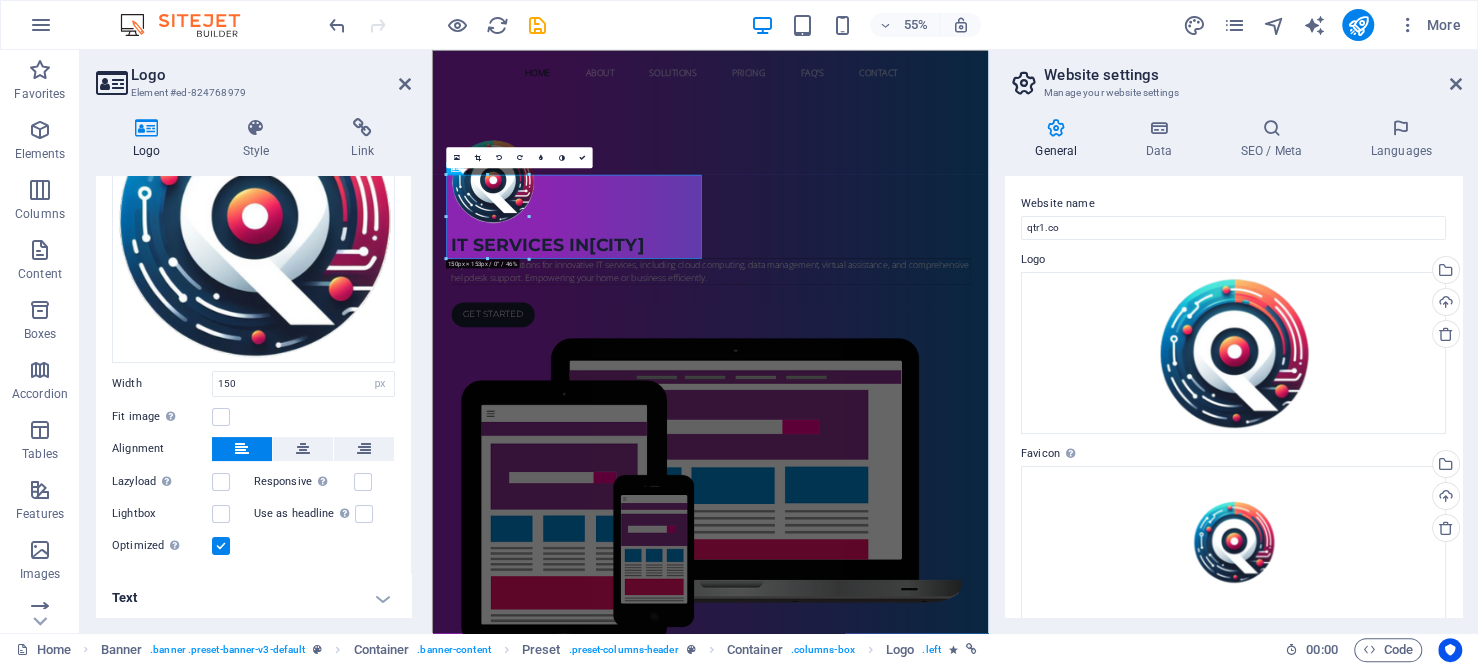click on "Text" at bounding box center [253, 598] 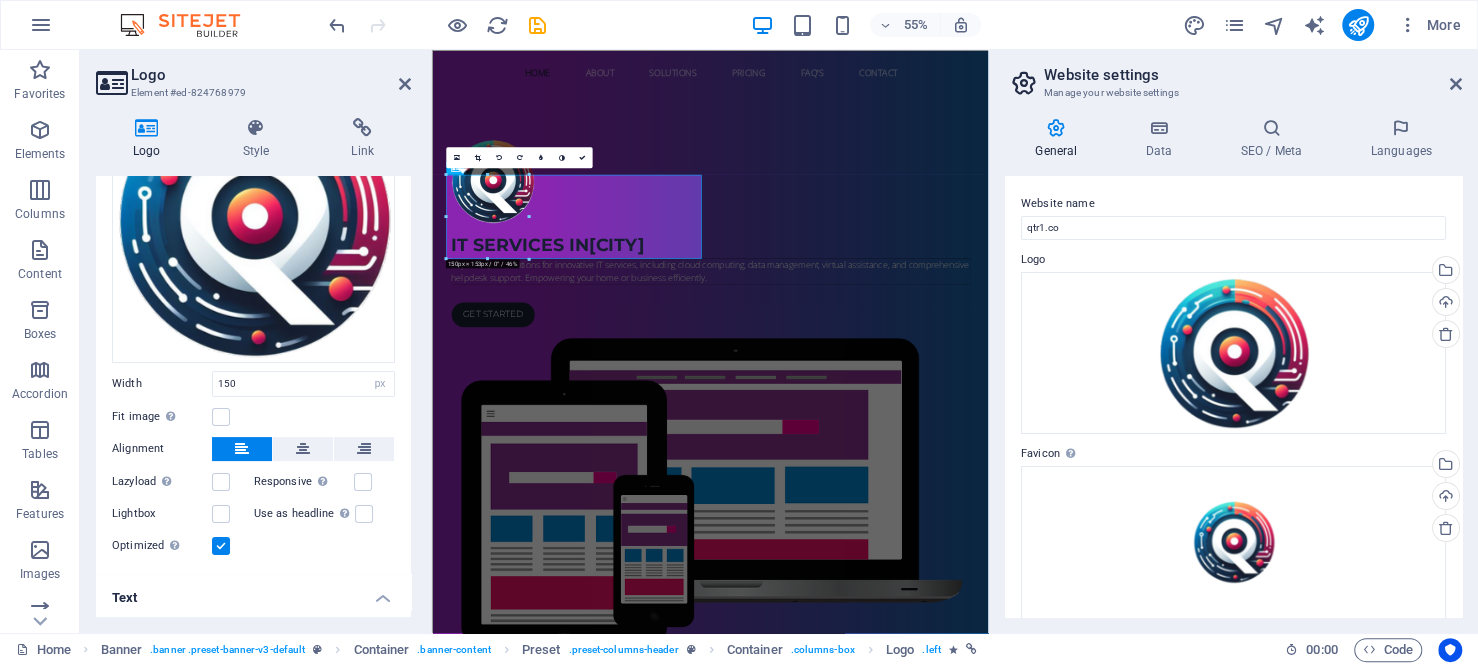 scroll, scrollTop: 373, scrollLeft: 0, axis: vertical 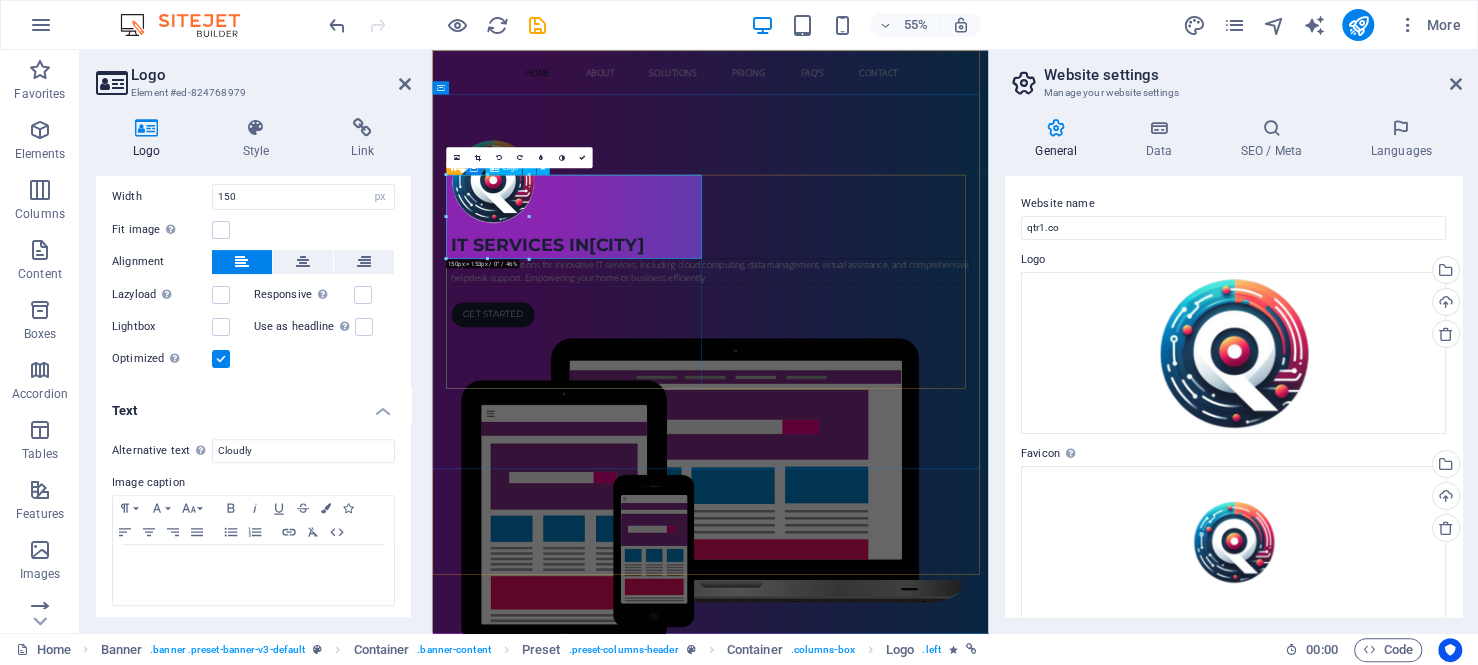 click at bounding box center (938, 286) 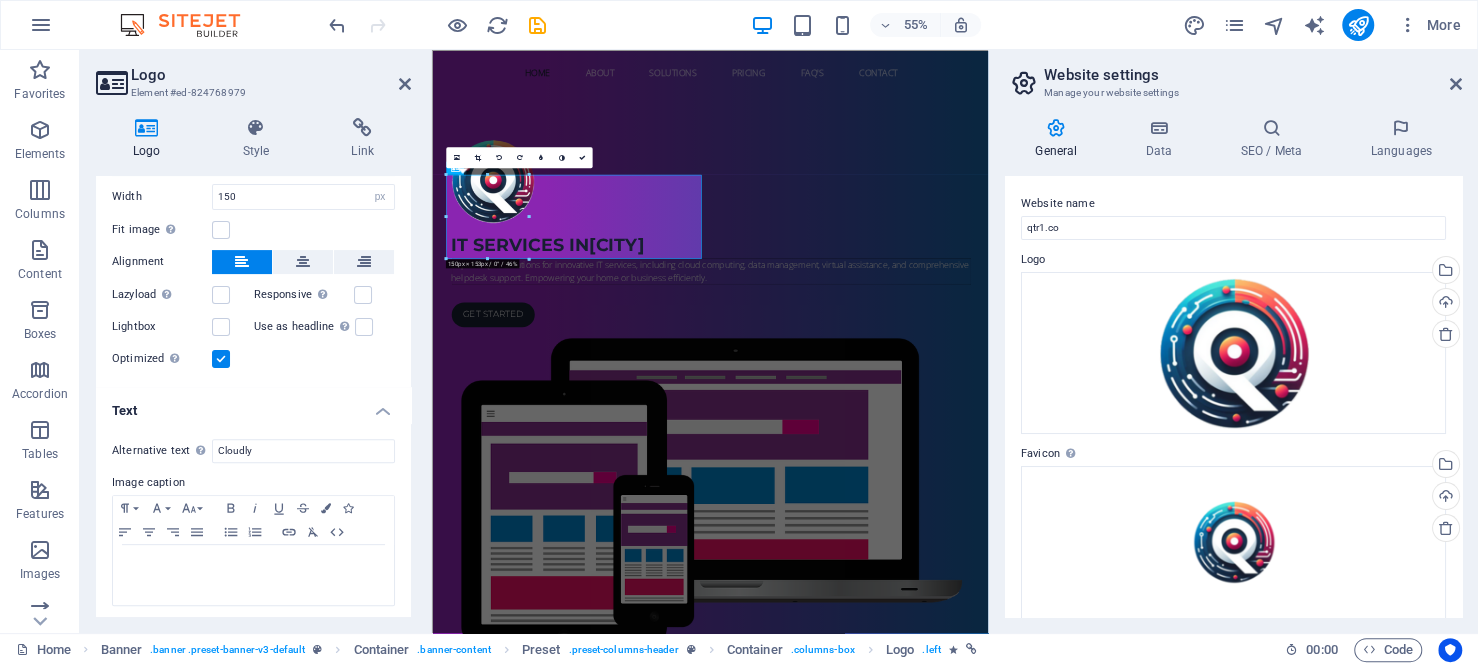 click on "Website settings" at bounding box center (1253, 75) 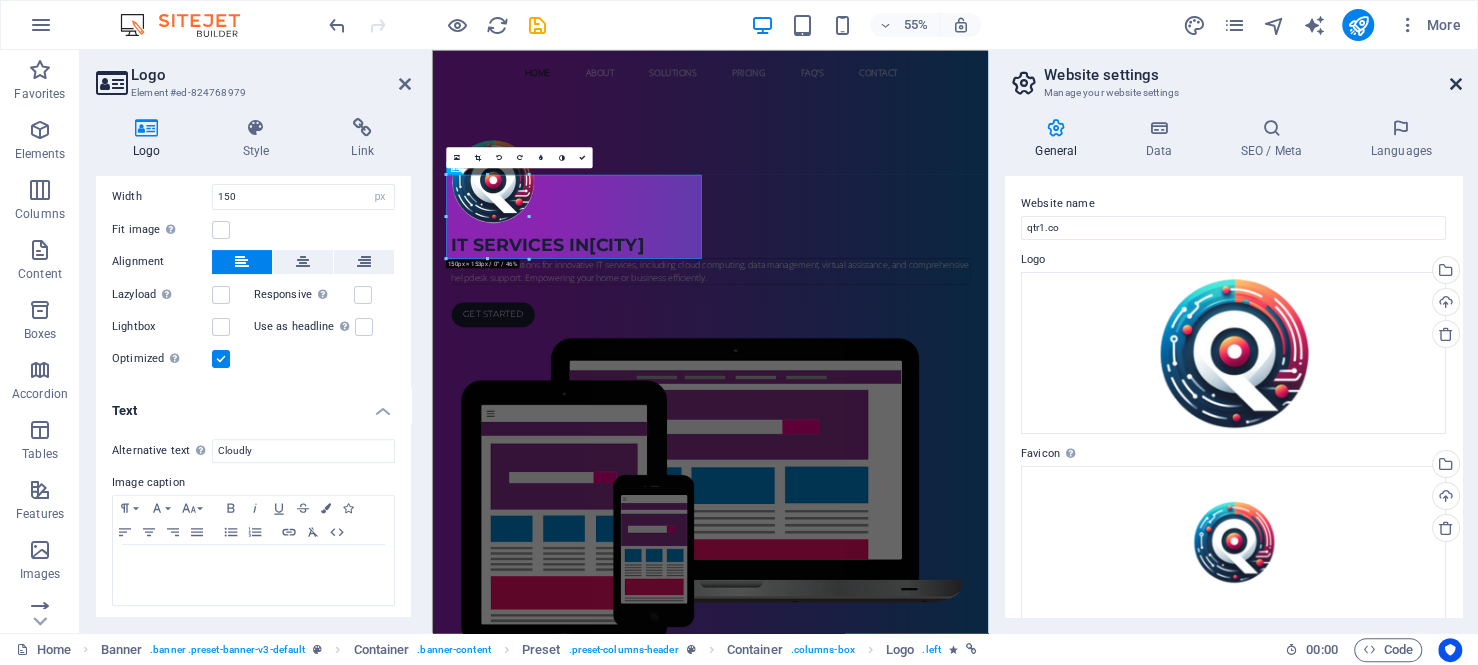 click at bounding box center [1456, 84] 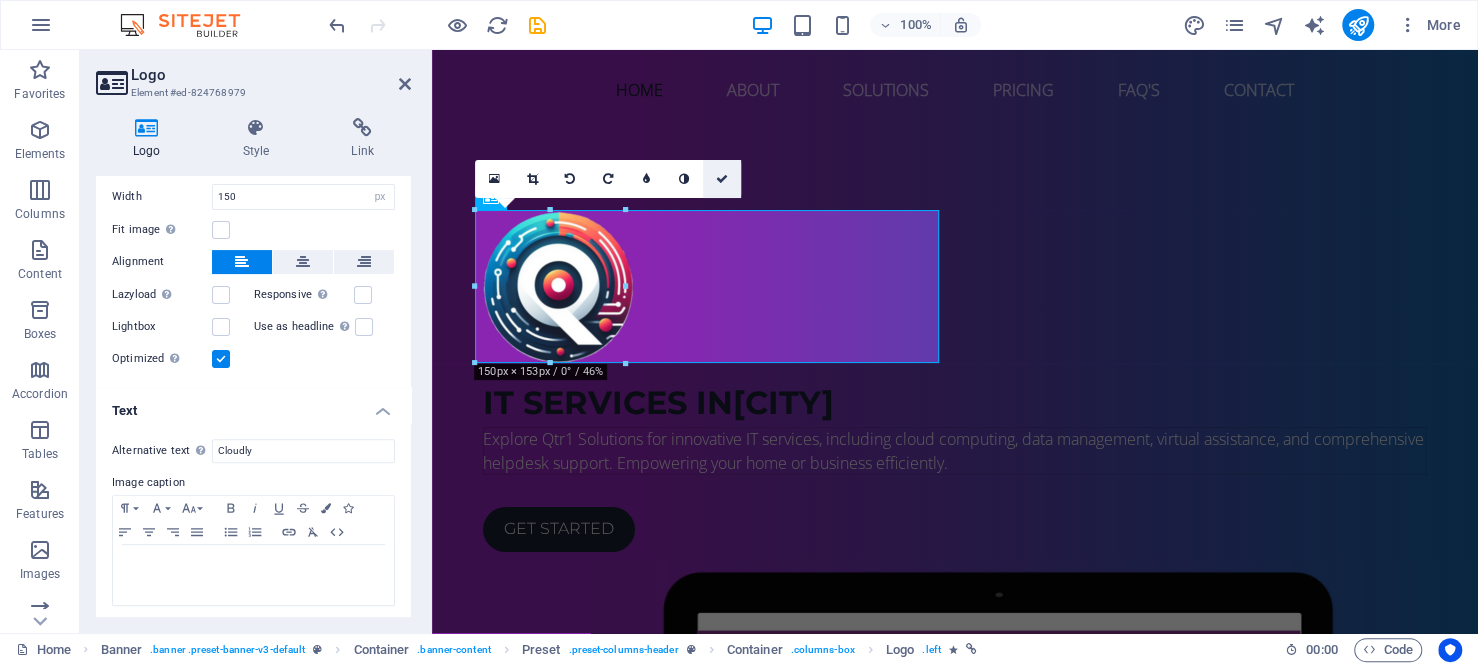 click at bounding box center [722, 179] 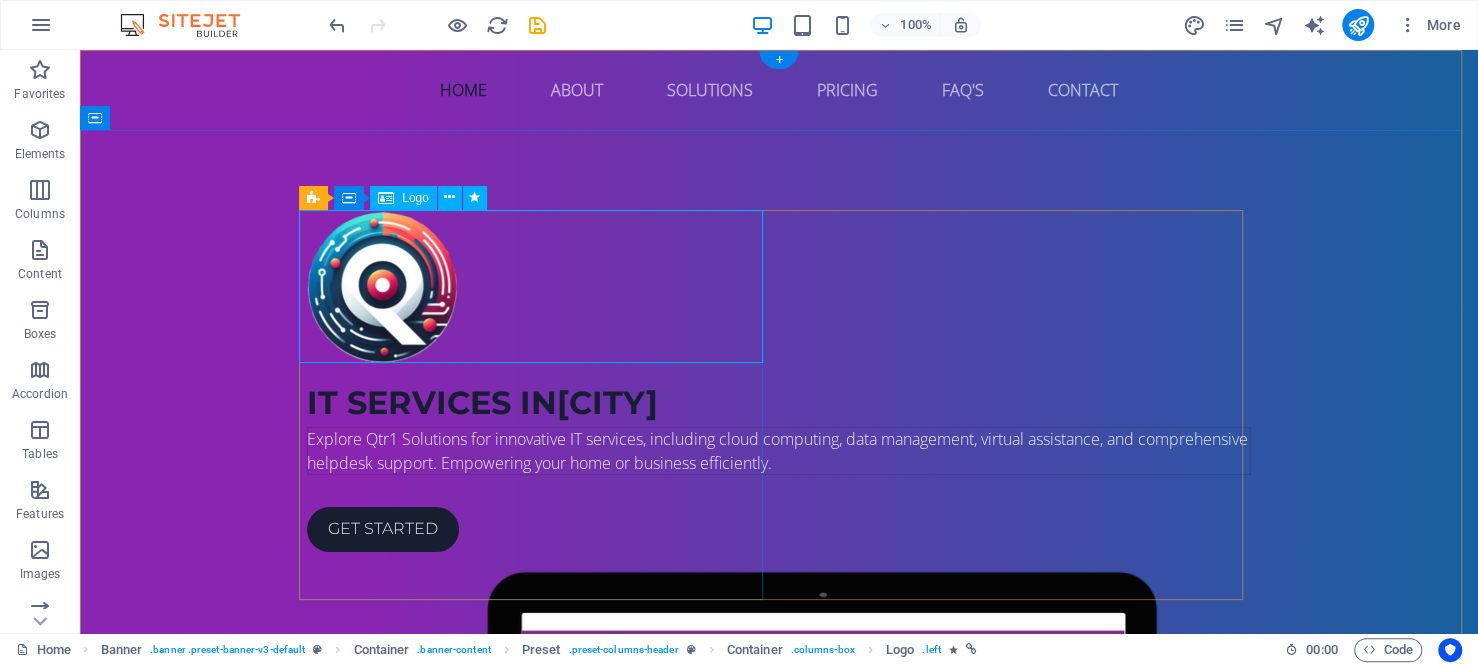 click at bounding box center (779, 286) 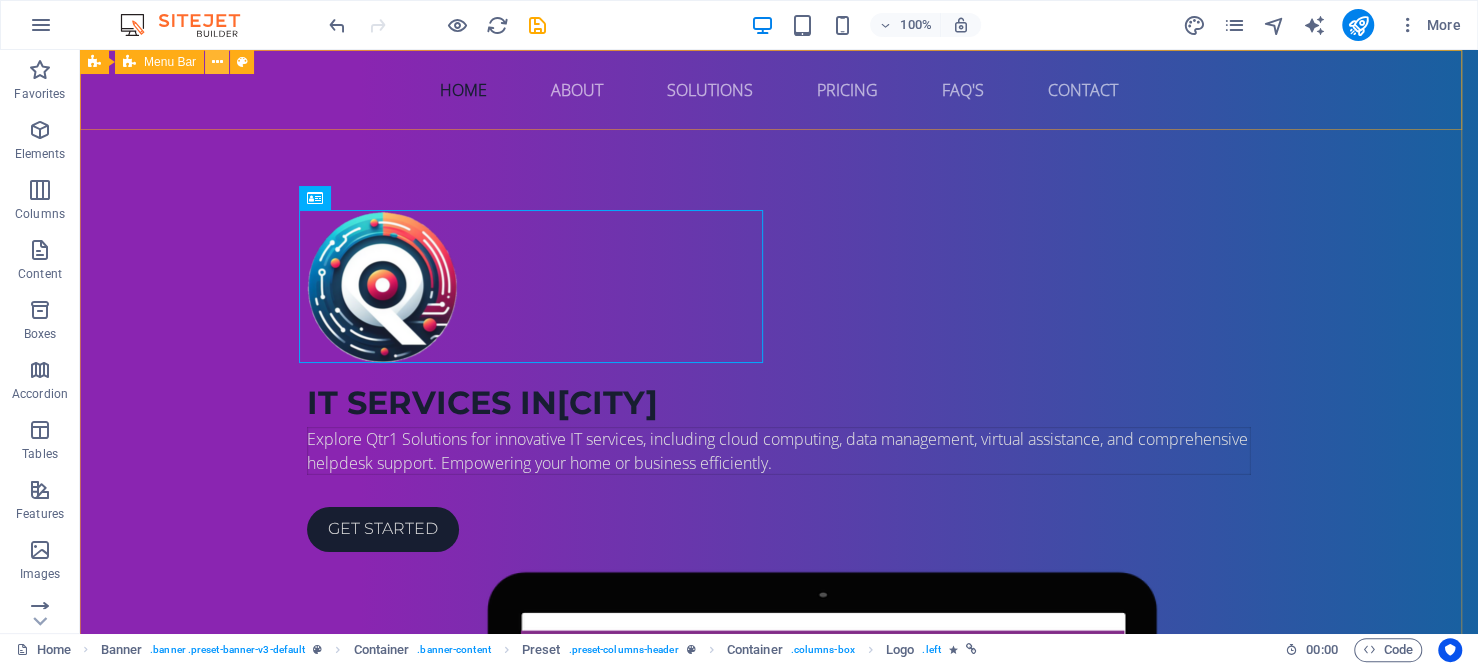 click at bounding box center (217, 62) 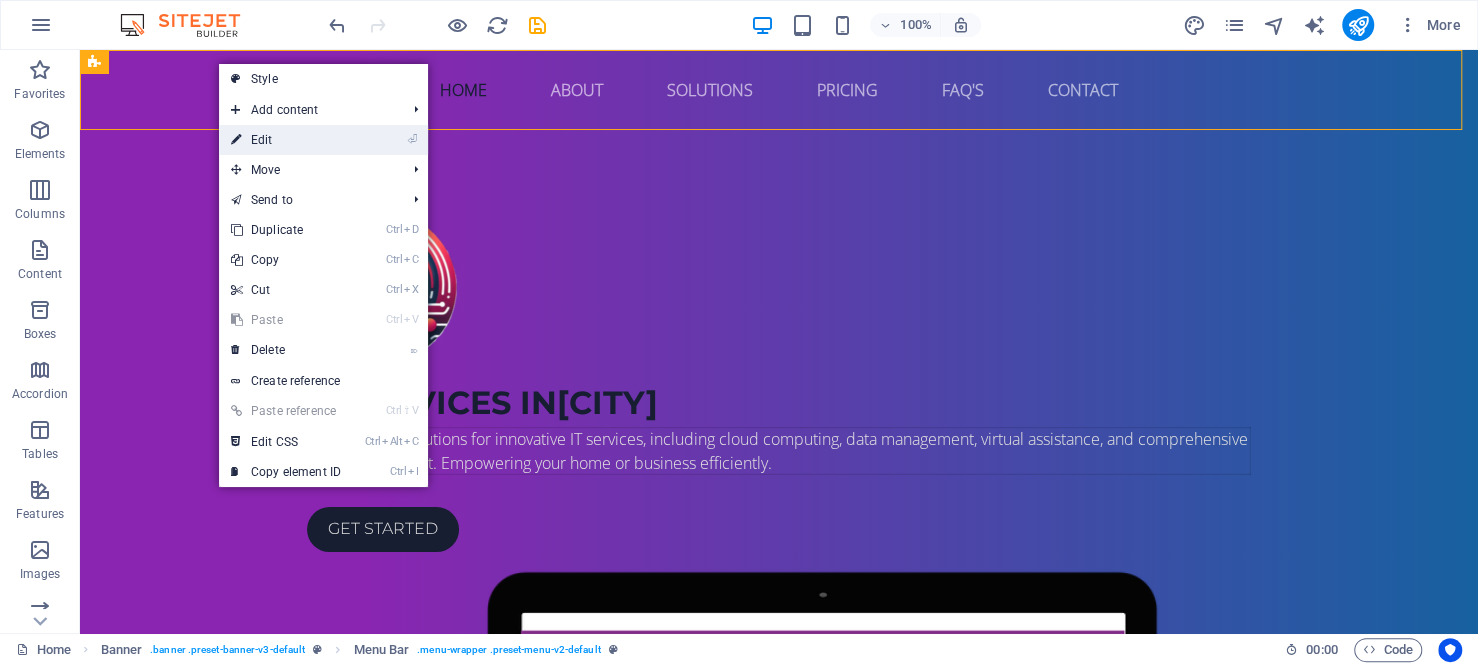 click on "⏎  Edit" at bounding box center (286, 140) 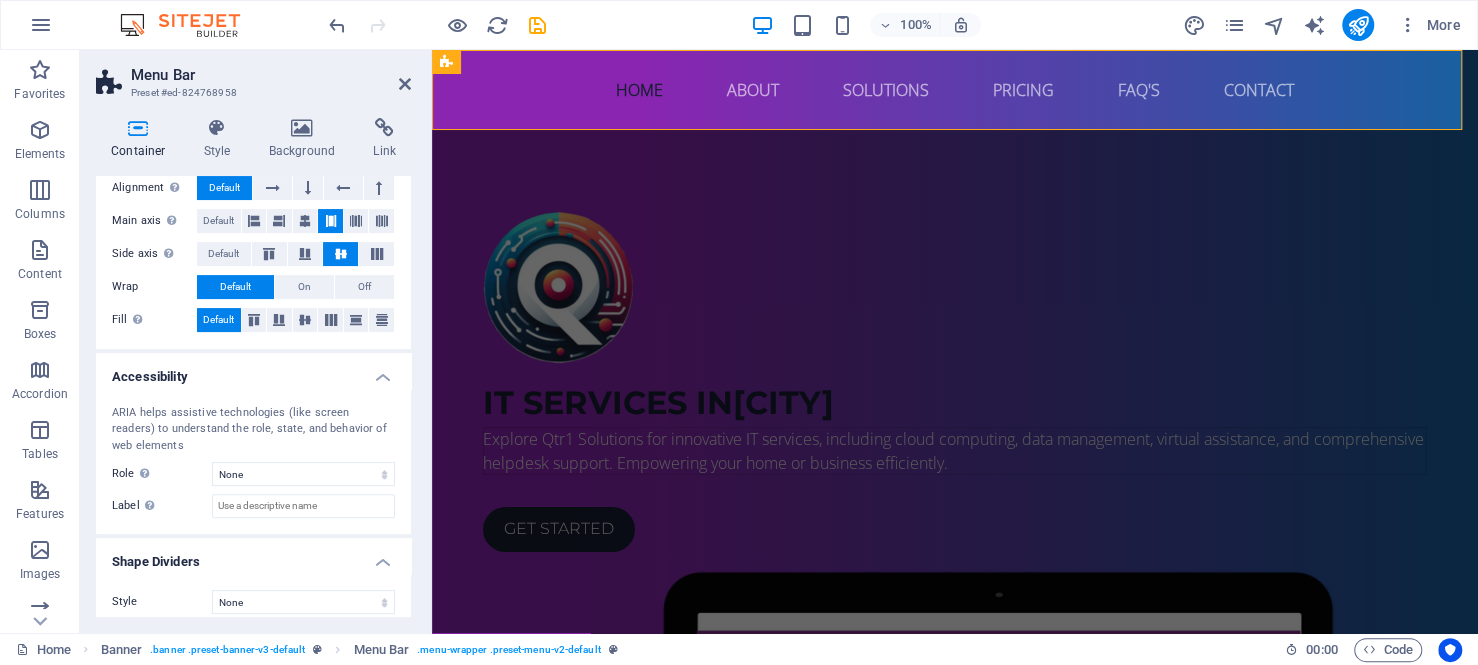 scroll, scrollTop: 333, scrollLeft: 0, axis: vertical 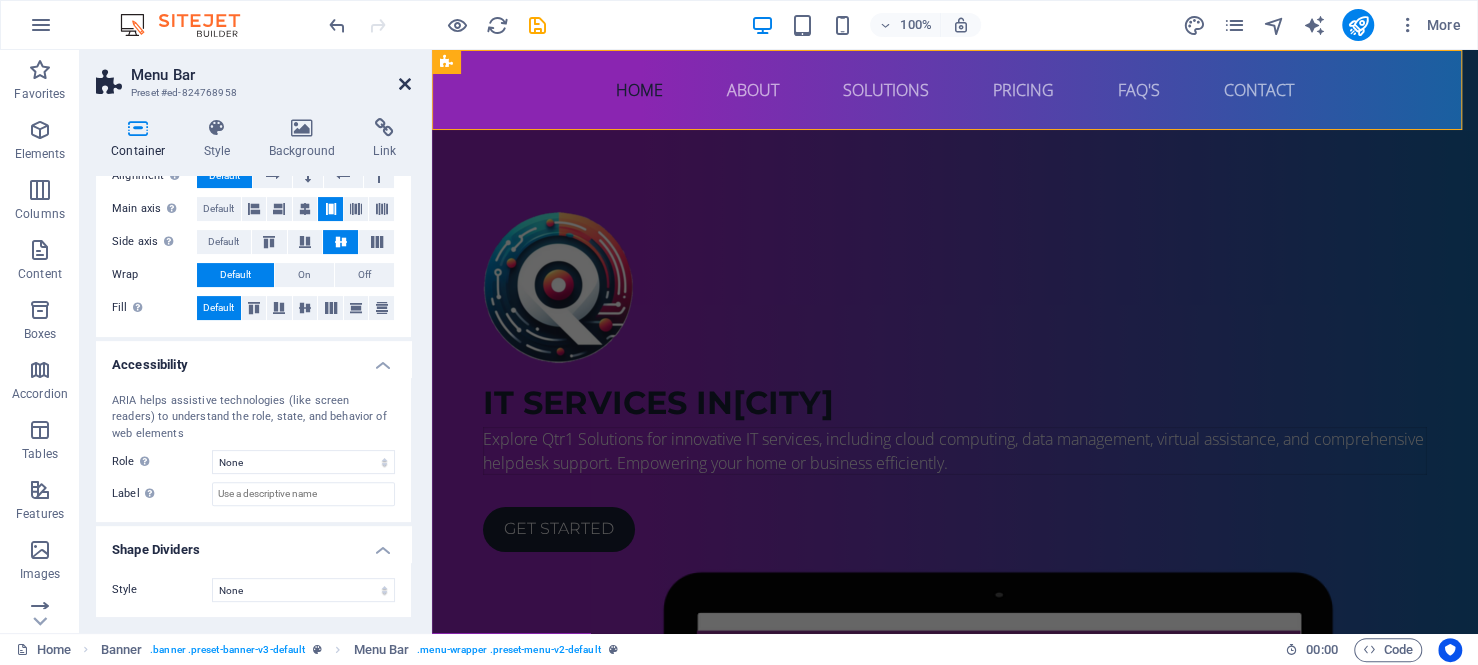 click at bounding box center [405, 84] 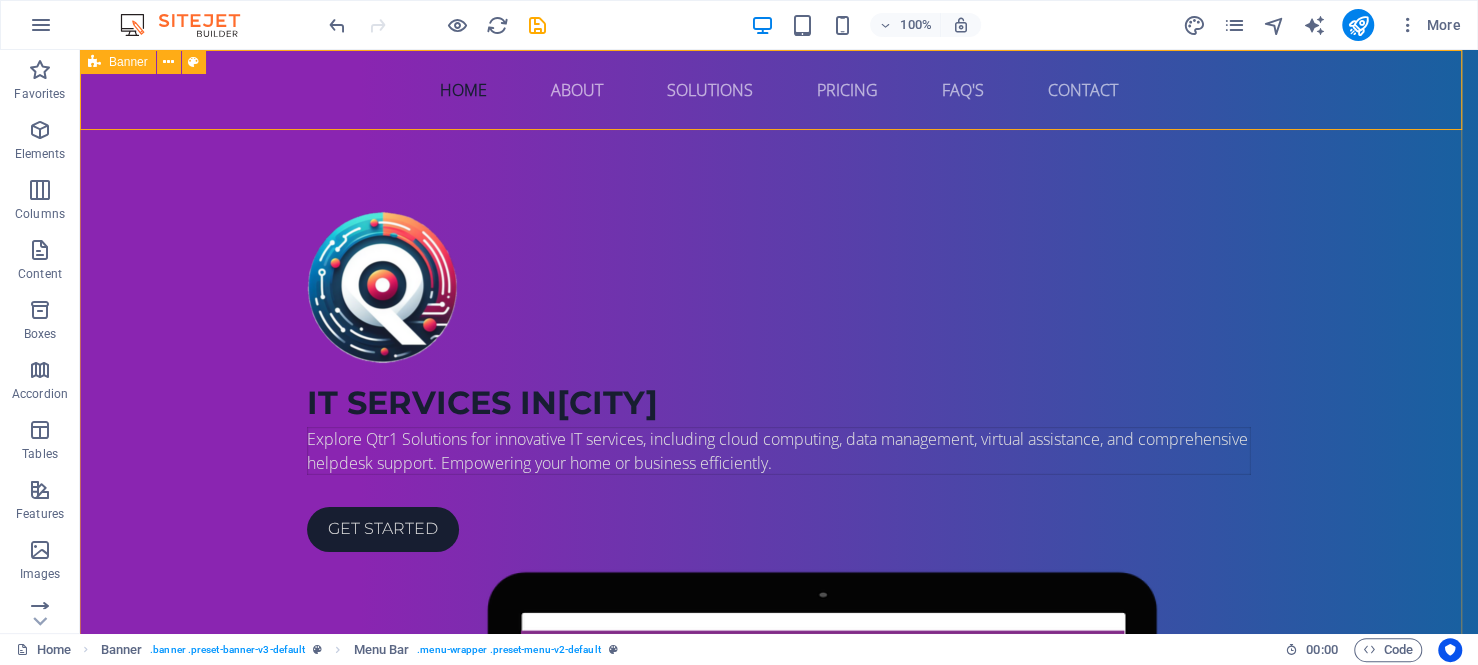 click at bounding box center (94, 62) 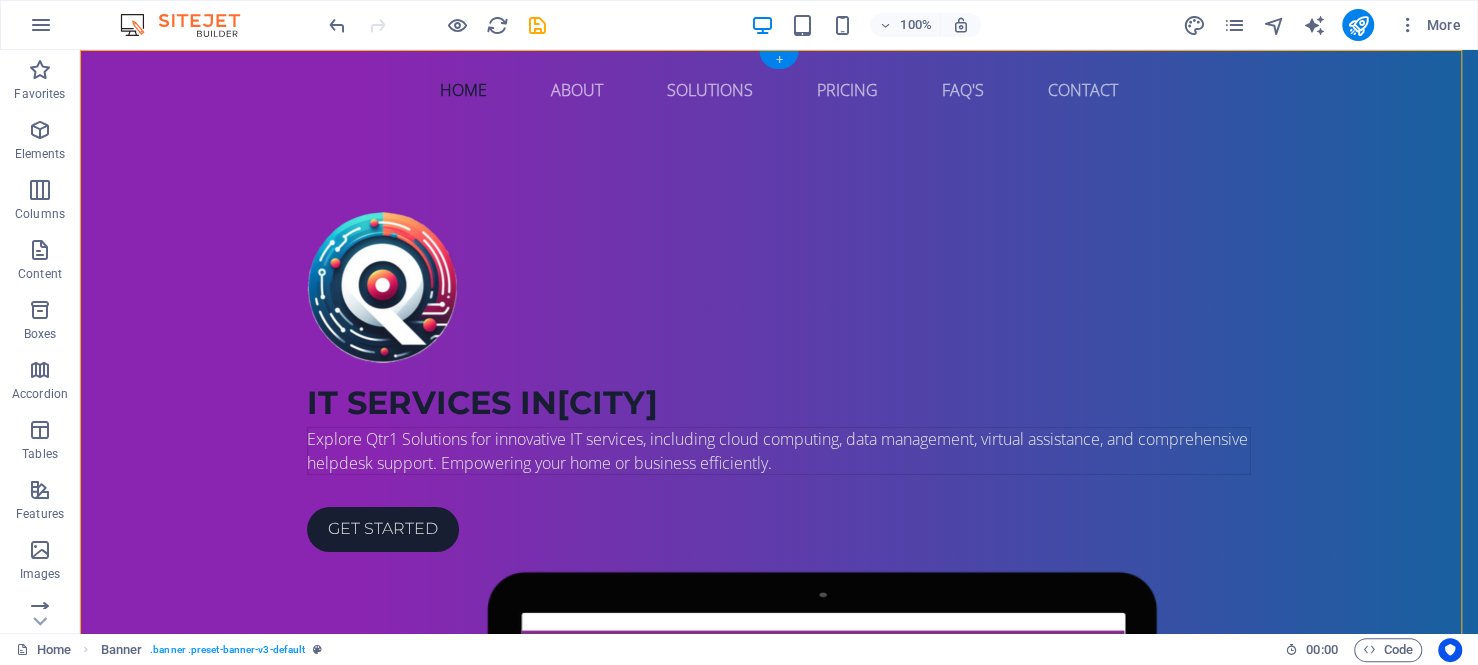 click on "+" at bounding box center [778, 60] 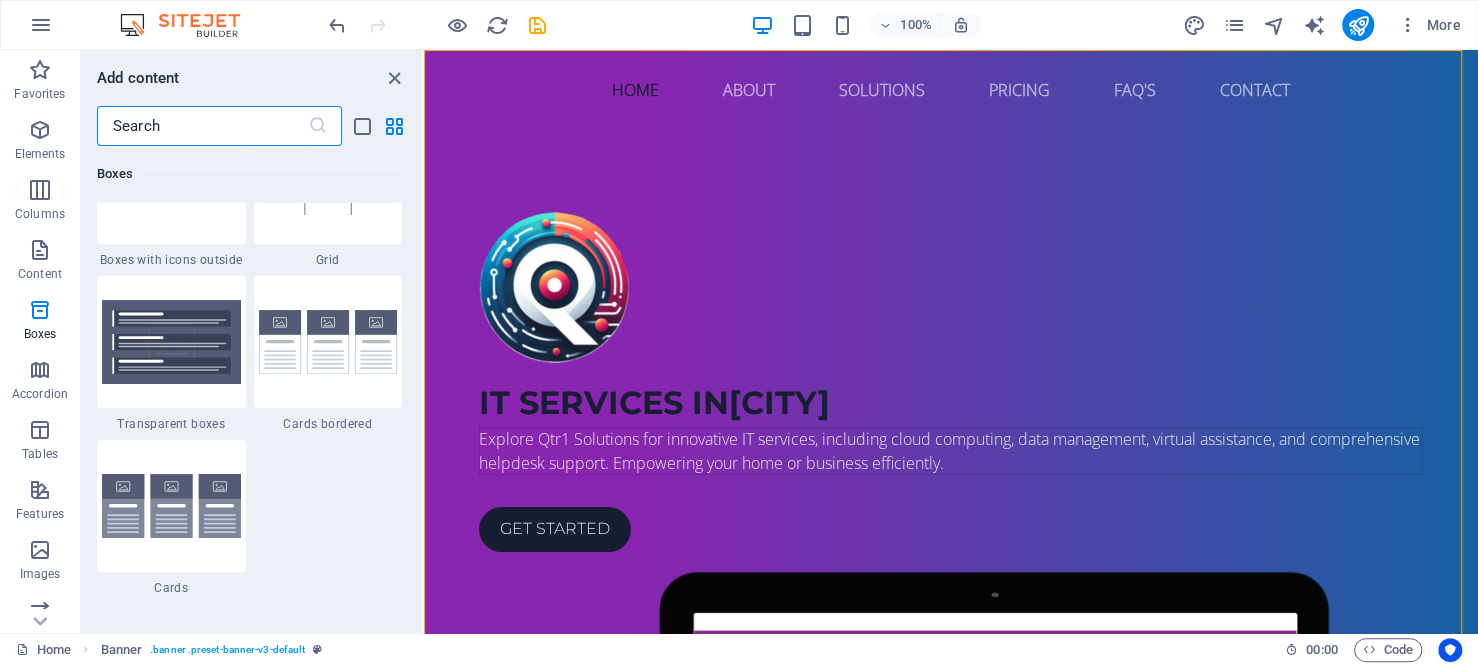 scroll, scrollTop: 5999, scrollLeft: 0, axis: vertical 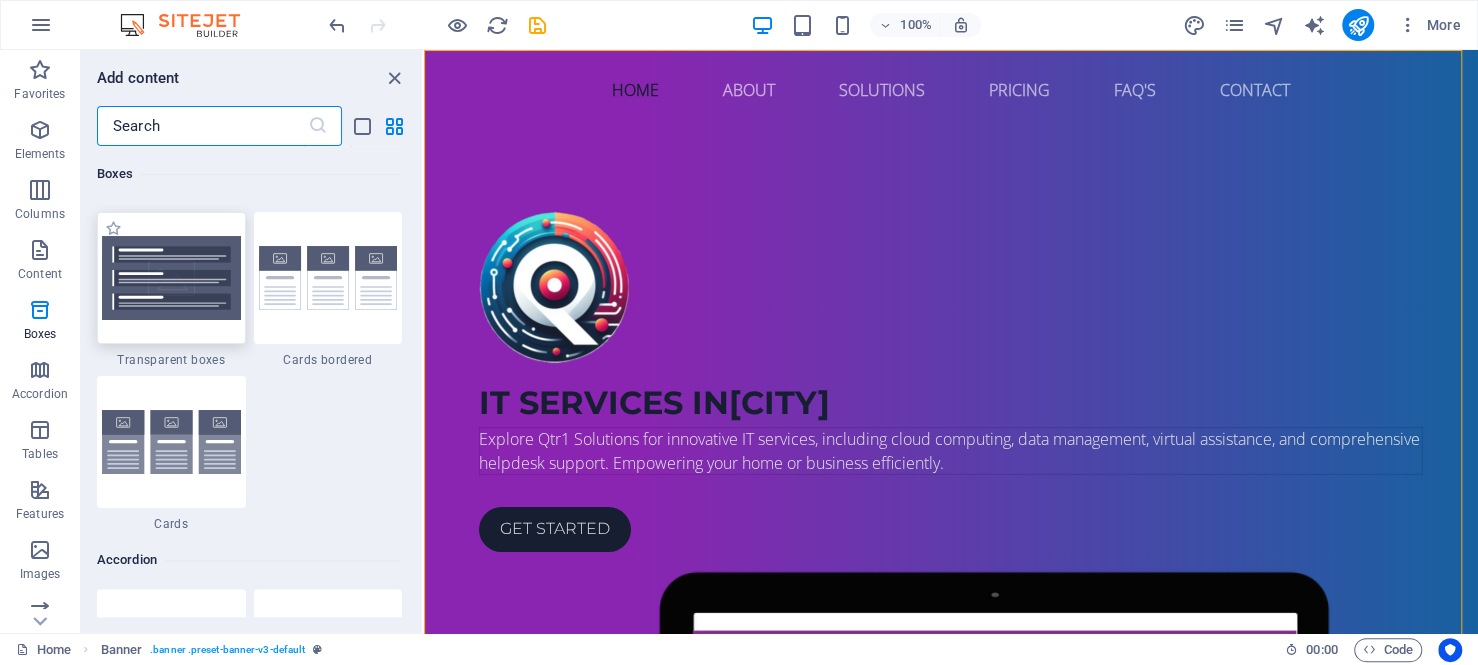 click at bounding box center [171, 278] 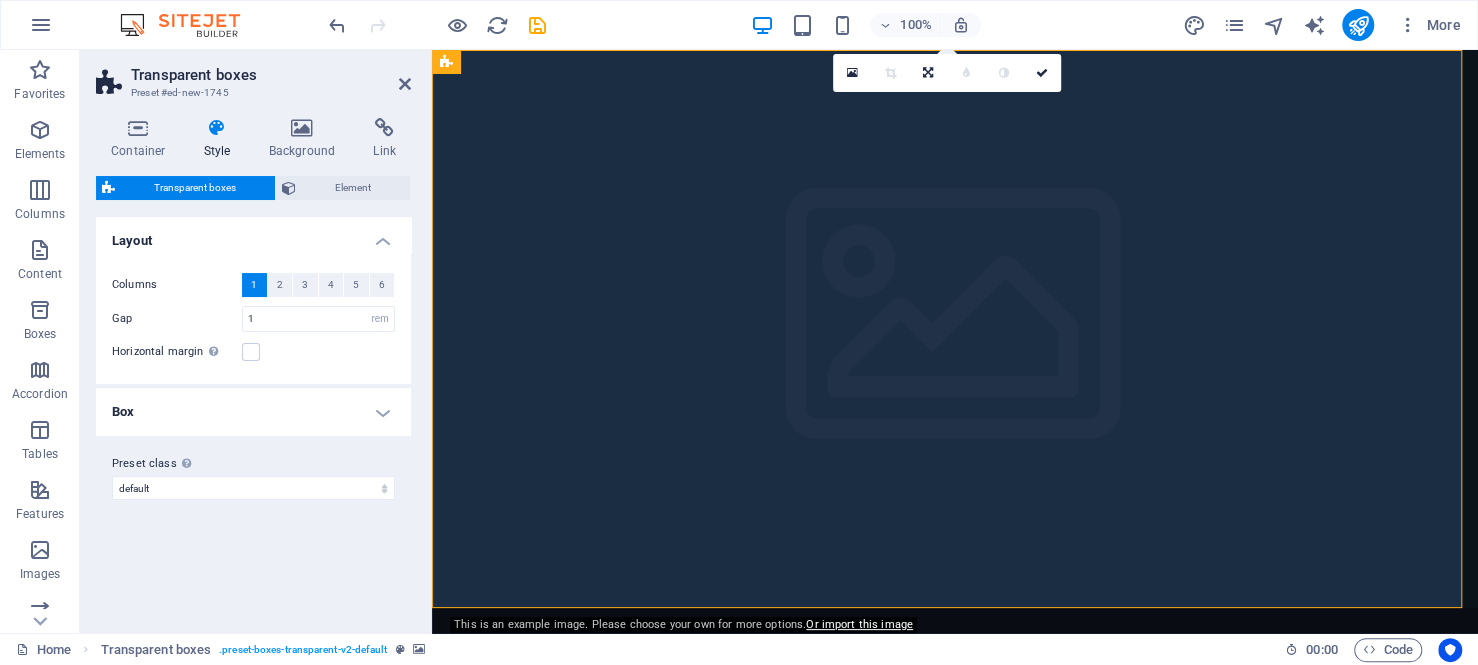 click on "Box" at bounding box center (253, 412) 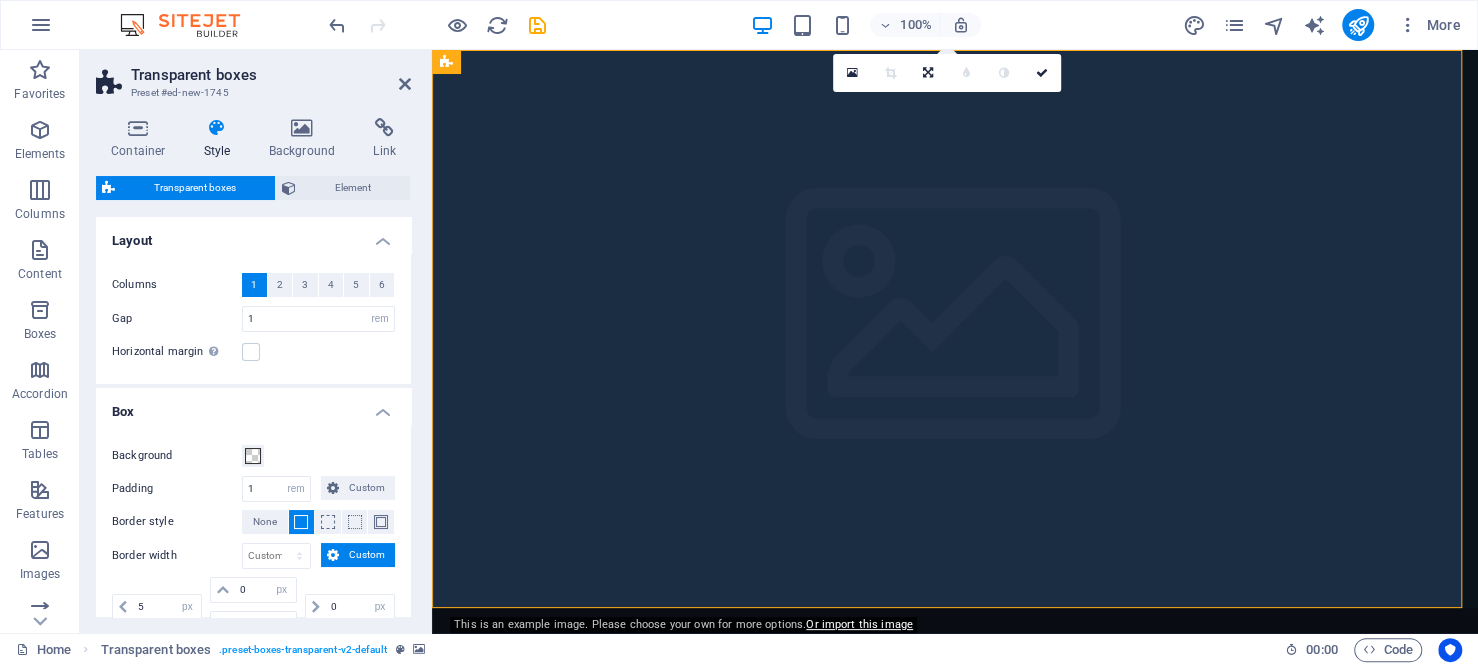 scroll, scrollTop: 100, scrollLeft: 0, axis: vertical 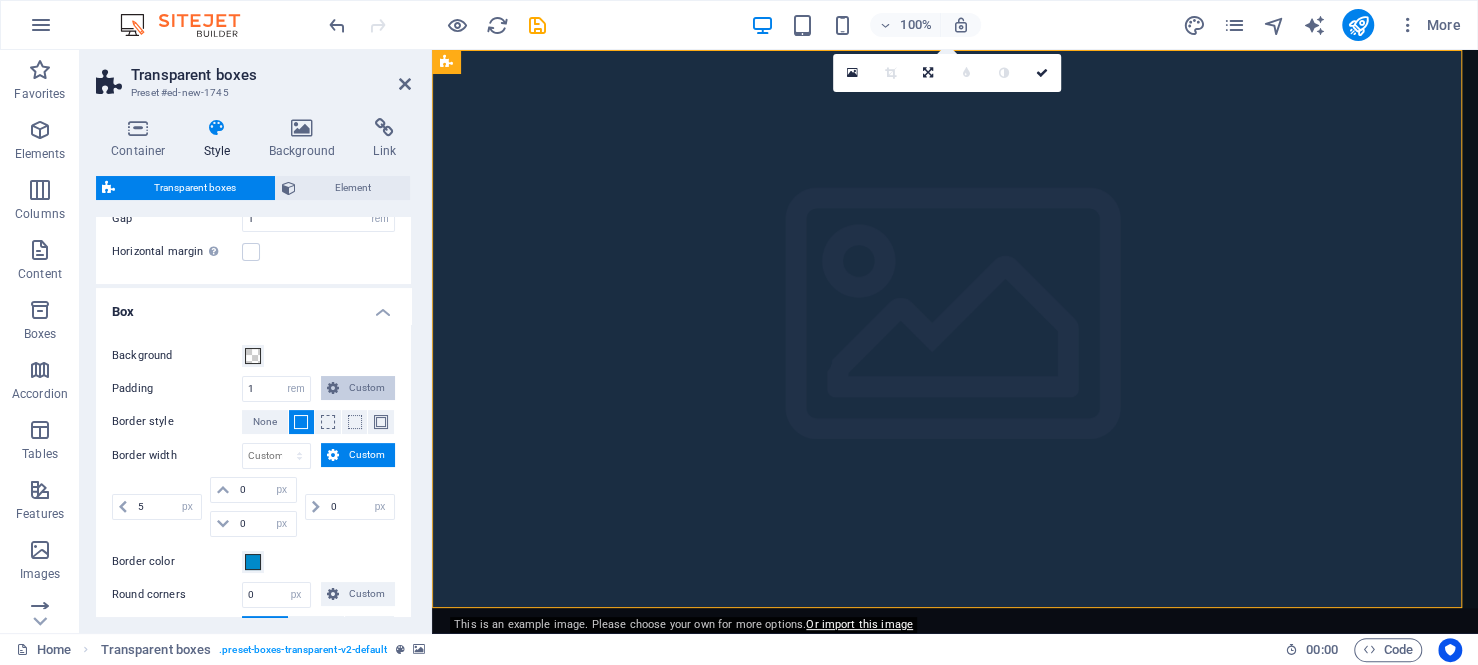 click on "Custom" at bounding box center [358, 388] 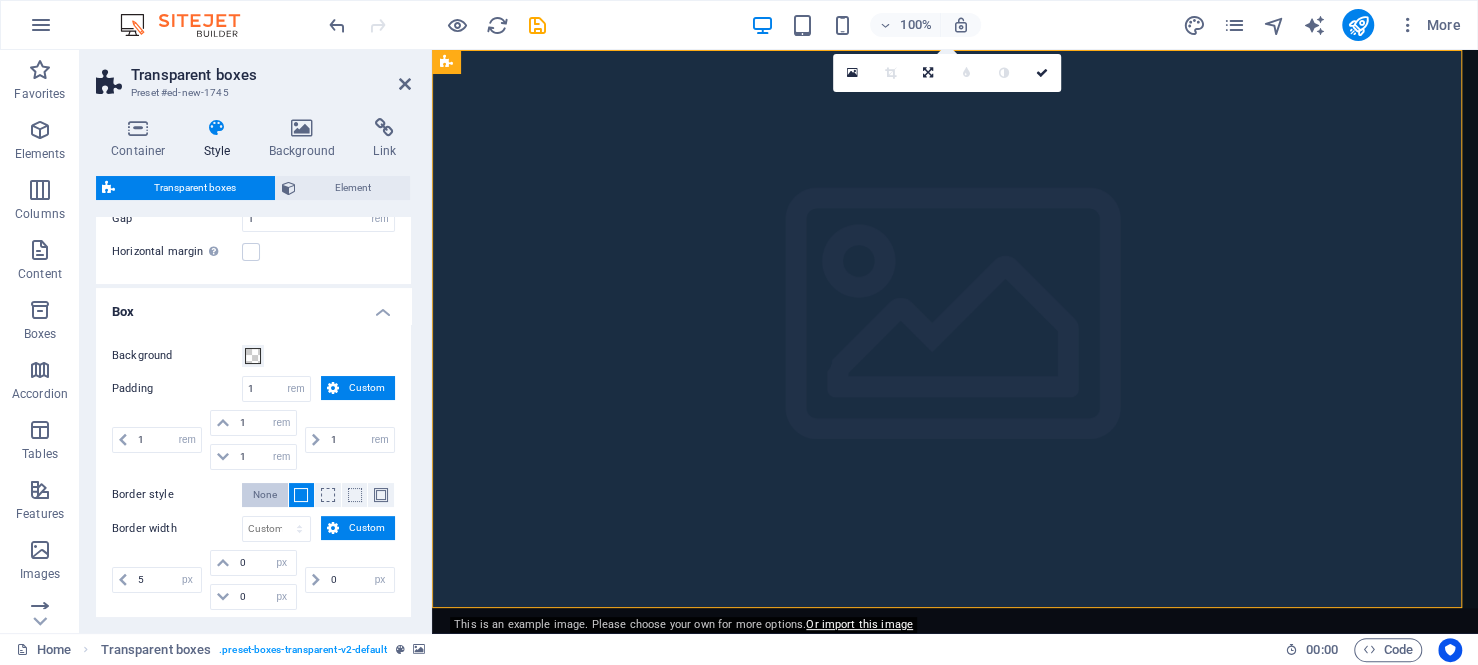 click on "None" at bounding box center (265, 495) 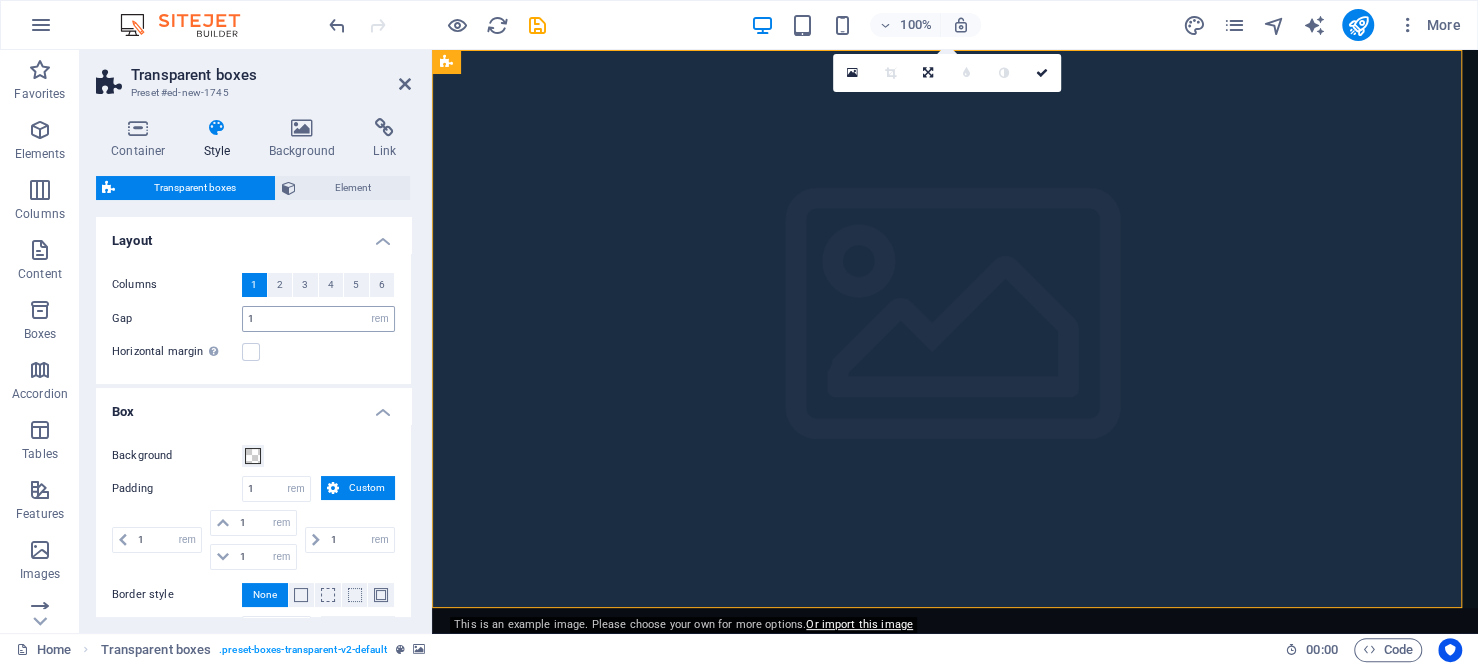 scroll, scrollTop: 0, scrollLeft: 0, axis: both 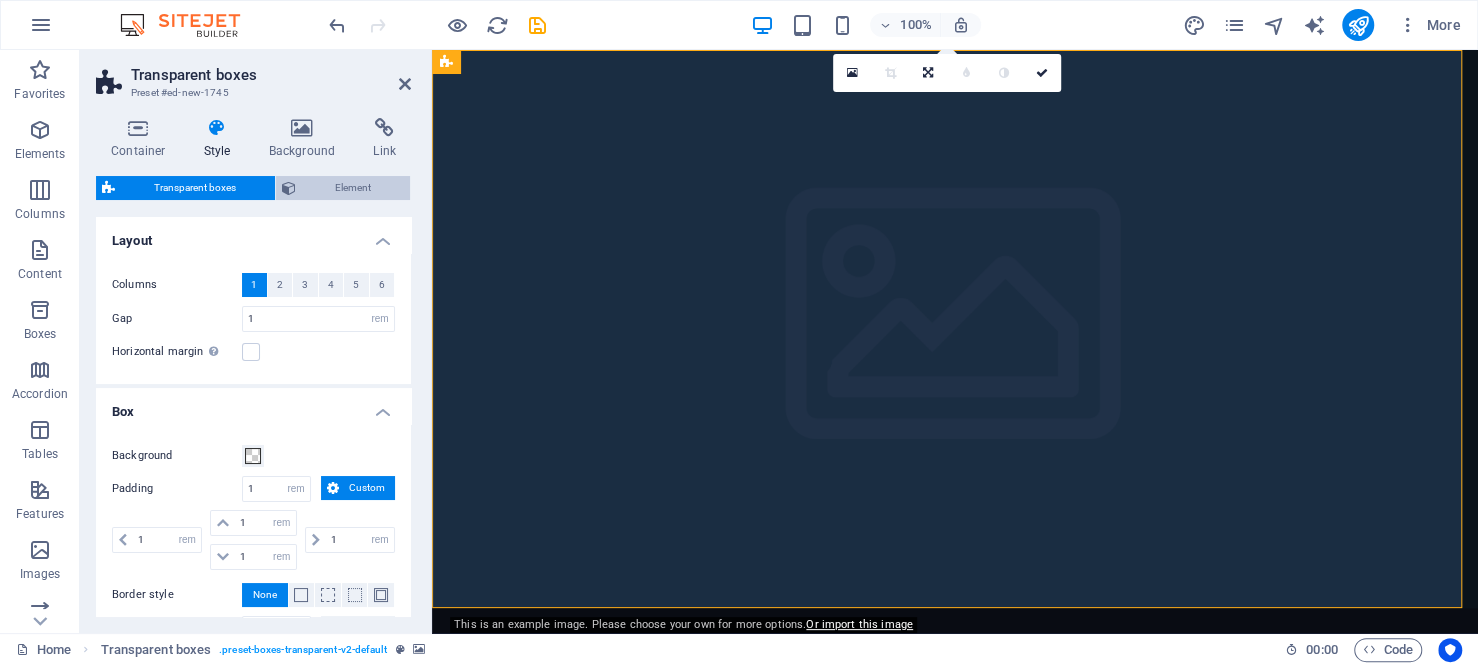 click on "Element" at bounding box center (353, 188) 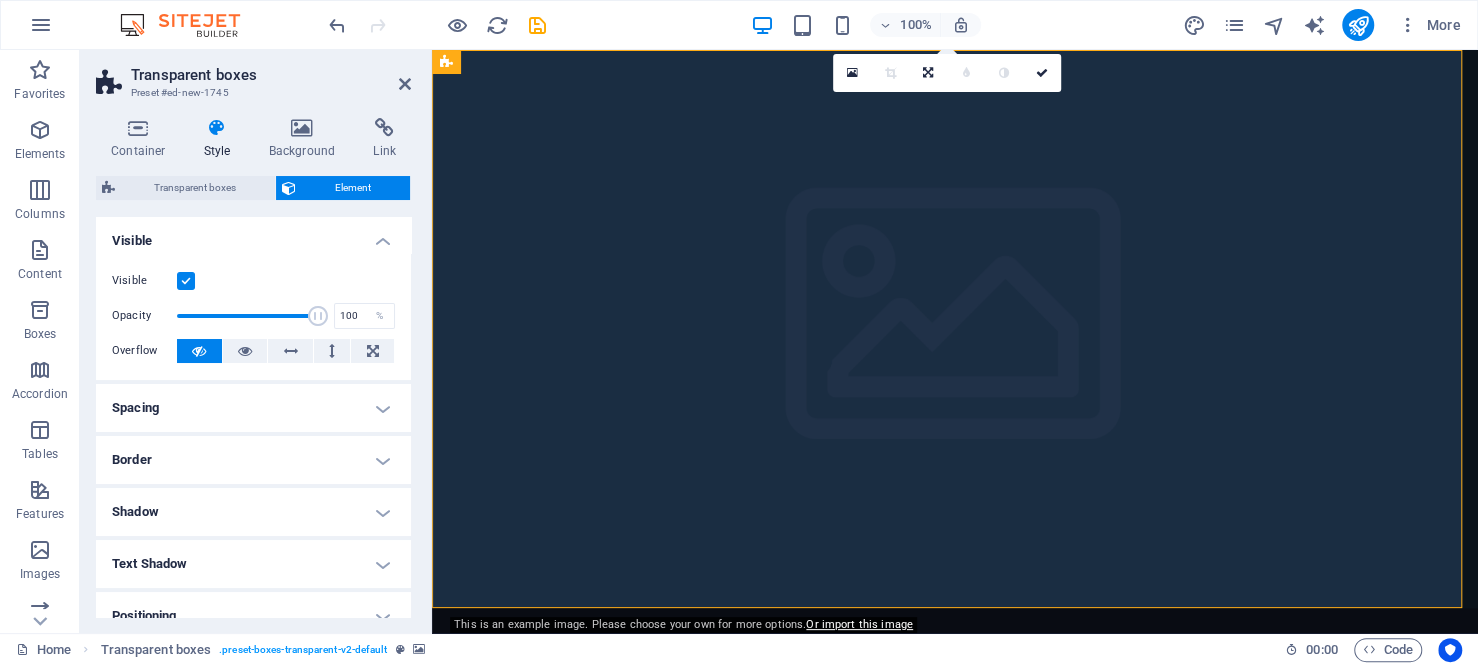 click at bounding box center (955, 329) 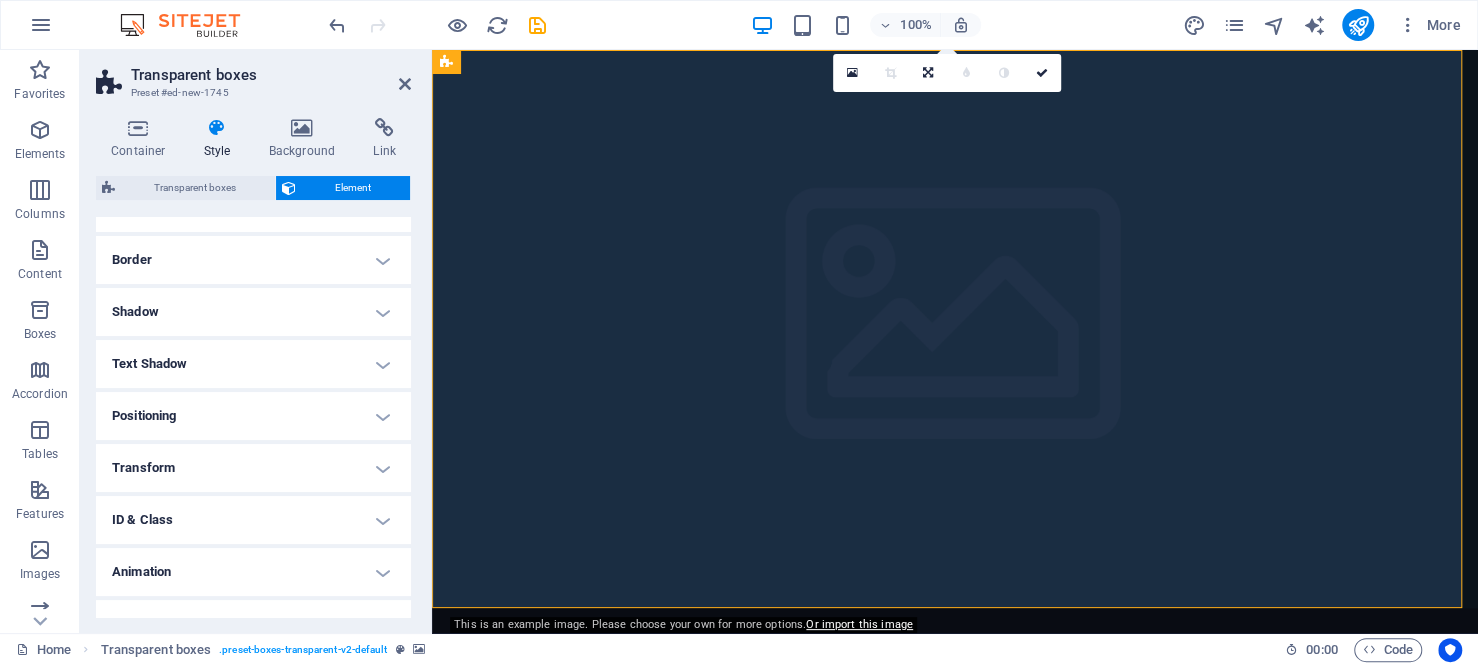 scroll, scrollTop: 230, scrollLeft: 0, axis: vertical 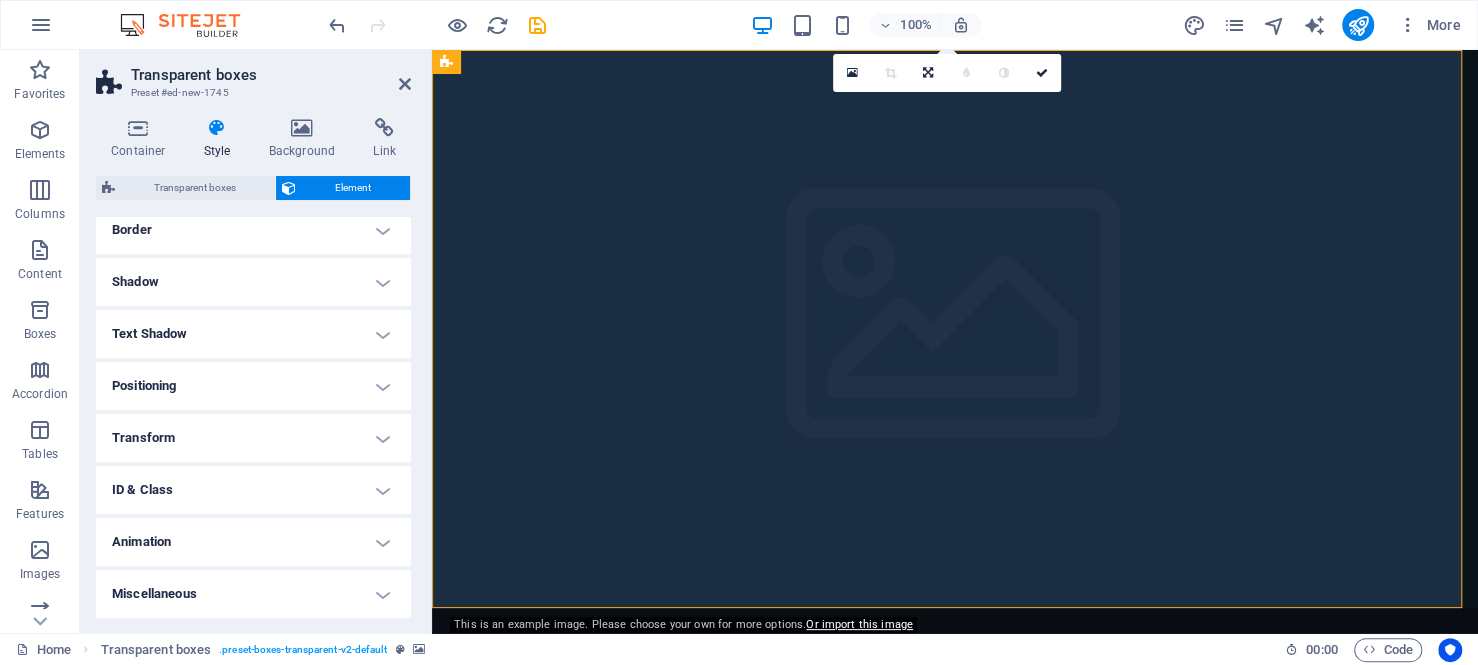 click on "Positioning" at bounding box center [253, 386] 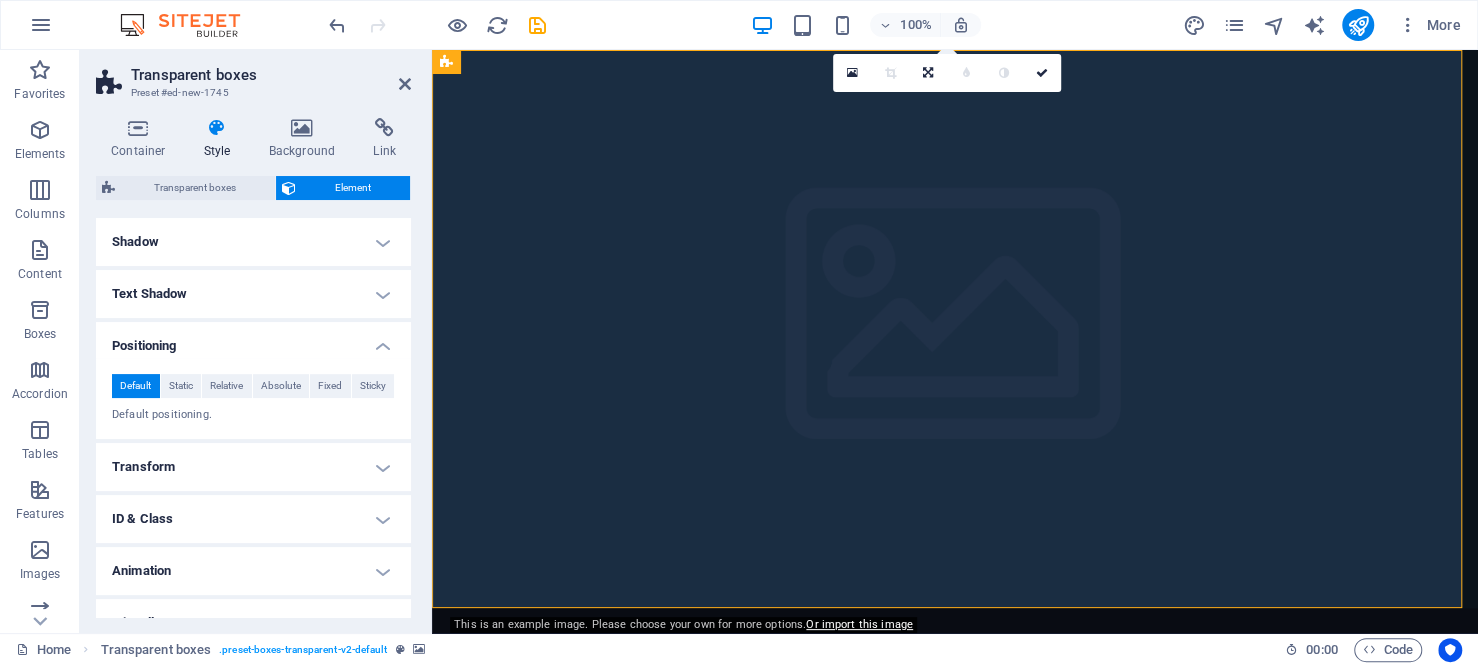 scroll, scrollTop: 300, scrollLeft: 0, axis: vertical 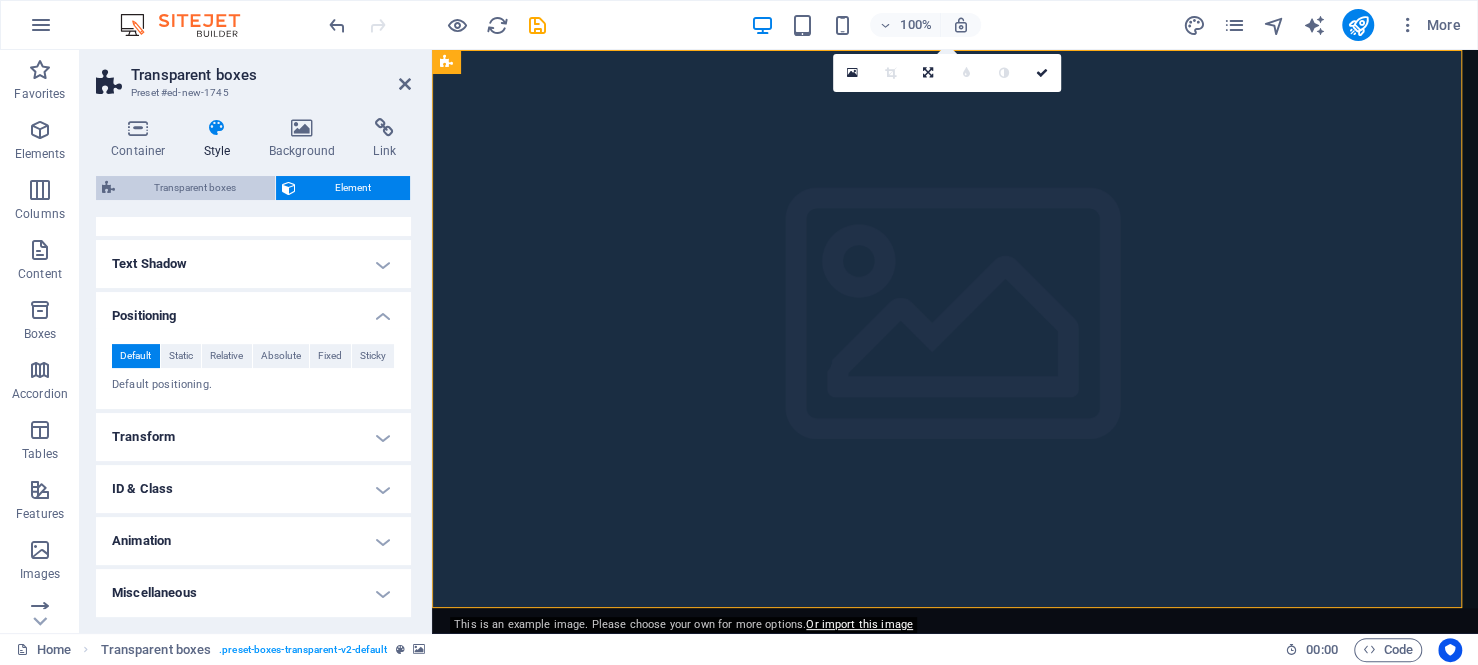 click on "Transparent boxes" at bounding box center (195, 188) 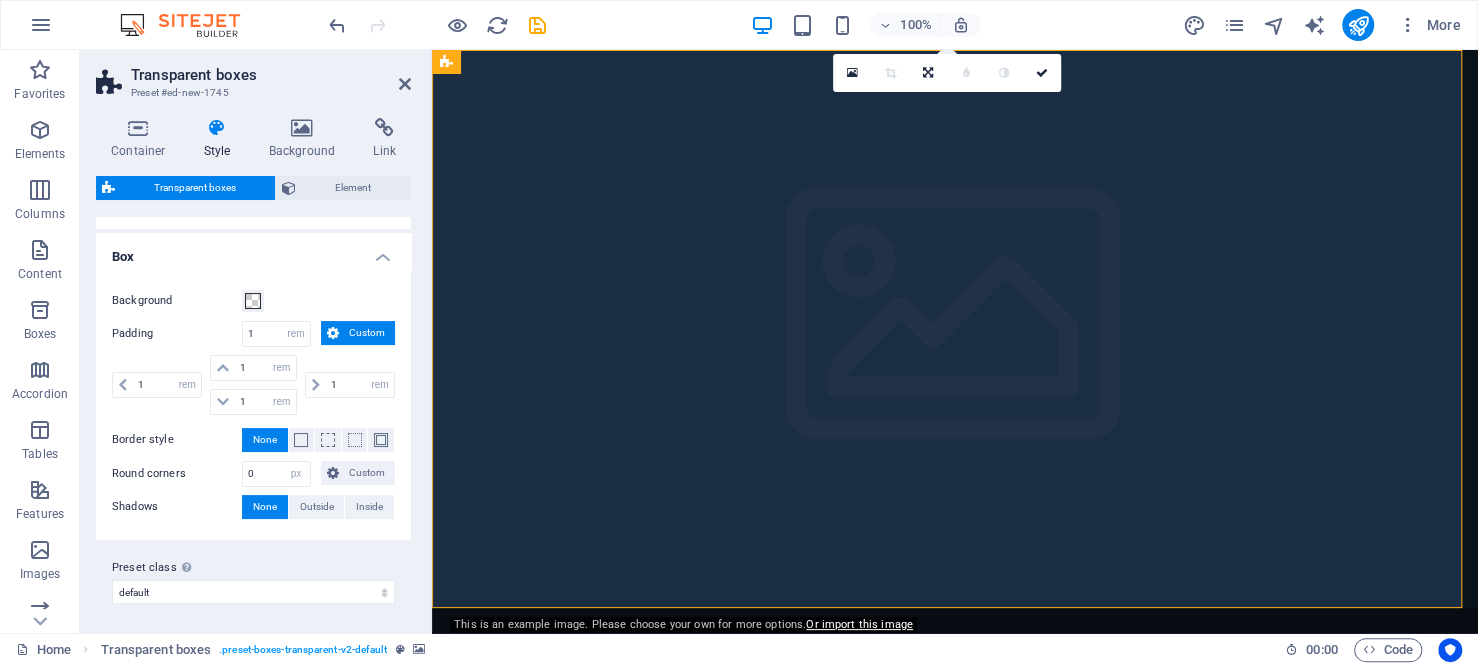 scroll, scrollTop: 0, scrollLeft: 0, axis: both 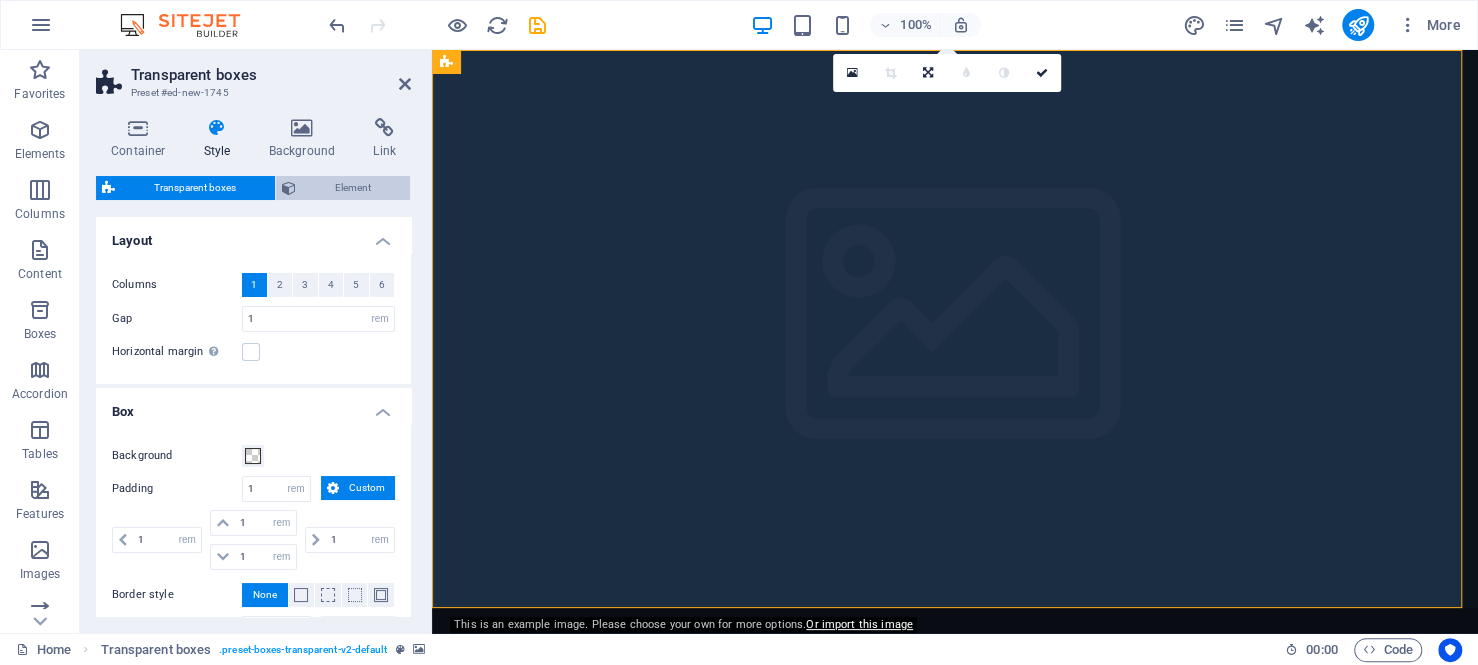 click on "Element" at bounding box center (353, 188) 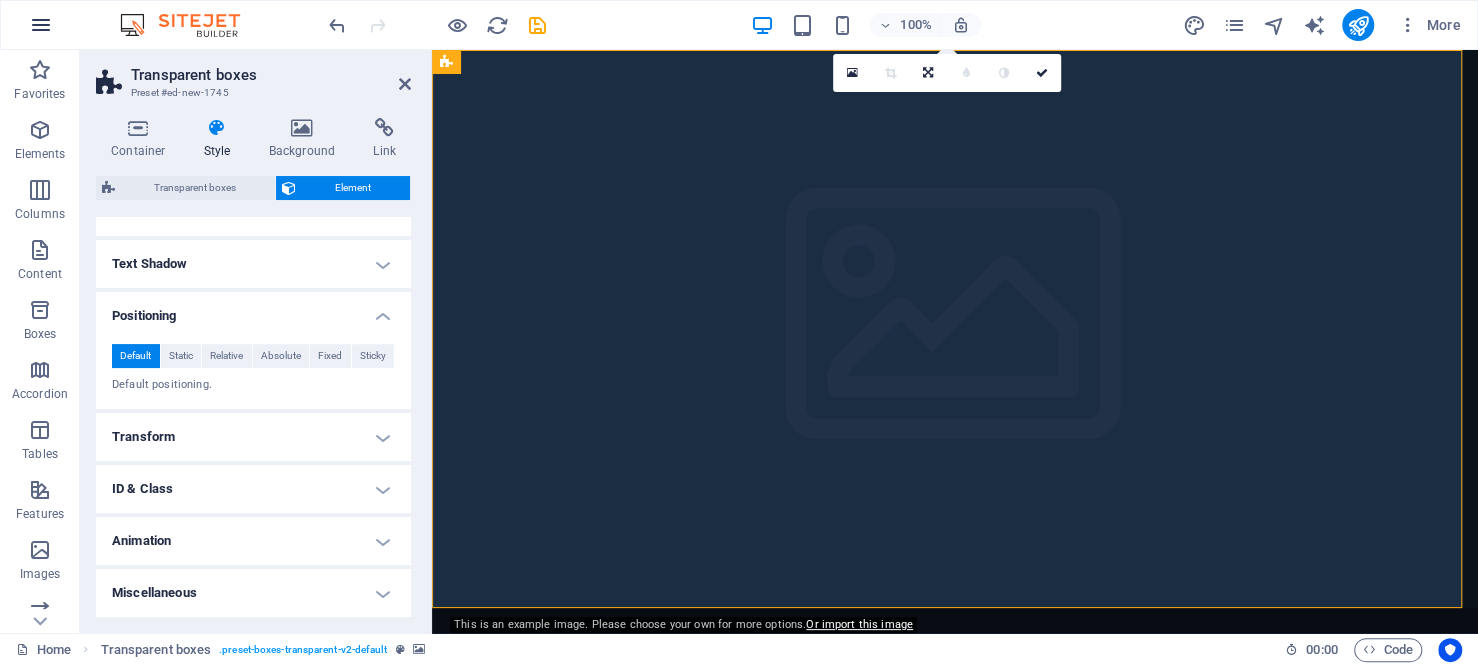 click at bounding box center (41, 25) 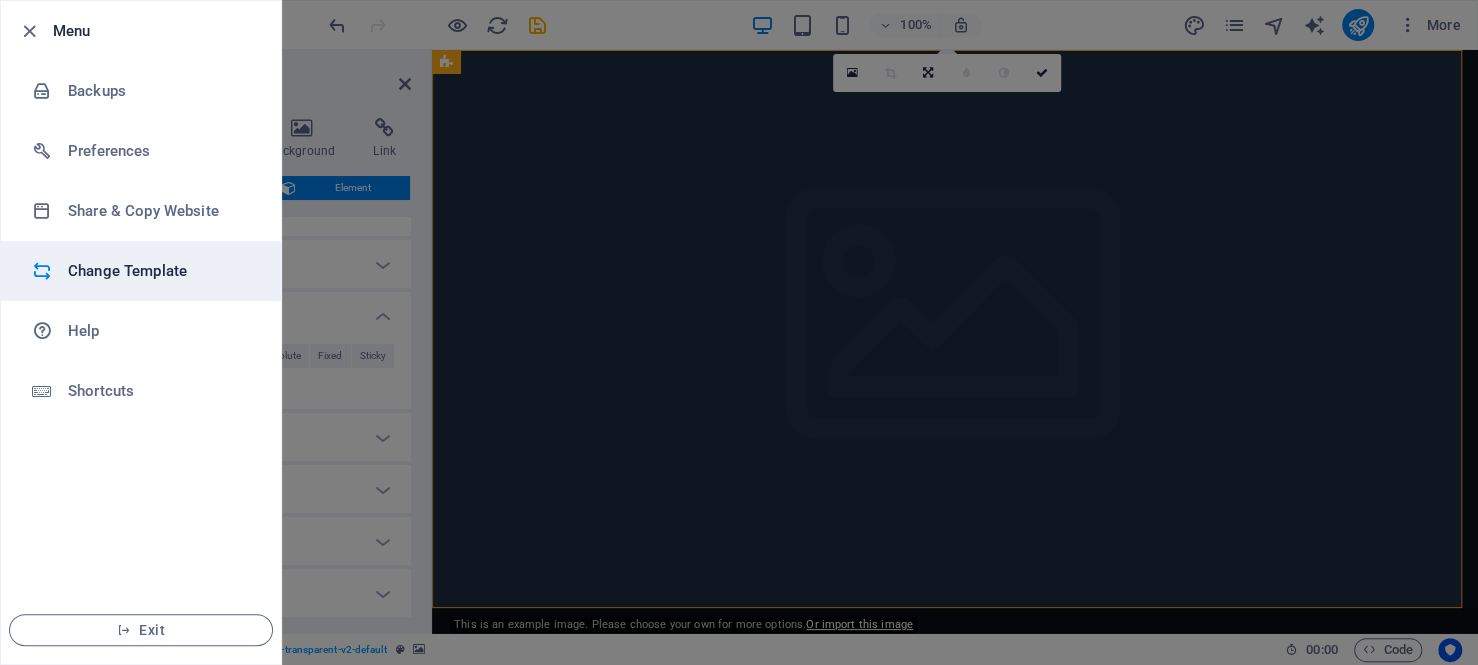 click on "Change Template" at bounding box center [160, 271] 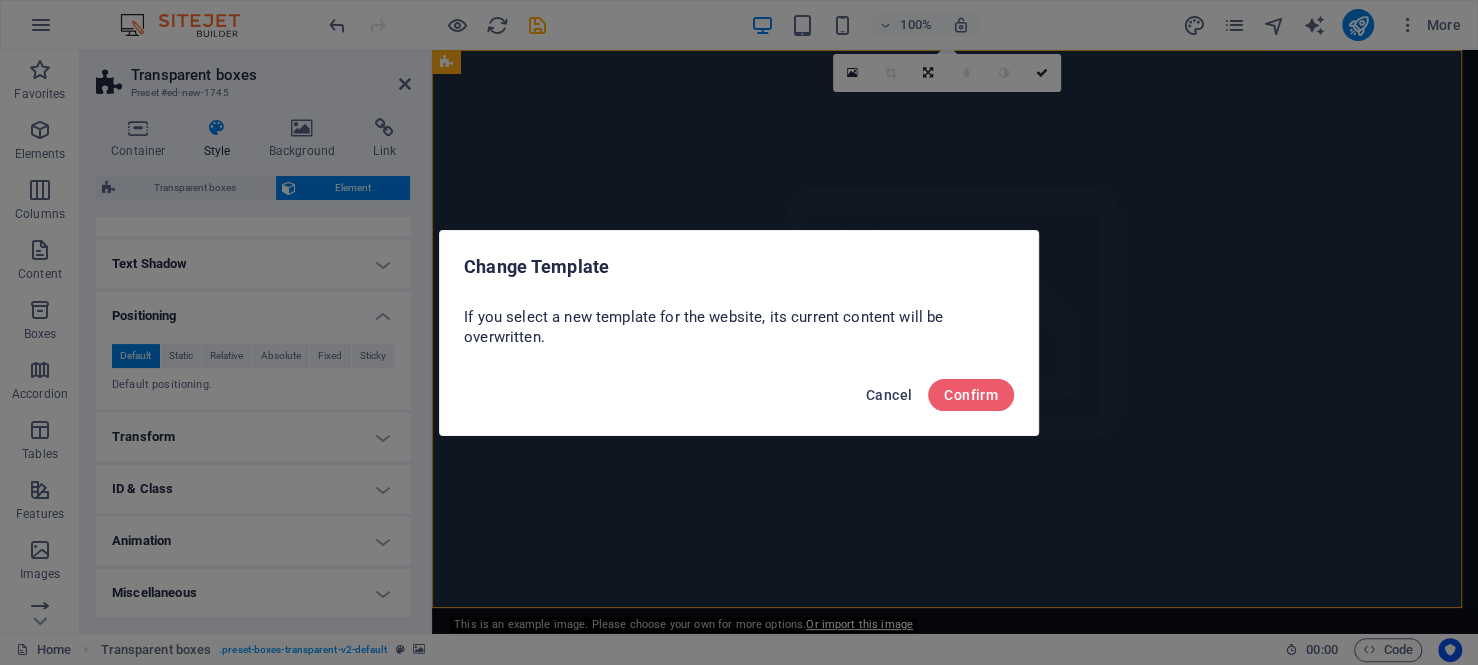 click on "Cancel" at bounding box center (889, 395) 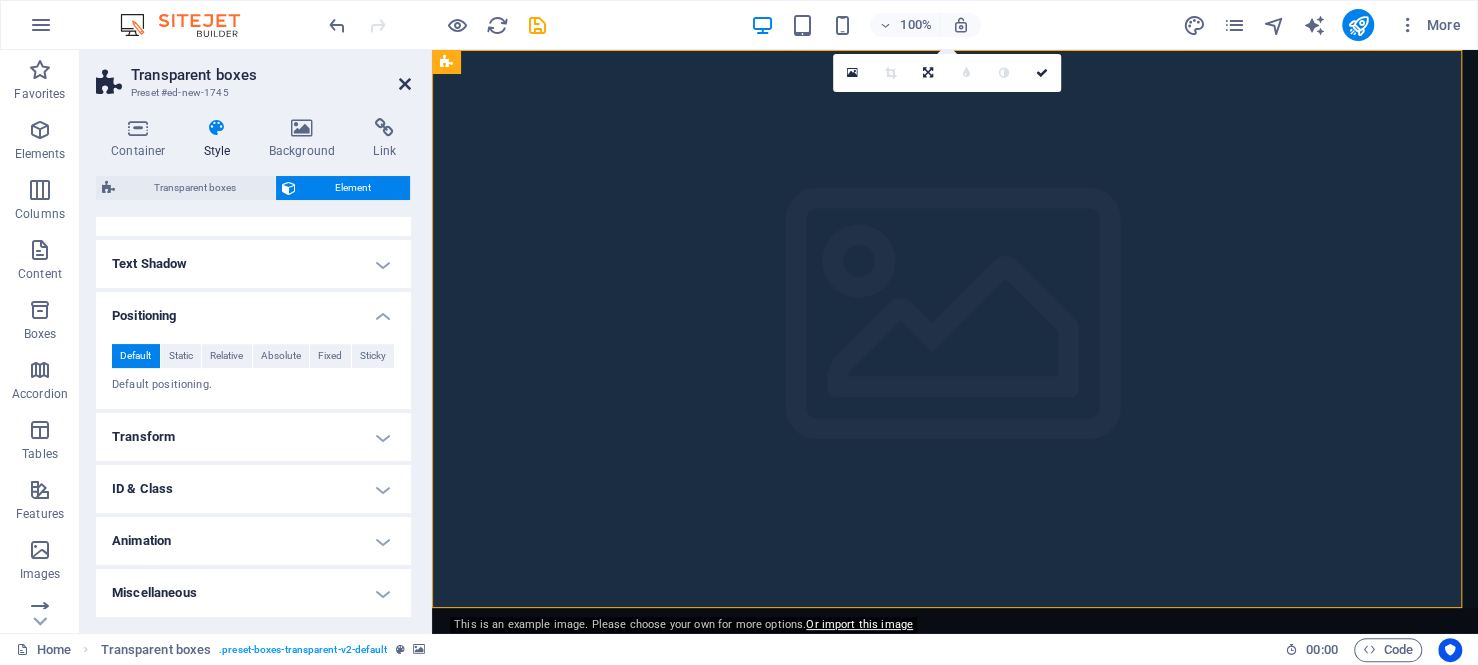 click at bounding box center [405, 84] 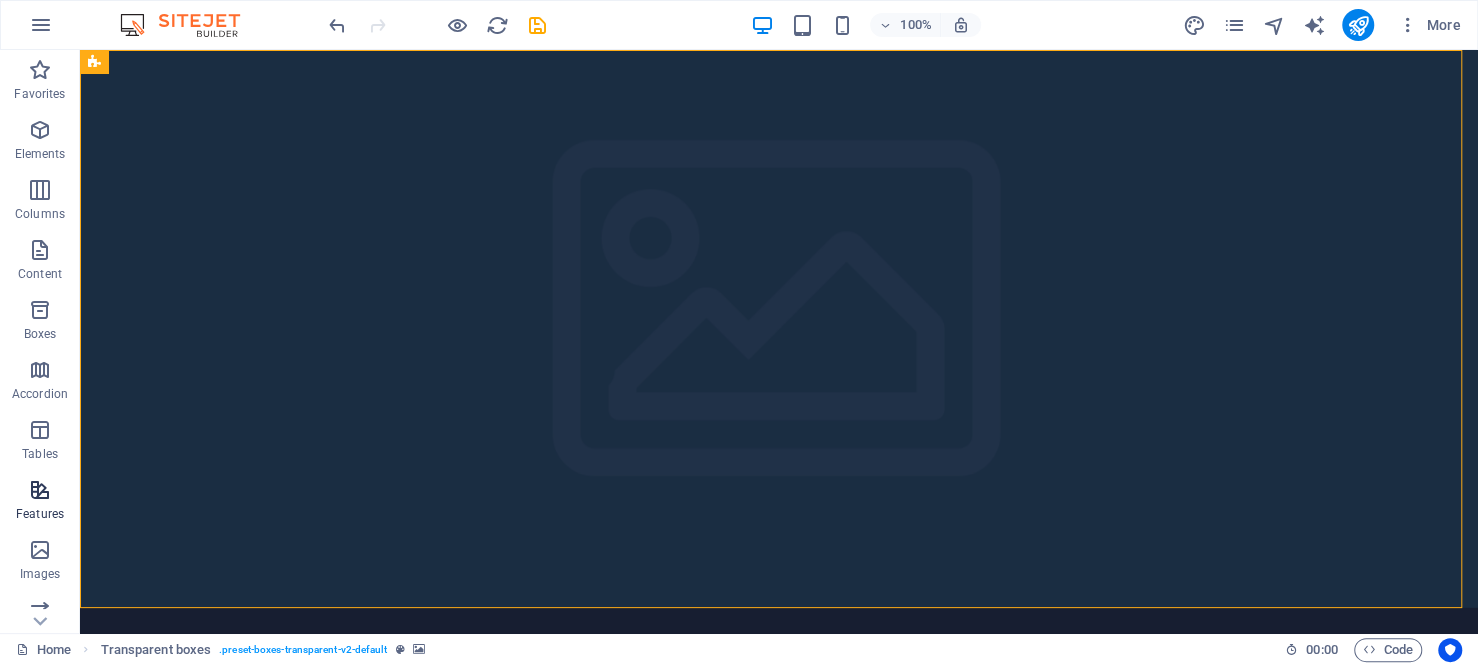 click on "Features" at bounding box center (40, 500) 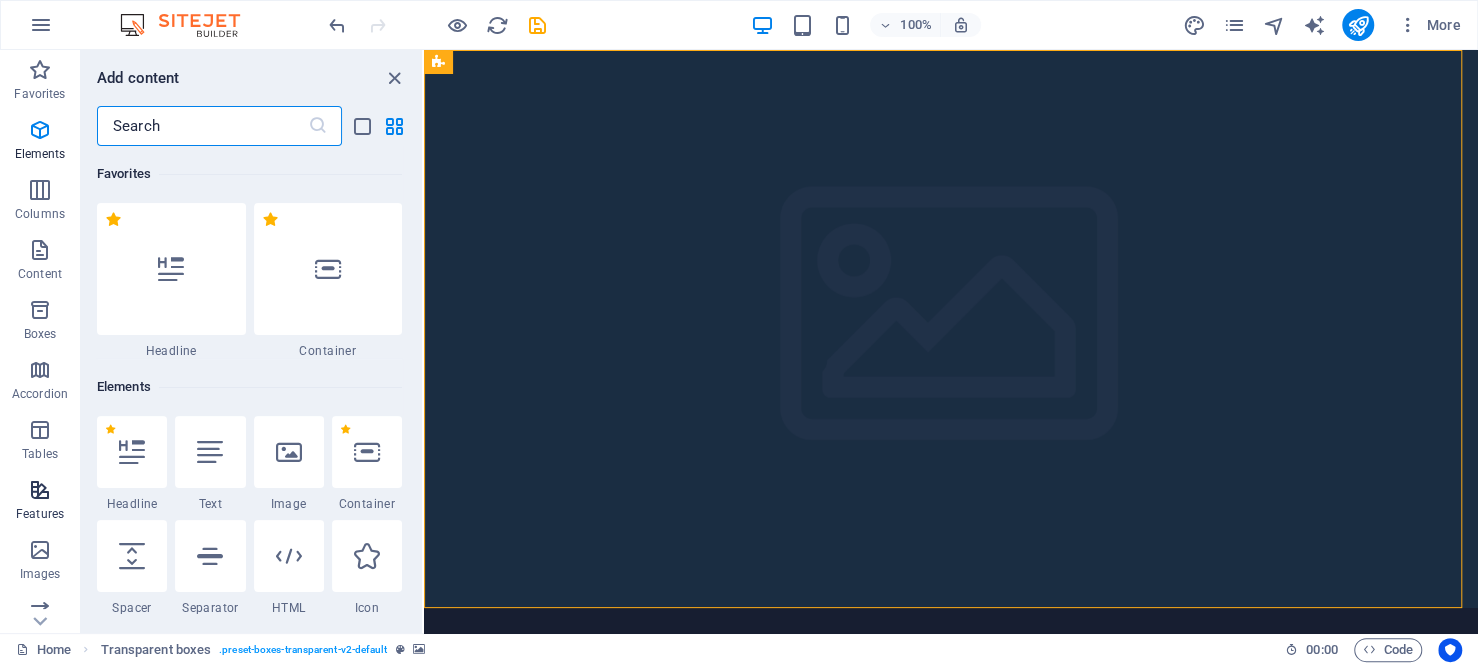 scroll, scrollTop: 7793, scrollLeft: 0, axis: vertical 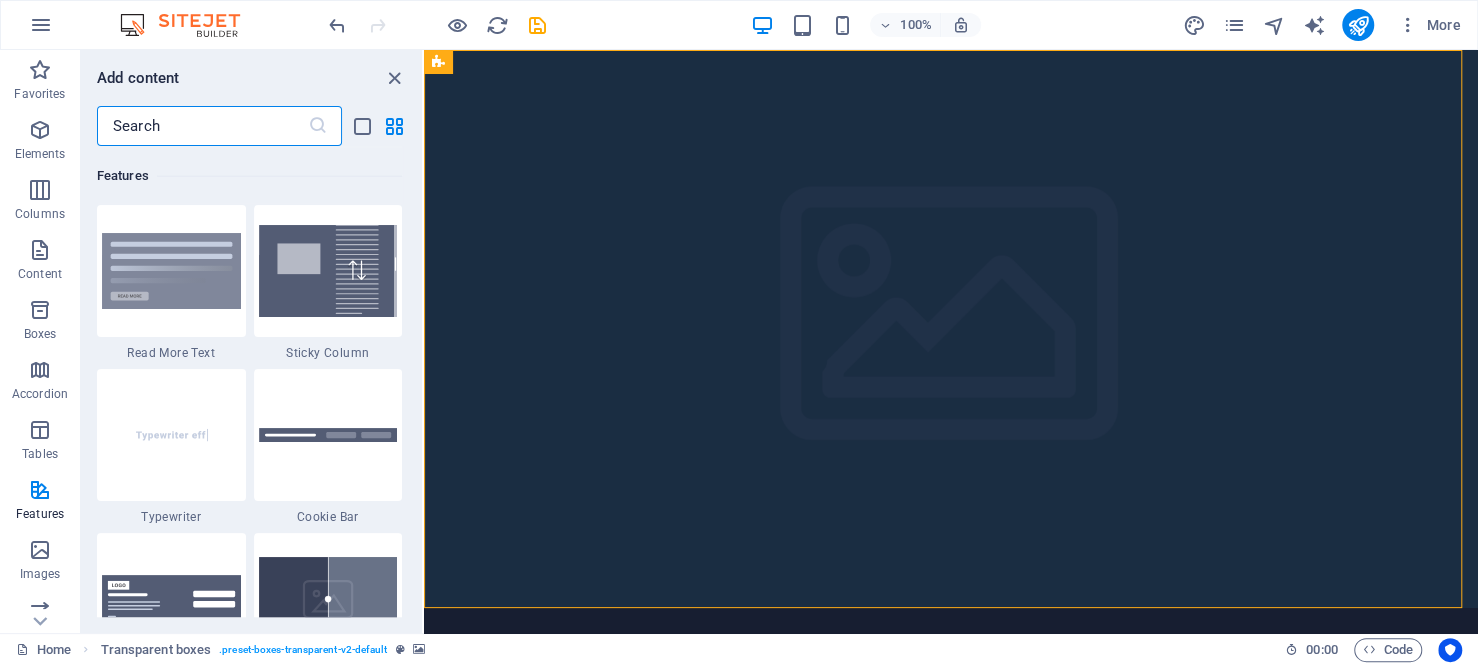 click at bounding box center [190, 25] 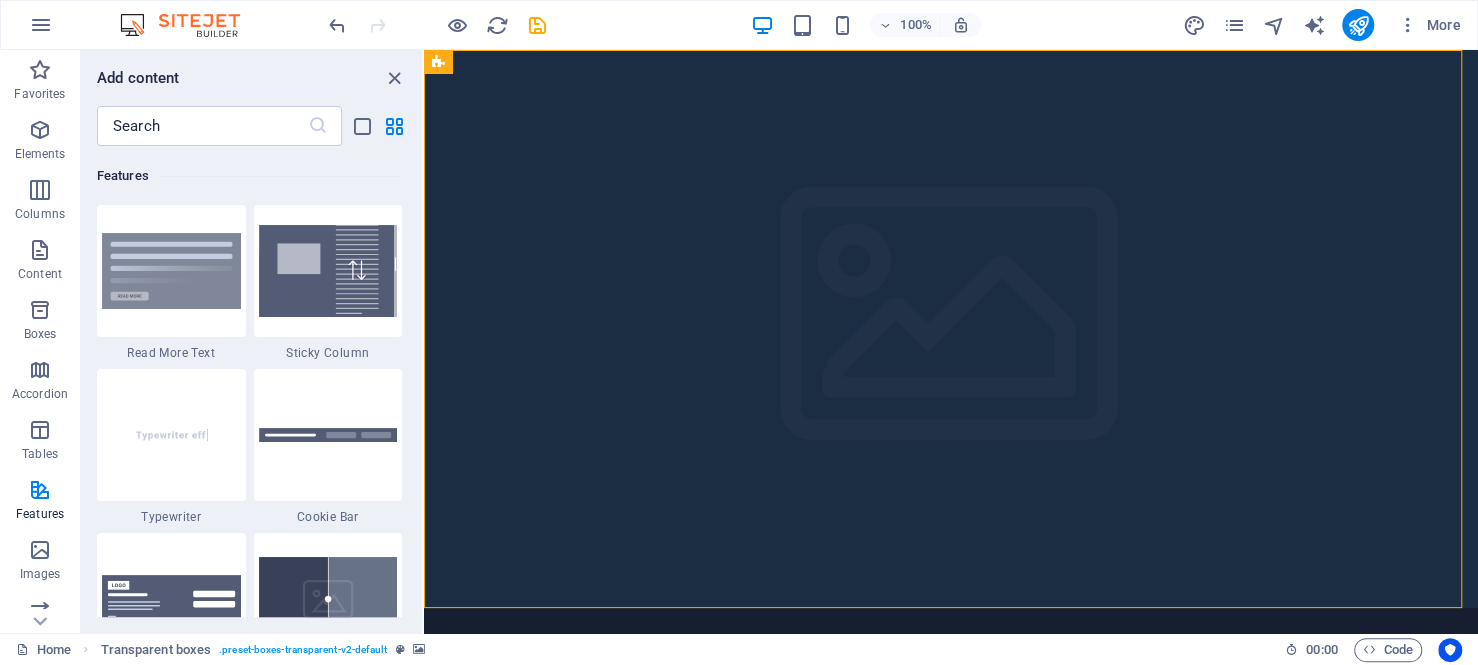 click at bounding box center [190, 25] 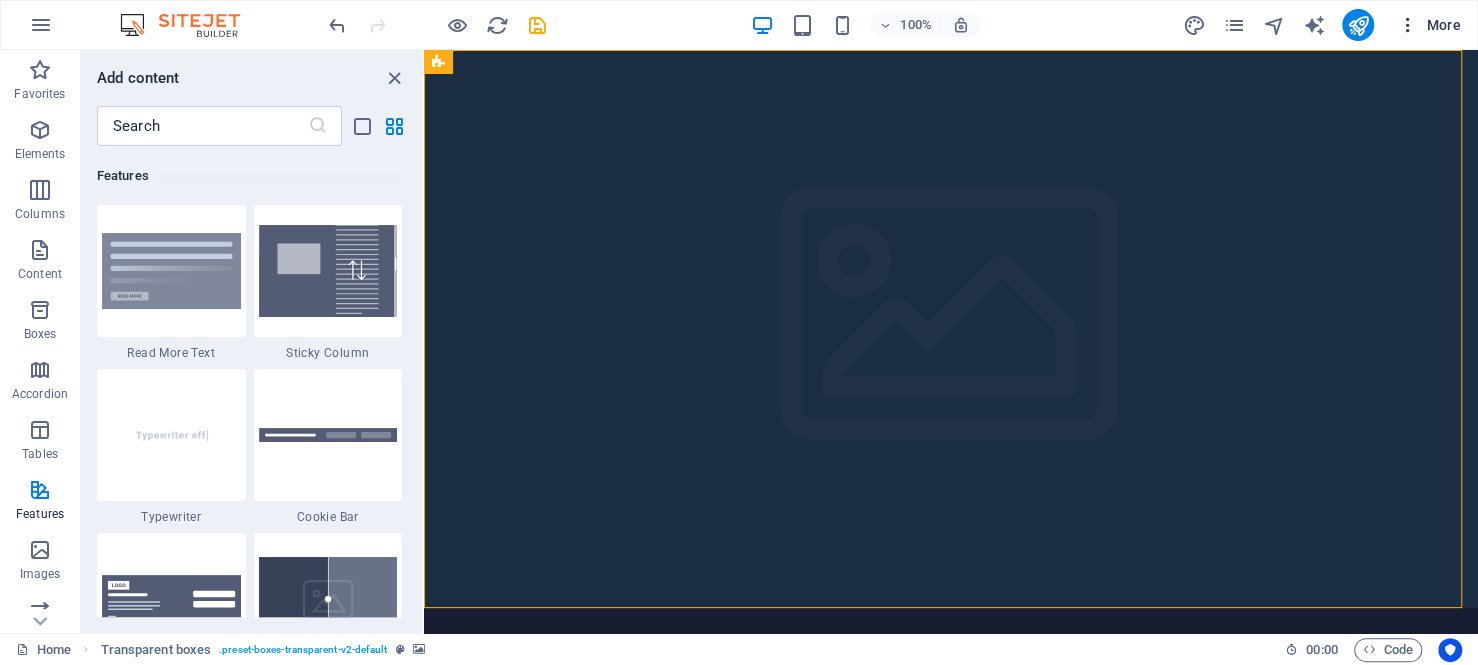 click on "More" at bounding box center [1429, 25] 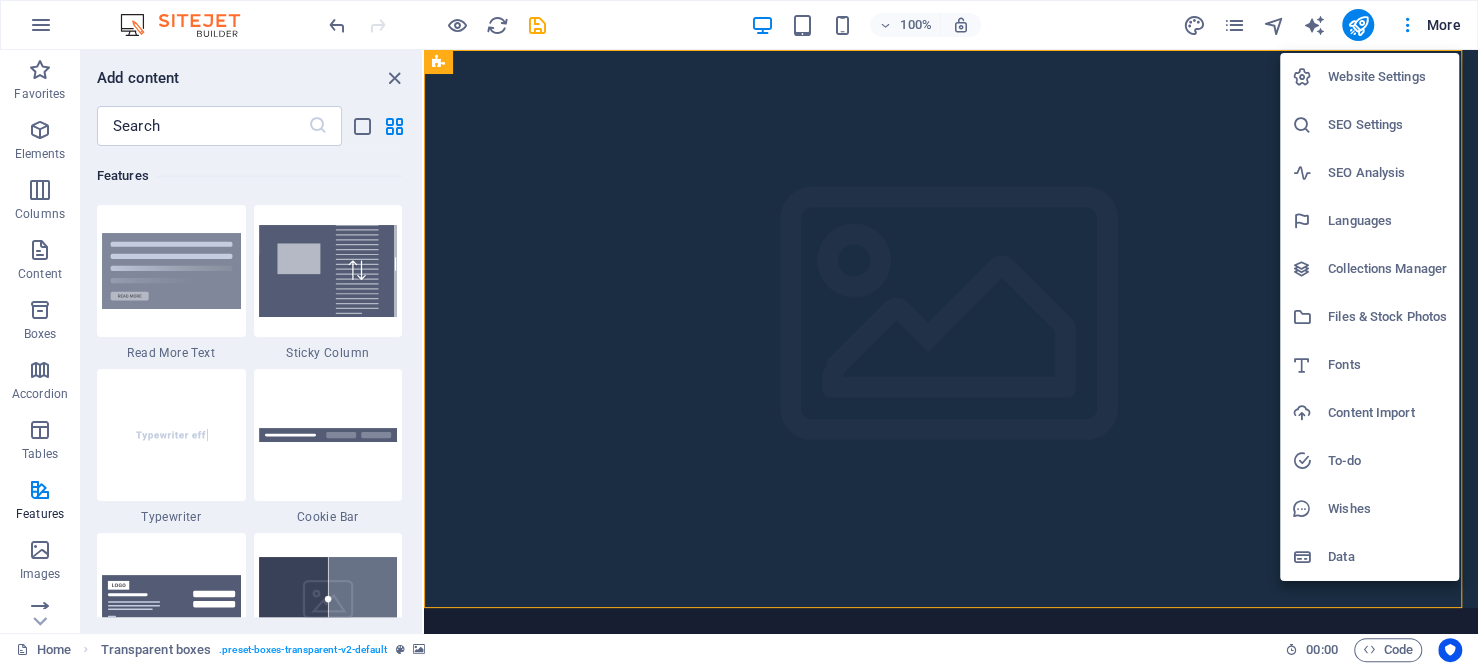 click on "Collections Manager" at bounding box center (1369, 269) 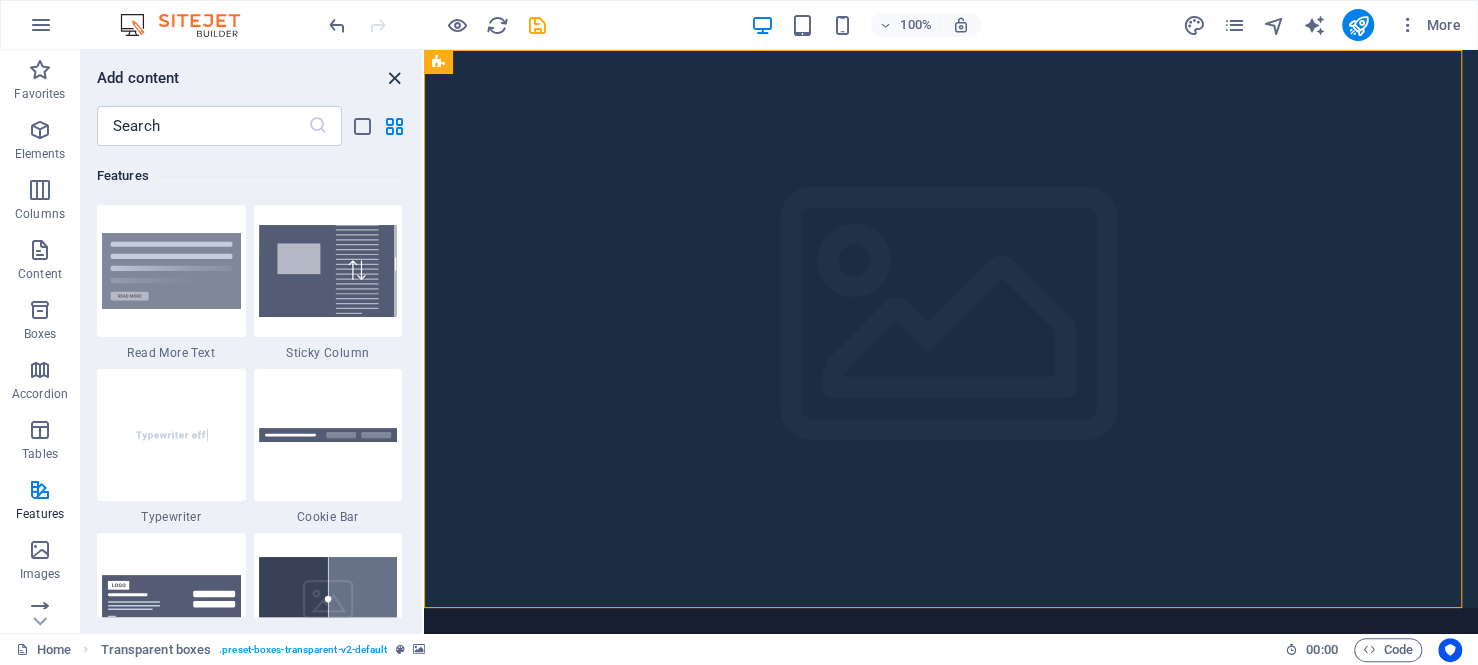 click at bounding box center [394, 78] 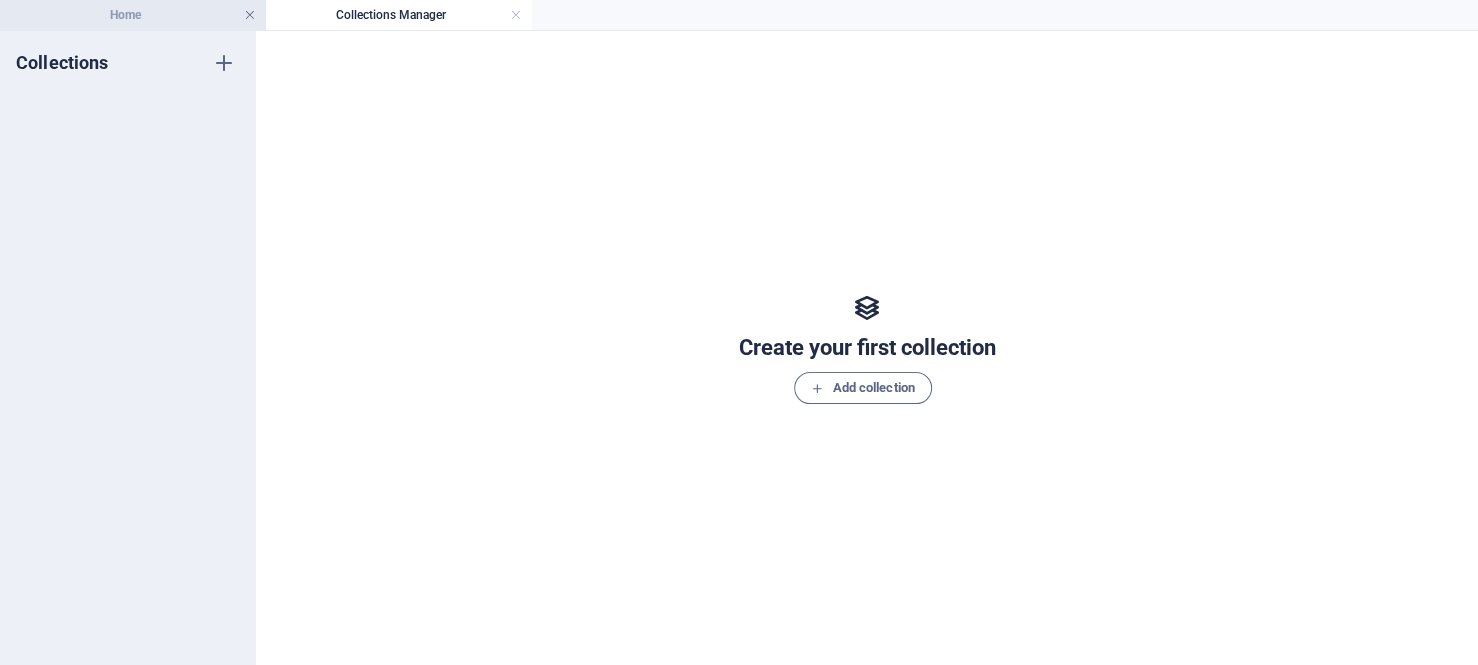 click at bounding box center (250, 15) 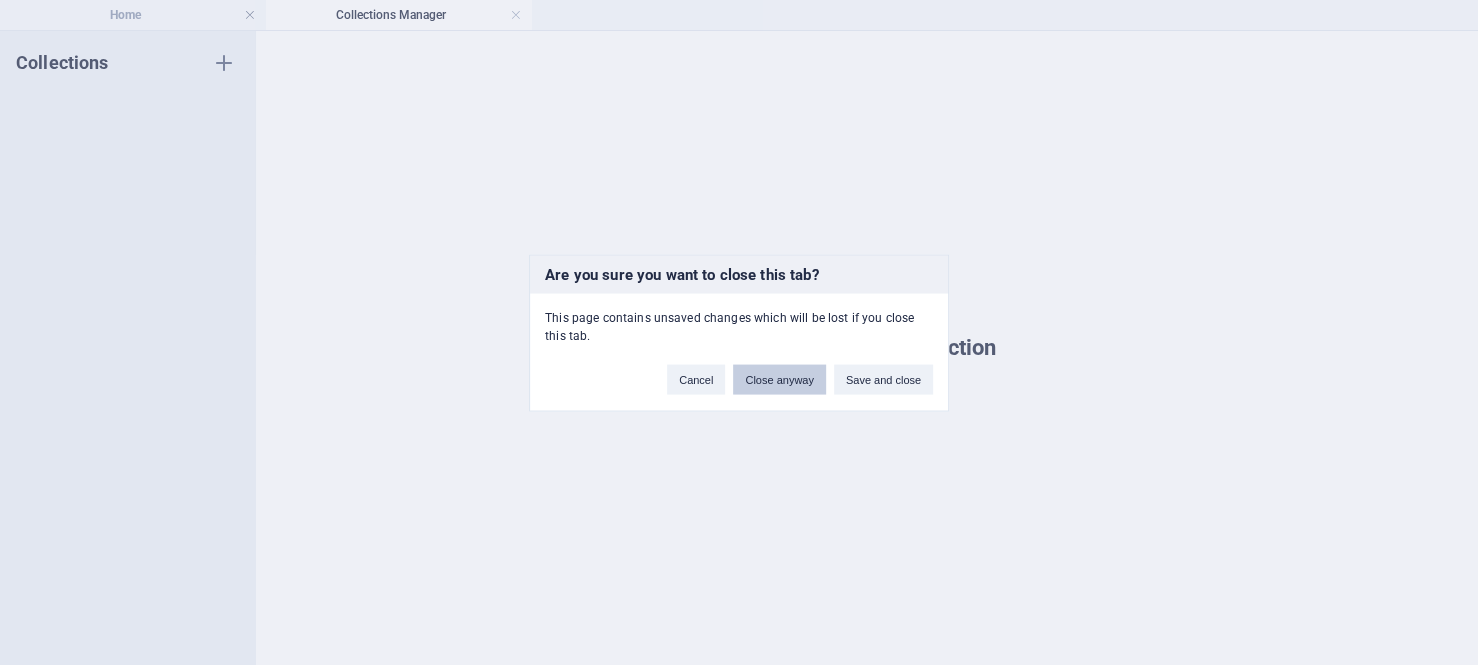 click on "Close anyway" at bounding box center (779, 379) 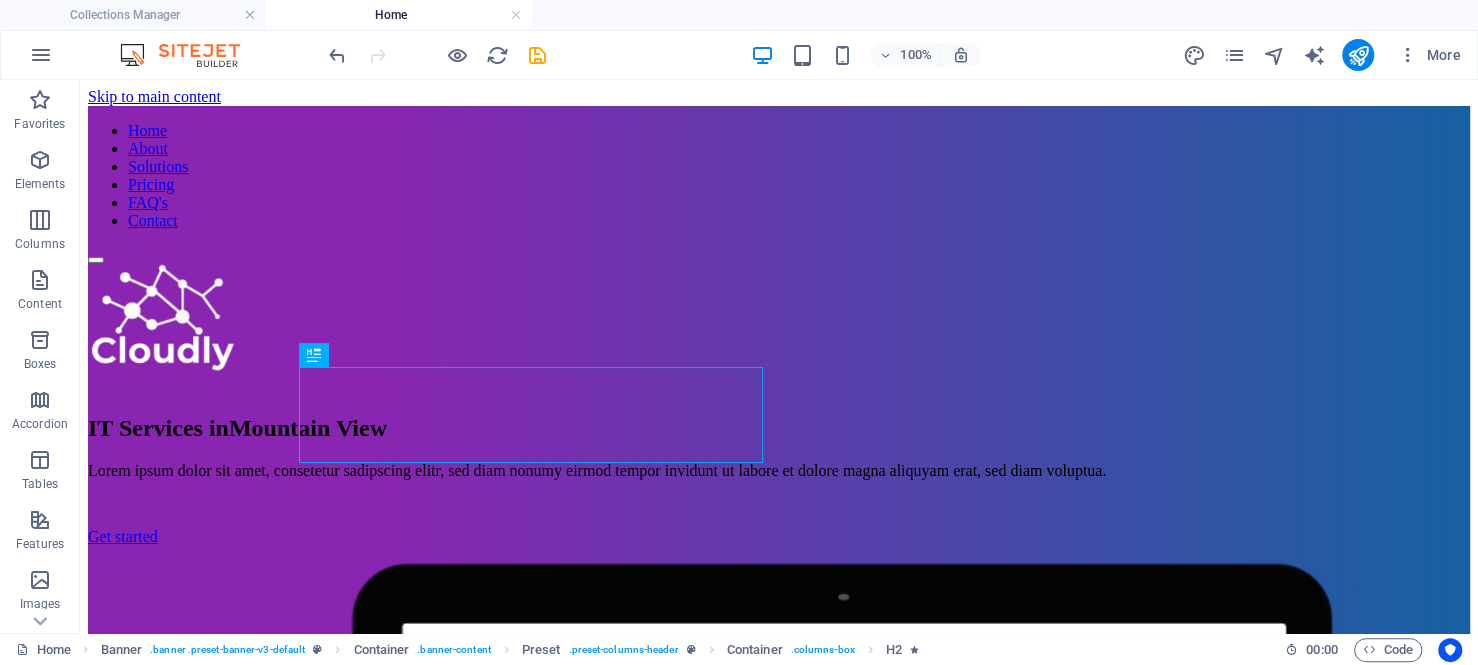 scroll, scrollTop: 0, scrollLeft: 0, axis: both 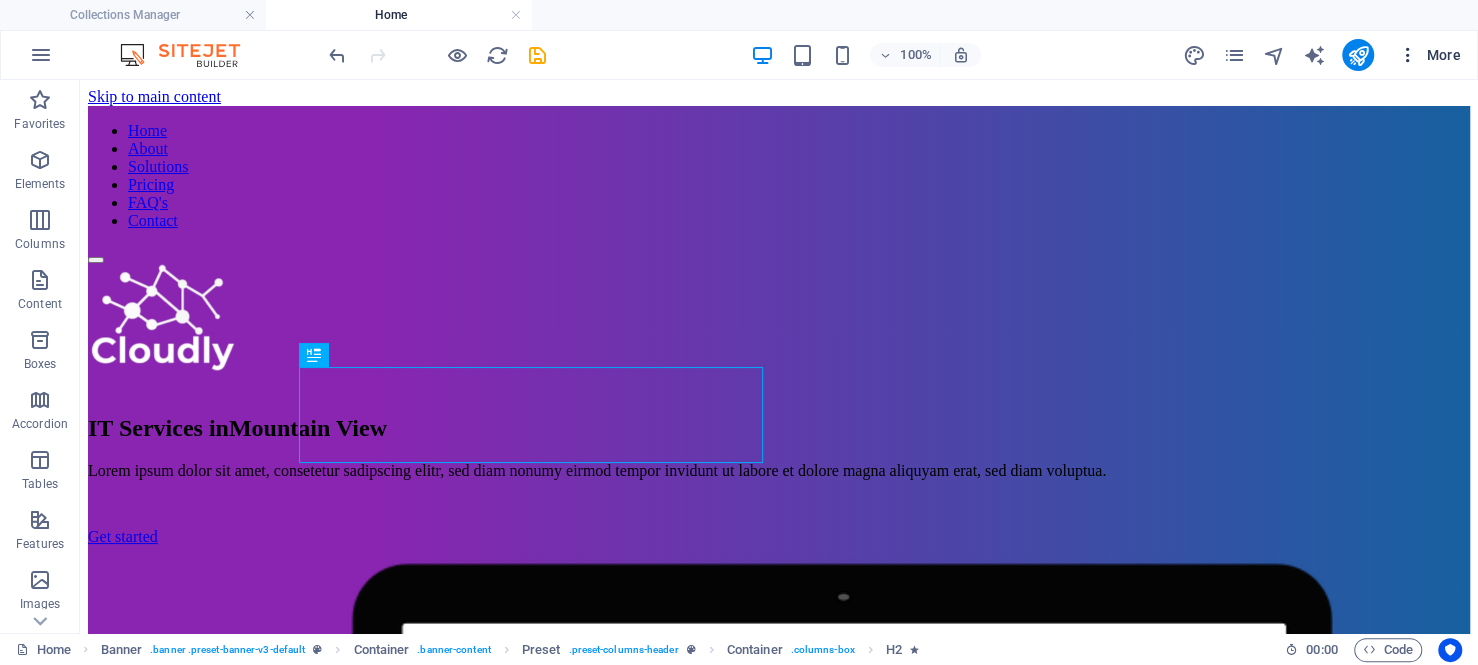 click at bounding box center (1408, 55) 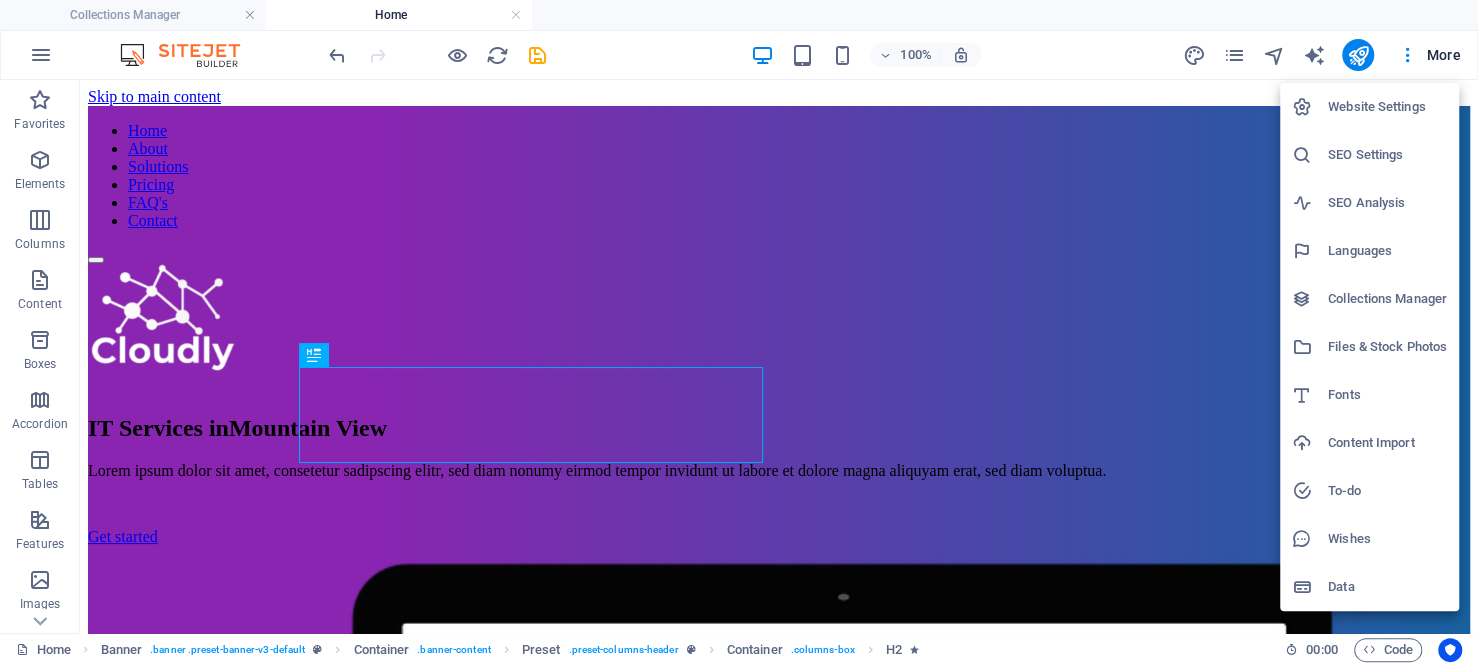 click on "Website Settings" at bounding box center (1387, 107) 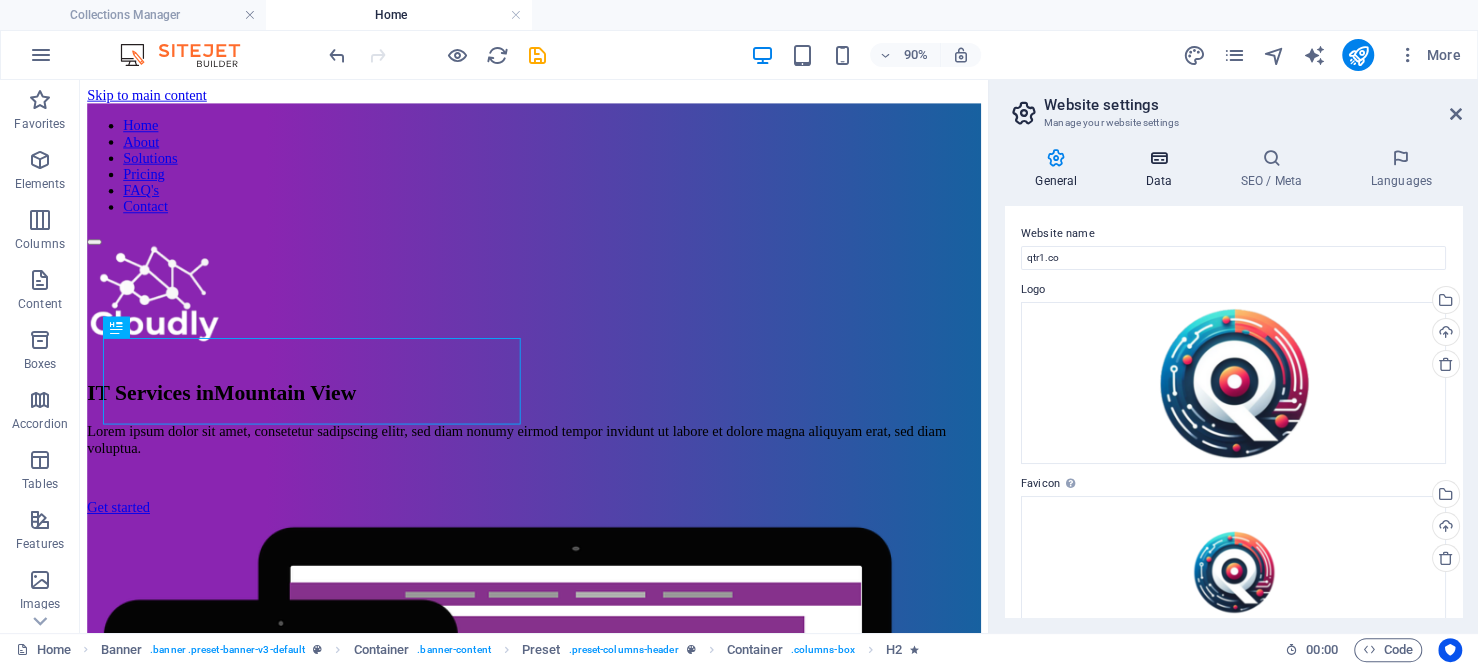click on "Data" at bounding box center (1162, 169) 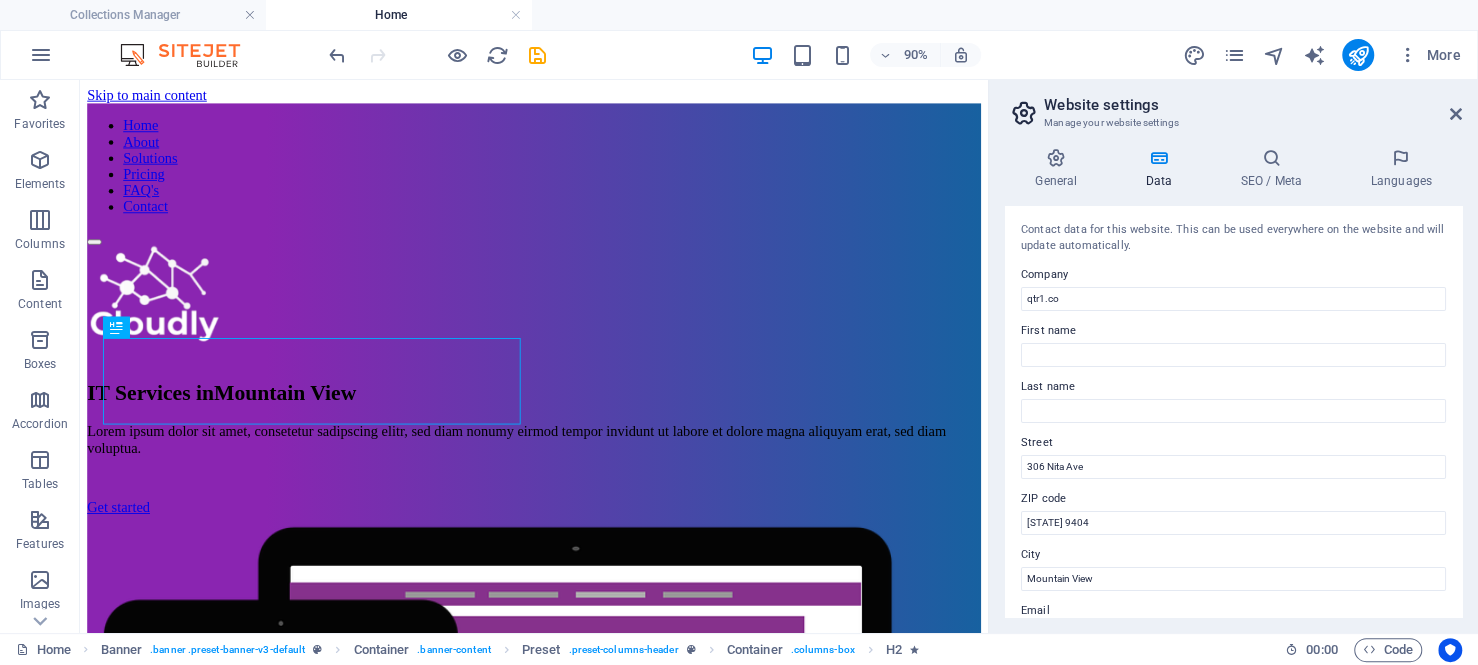 scroll, scrollTop: 100, scrollLeft: 0, axis: vertical 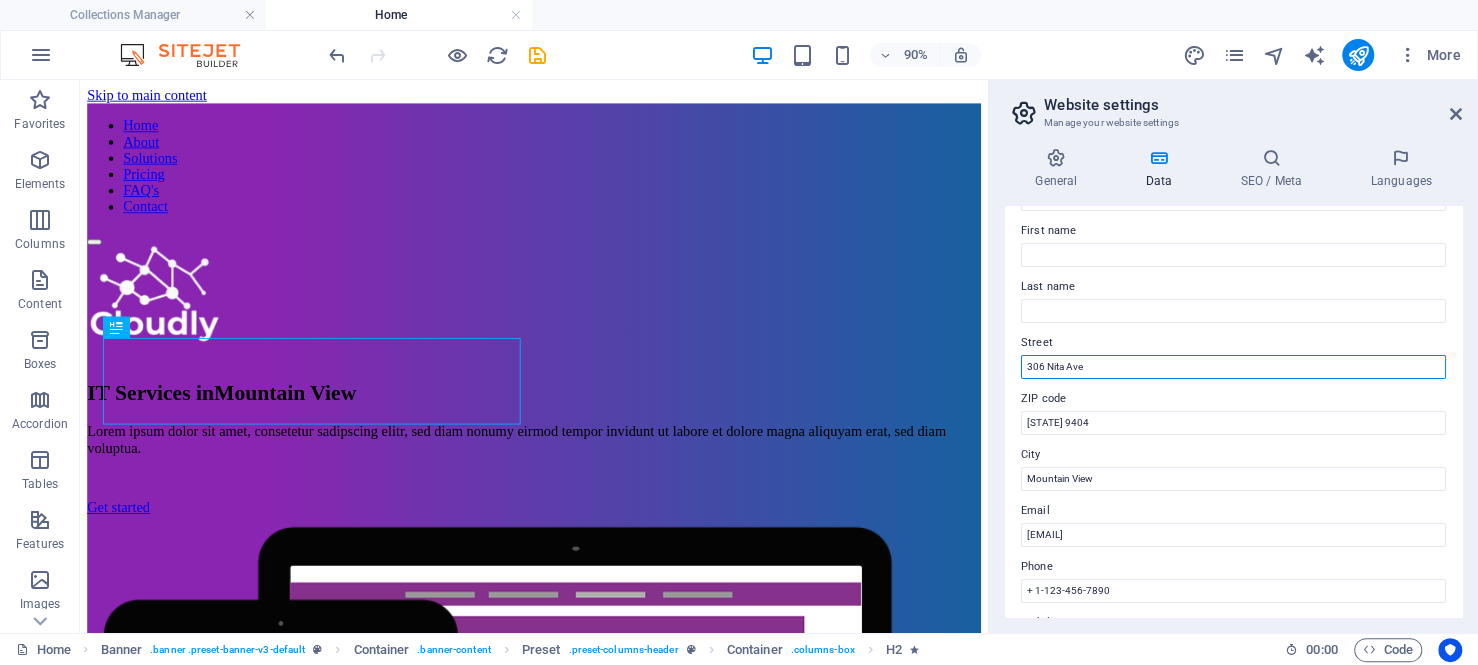 click on "306 Nita Ave" at bounding box center (1233, 367) 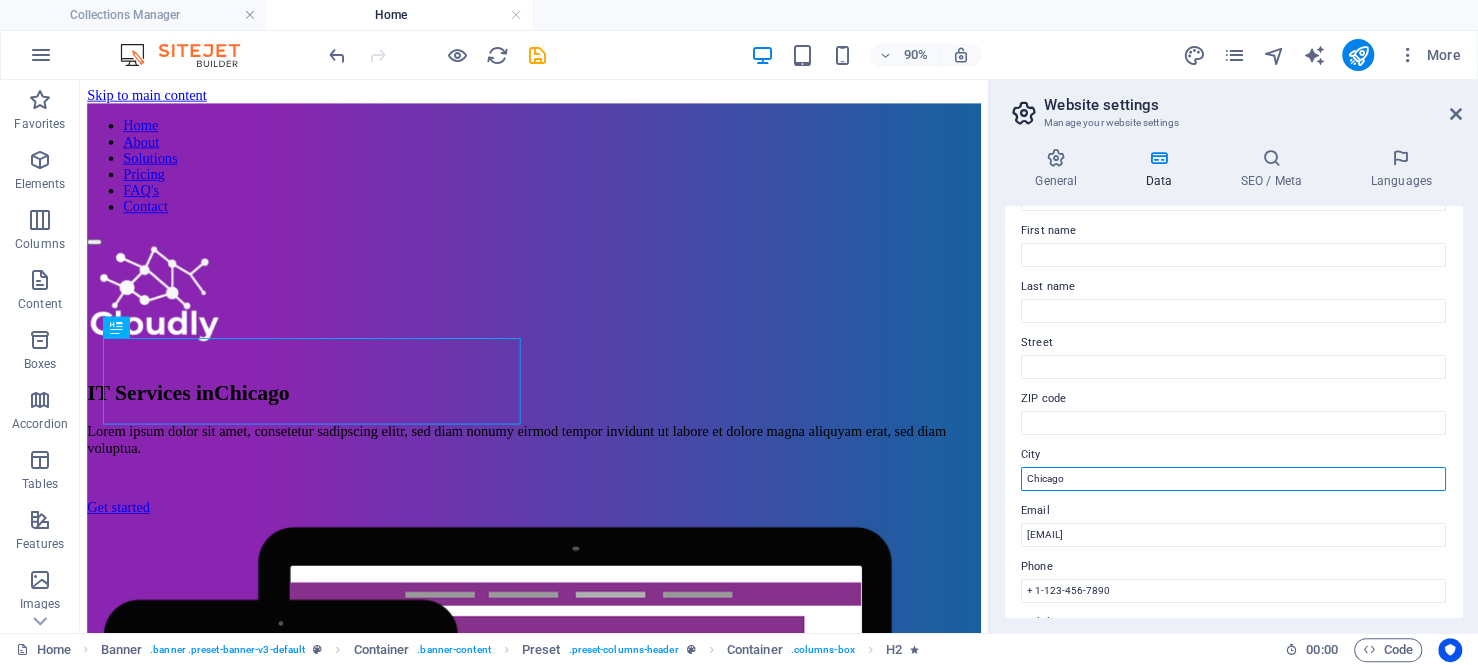 scroll, scrollTop: 200, scrollLeft: 0, axis: vertical 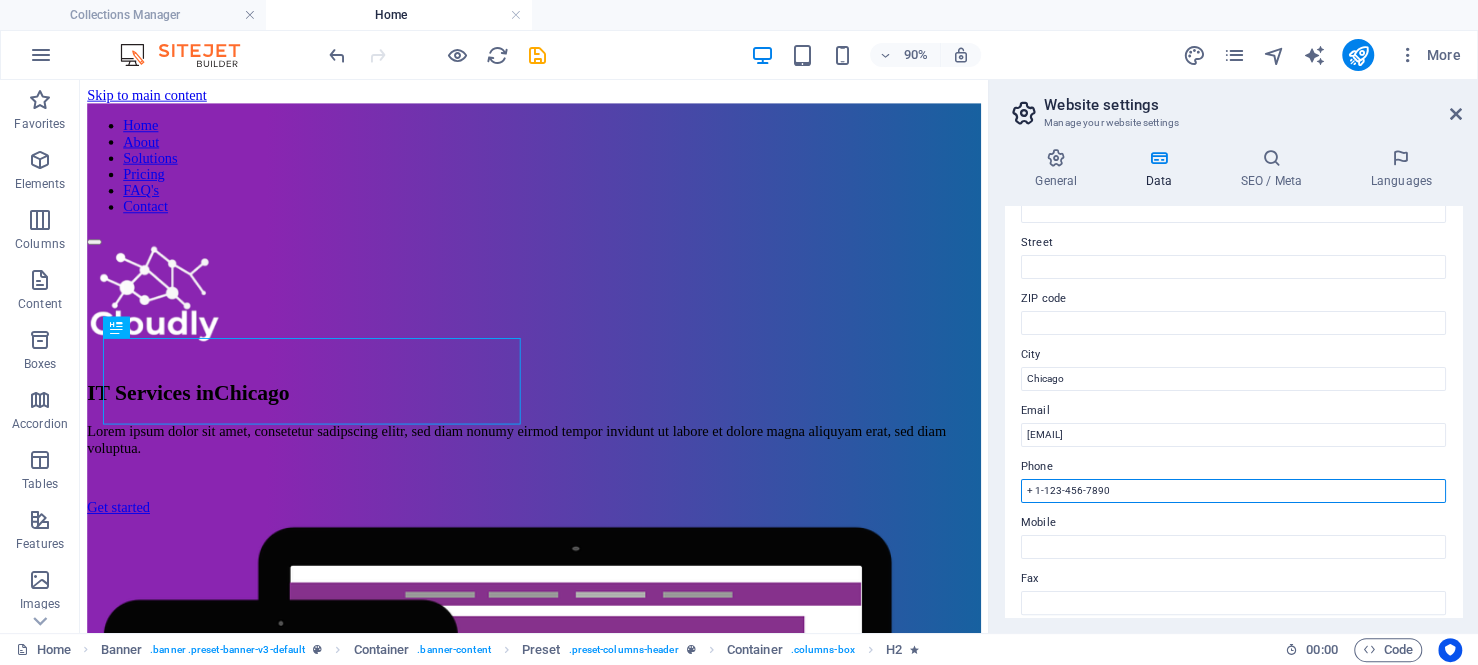 click on "+ 1-123-456-7890" at bounding box center (1233, 491) 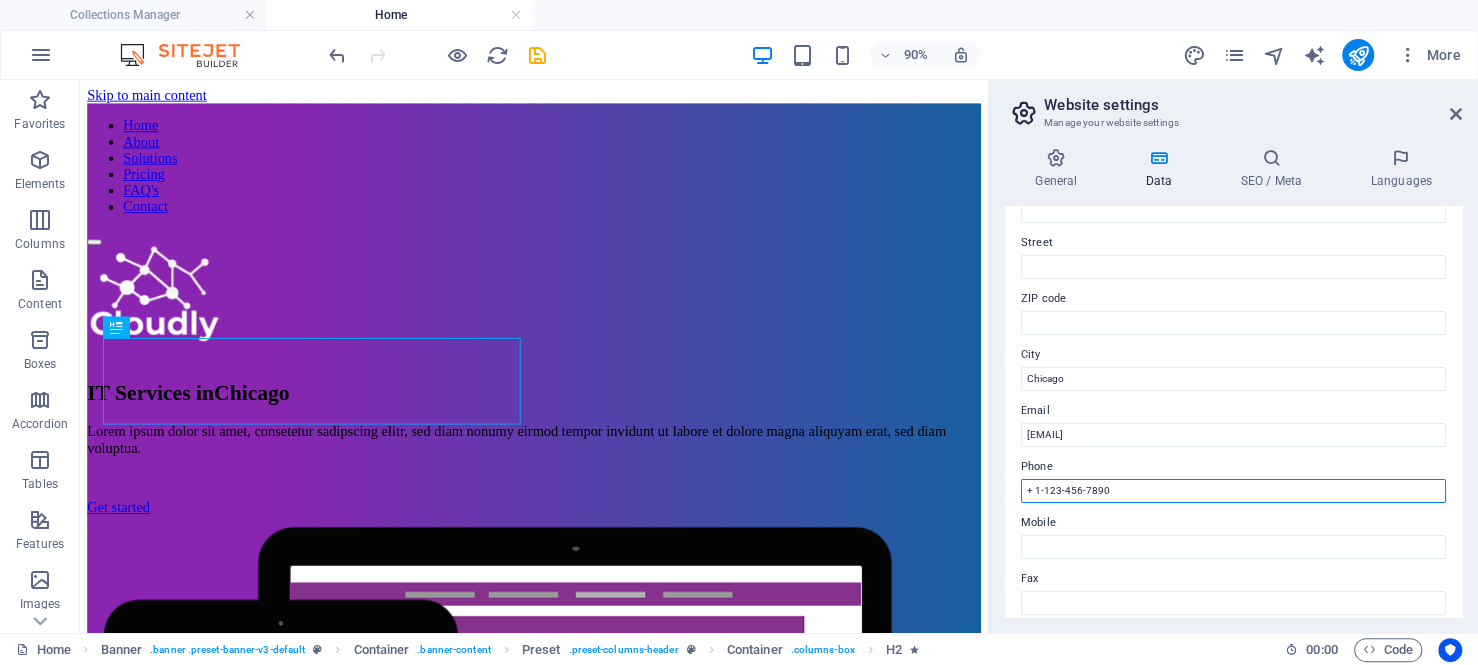 drag, startPoint x: 1119, startPoint y: 487, endPoint x: 1016, endPoint y: 486, distance: 103.00485 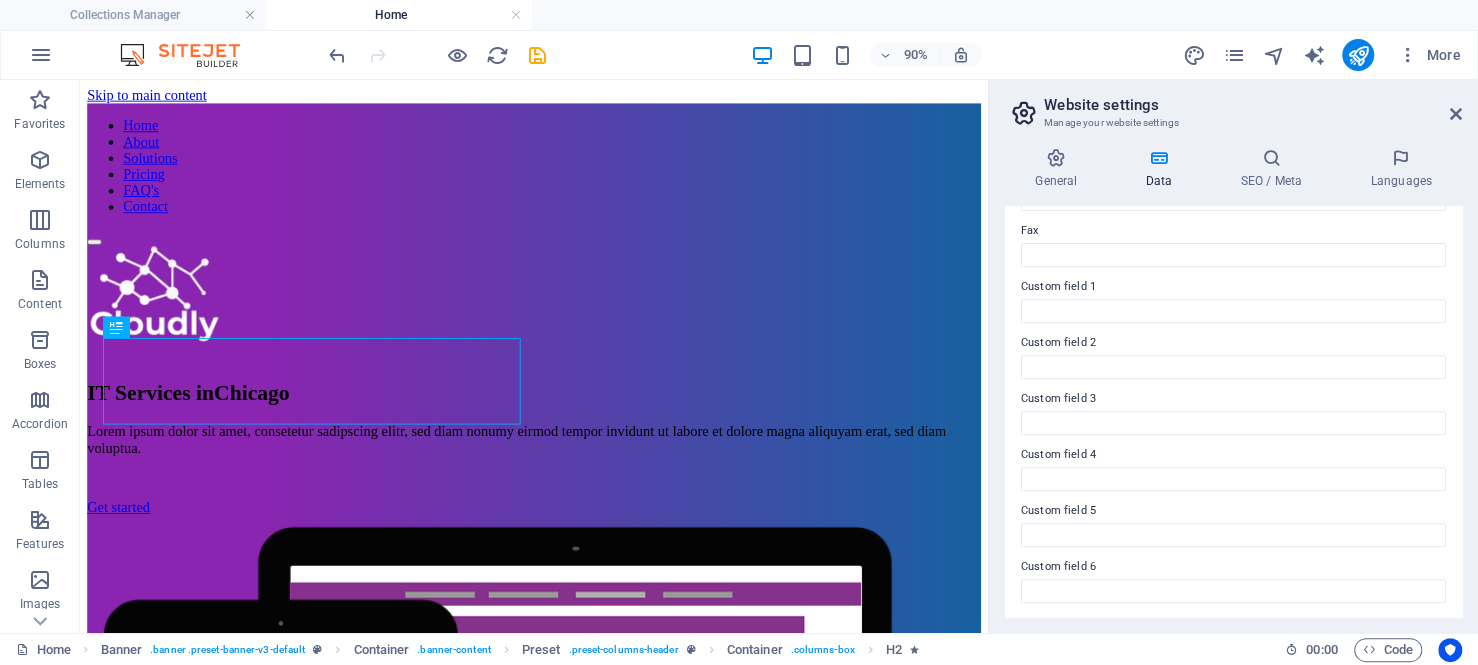 scroll, scrollTop: 549, scrollLeft: 0, axis: vertical 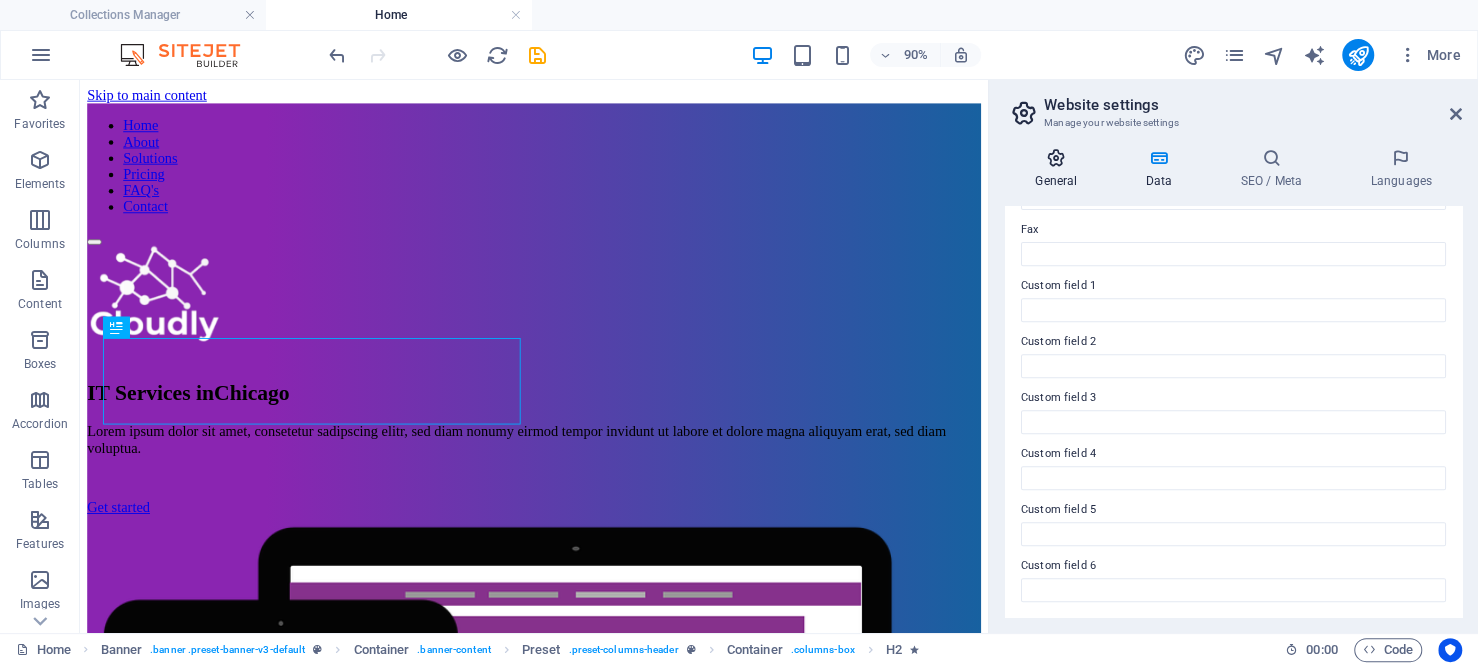 click on "General" at bounding box center [1060, 169] 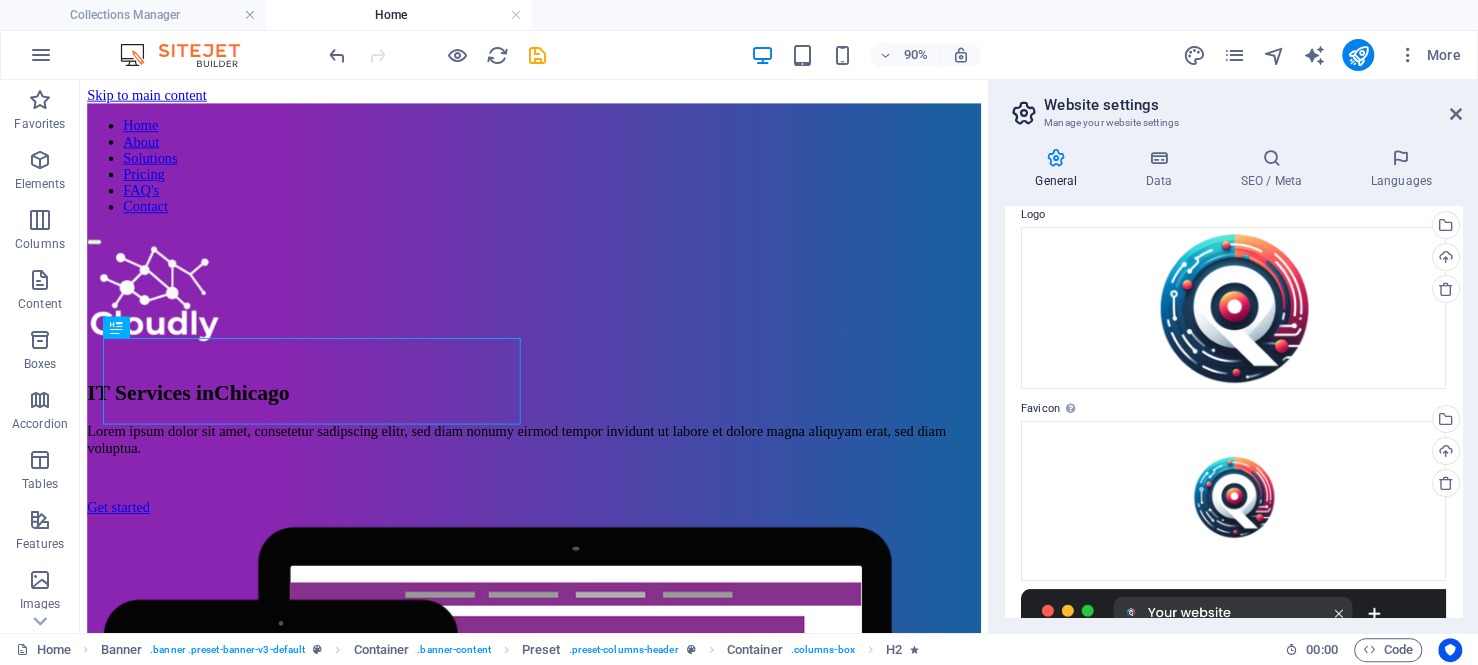scroll, scrollTop: 0, scrollLeft: 0, axis: both 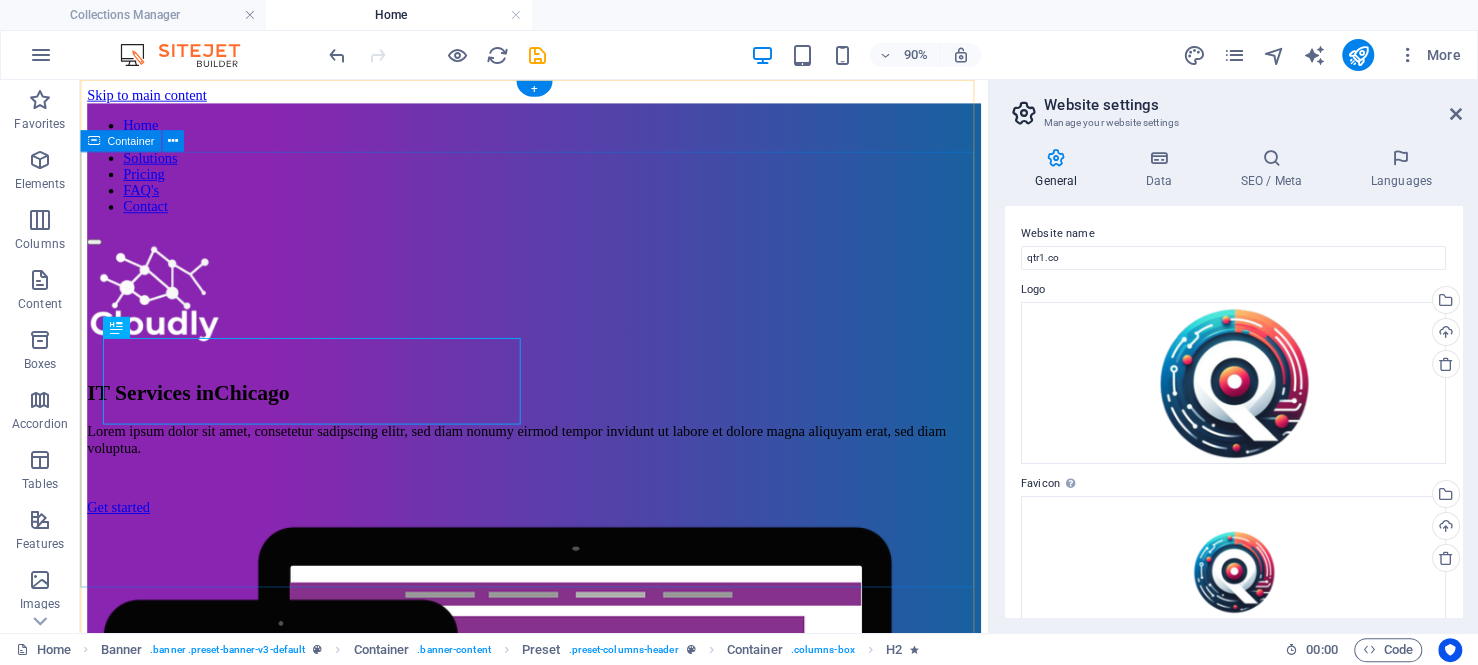 click on "IT Services in  [CITY] Lorem ipsum dolor sit amet, consetetur sadipscing elitr, sed diam nonumy eirmod tempor invidunt ut labore et dolore magna aliquyam erat, sed diam voluptua. Get started" at bounding box center [584, 724] 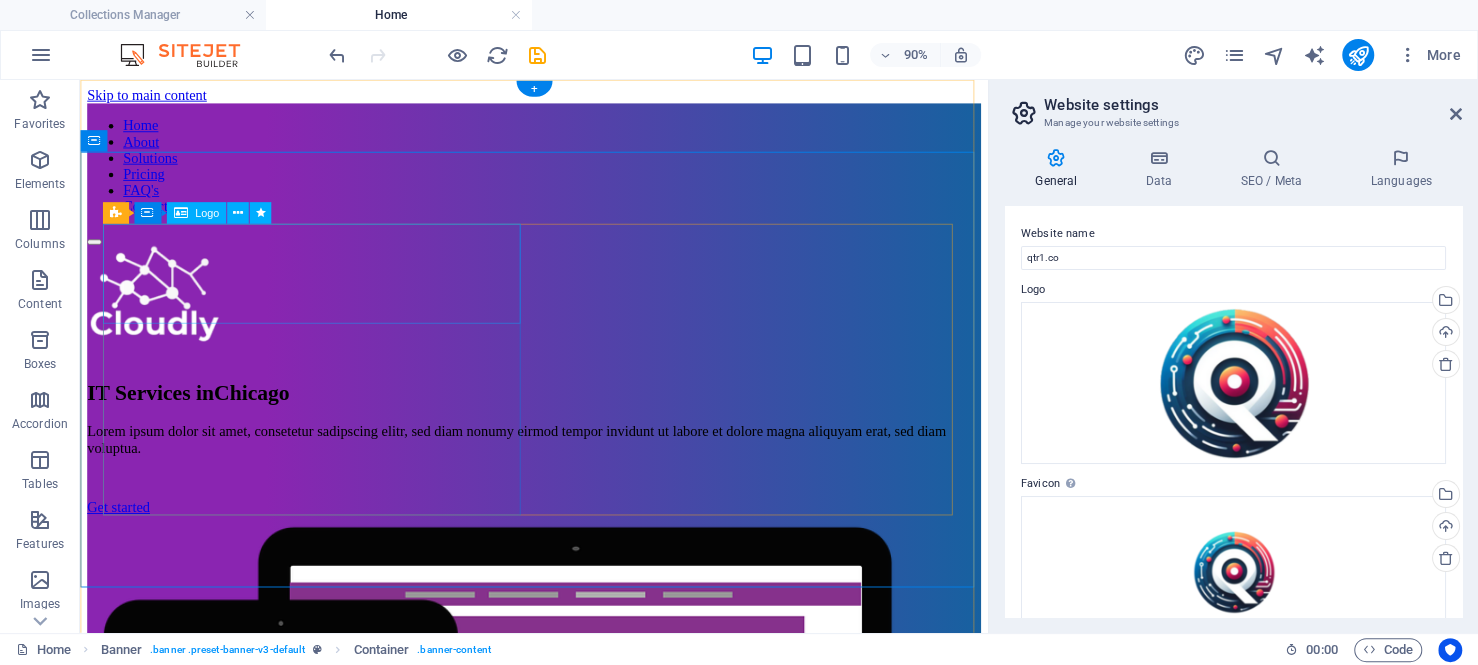 click at bounding box center [584, 321] 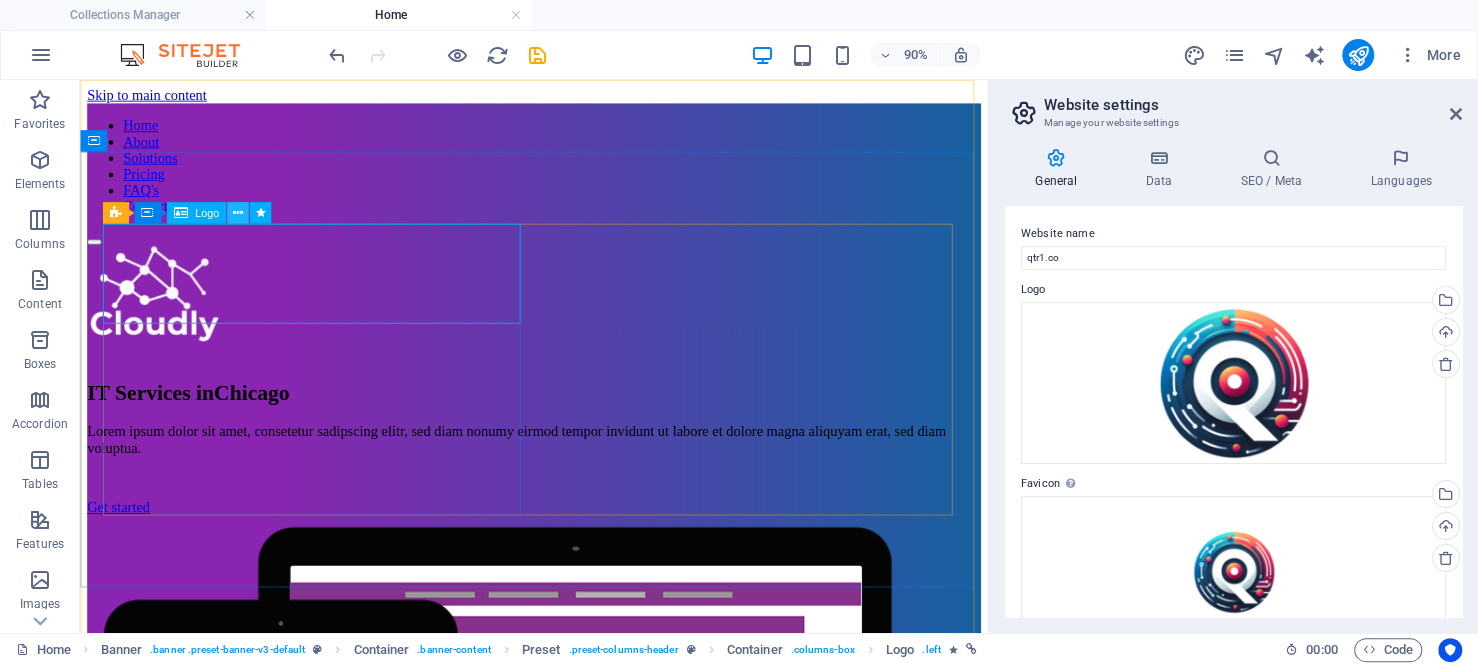 click at bounding box center [238, 213] 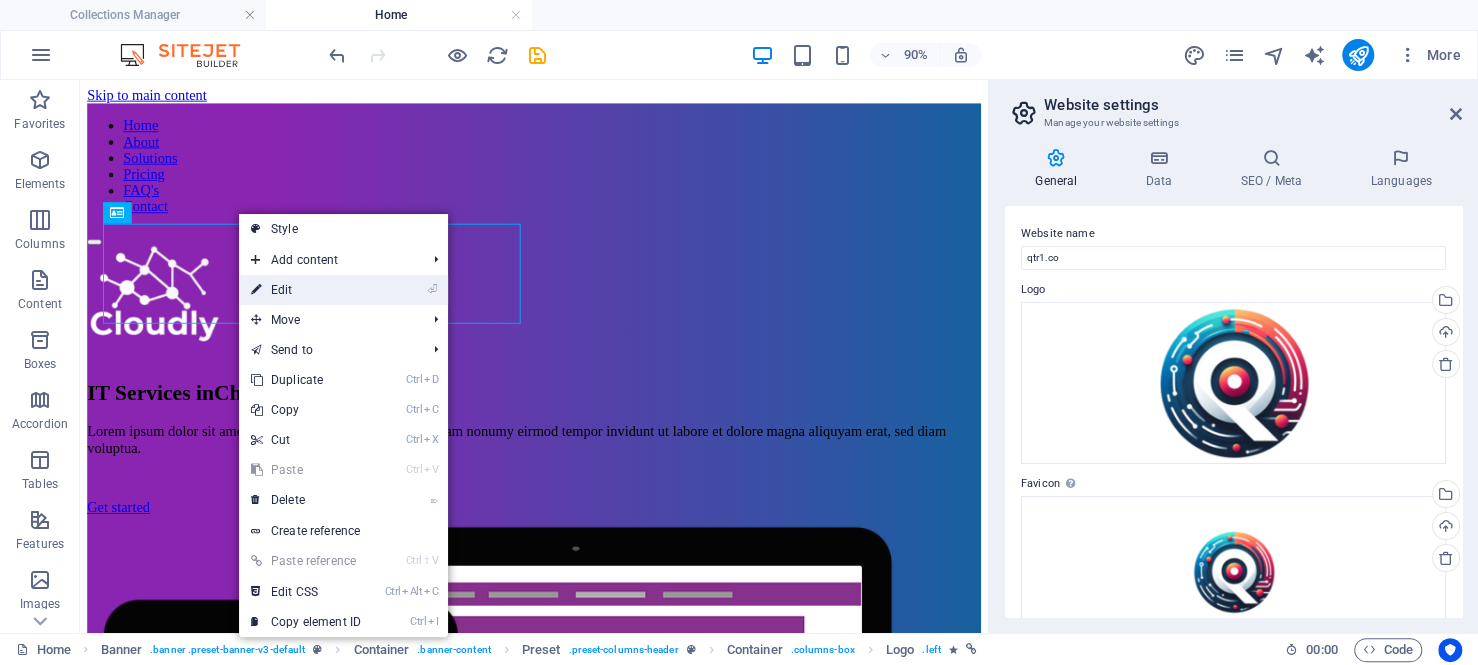 click on "⏎  Edit" at bounding box center [306, 290] 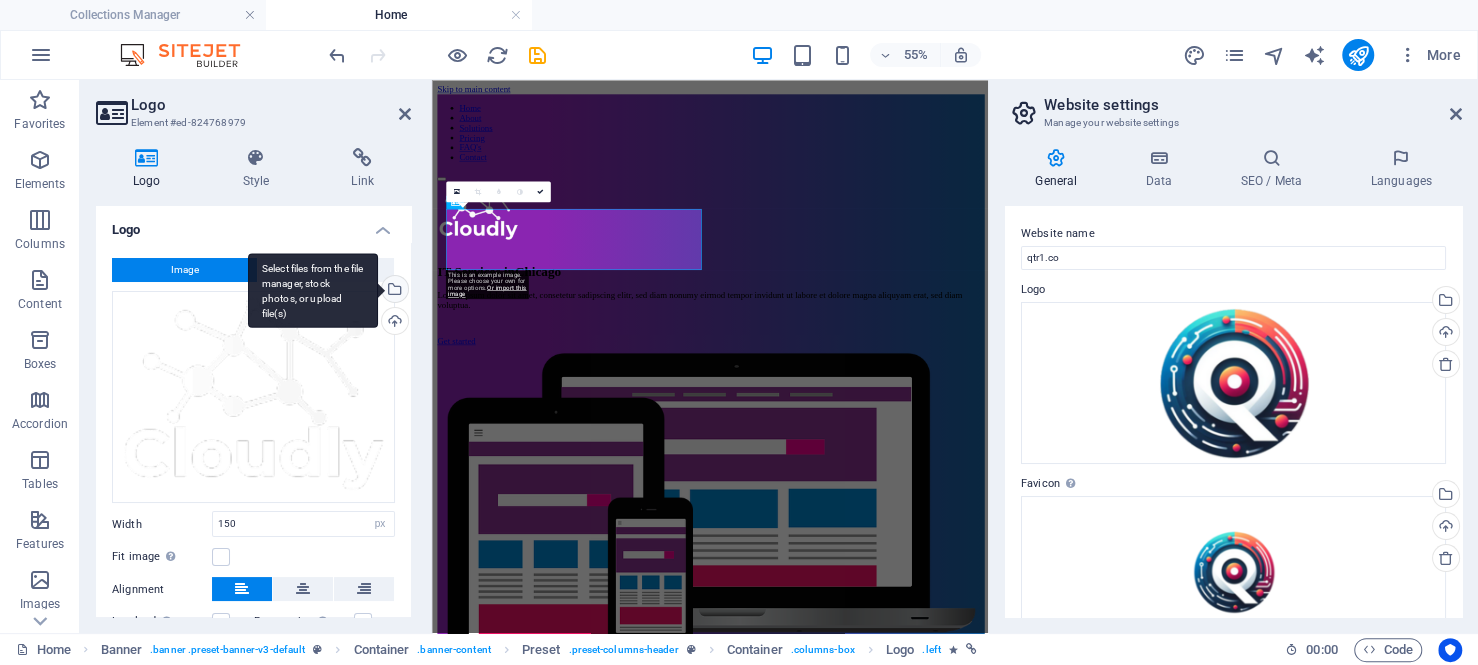 click on "Select files from the file manager, stock photos, or upload file(s)" at bounding box center [313, 290] 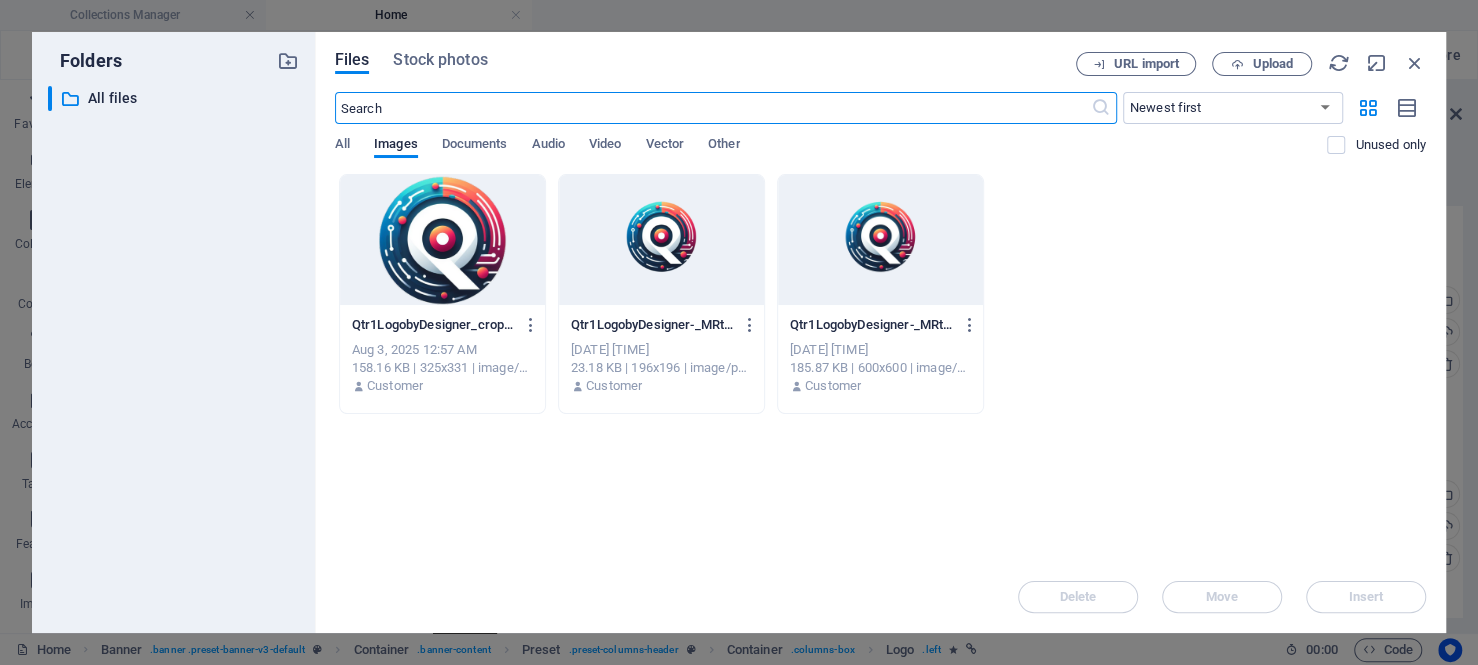 click at bounding box center [442, 240] 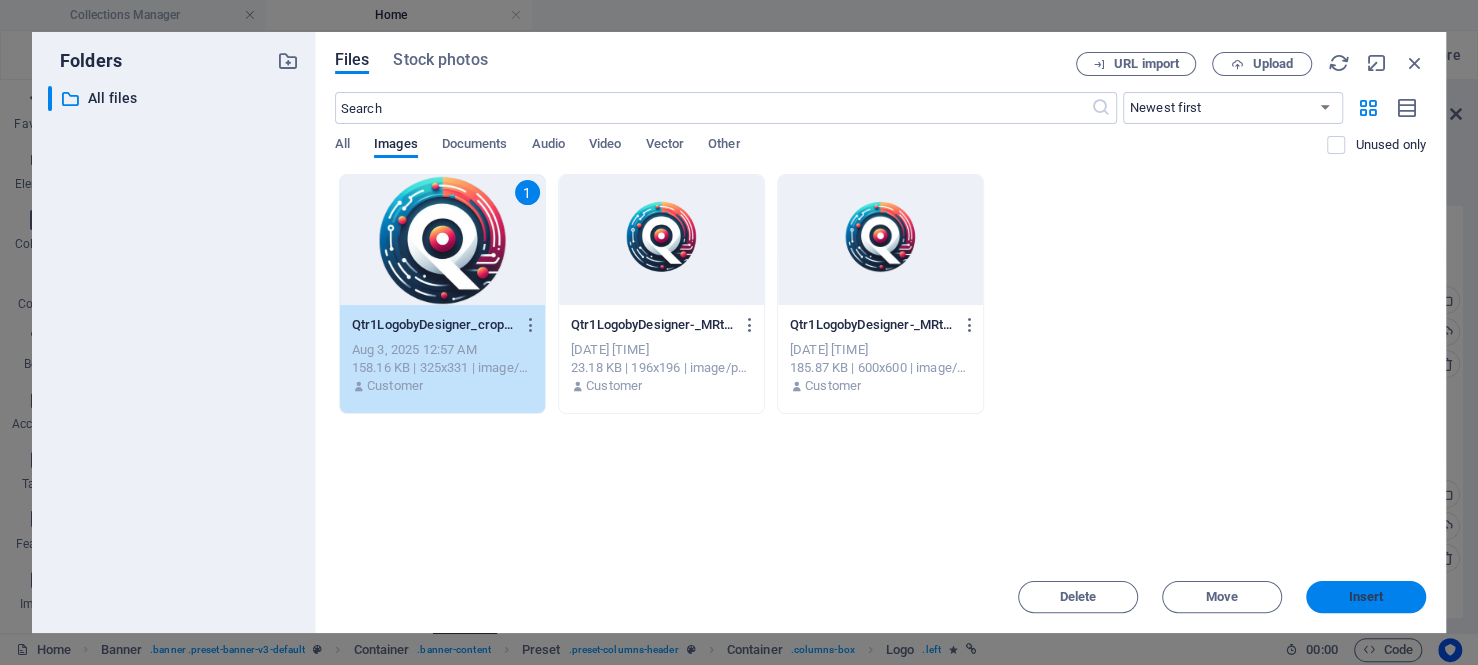 click on "Insert" at bounding box center (1366, 597) 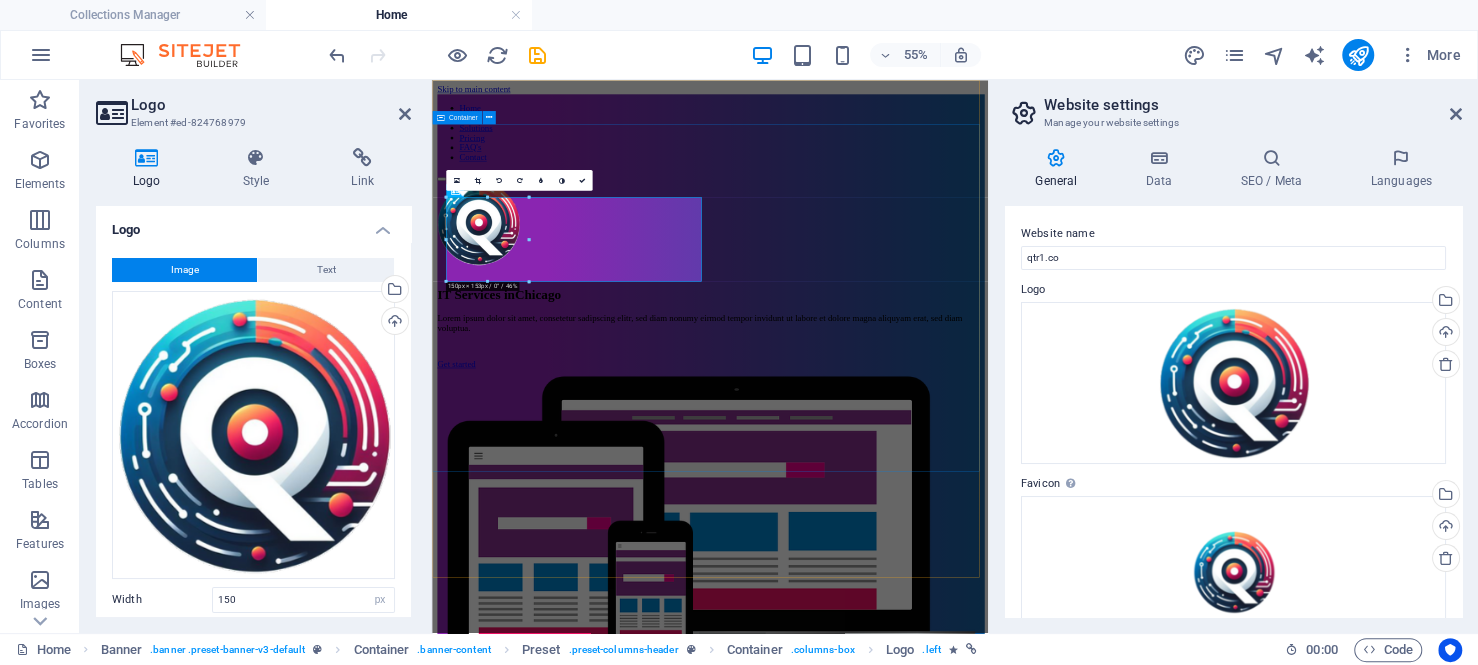 click on "IT Services in  [CITY] Lorem ipsum dolor sit amet, consetetur sadipscing elitr, sed diam nonumy eirmod tempor invidunt ut labore et dolore magna aliquyam erat, sed diam voluptua. Get started" at bounding box center (937, 745) 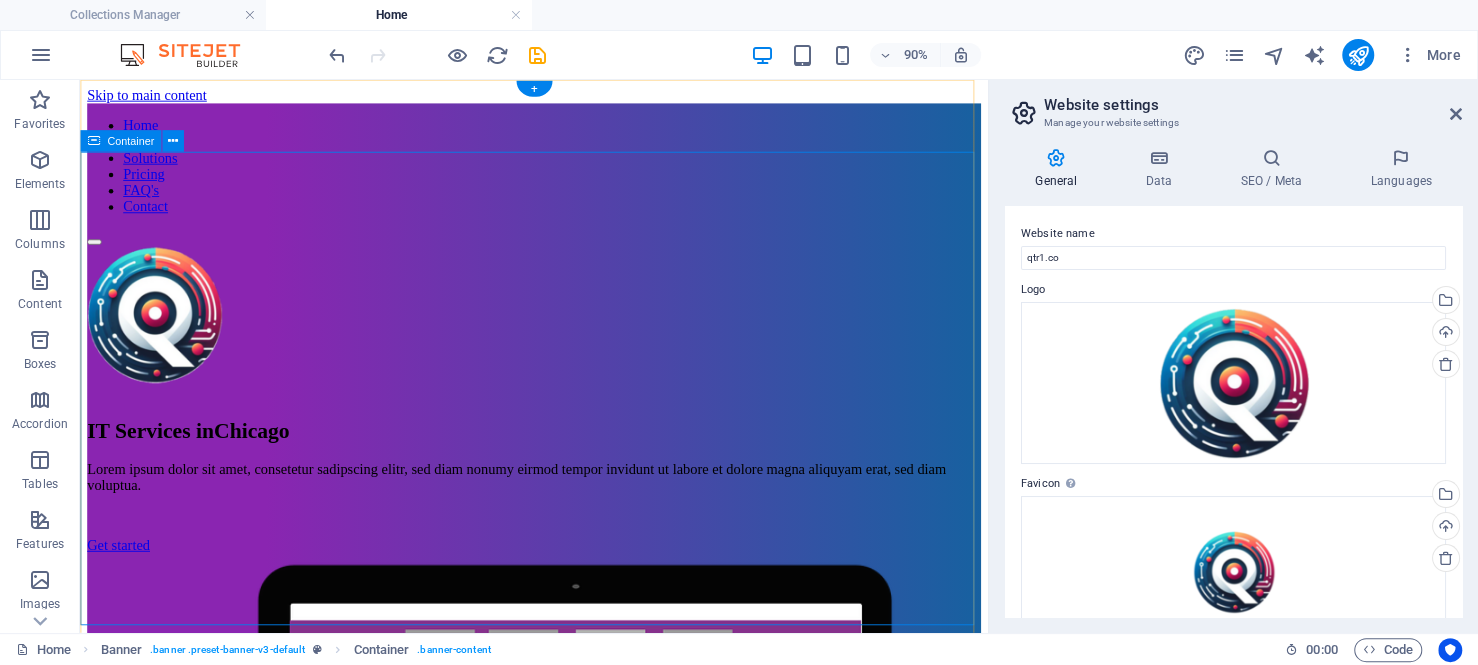 click on "IT Services in  [CITY] Lorem ipsum dolor sit amet, consetetur sadipscing elitr, sed diam nonumy eirmod tempor invidunt ut labore et dolore magna aliquyam erat, sed diam voluptua. Get started" at bounding box center [584, 745] 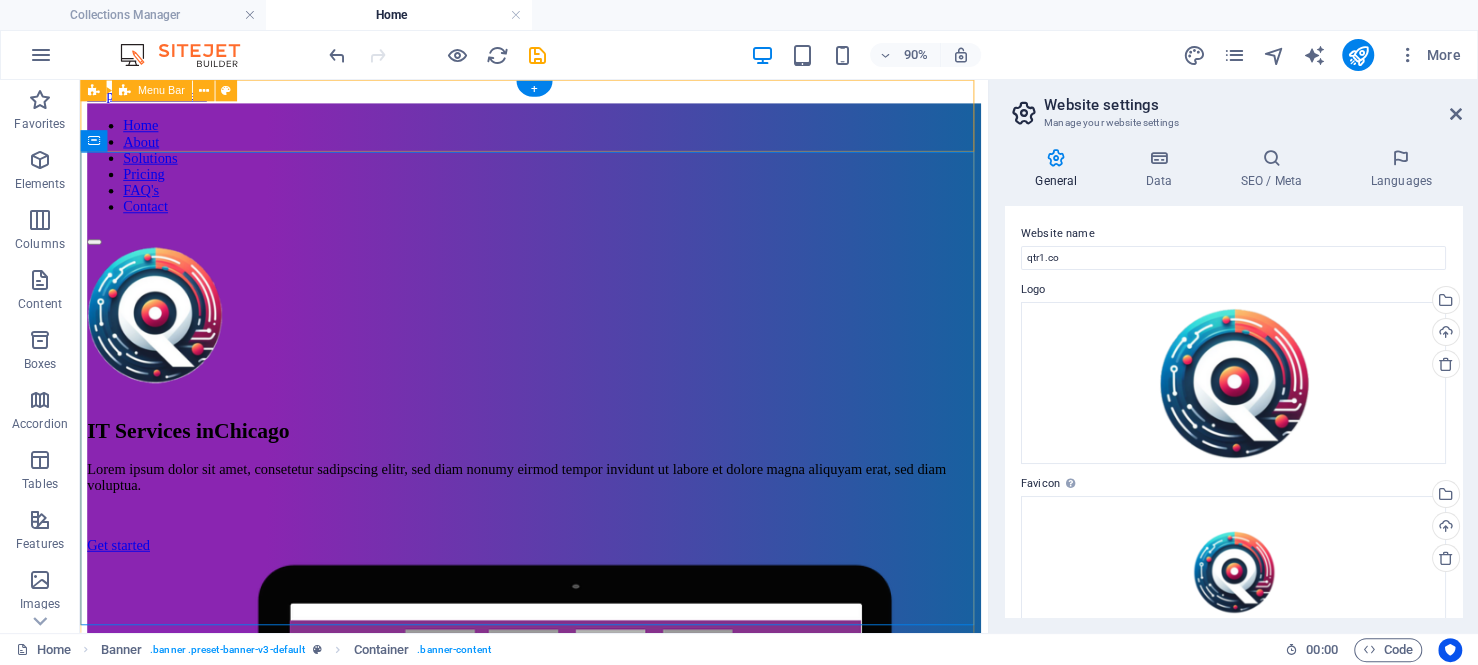 click on "Home About Solutions Pricing FAQ's Contact" at bounding box center (584, 193) 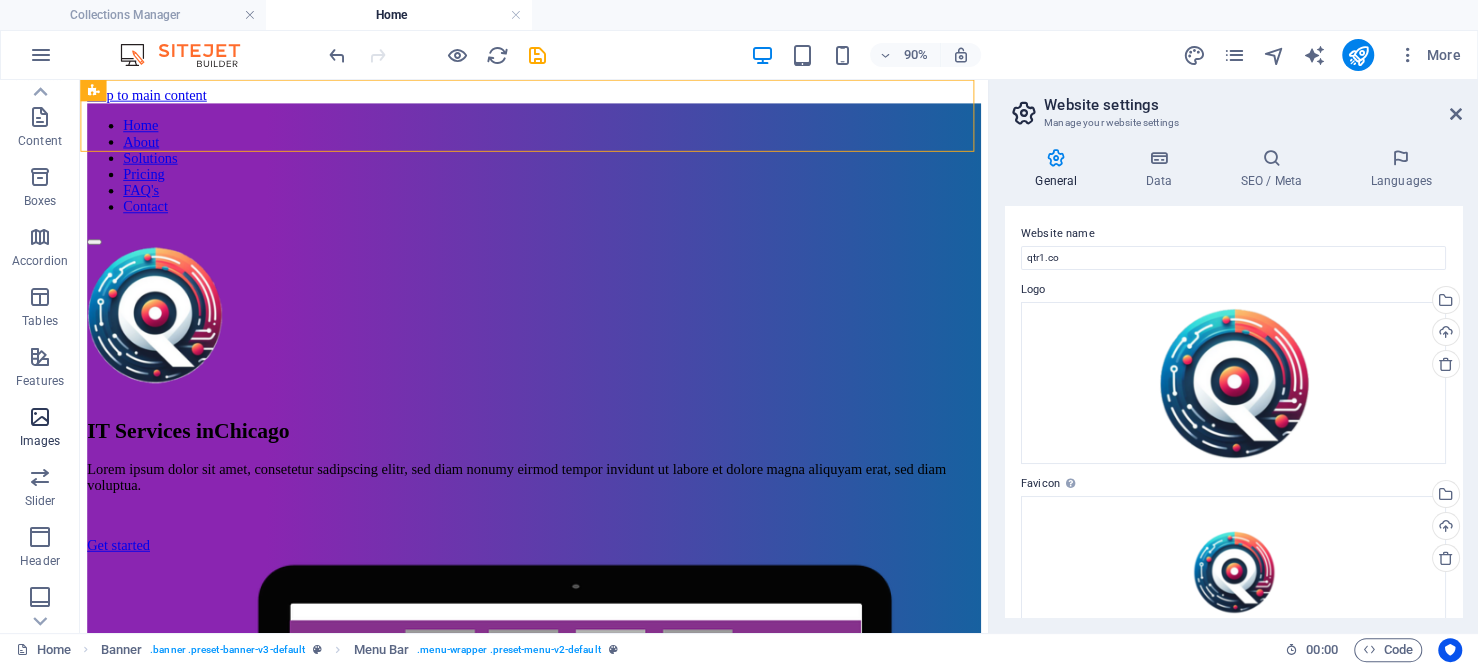 scroll, scrollTop: 147, scrollLeft: 0, axis: vertical 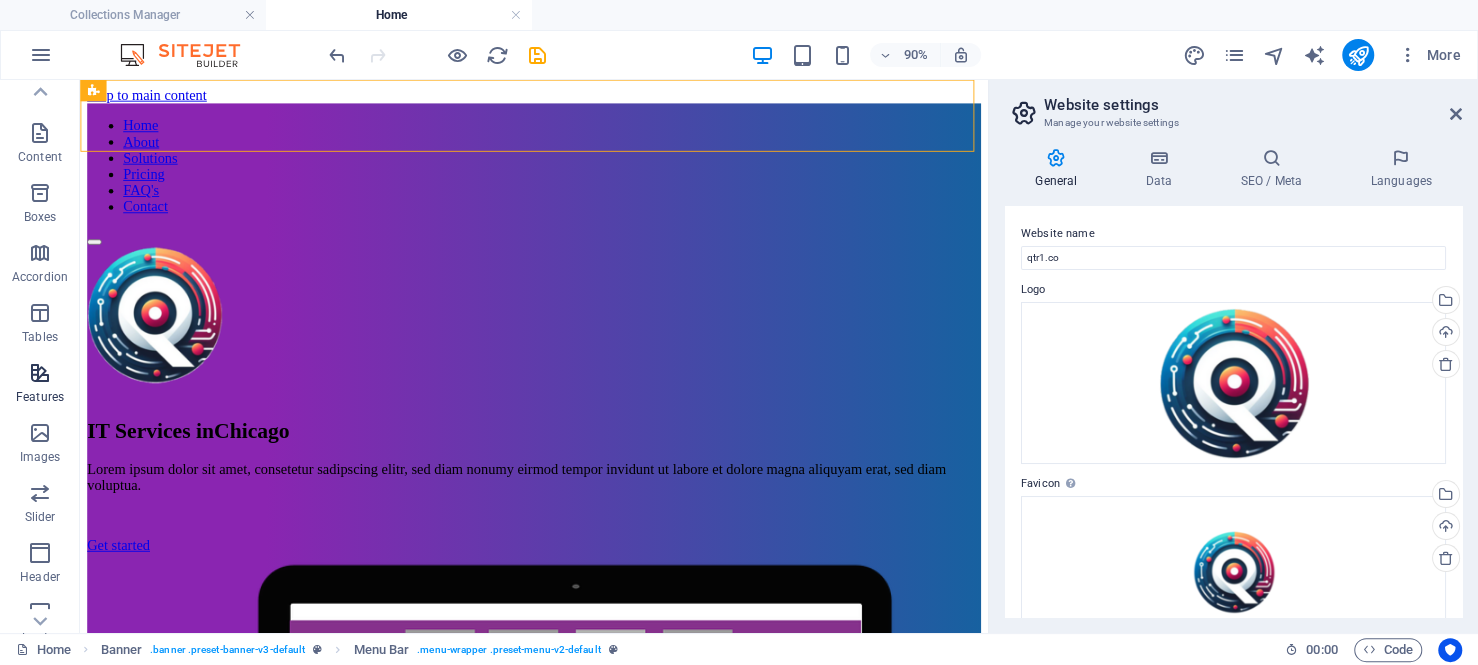 click at bounding box center [40, 373] 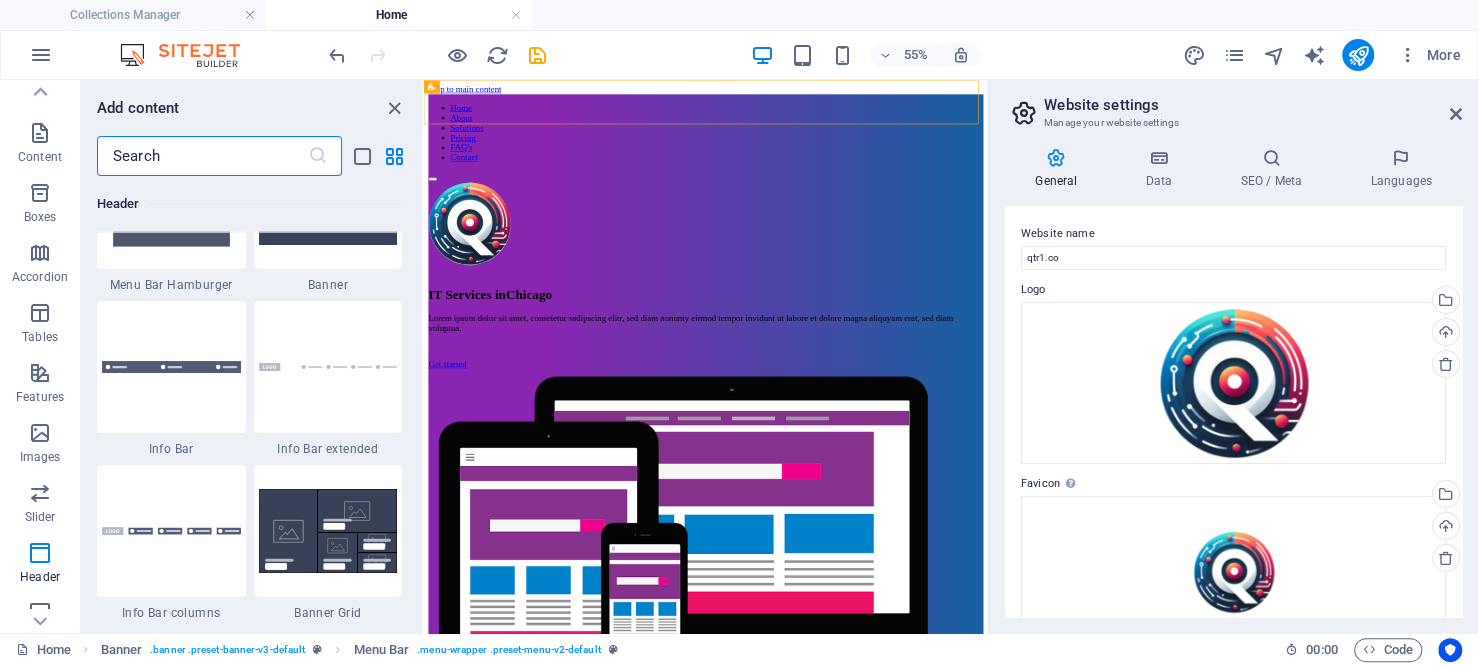 scroll, scrollTop: 12893, scrollLeft: 0, axis: vertical 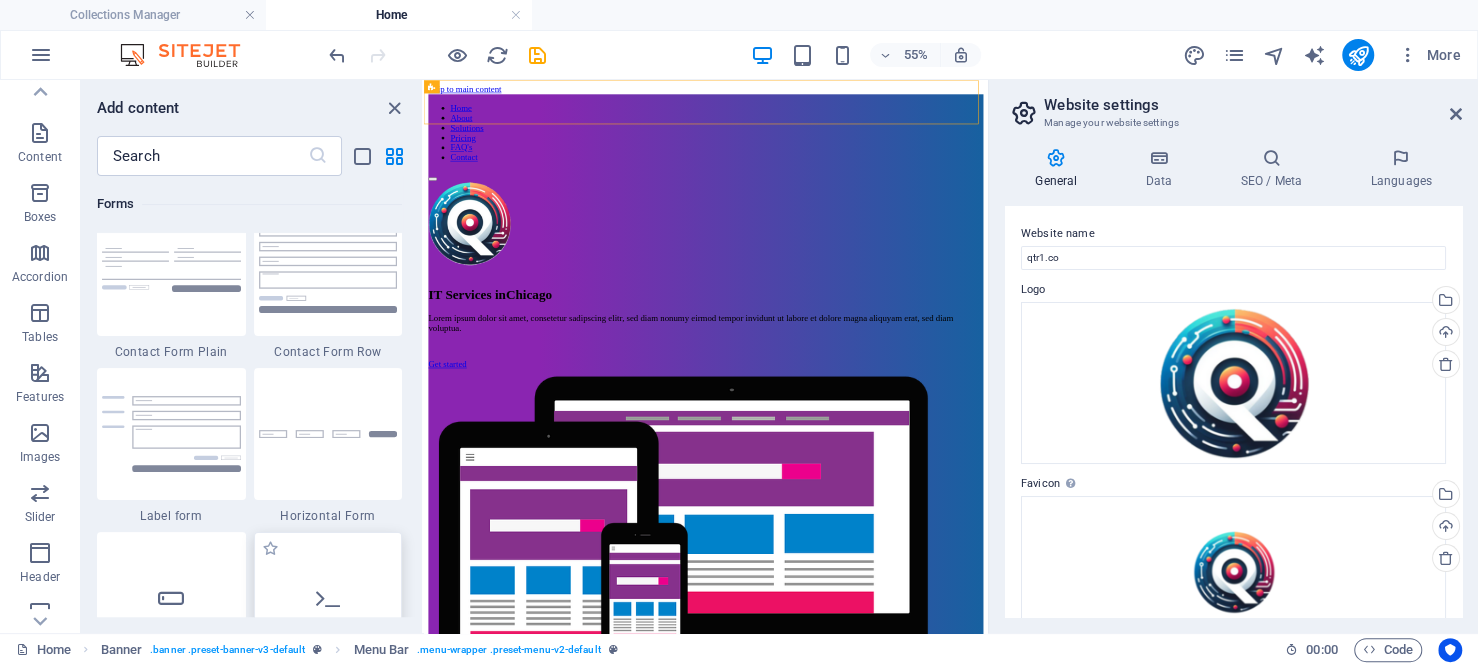 drag, startPoint x: 256, startPoint y: 532, endPoint x: 76, endPoint y: 468, distance: 191.03926 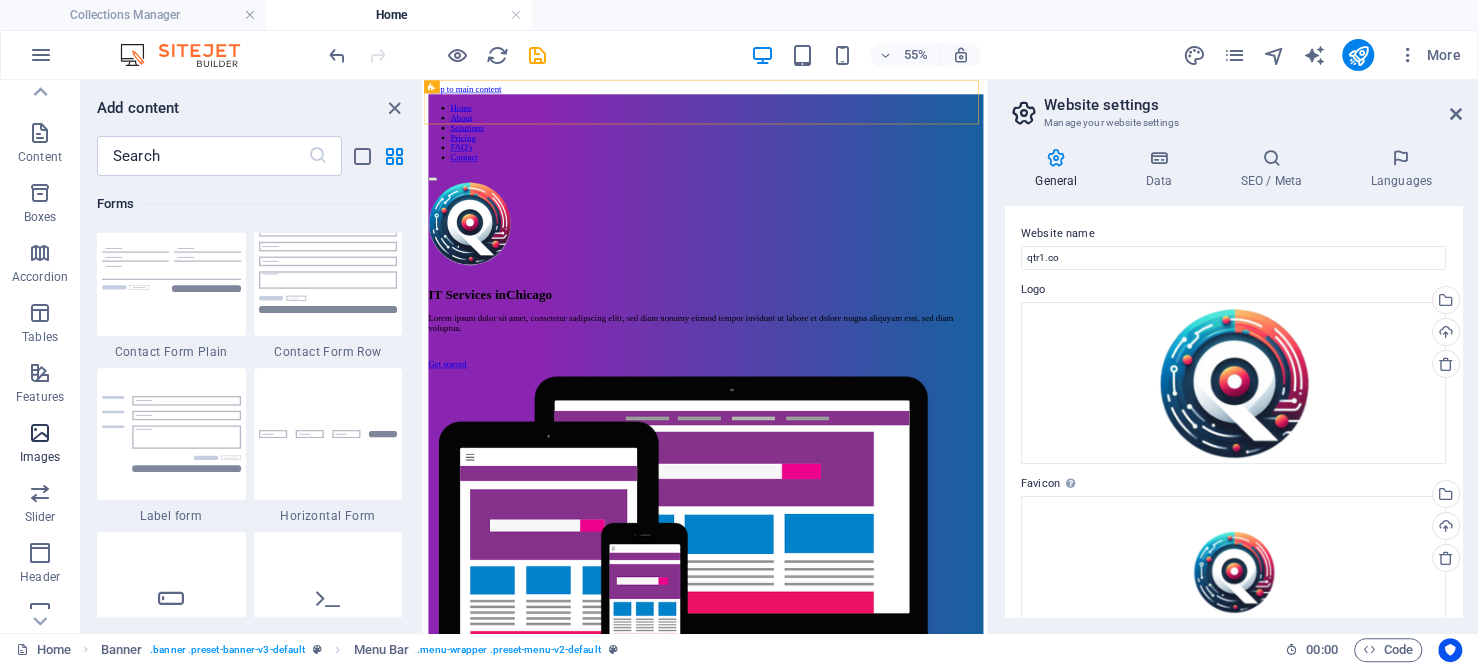 click on "Favorites 1 Star Headline 1 Star Container Elements 1 Star Headline 1 Star Text 1 Star Image 1 Star Container 1 Star Spacer 1 Star Separator 1 Star HTML 1 Star Icon 1 Star Button 1 Star Logo 1 Star SVG 1 Star Image slider 1 Star Slider 1 Star Gallery 1 Star Menu 1 Star Map 1 Star Facebook 1 Star Video 1 Star YouTube 1 Star Vimeo 1 Star Document 1 Star Audio 1 Star Iframe 1 Star Privacy 1 Star Languages Columns 1 Star Container 1 Star 2 columns 1 Star 3 columns 1 Star 4 columns 1 Star 5 columns 1 Star 6 columns 1 Star 40-60 1 Star 20-80 1 Star 80-20 1 Star 30-70 1 Star 70-30 1 Star Unequal Columns 1 Star 25-25-50 1 Star 25-50-25 1 Star 50-25-25 1 Star 20-60-20 1 Star 50-16-16-16 1 Star 16-16-16-50 1 Star Grid 2-1 1 Star Grid 1-2 1 Star Grid 3-1 1 Star Grid 1-3 1 Star Grid 4-1 1 Star Grid 1-4 1 Star Grid 1-2-1 1 Star Grid 1-1-2 1 Star Grid 2h-2v 1 Star Grid 2v-2h 1 Star Grid 2-1-2 1 Star Grid 3-4 Content 1 Star Text in columns 1 Star Text 1 Star Text with separator 1 Star Image with text box 1 Star 1 Star Boxes" at bounding box center [251, 396] 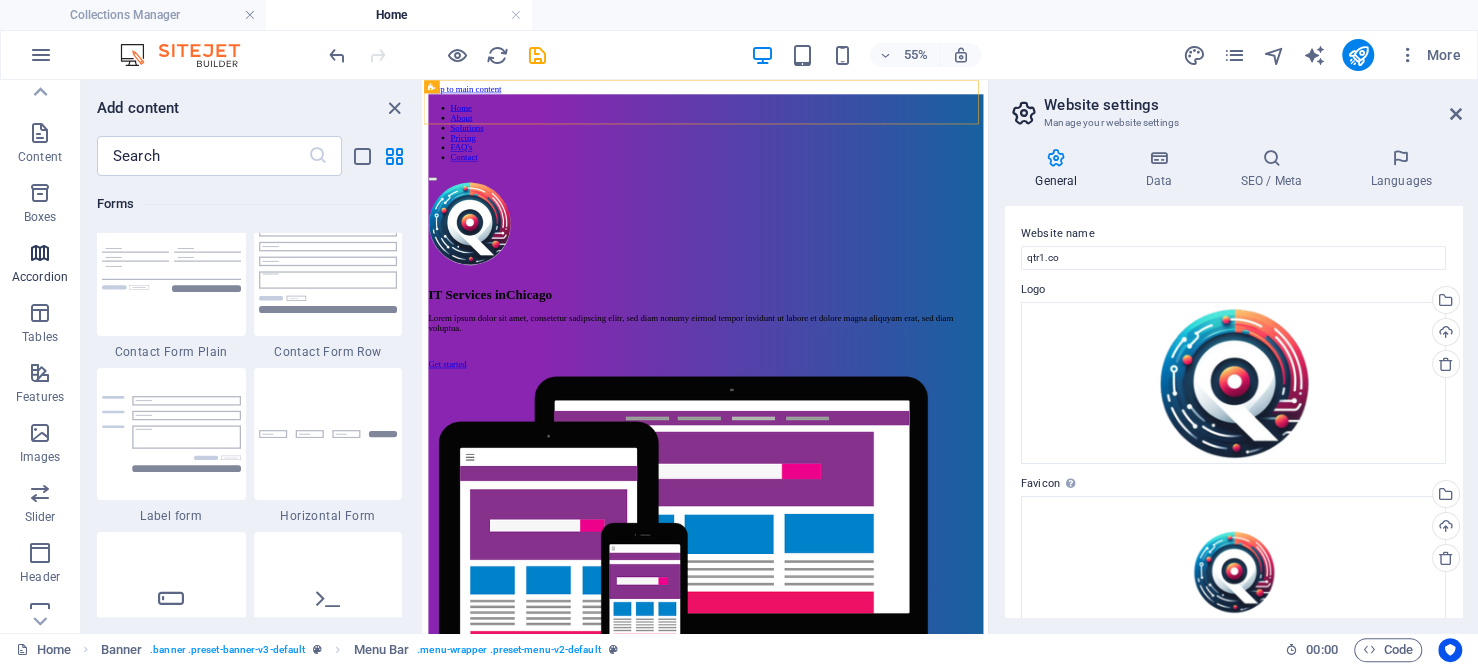 click at bounding box center [40, 253] 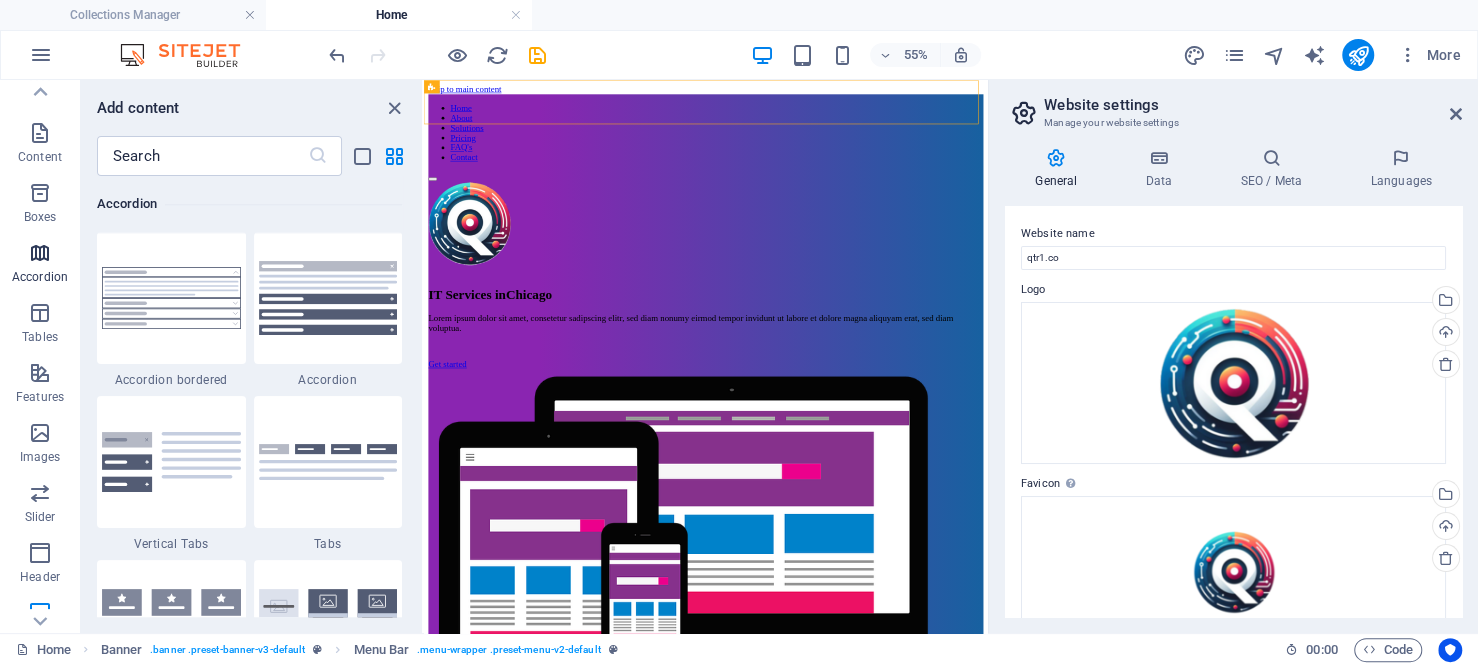 scroll, scrollTop: 6383, scrollLeft: 0, axis: vertical 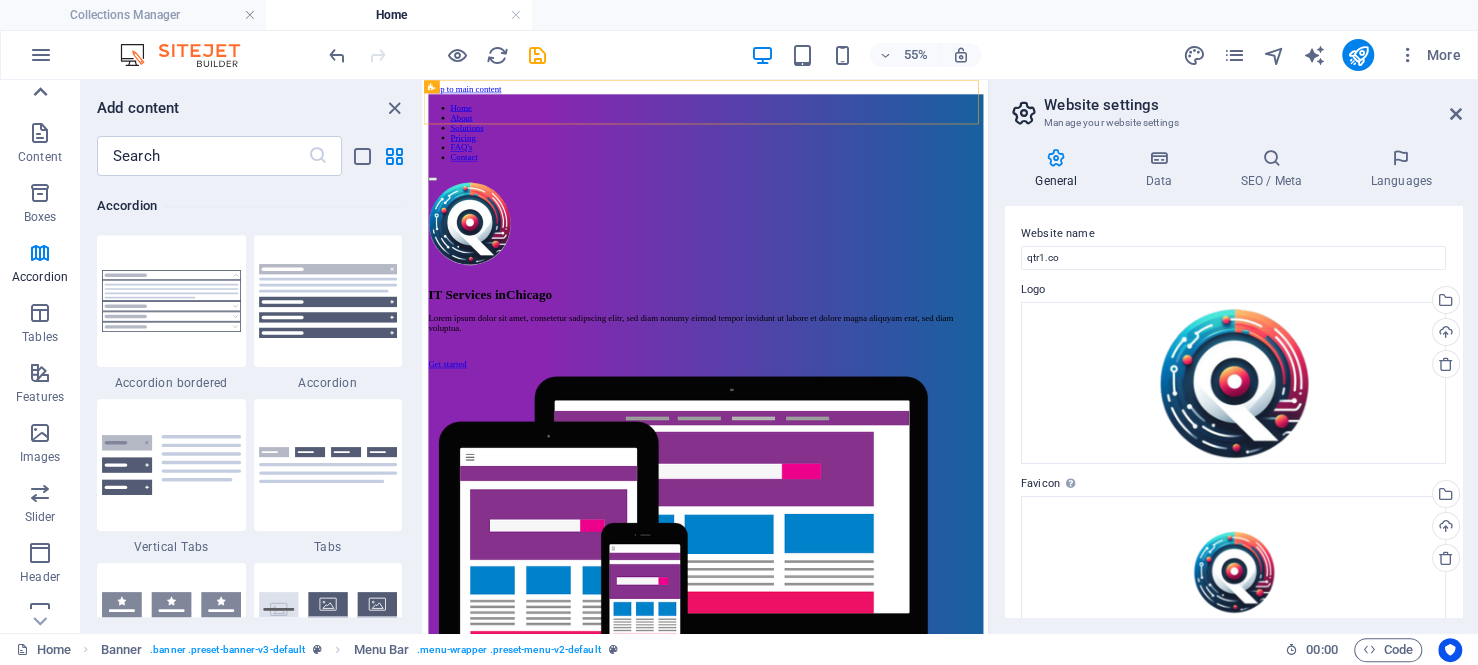 click 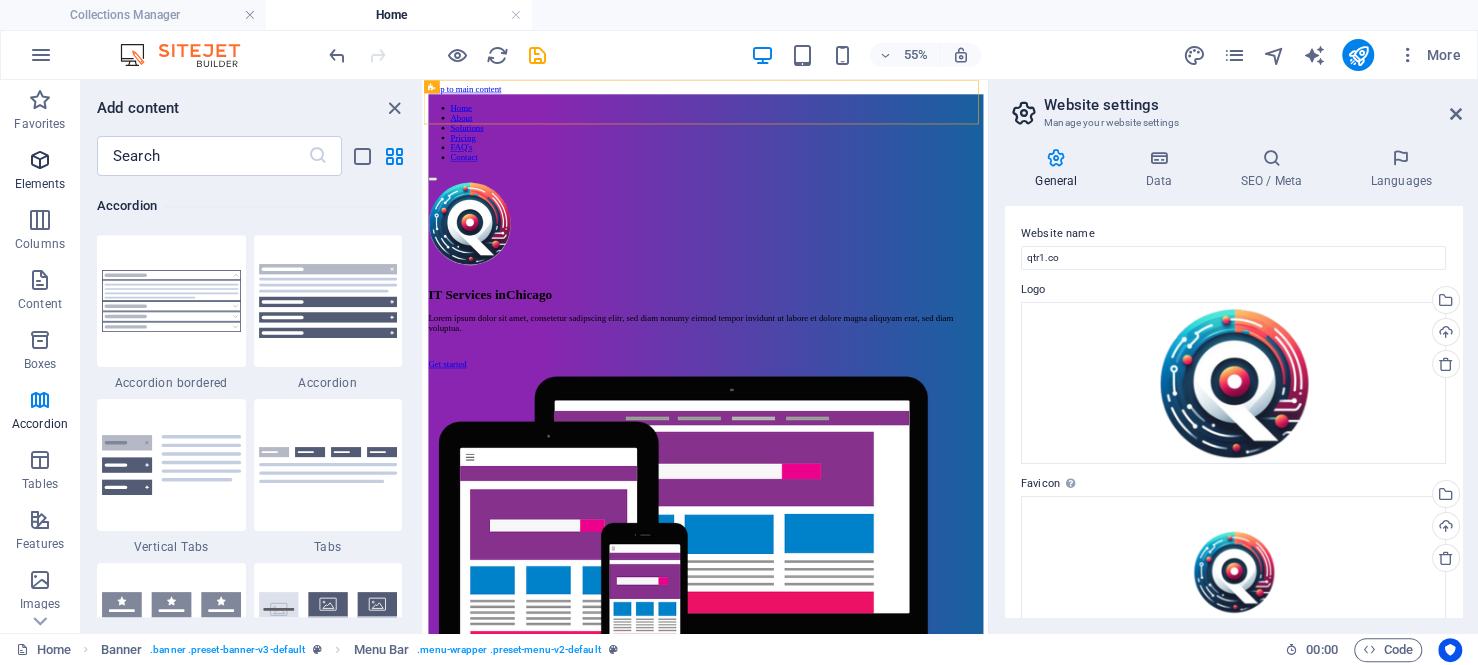 click at bounding box center [40, 160] 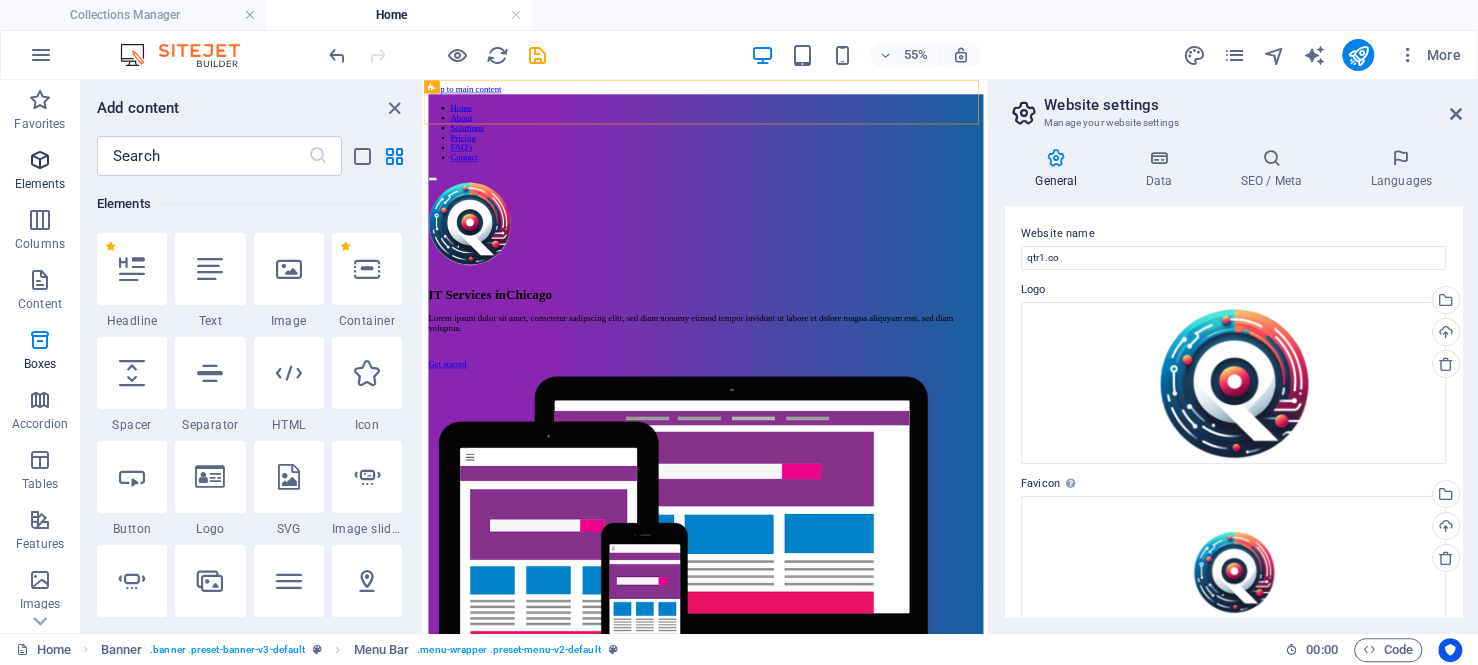 scroll, scrollTop: 213, scrollLeft: 0, axis: vertical 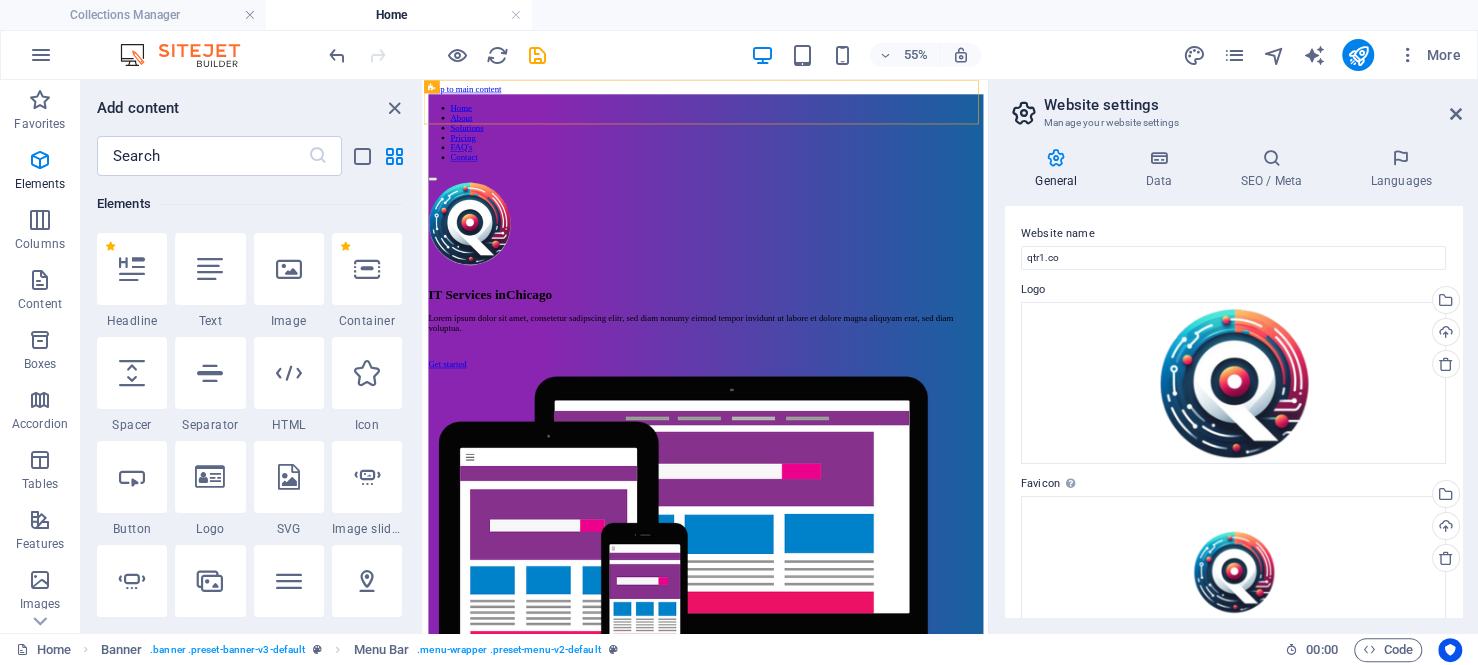 click at bounding box center [210, 269] 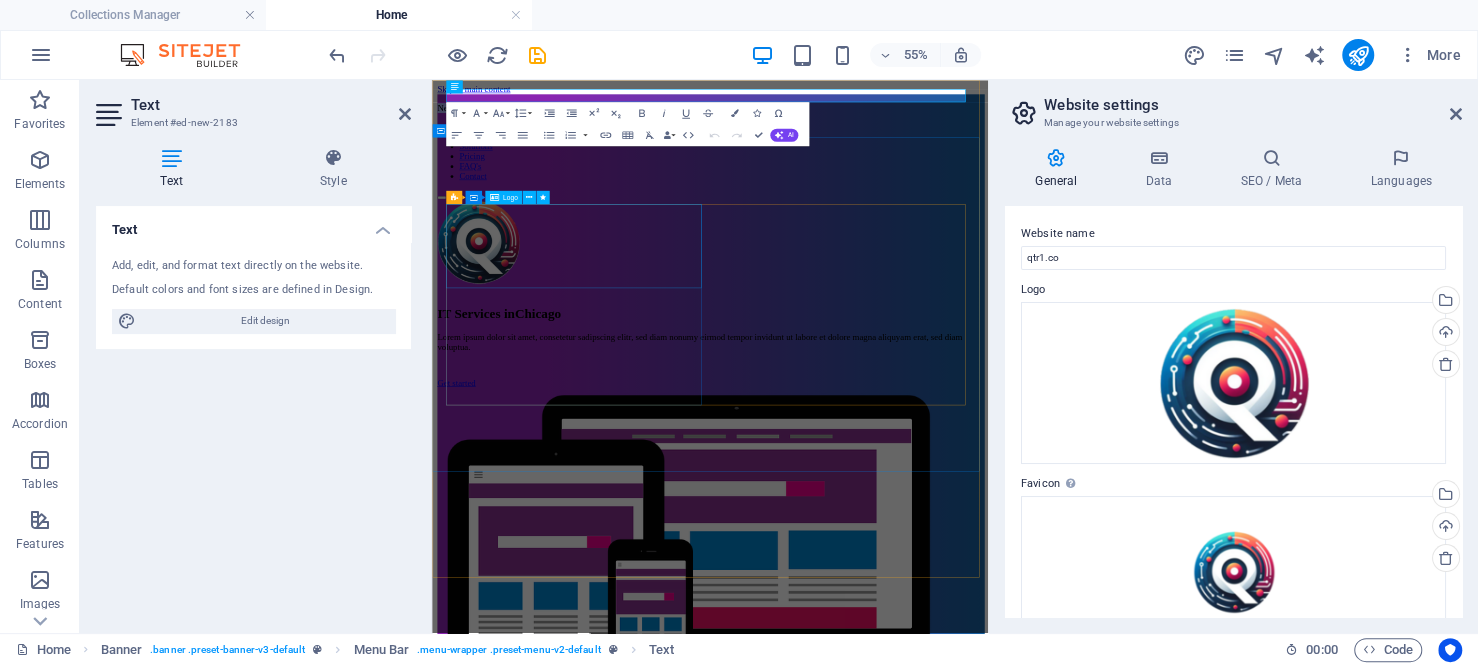 click at bounding box center [937, 376] 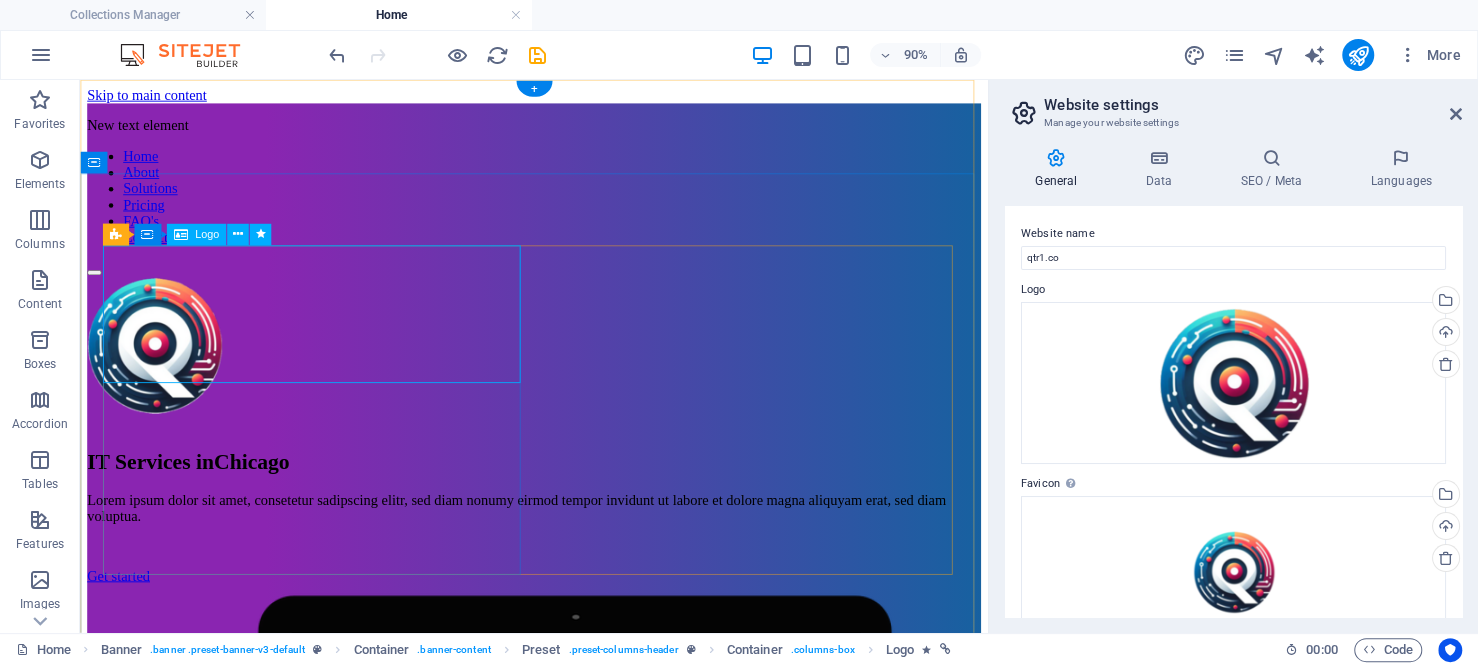 click at bounding box center [584, 376] 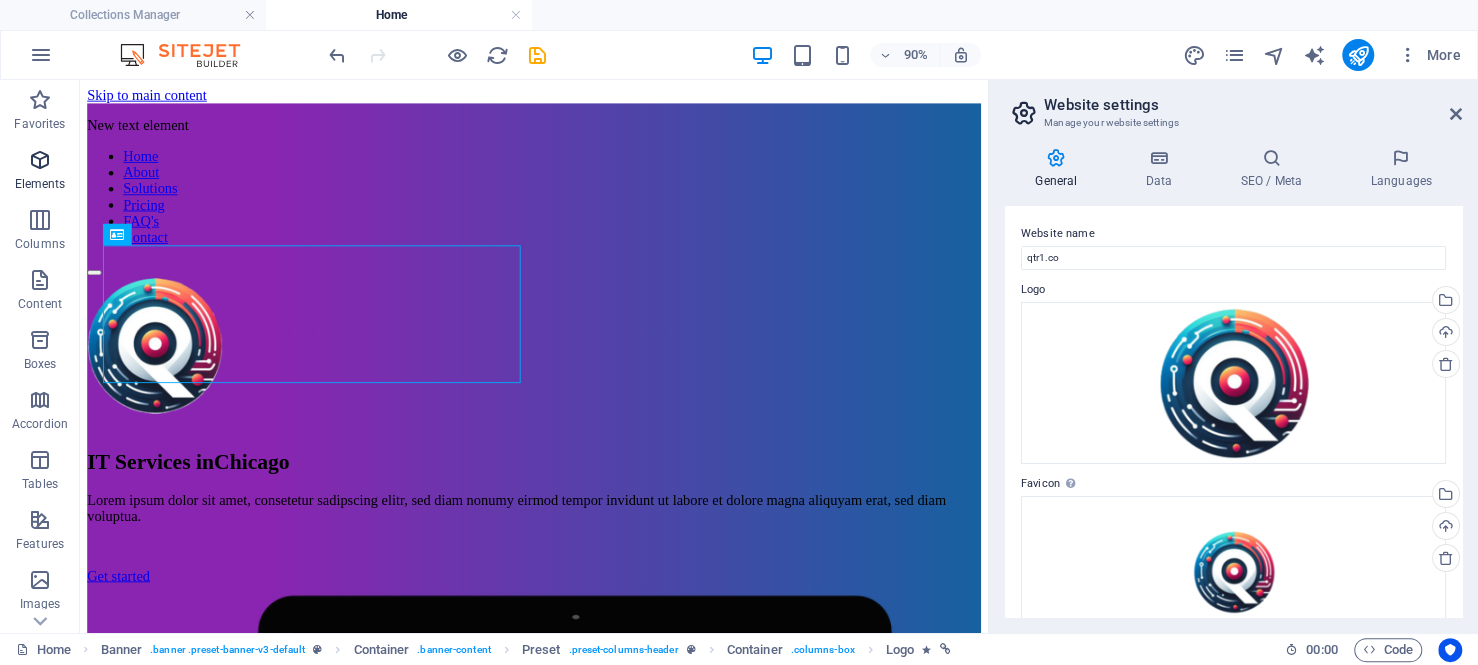 click at bounding box center (40, 160) 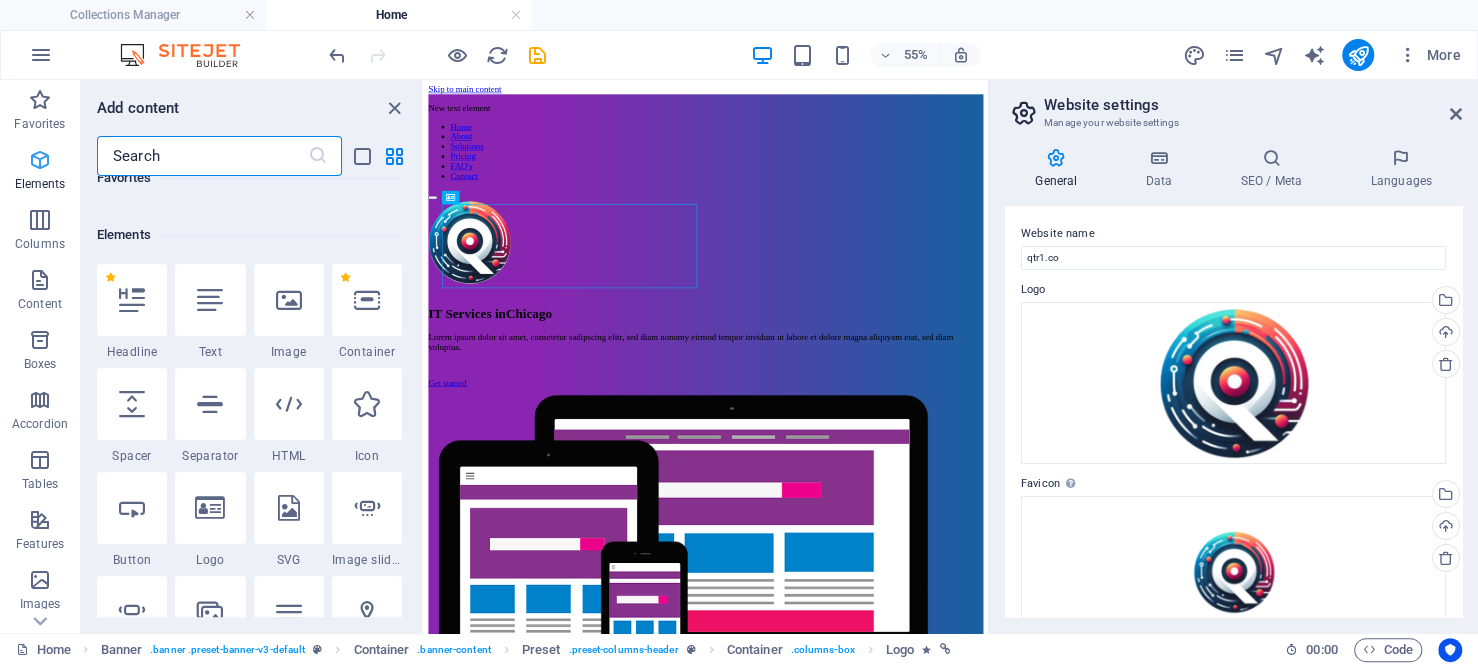 scroll, scrollTop: 213, scrollLeft: 0, axis: vertical 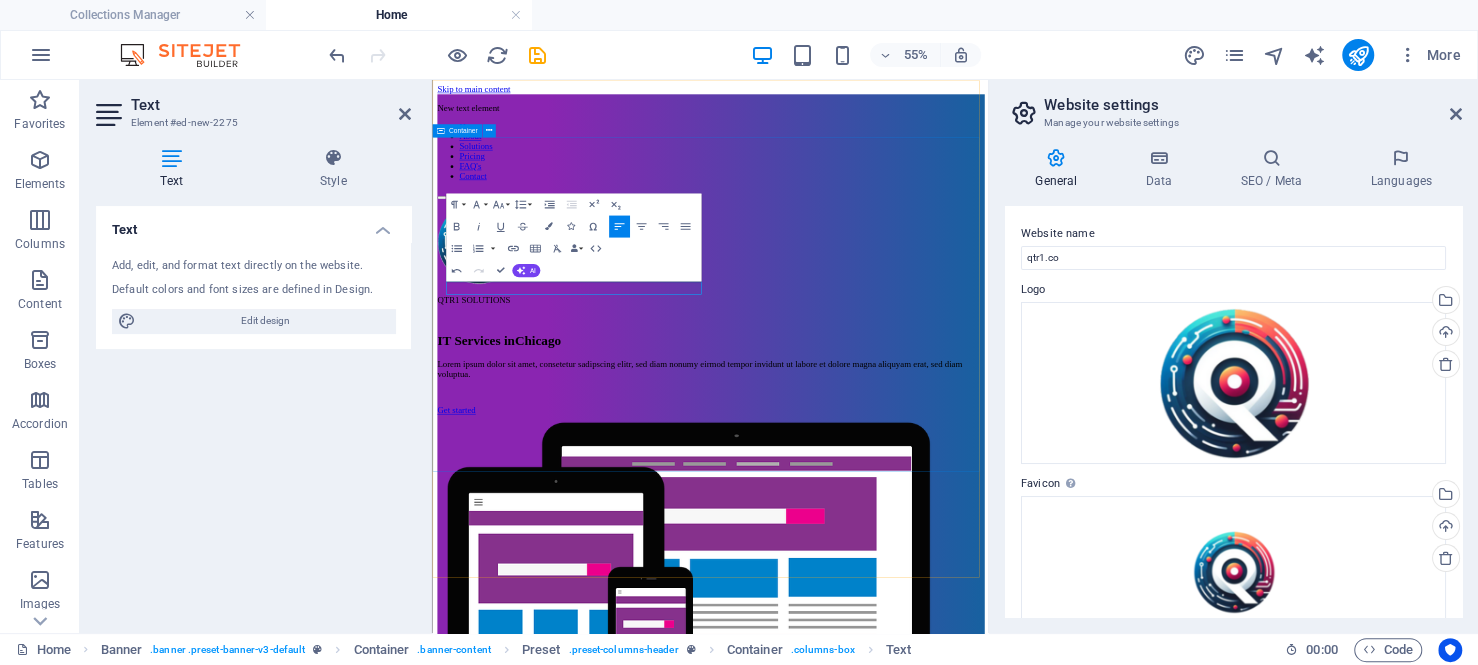 click on "Qtr1 Solutions IT Services in  [CITY] Lorem ipsum dolor sit amet, consetetur sadipscing elitr, sed diam nonumy eirmod tempor invidunt ut labore et dolore magna aliquyam erat, sed diam voluptua. Get started" at bounding box center (937, 804) 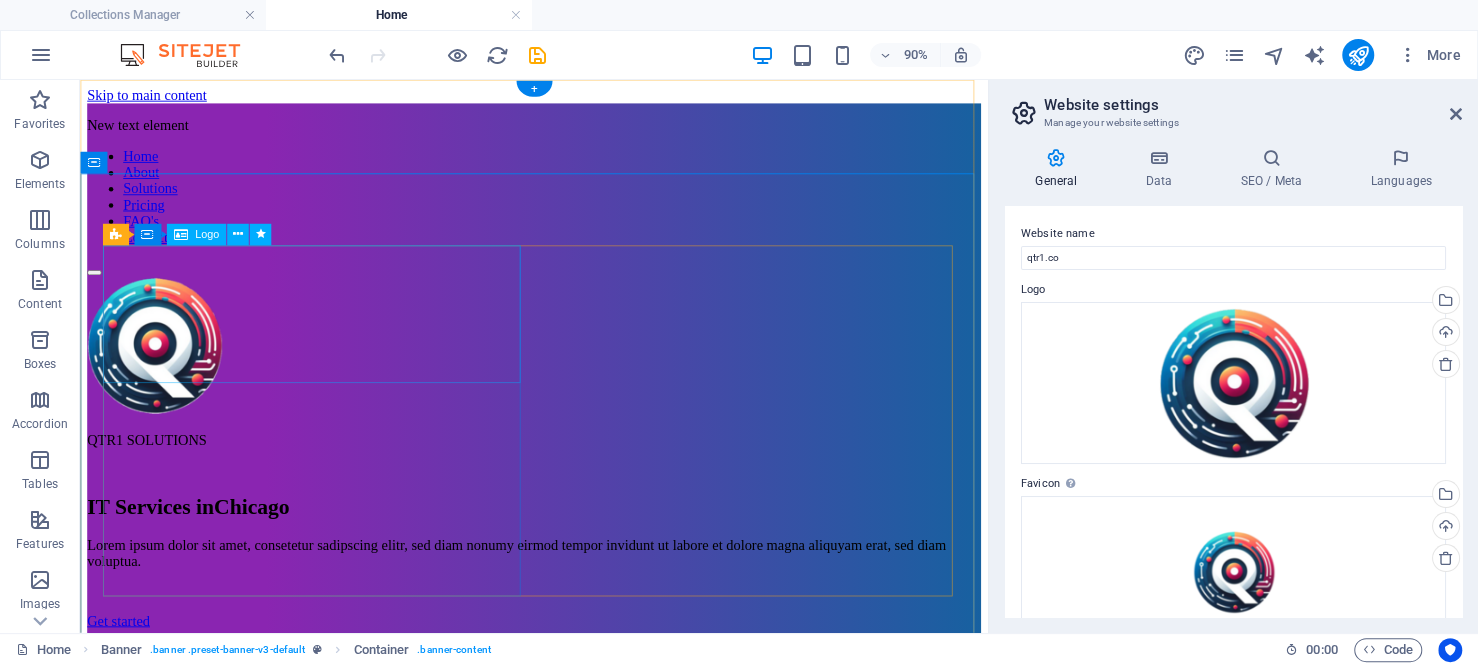 click at bounding box center (584, 376) 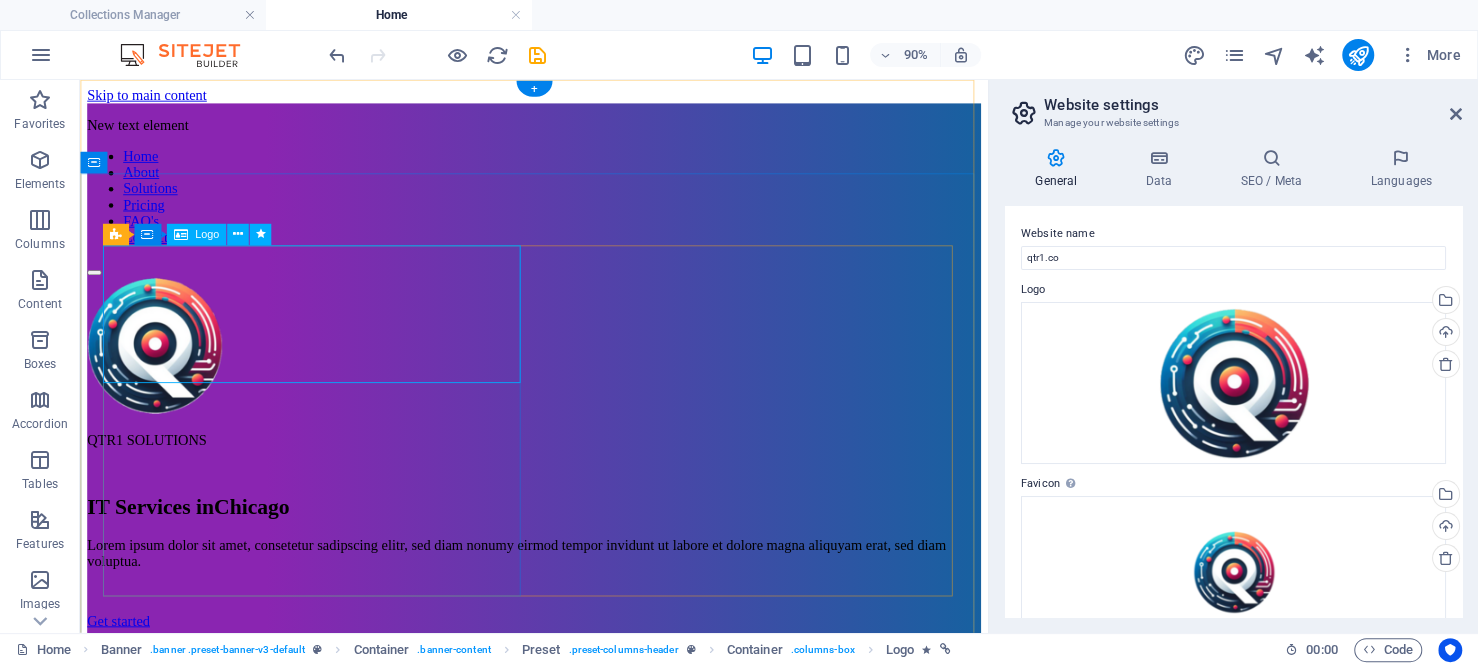 click at bounding box center (584, 376) 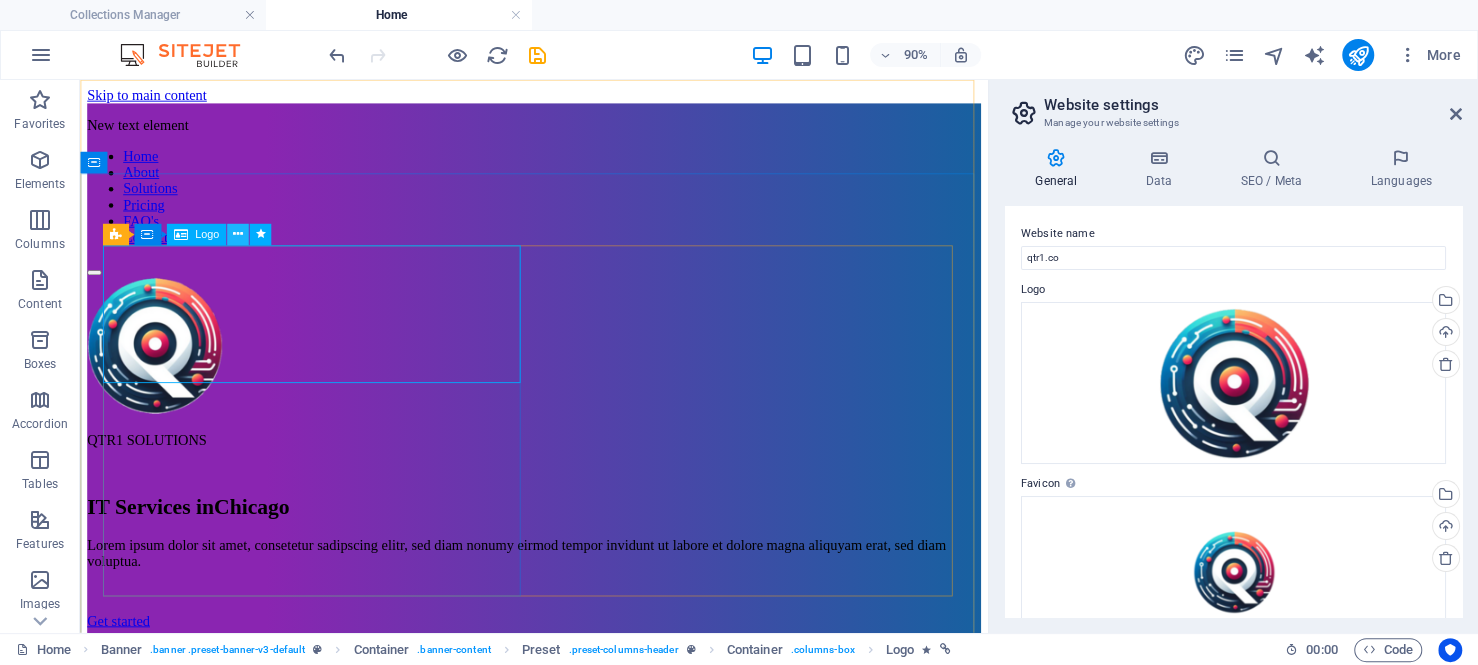 click at bounding box center [238, 234] 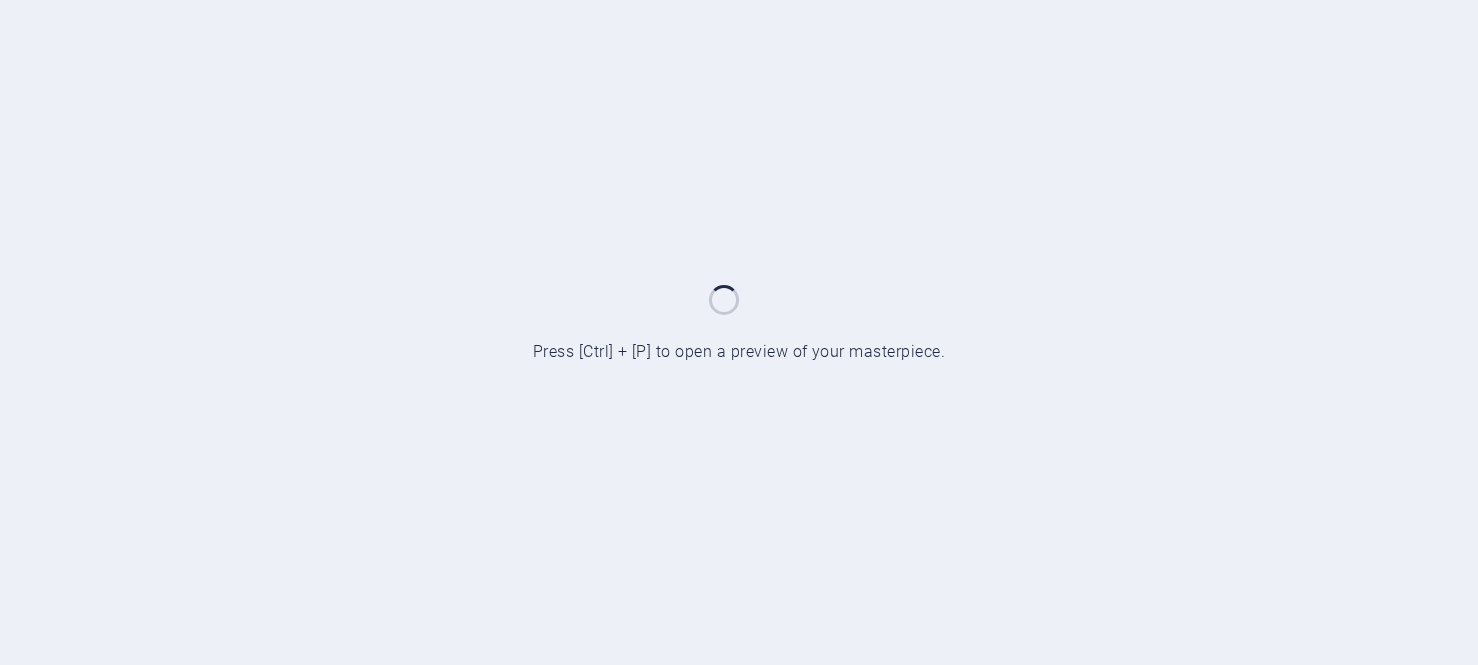 scroll, scrollTop: 0, scrollLeft: 0, axis: both 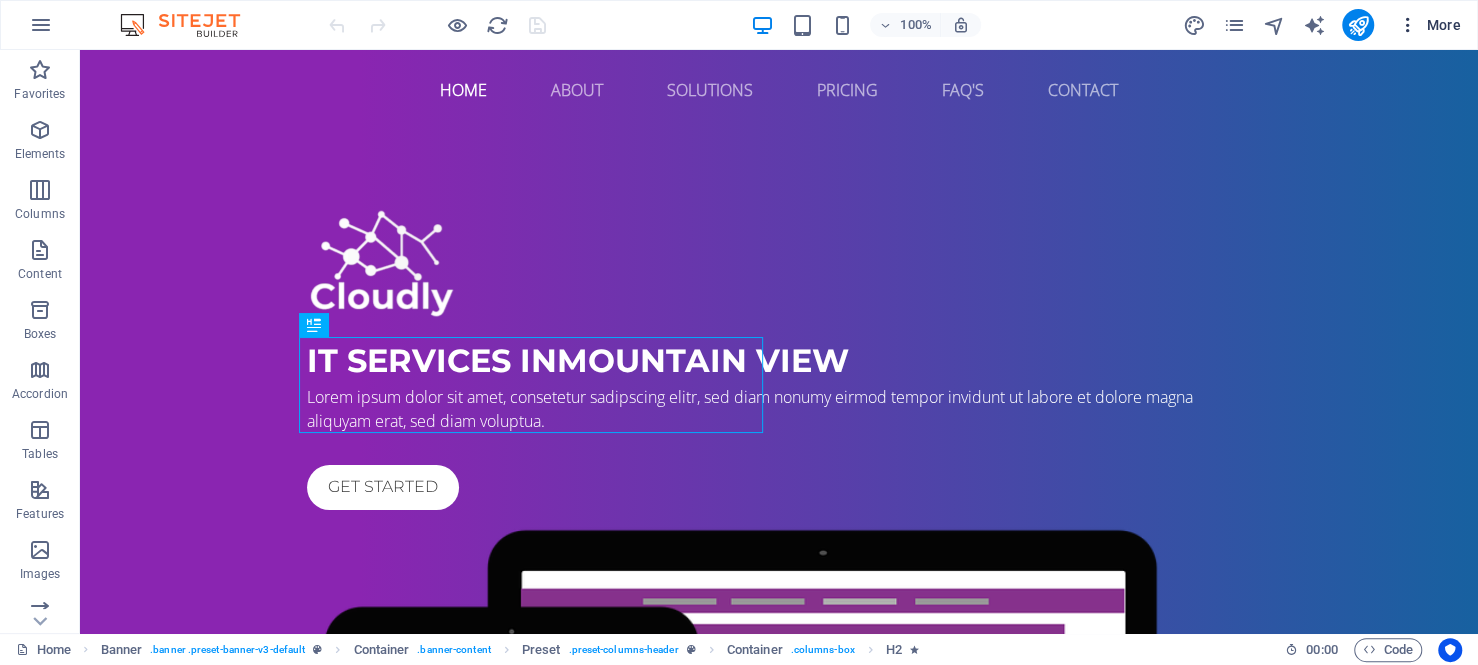 click on "More" at bounding box center (1429, 25) 